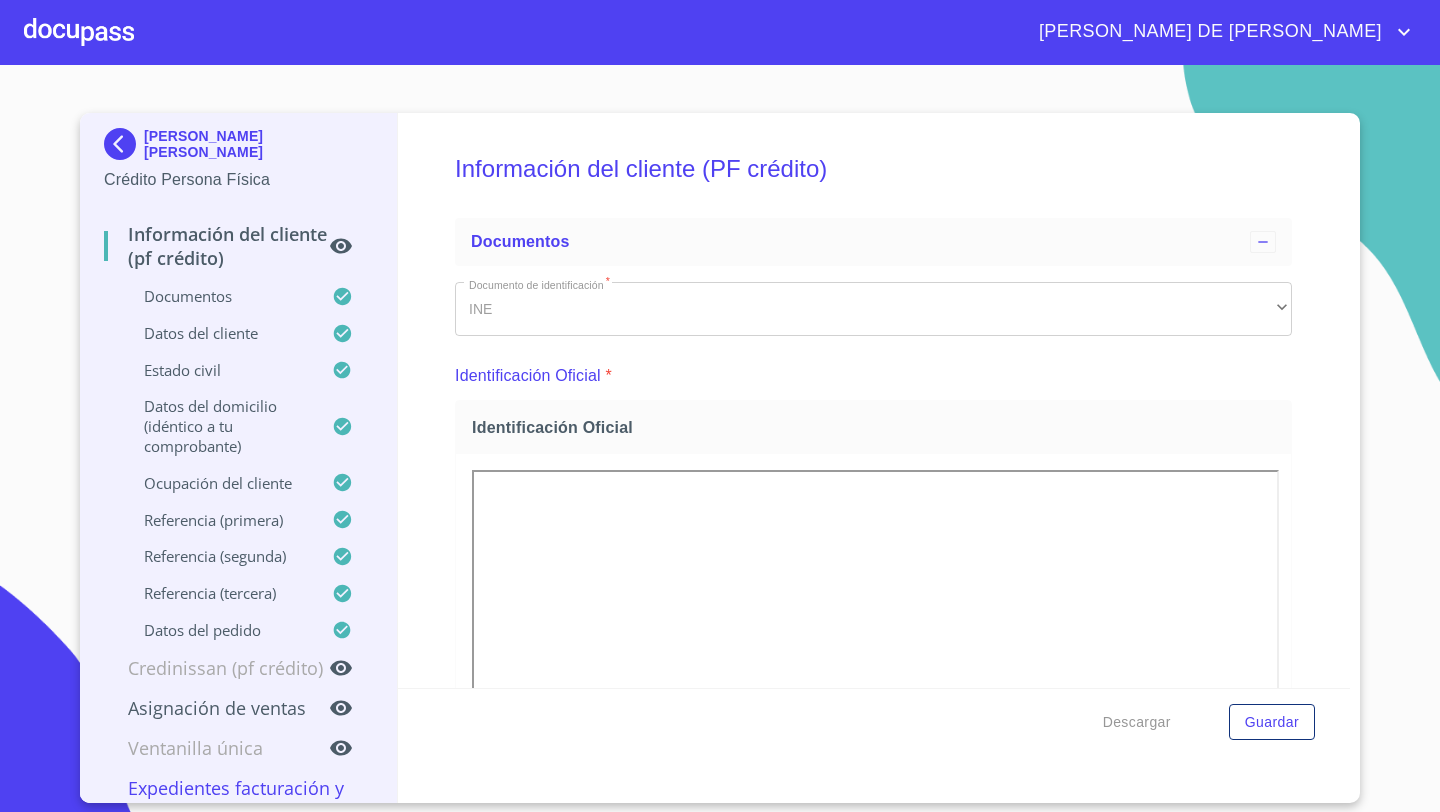 scroll, scrollTop: 0, scrollLeft: 0, axis: both 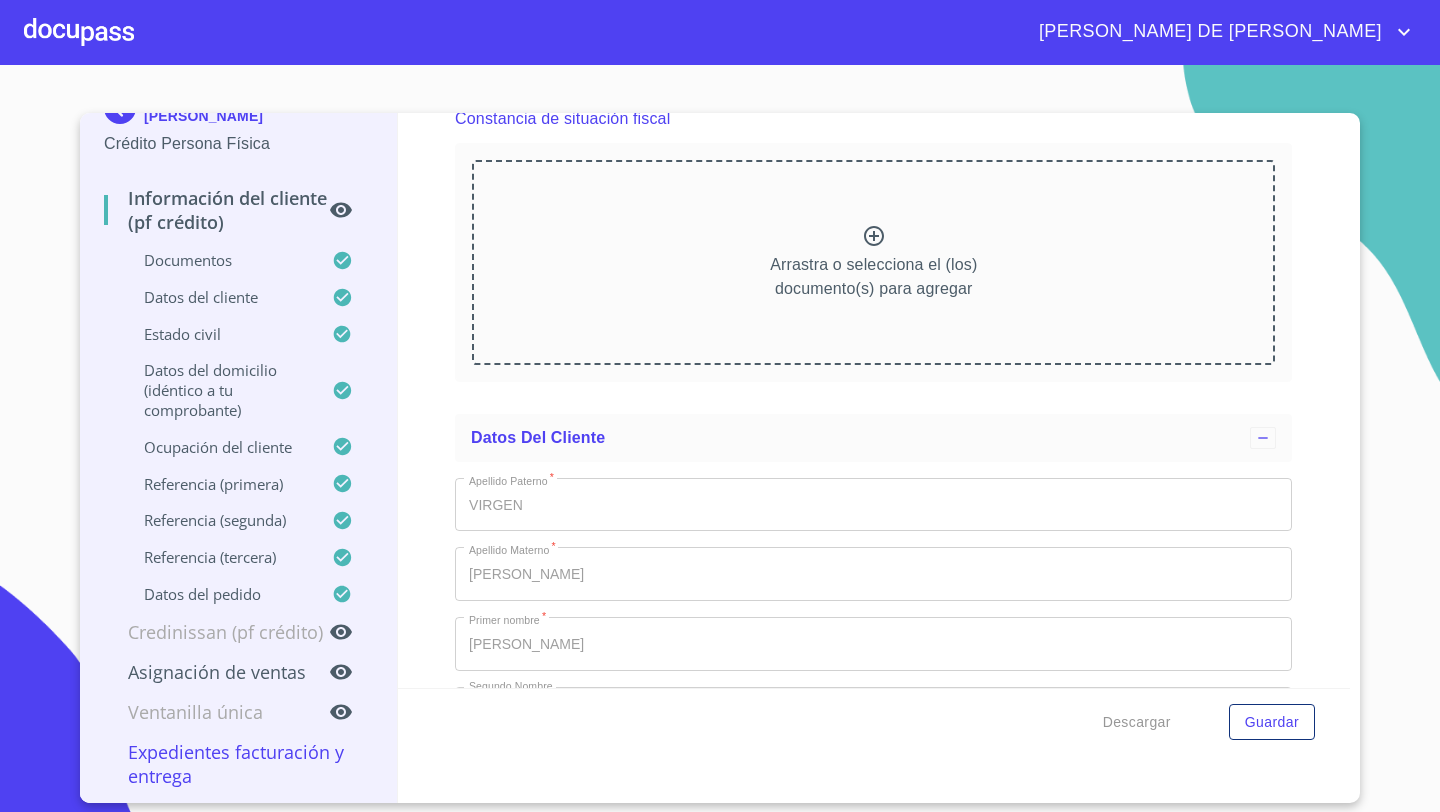 click at bounding box center (79, 32) 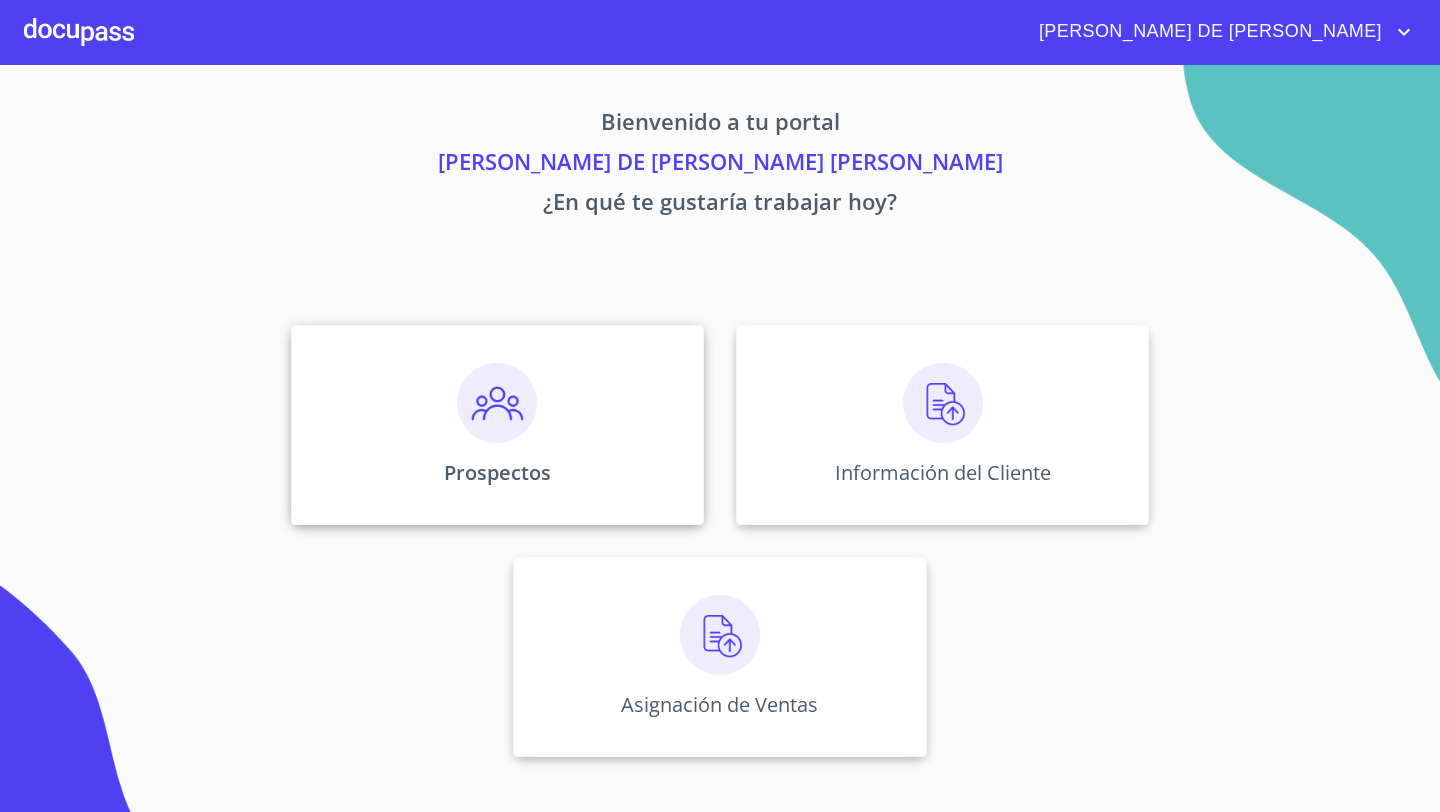 click on "Prospectos" at bounding box center (497, 425) 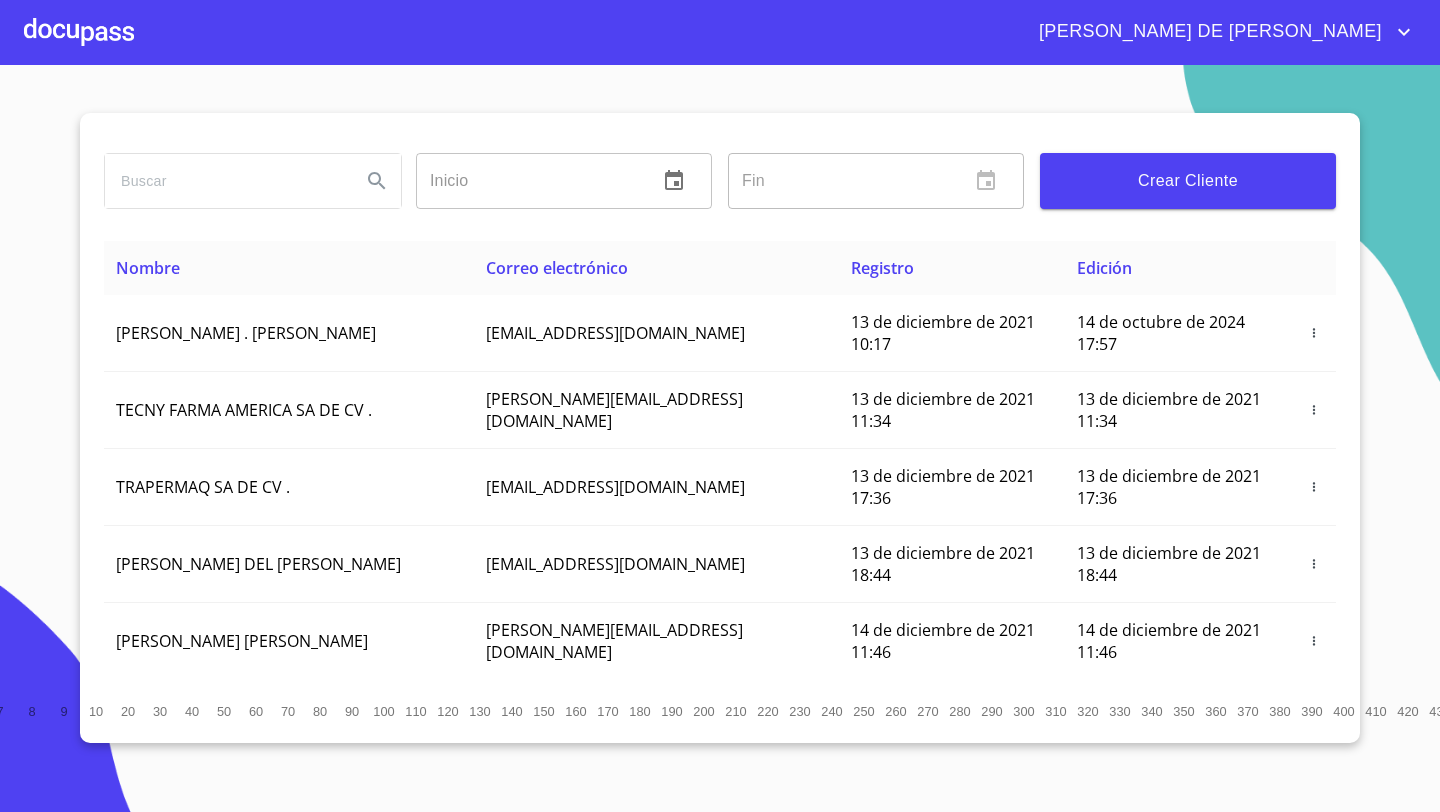click on "Crear Cliente" at bounding box center (1188, 181) 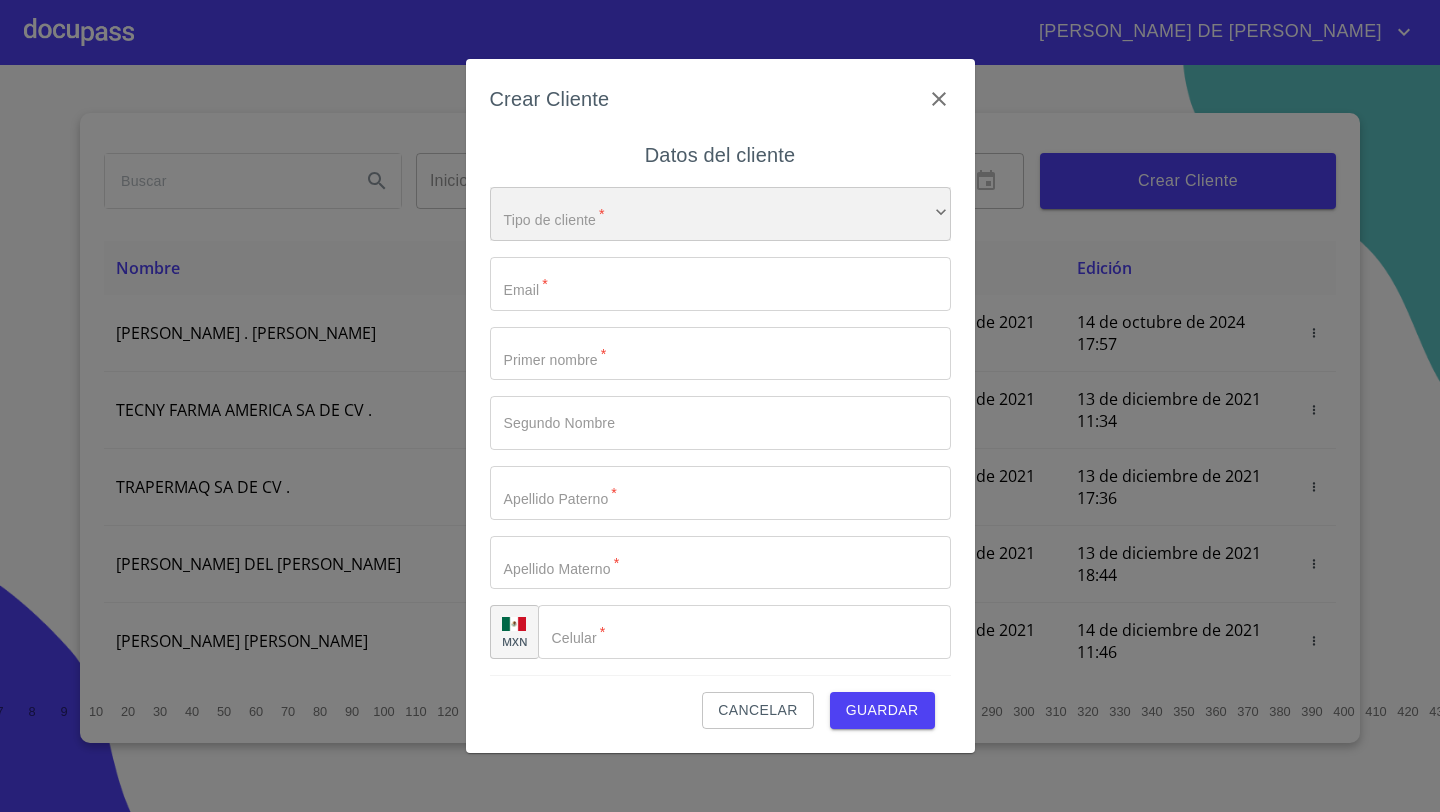 click on "​" at bounding box center [720, 214] 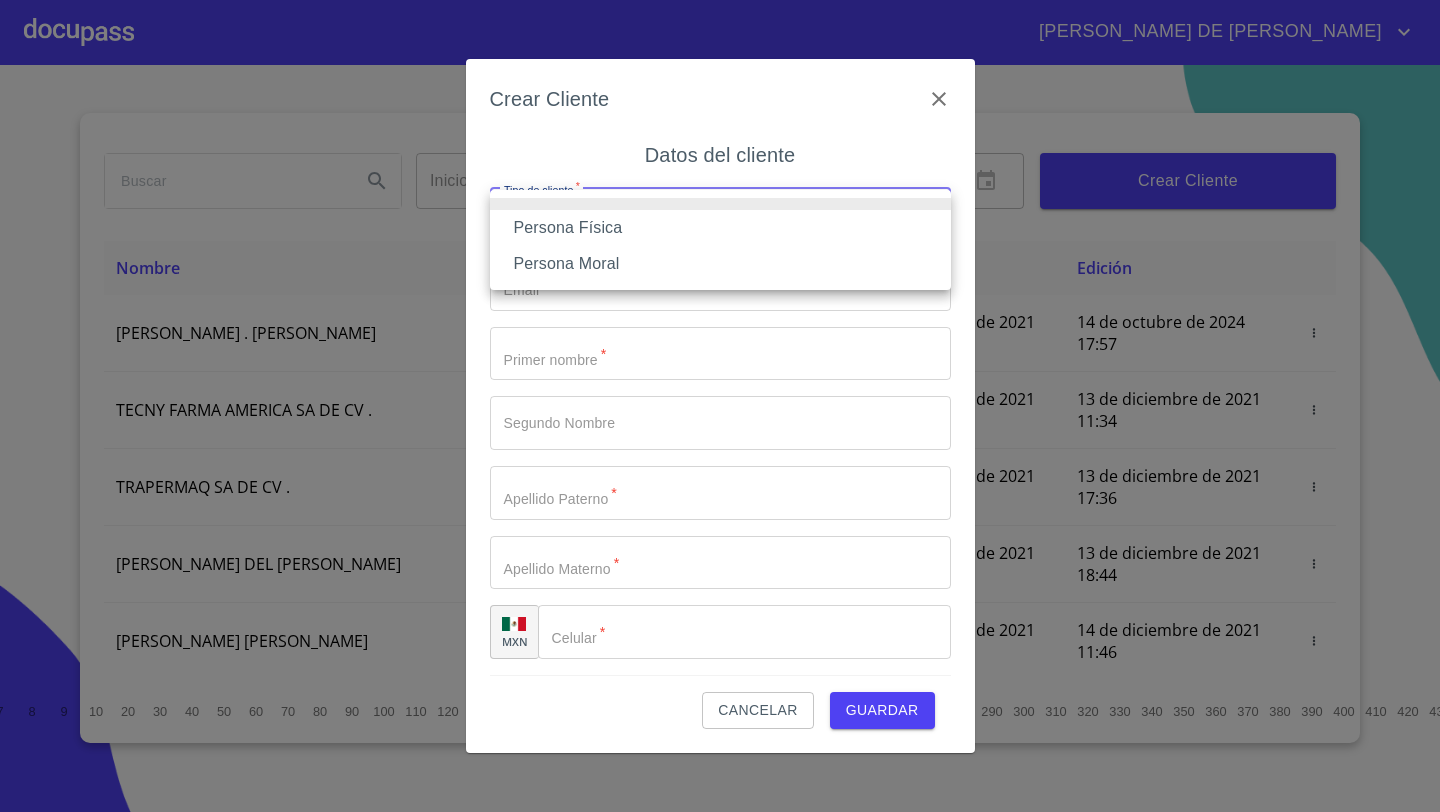 click on "Persona Física" at bounding box center (720, 228) 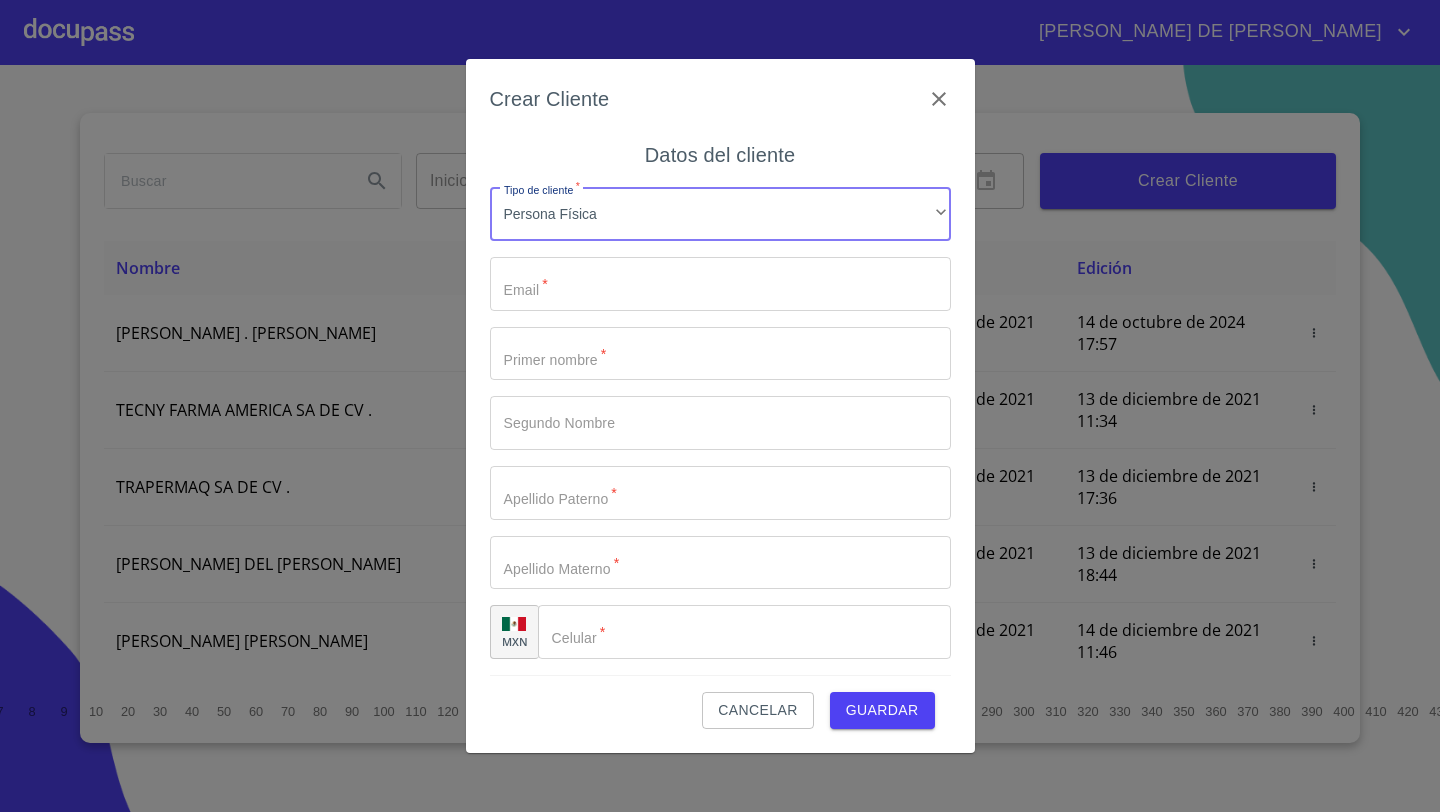 click on "Tipo de cliente   *" at bounding box center (720, 284) 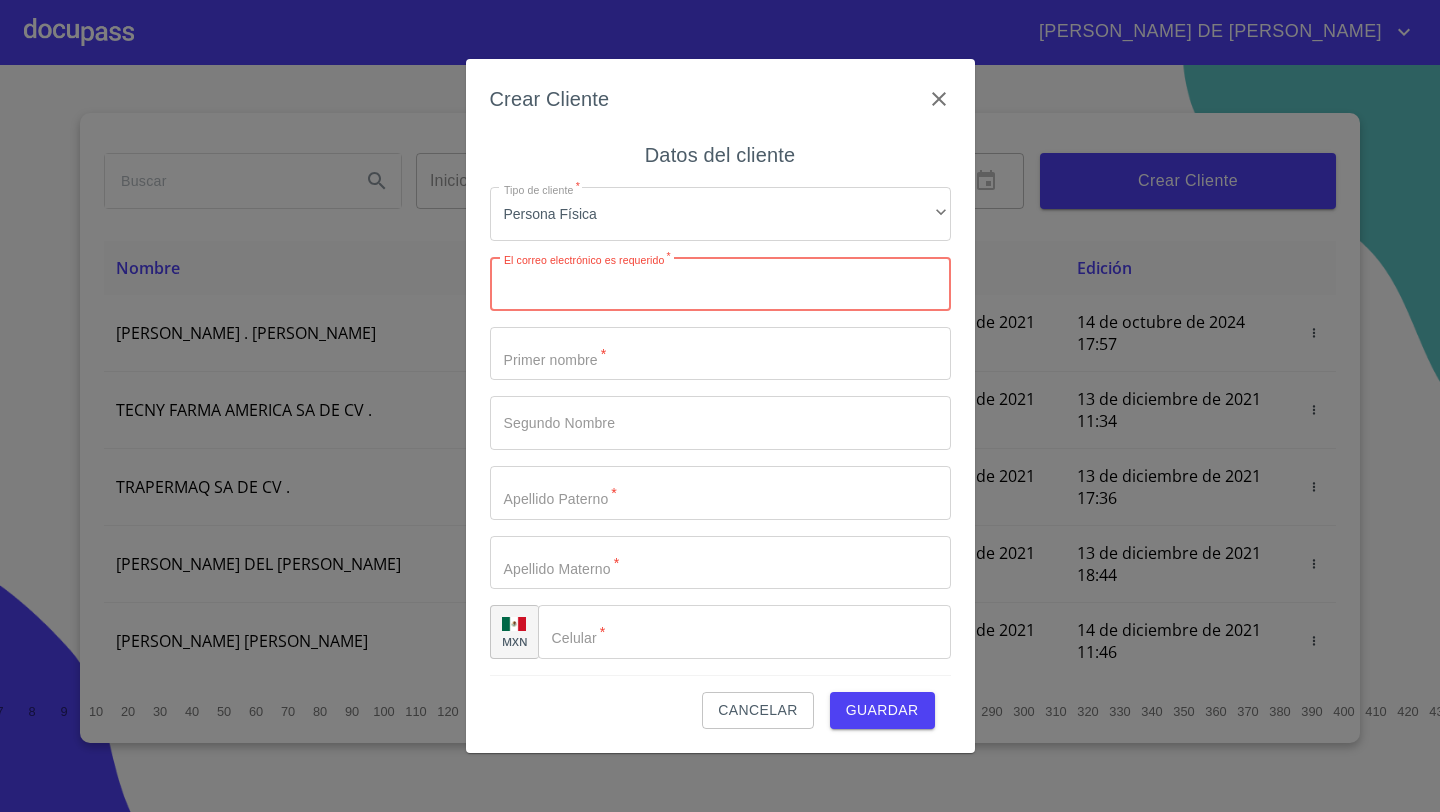 paste on "[EMAIL_ADDRESS][DOMAIN_NAME]" 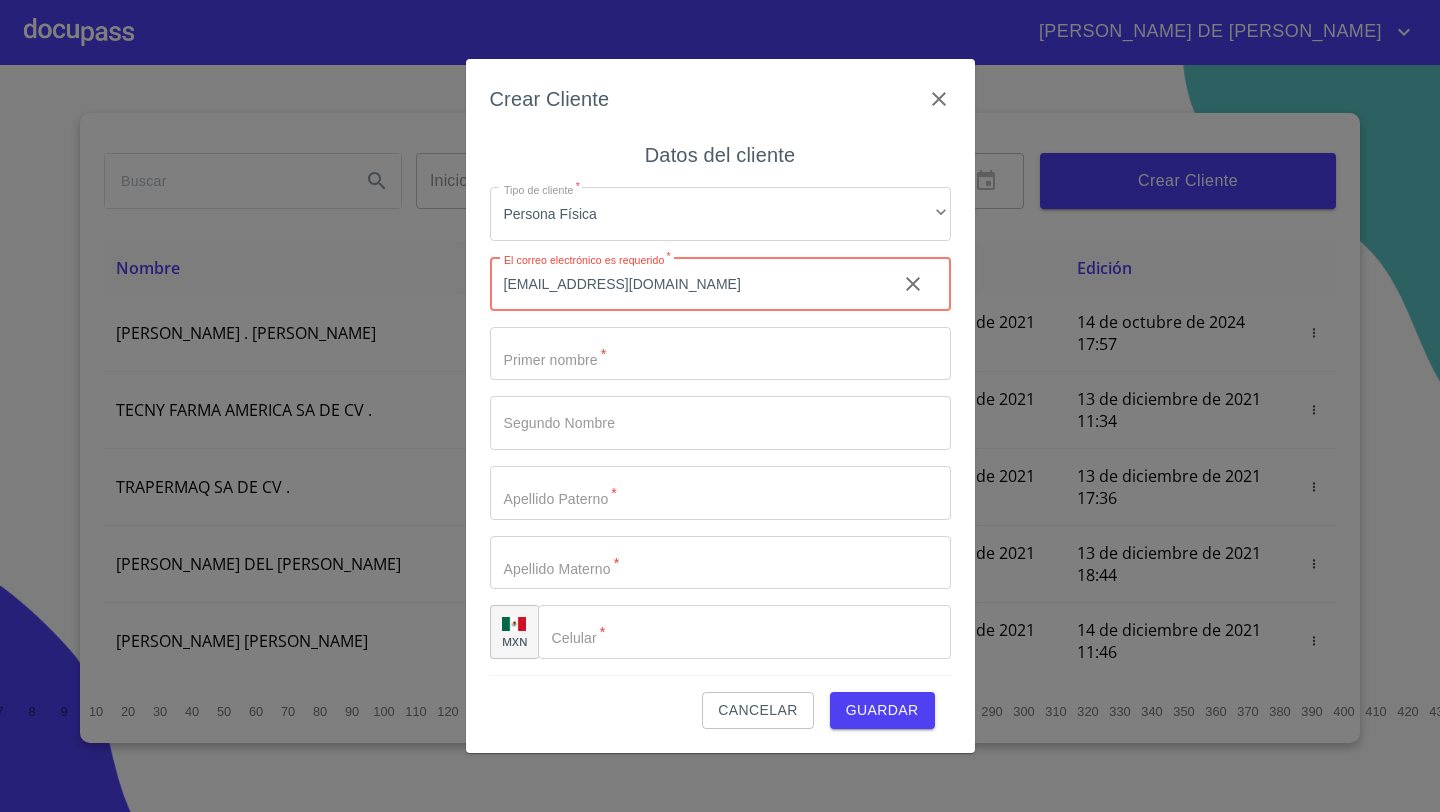 type on "[EMAIL_ADDRESS][DOMAIN_NAME]" 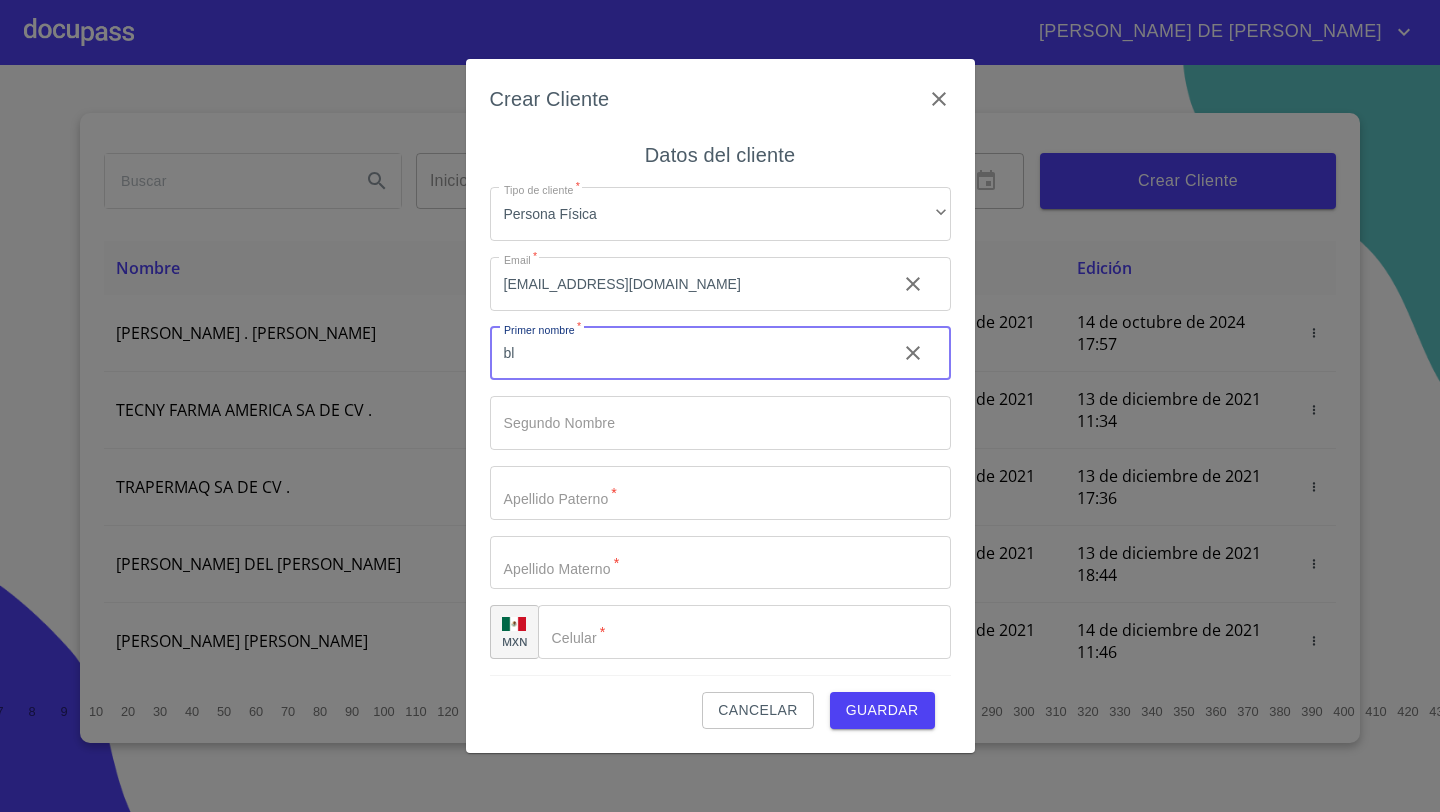 type on "b" 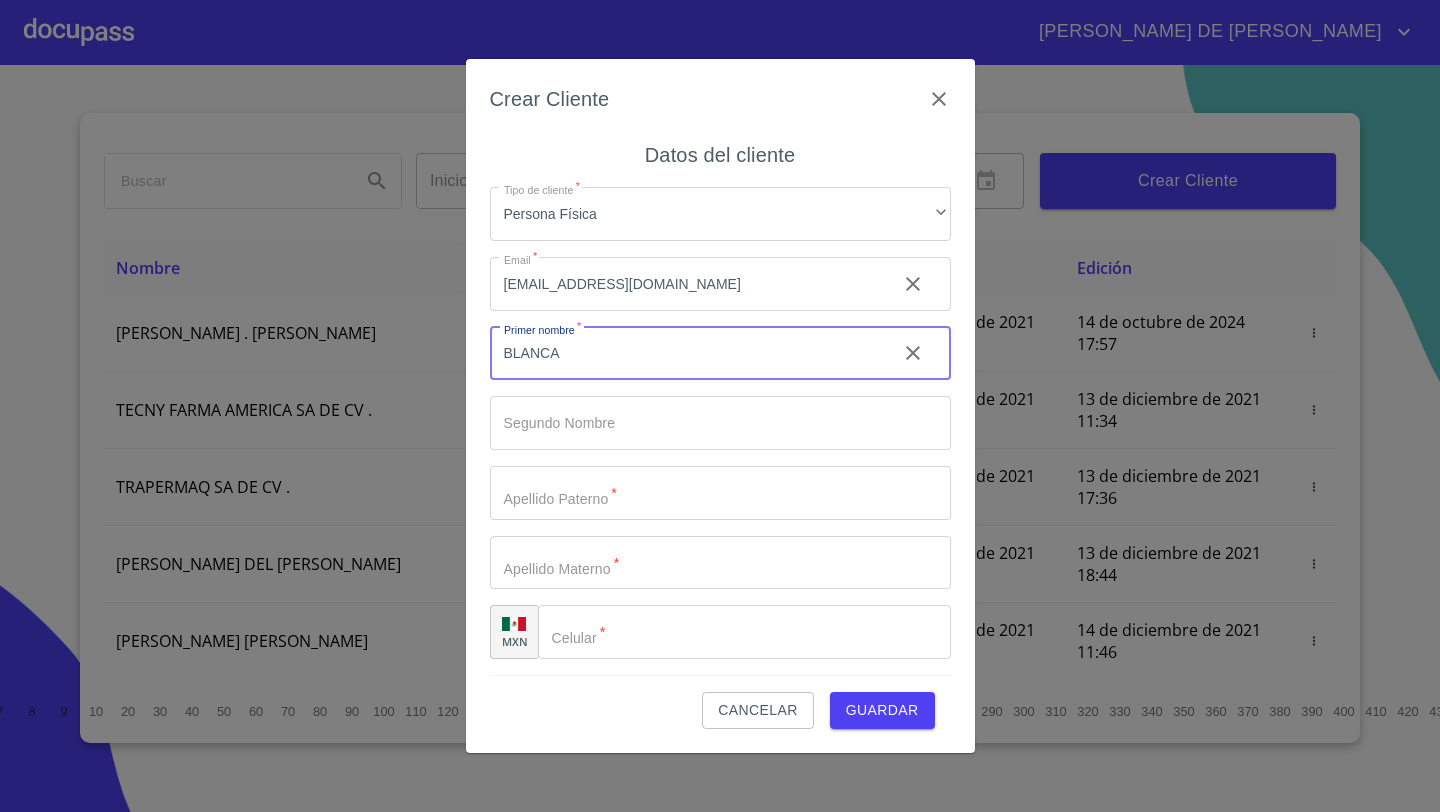 type on "BLANCA" 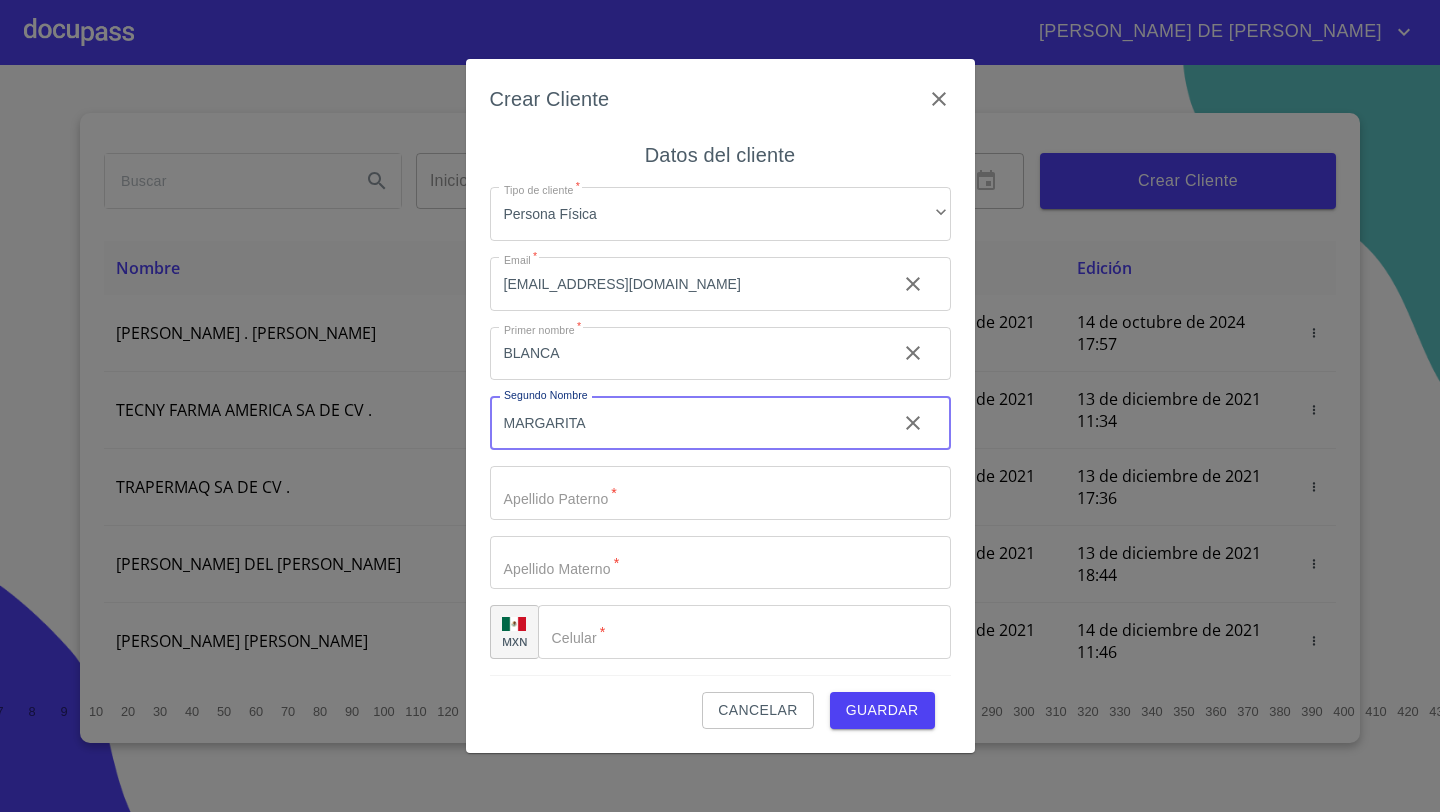 type on "MARGARITA" 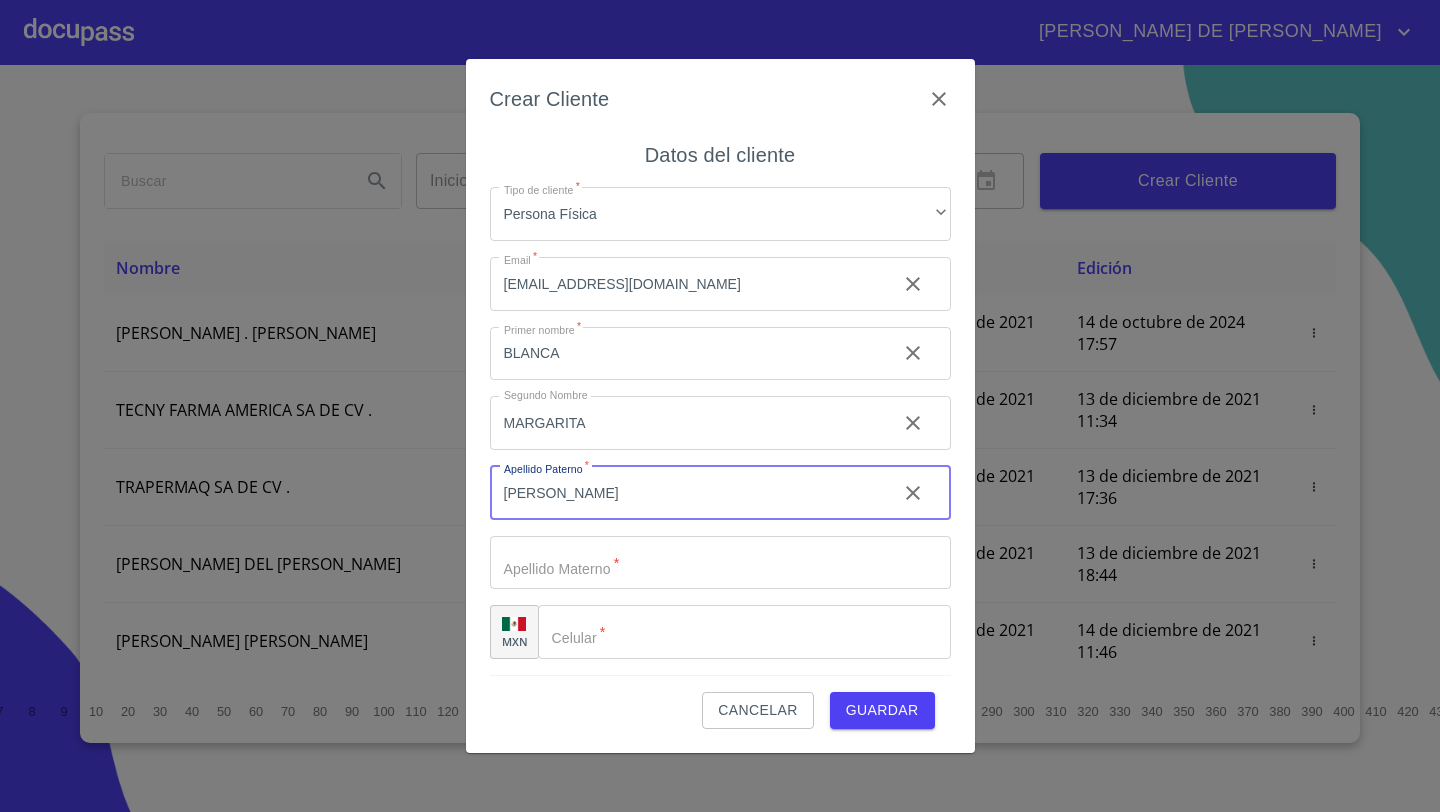 type on "[PERSON_NAME]" 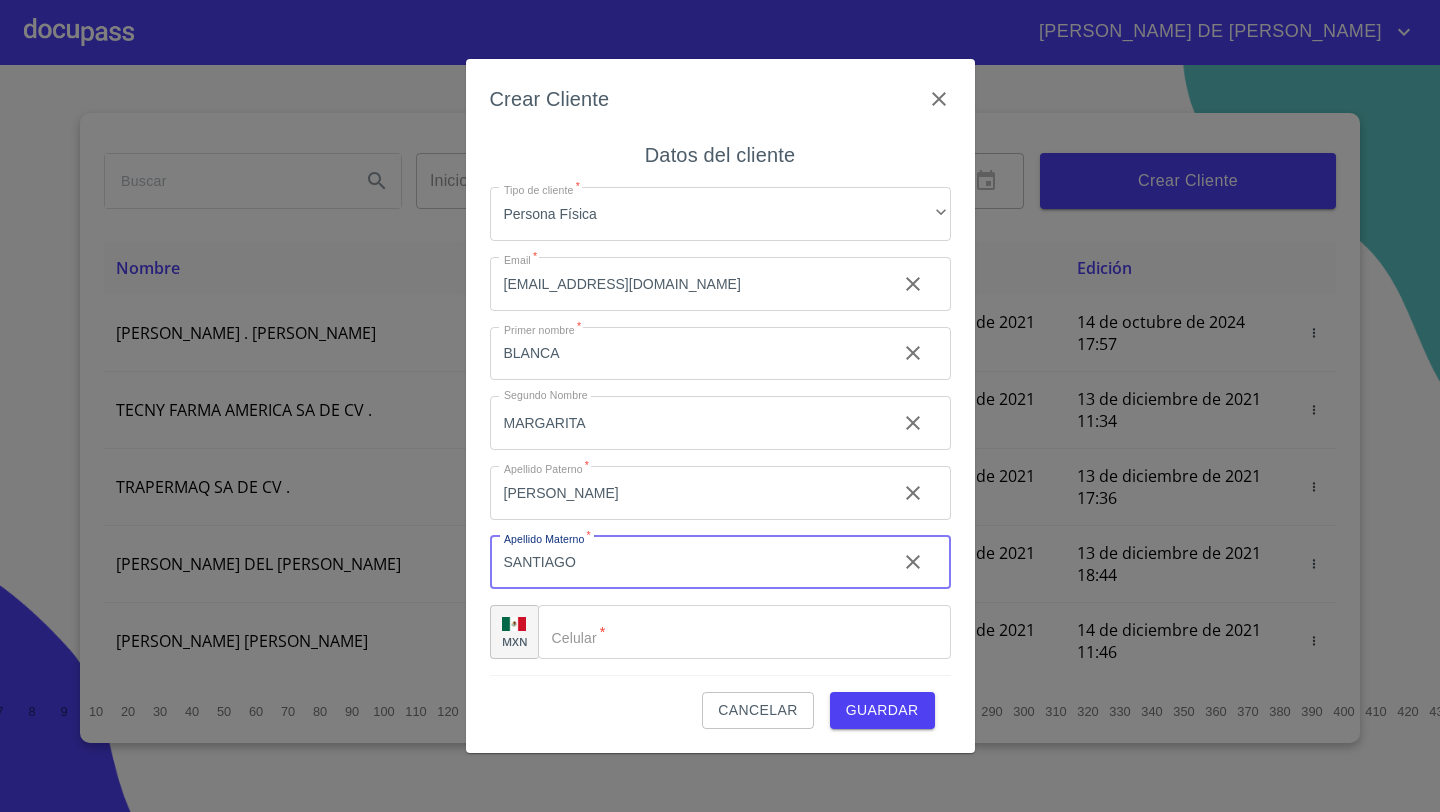 type on "SANTIAGO" 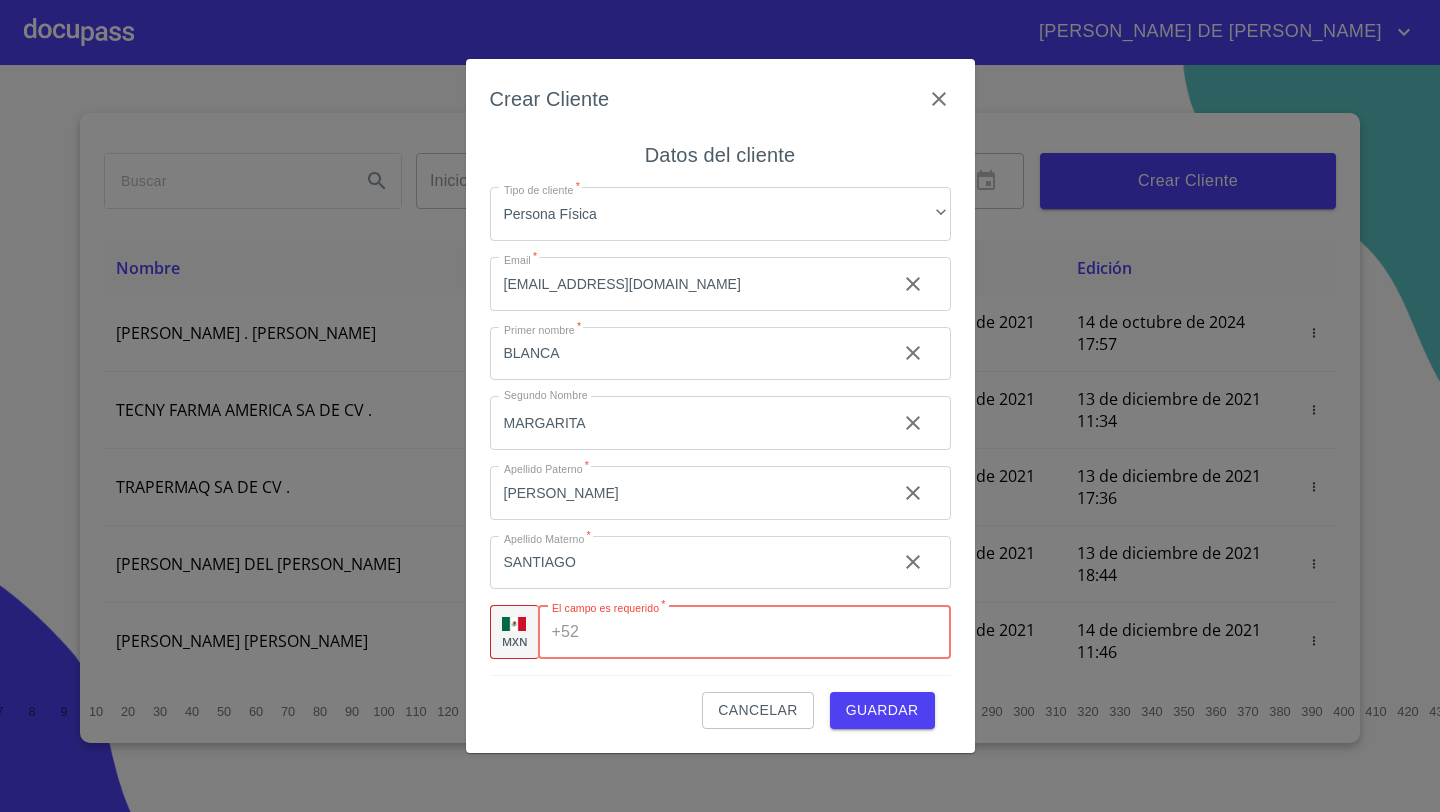 paste on "[PHONE_NUMBER]" 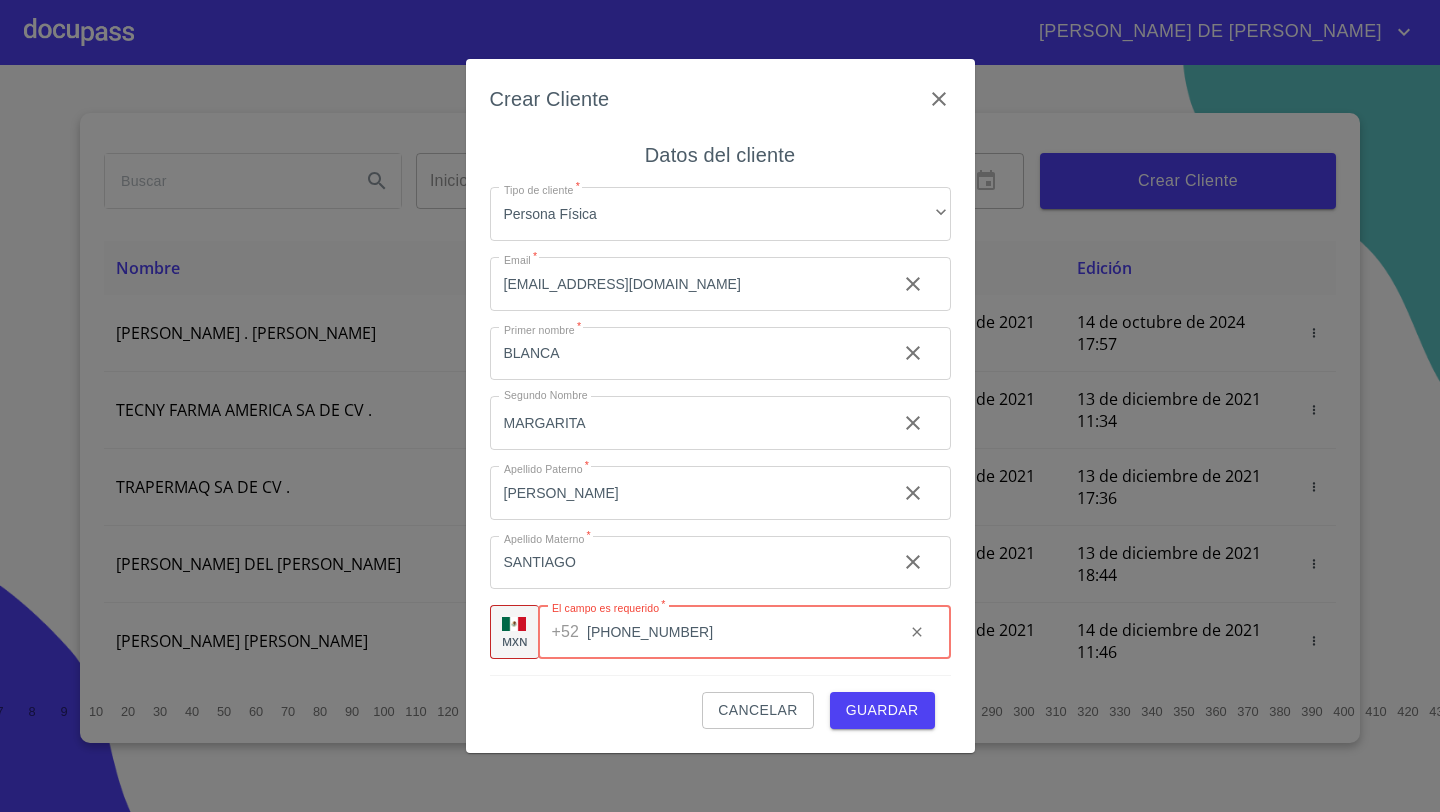 type on "[PHONE_NUMBER]" 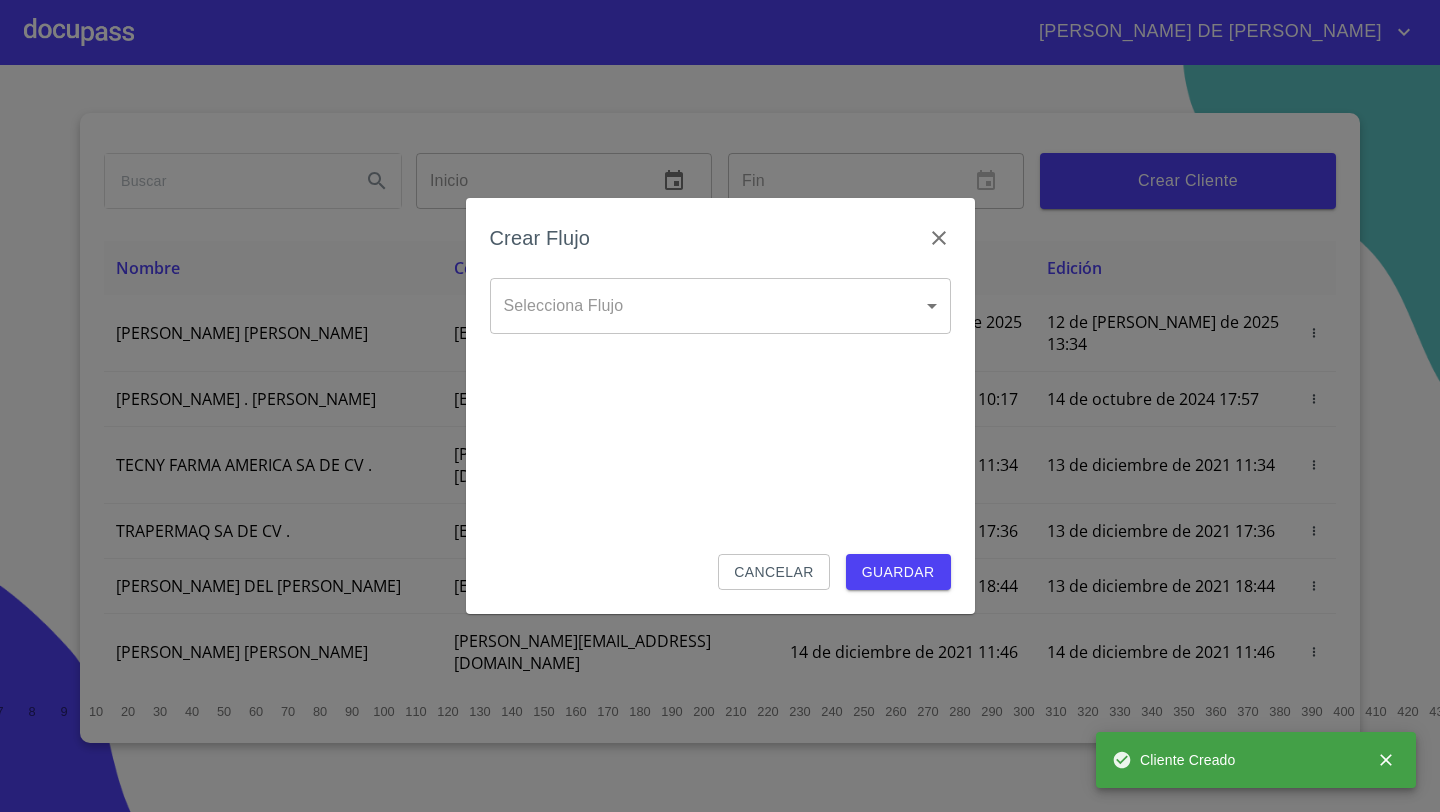 click on "[PERSON_NAME] DE [PERSON_NAME]  Inicio ​ Fin ​ Crear Cliente Nombre   Correo electrónico   Registro   Edición     [PERSON_NAME]  [PERSON_NAME]  [PERSON_NAME][EMAIL_ADDRESS][DOMAIN_NAME] 12 de [PERSON_NAME] de 2025 13:34 12 de [PERSON_NAME] de 2025 13:34 ROMEO . [PERSON_NAME] [EMAIL_ADDRESS][DOMAIN_NAME] 13 de diciembre de 2021 10:17 14 de octubre de 2024 17:57 TECNY FARMA AMERICA  SA DE CV  . [PERSON_NAME][EMAIL_ADDRESS][DOMAIN_NAME] 13 de diciembre de 2021 11:34 13 de diciembre de 2021 11:34 TRAPERMAQ SA DE CV  . [EMAIL_ADDRESS][DOMAIN_NAME] 13 de diciembre de 2021 17:36 13 de diciembre de 2021 17:36 [PERSON_NAME] DEL [PERSON_NAME] [EMAIL_ADDRESS][DOMAIN_NAME] 13 de diciembre de 2021 18:44 13 de diciembre de 2021 18:44 [PERSON_NAME]  [PERSON_NAME]  [PERSON_NAME][EMAIL_ADDRESS][DOMAIN_NAME] 14 de diciembre de 2021 11:46 14 de diciembre de 2021 11:46 SOLUCION EN LIMPIEZA DE JOCOTEPEC SDRL DE CV . [EMAIL_ADDRESS][DOMAIN_NAME] 14 de diciembre de 2021 12:14 15 de diciembre de 2021 18:52 [PERSON_NAME] [PERSON_NAME] [EMAIL_ADDRESS][DOMAIN_NAME] 14 de diciembre de 2021 15:01 26 de abril de 2024 17:58 1 2 3 4" at bounding box center (720, 406) 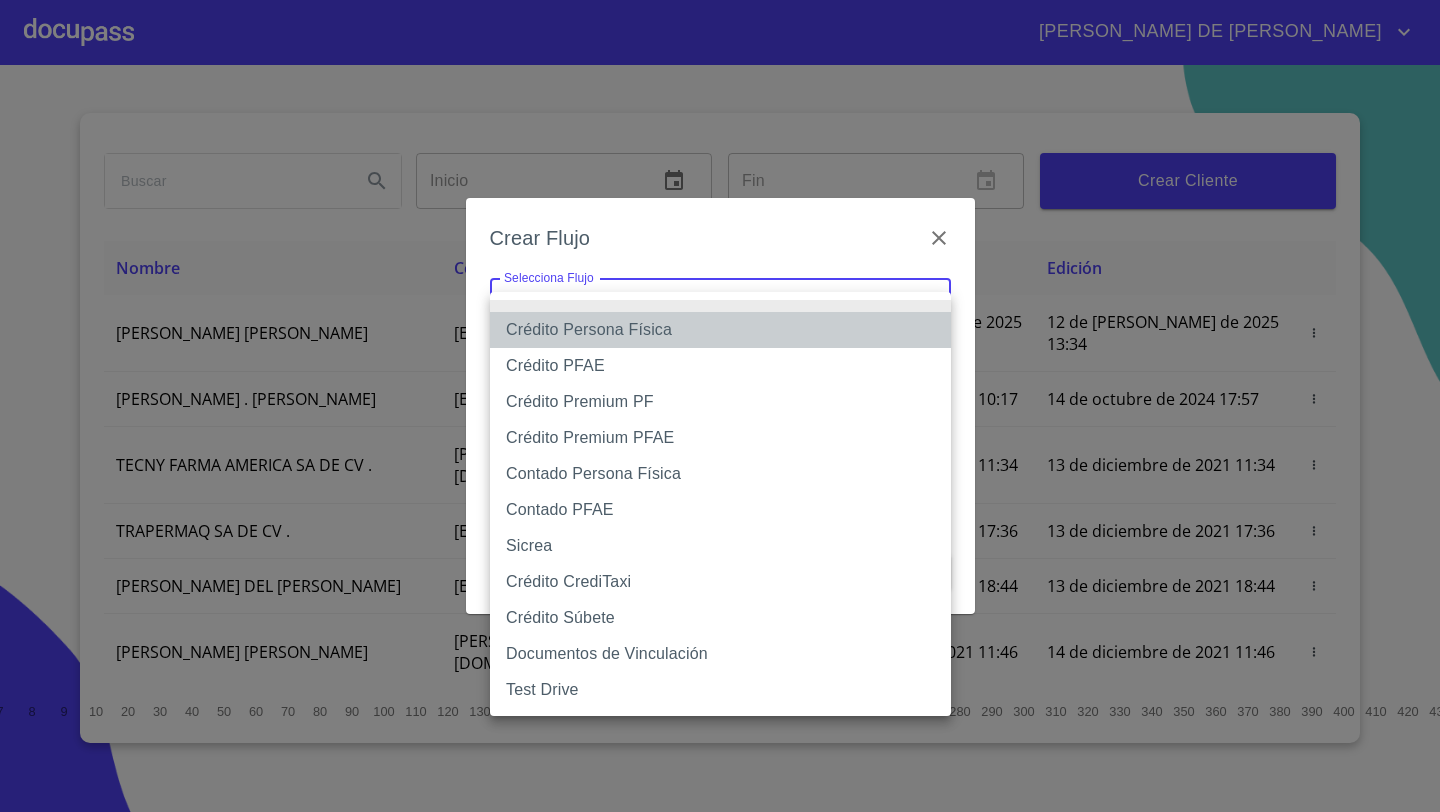 click on "Crédito Persona Física" at bounding box center [720, 330] 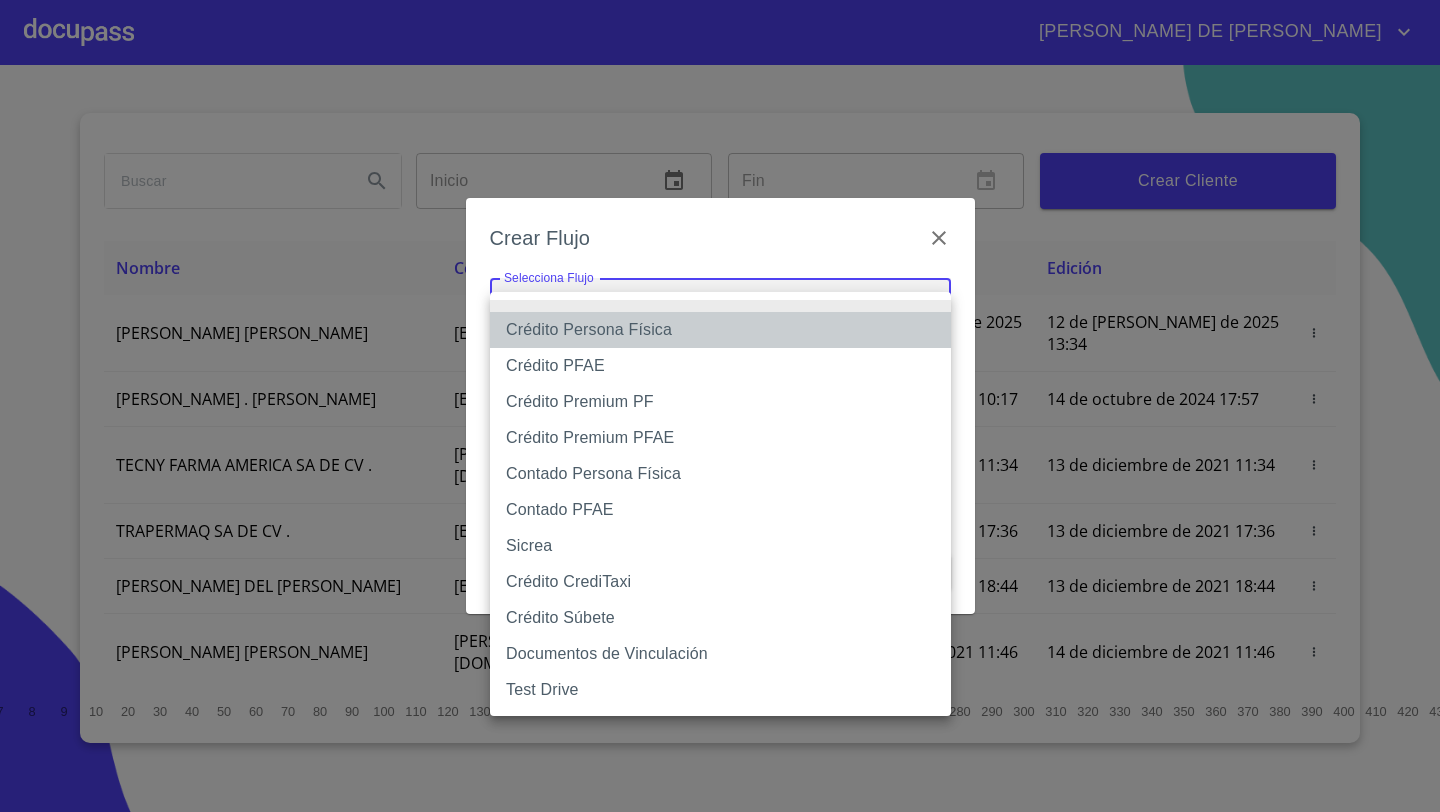 type on "61b033e49b8c202ad5bb7912" 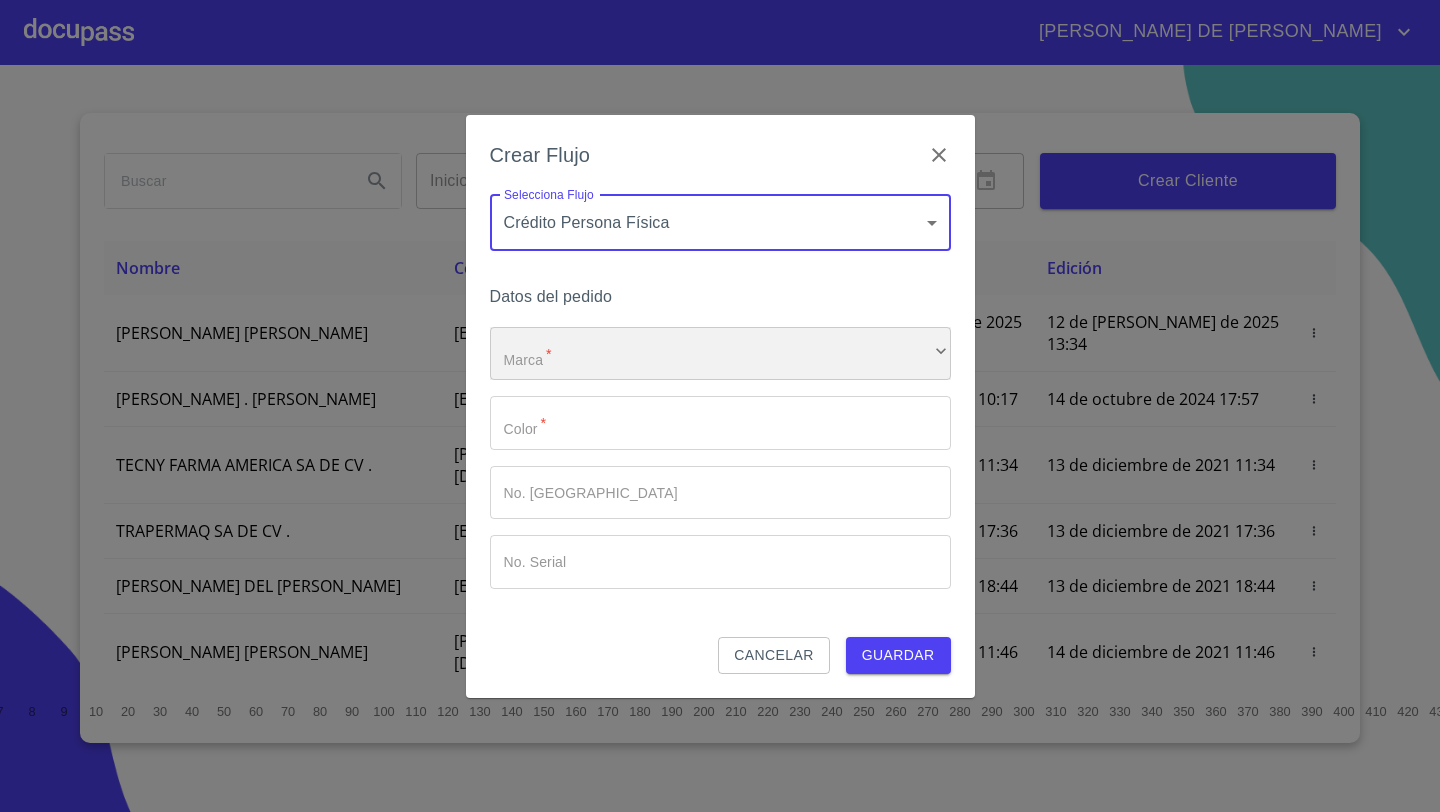 click on "​" at bounding box center (720, 354) 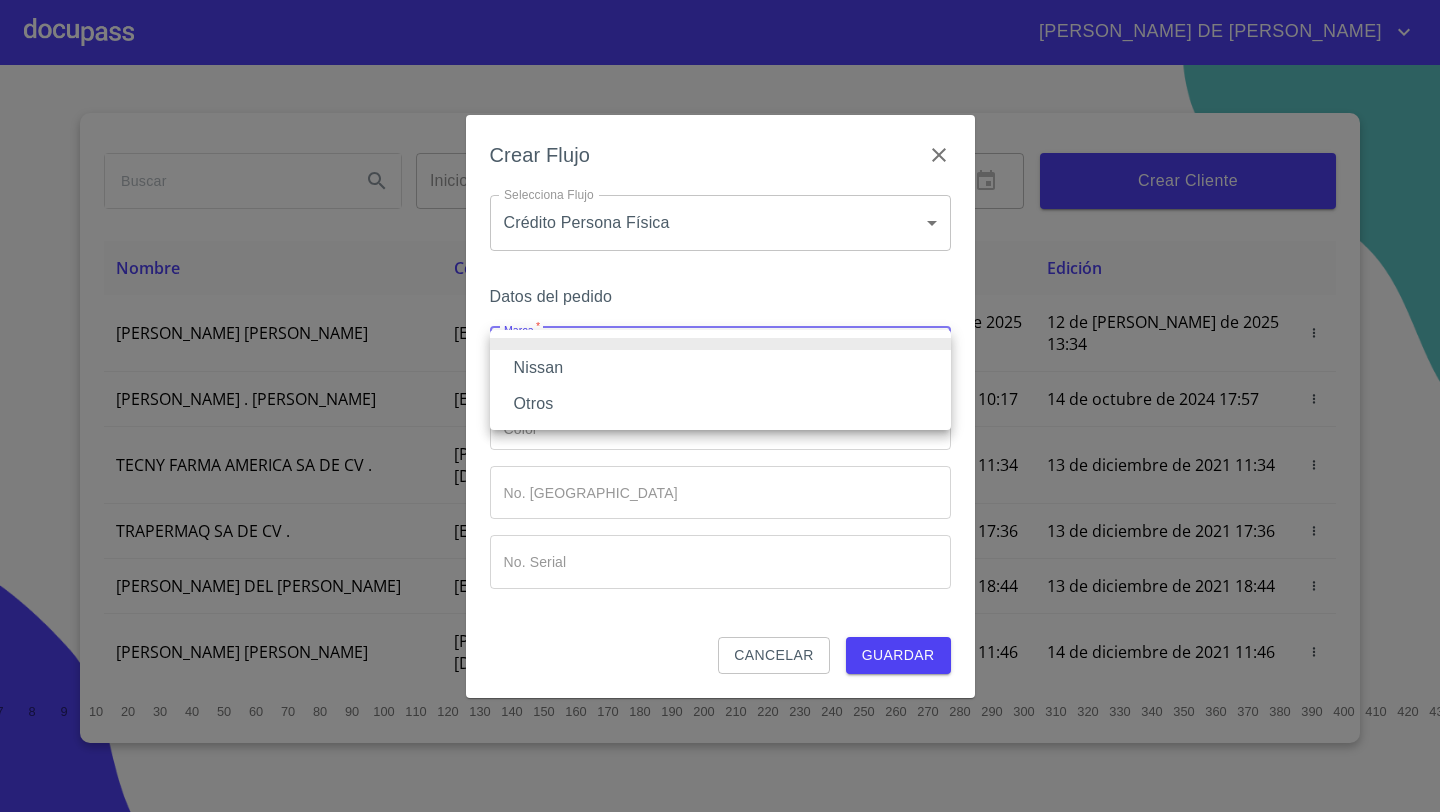 click on "Nissan" at bounding box center [720, 368] 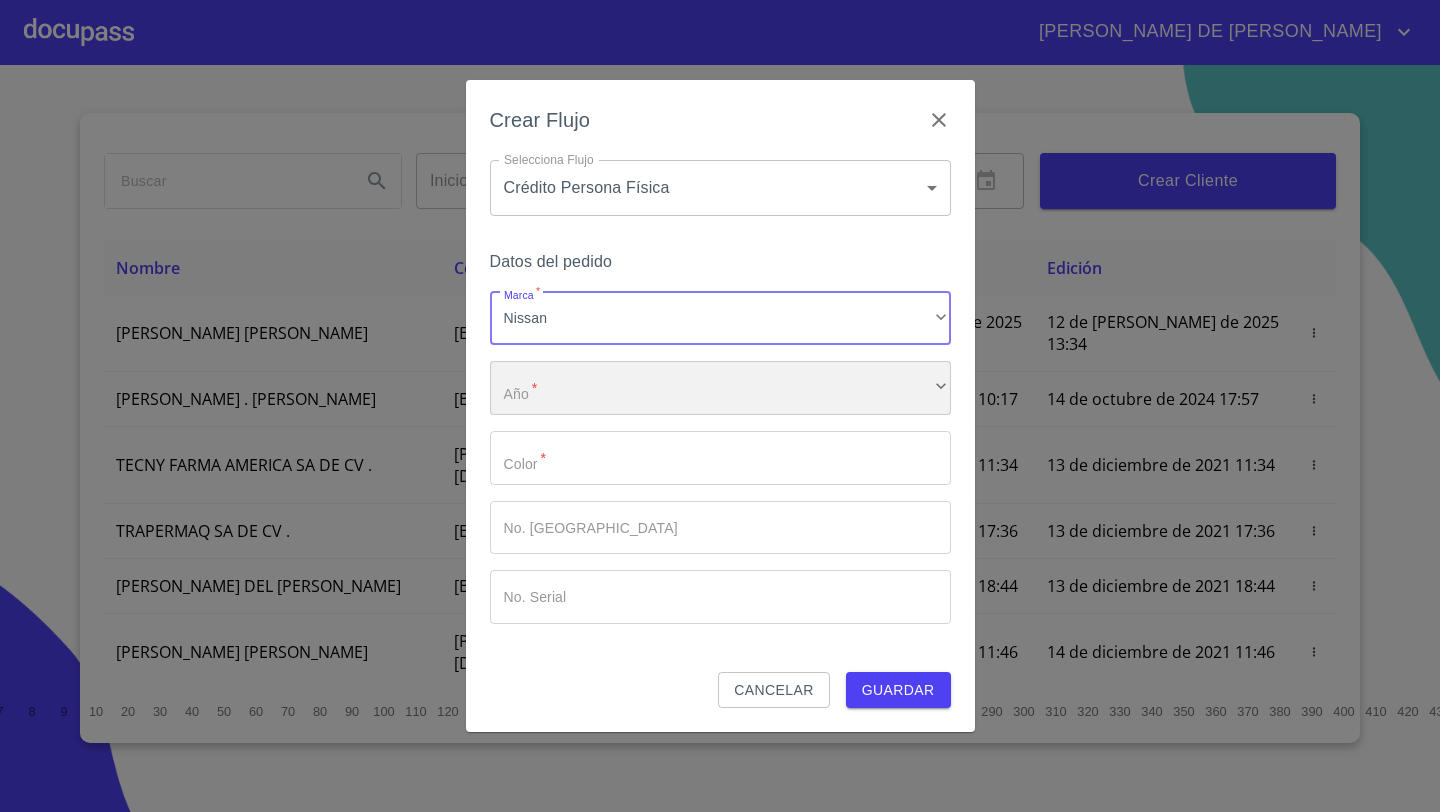 click on "​" at bounding box center [720, 388] 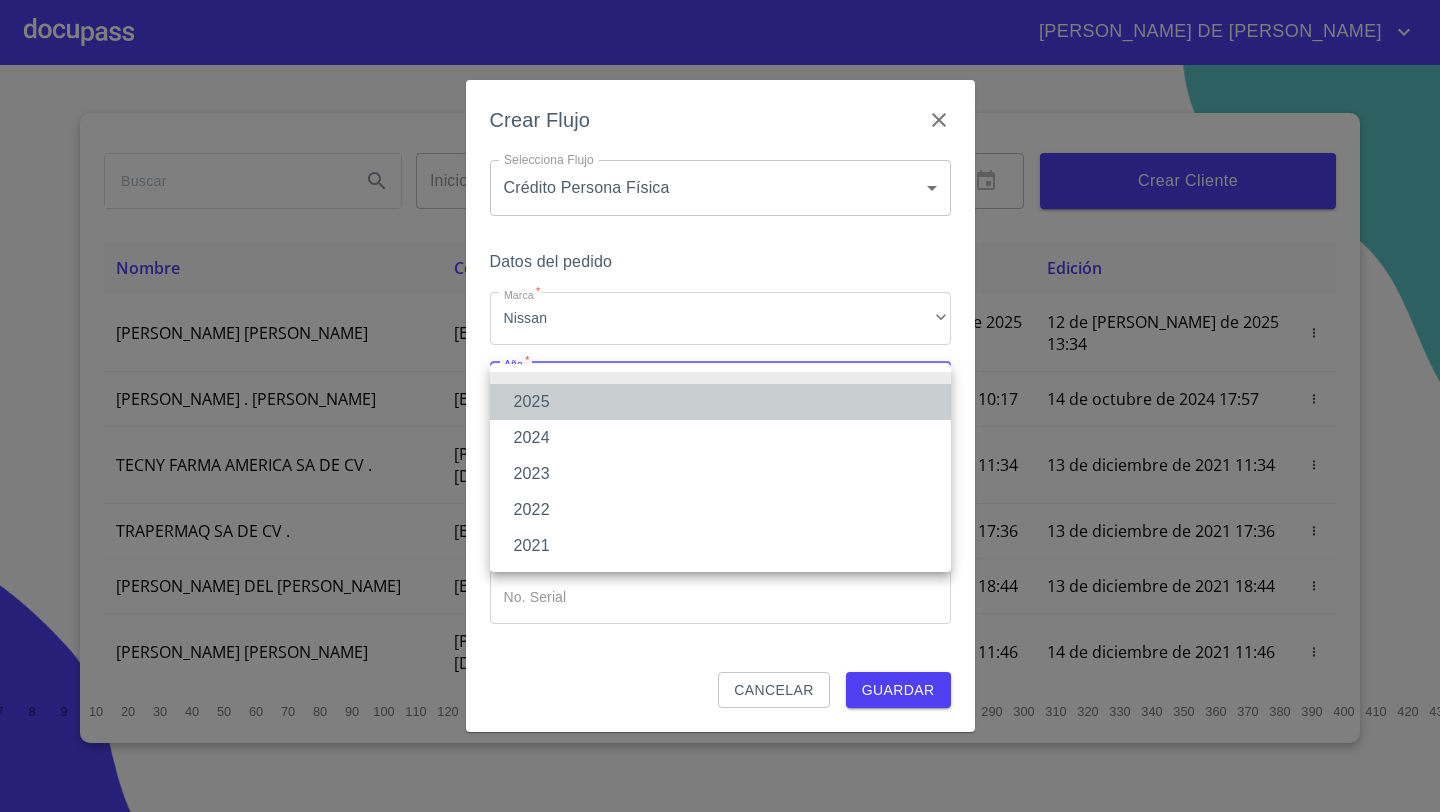 click on "2025" at bounding box center [720, 402] 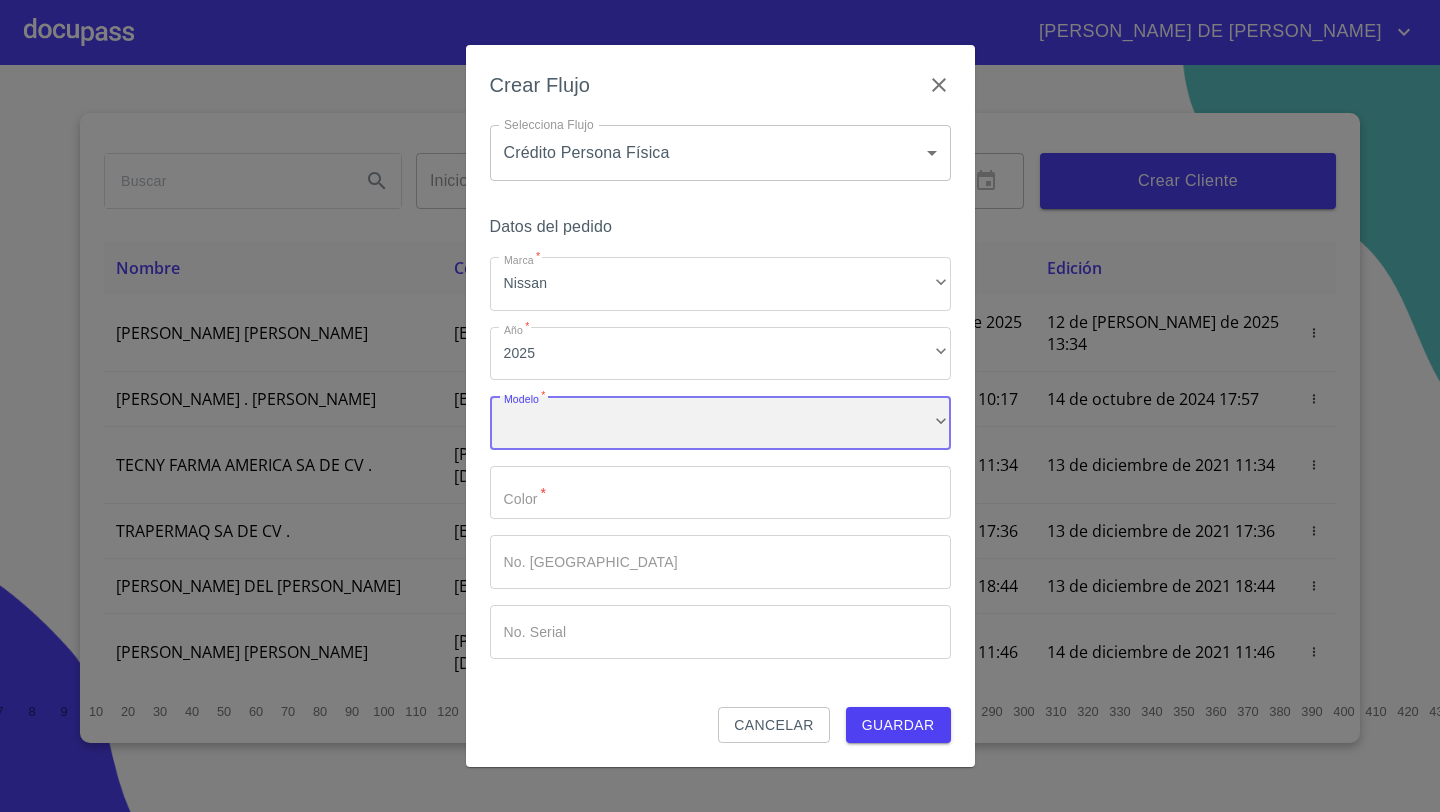 click on "​" at bounding box center [720, 423] 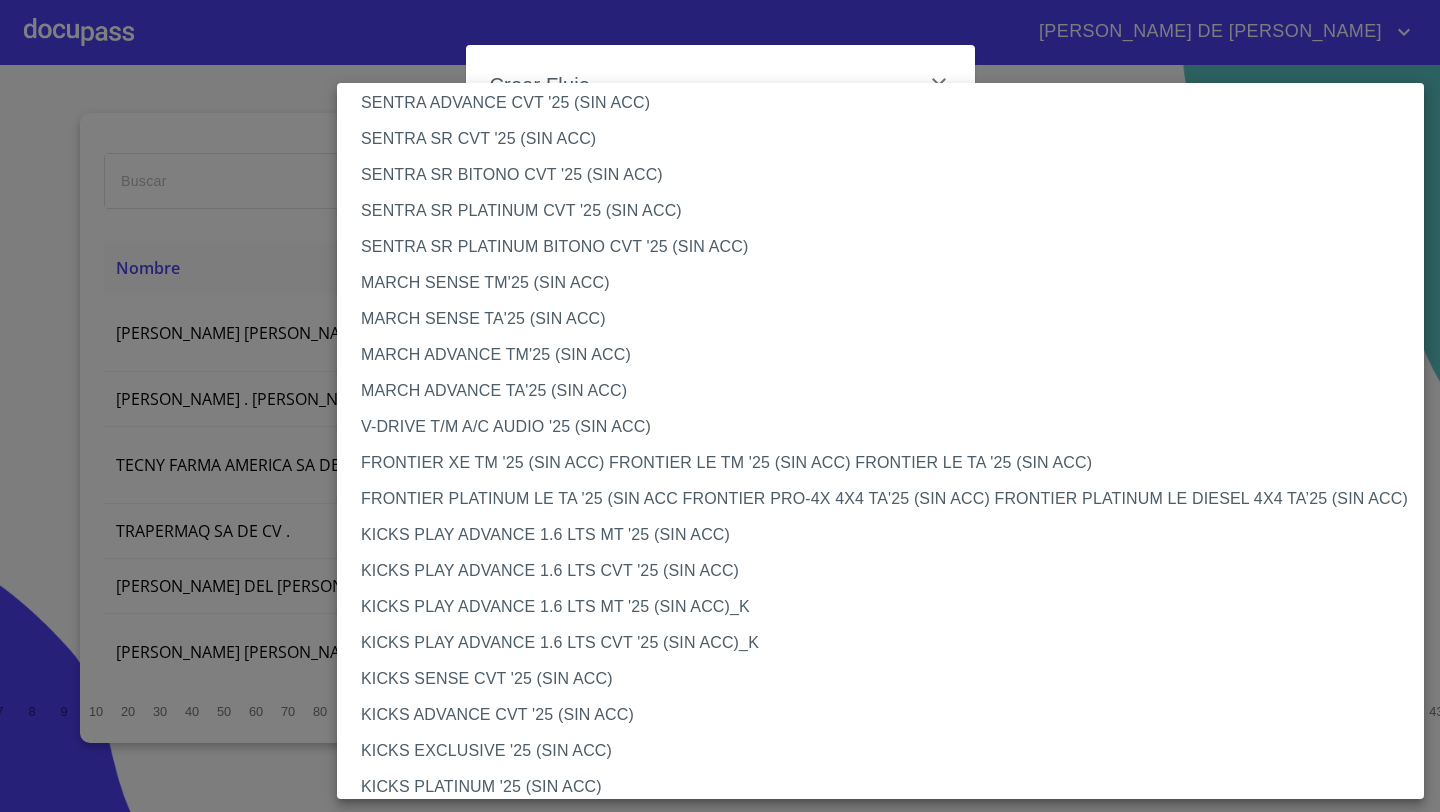 scroll, scrollTop: 1284, scrollLeft: 0, axis: vertical 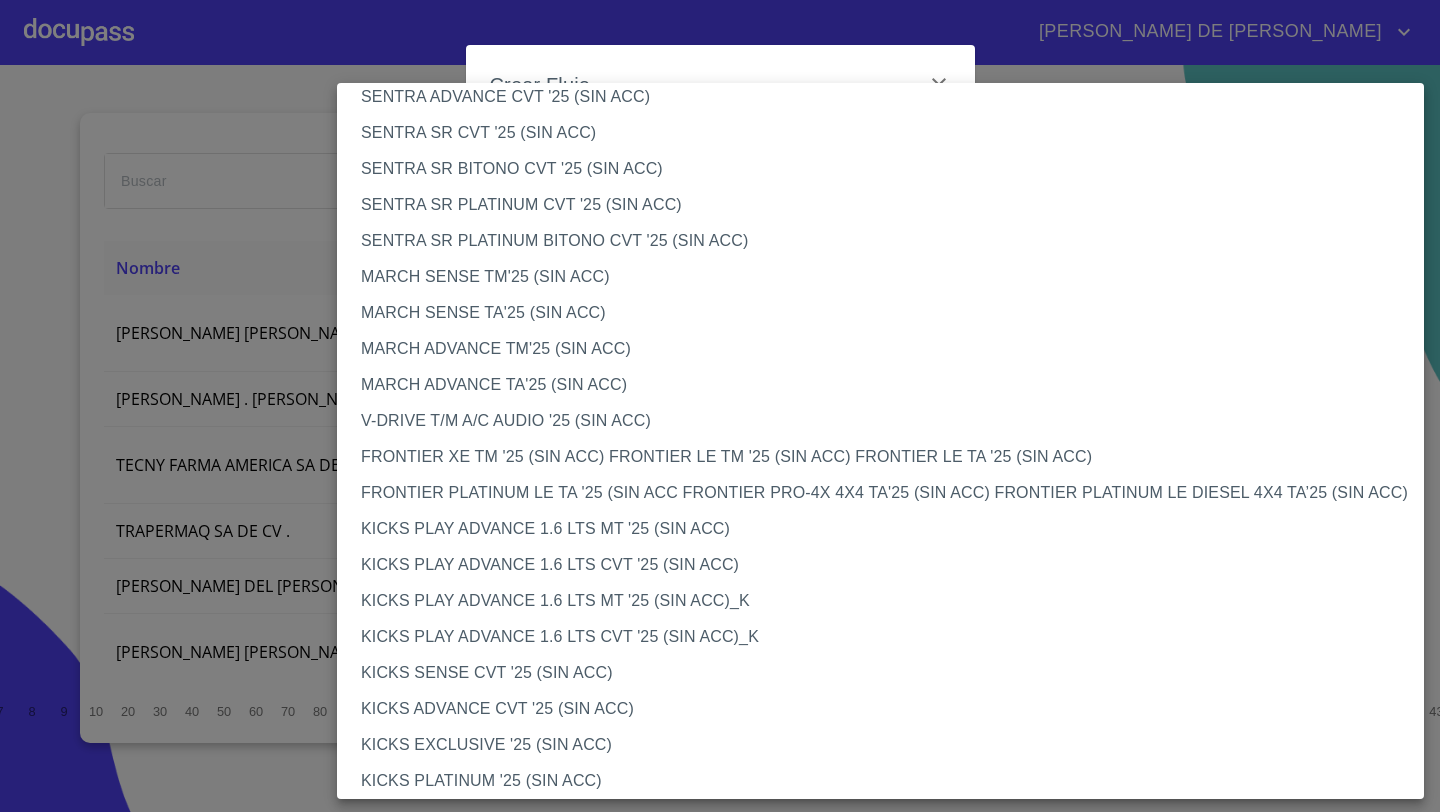 click on "FRONTIER XE TM '25 (SIN ACC) FRONTIER LE TM '25 (SIN ACC) FRONTIER LE TA '25 (SIN ACC)" at bounding box center [880, 457] 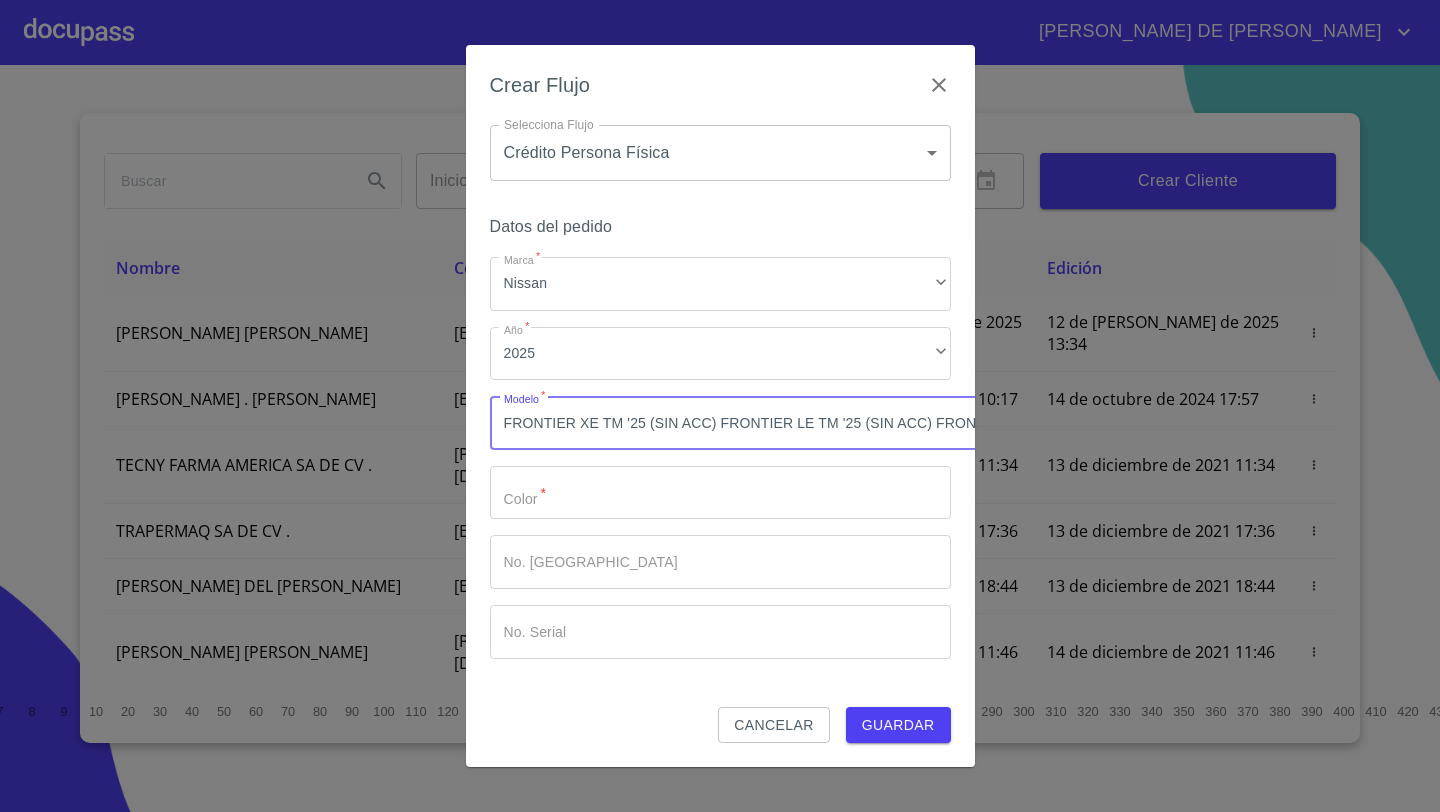 click on "Marca   *" at bounding box center (720, 493) 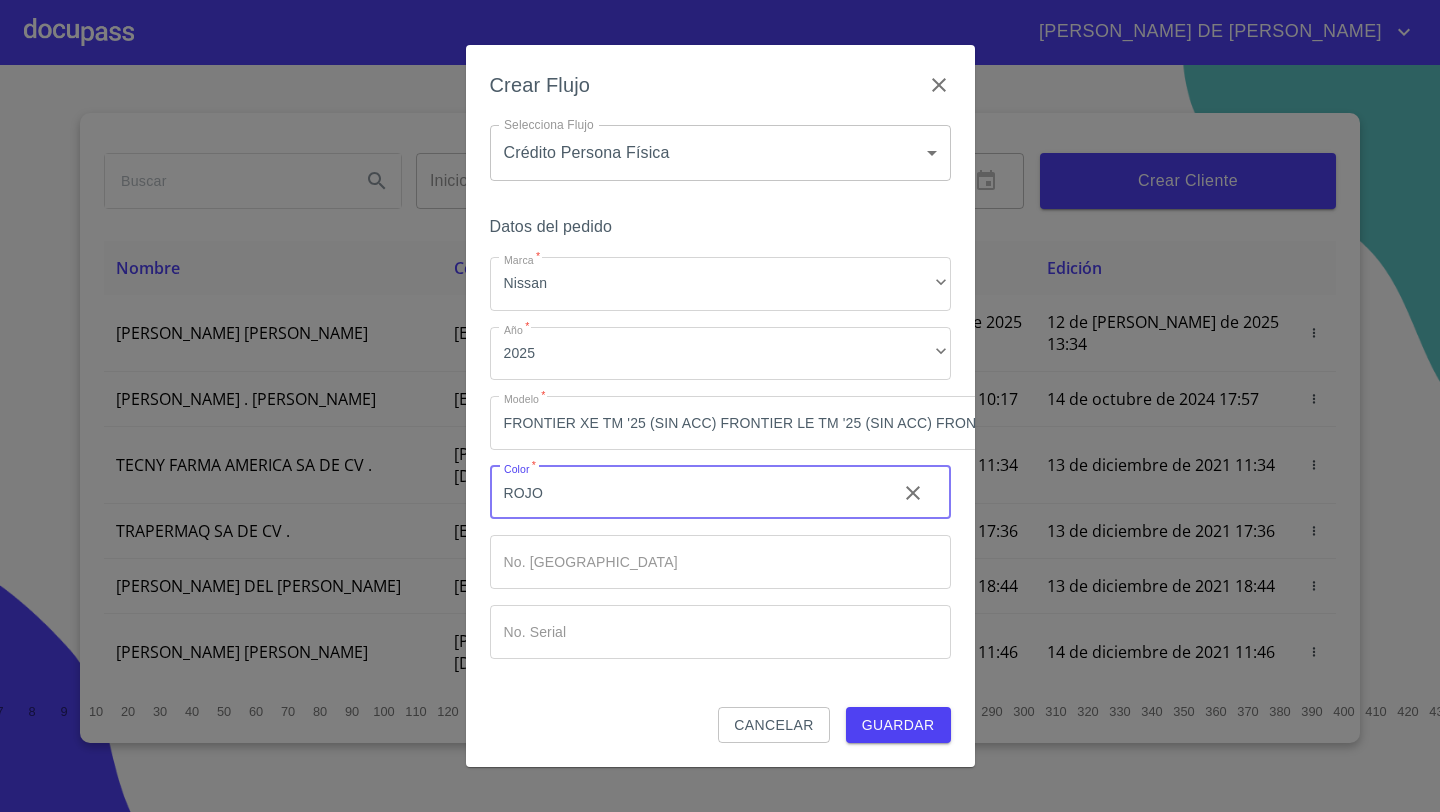 type on "ROJO" 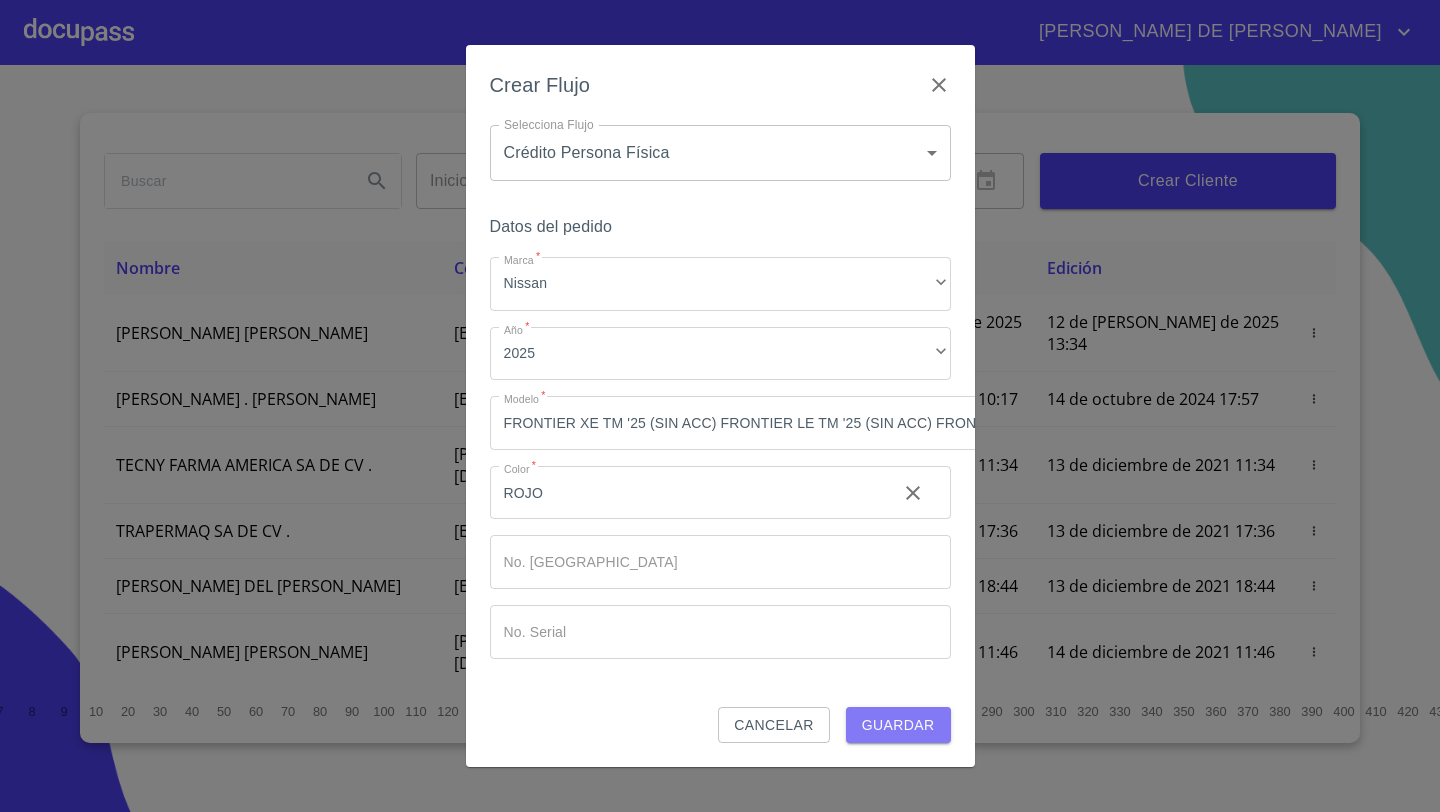 click on "Guardar" at bounding box center (898, 725) 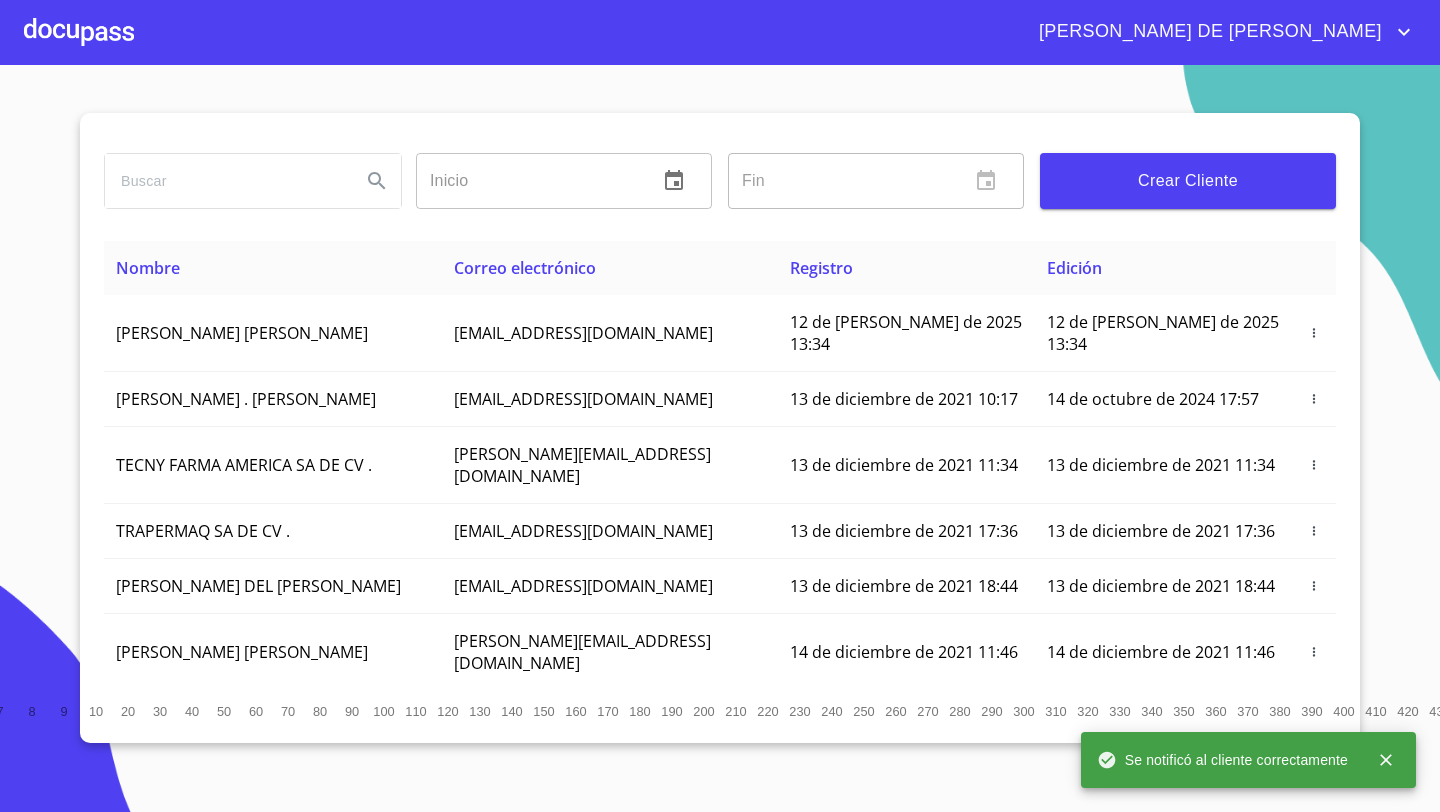 click at bounding box center [79, 32] 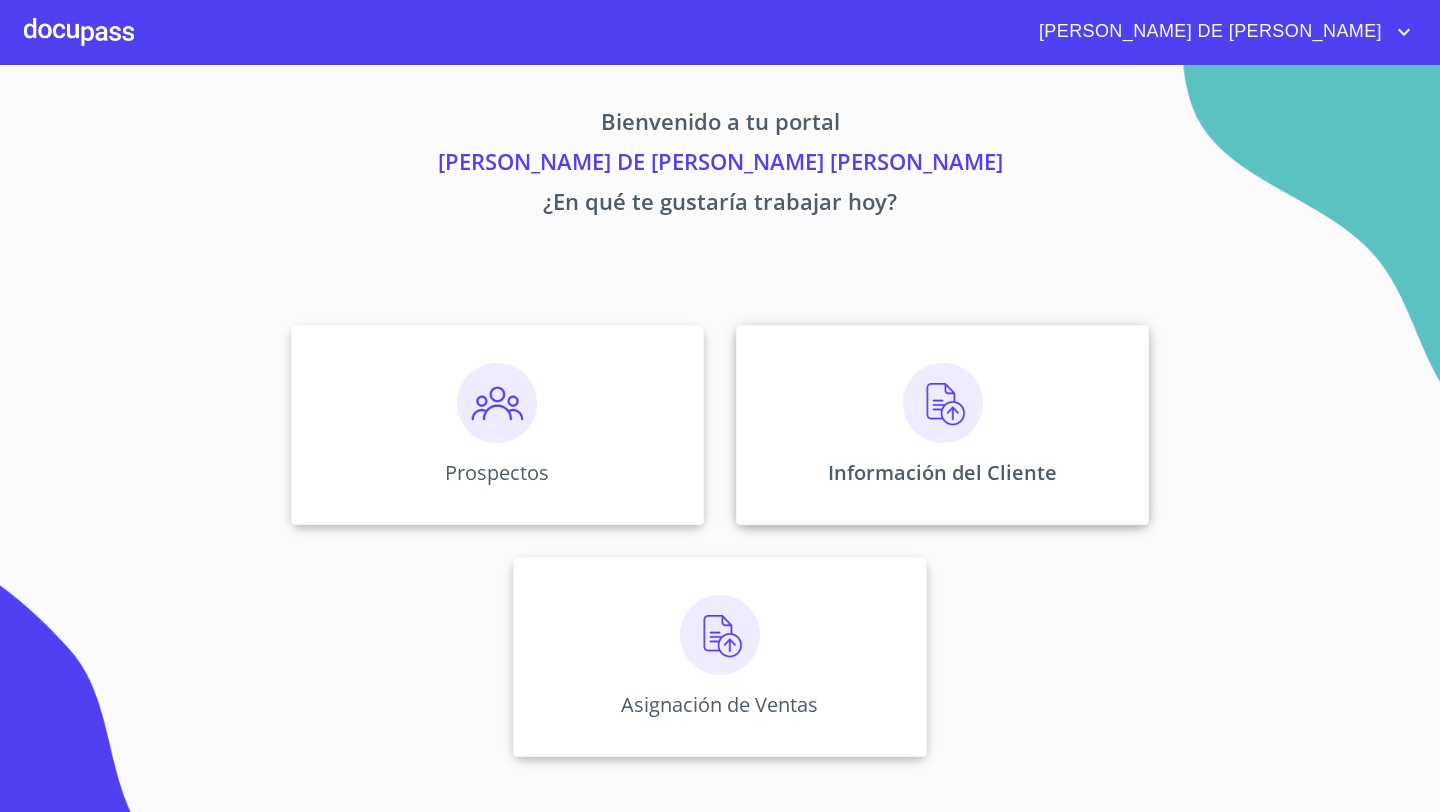 click on "Información del Cliente" at bounding box center (942, 425) 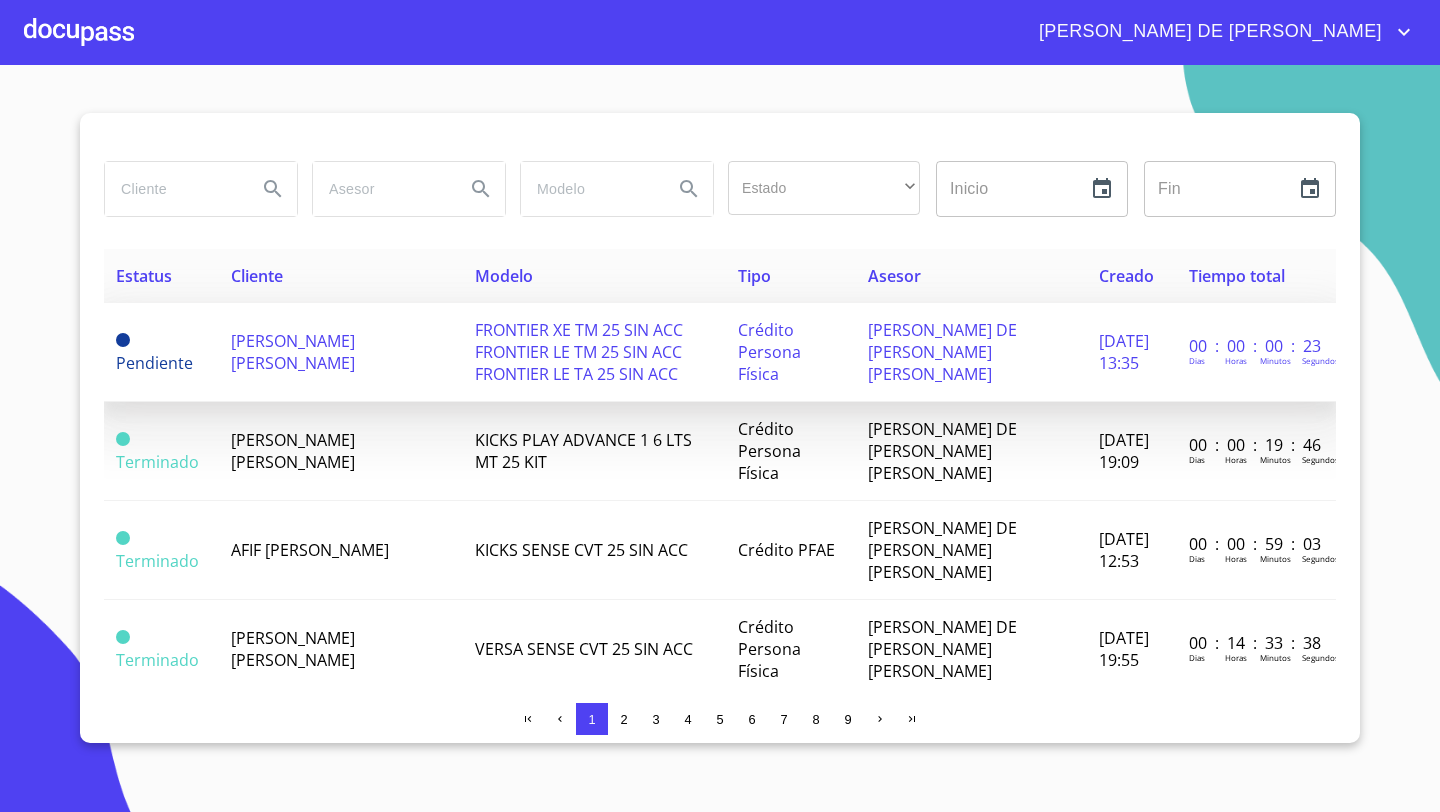 click on "[PERSON_NAME]  [PERSON_NAME]" at bounding box center (293, 352) 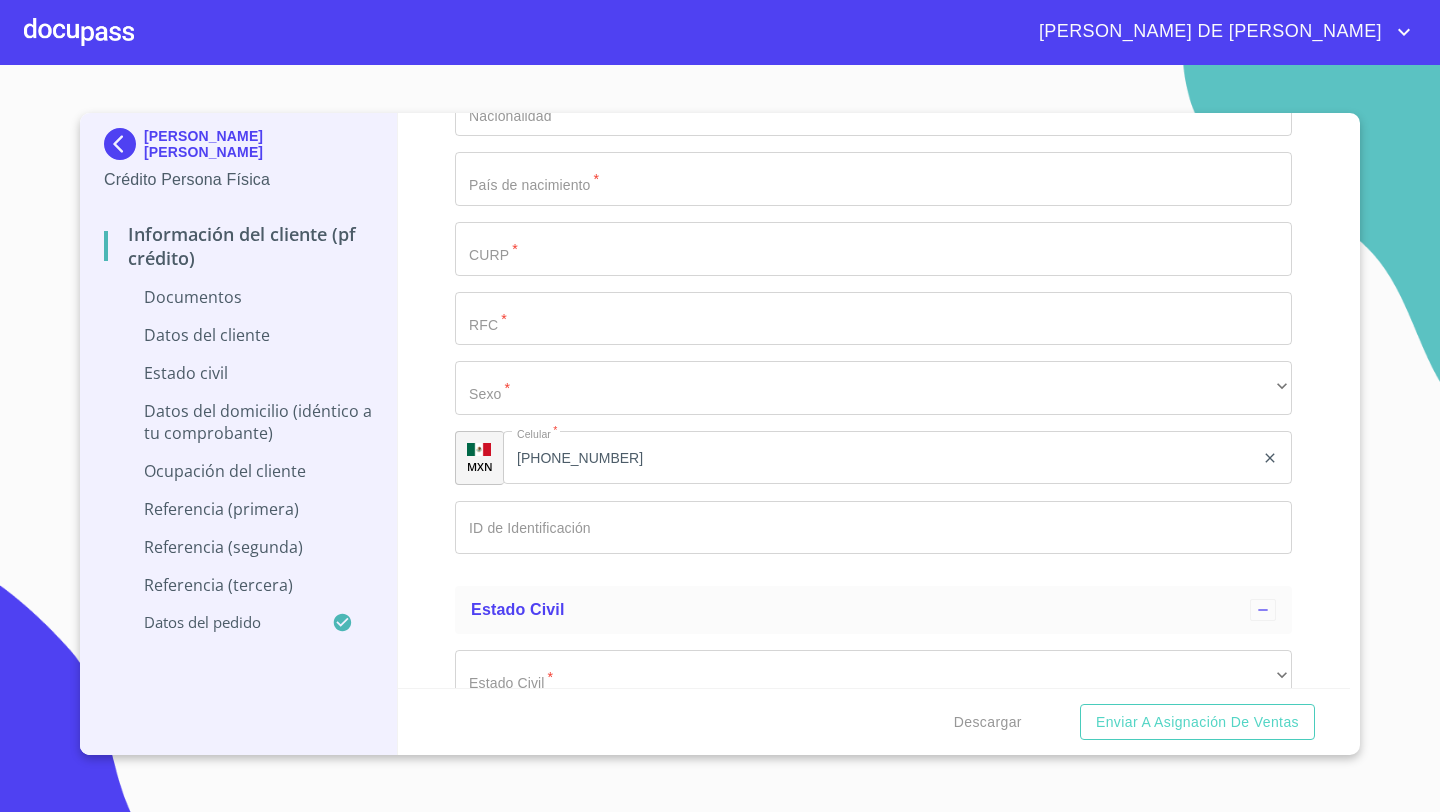 scroll, scrollTop: 2998, scrollLeft: 0, axis: vertical 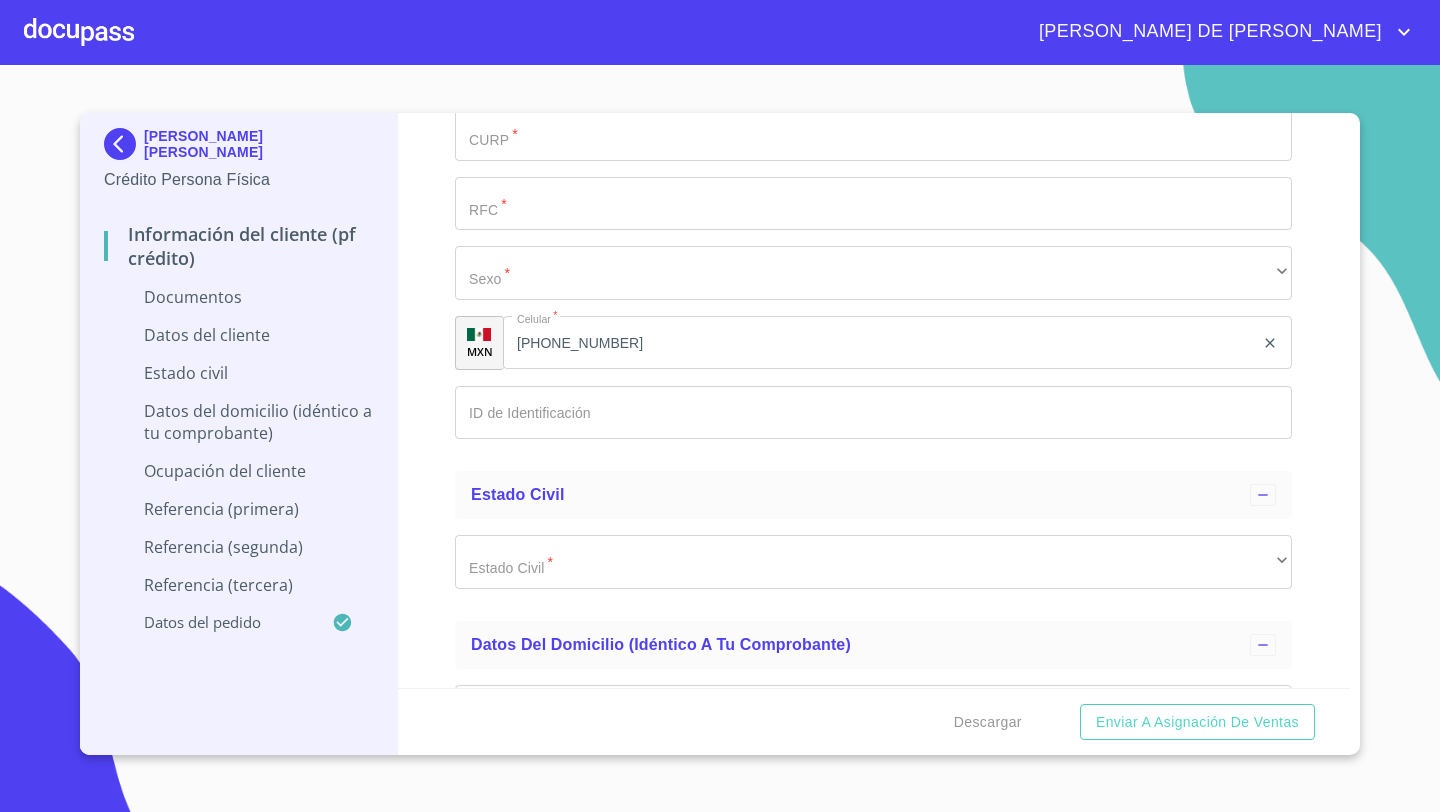 click on "Documento de identificación   *" at bounding box center [850, -353] 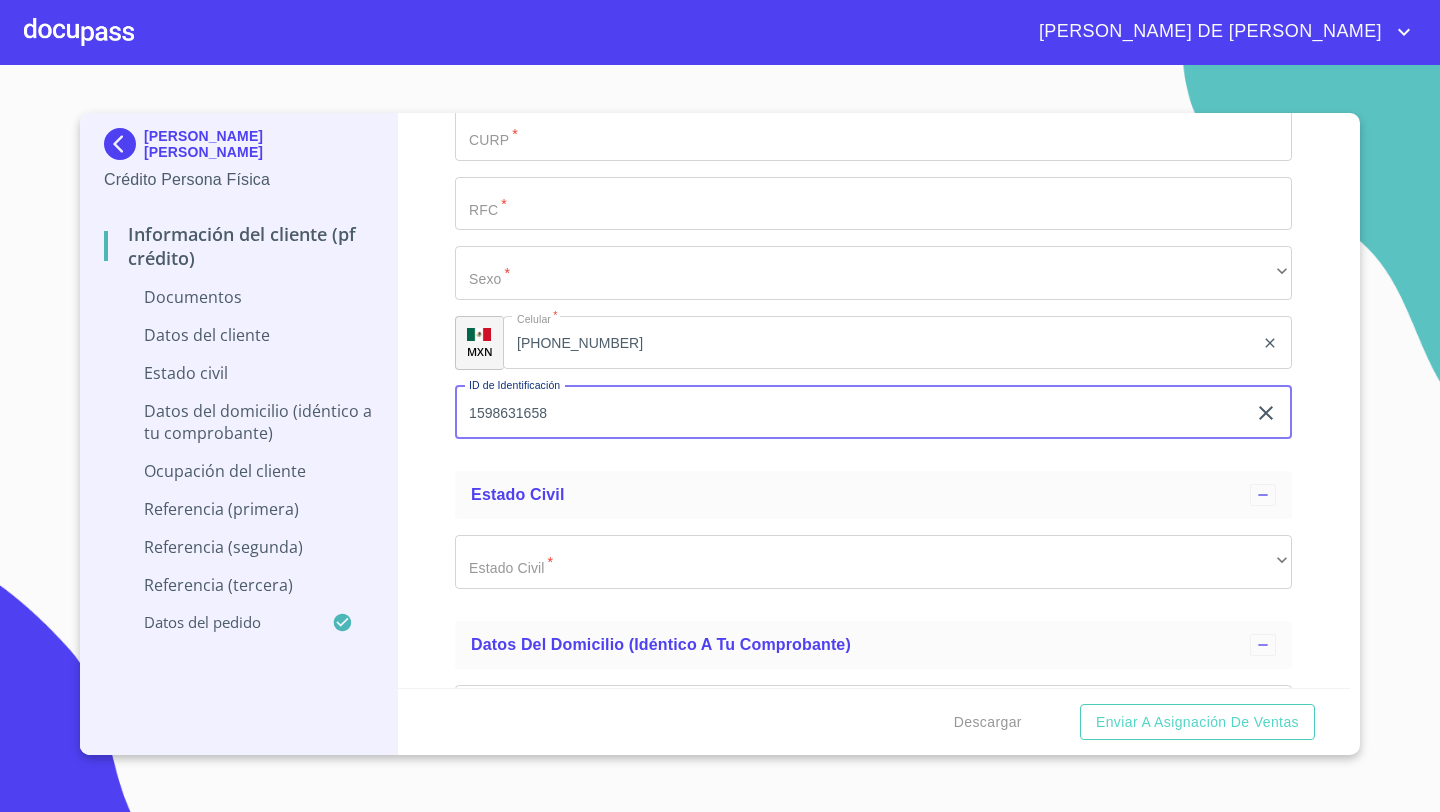 type on "1598631658" 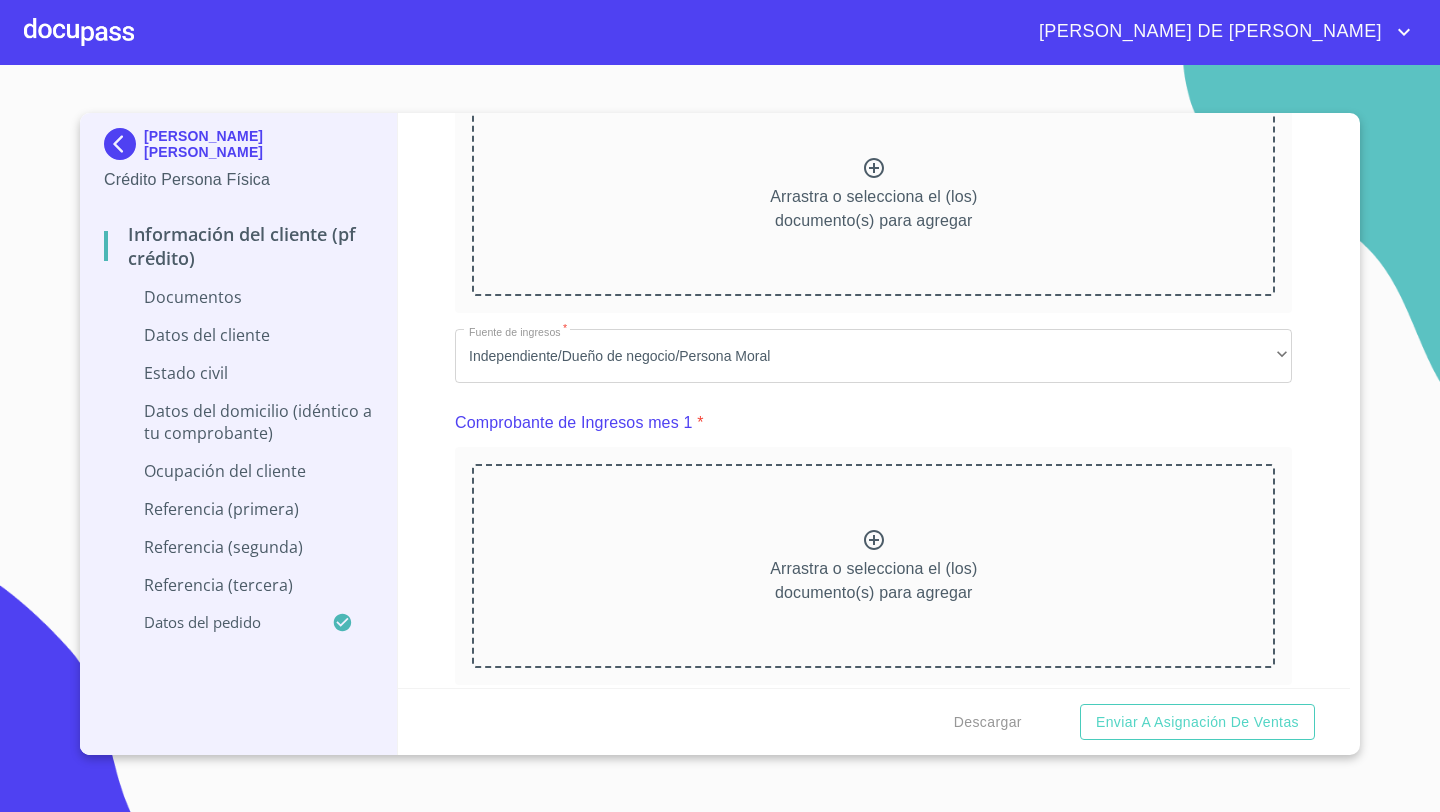 scroll, scrollTop: 0, scrollLeft: 0, axis: both 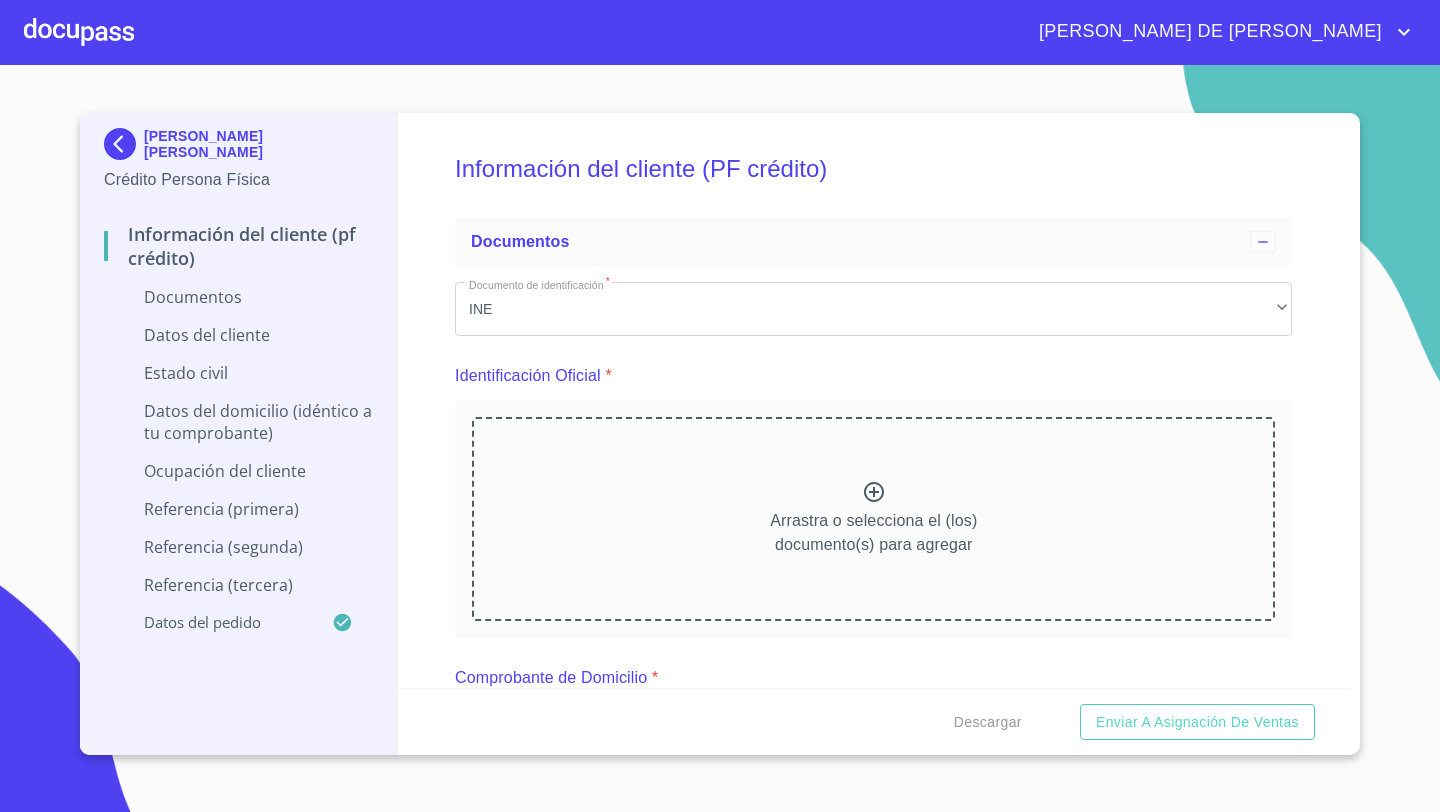 click on "Arrastra o selecciona el (los) documento(s) para agregar" at bounding box center (873, 519) 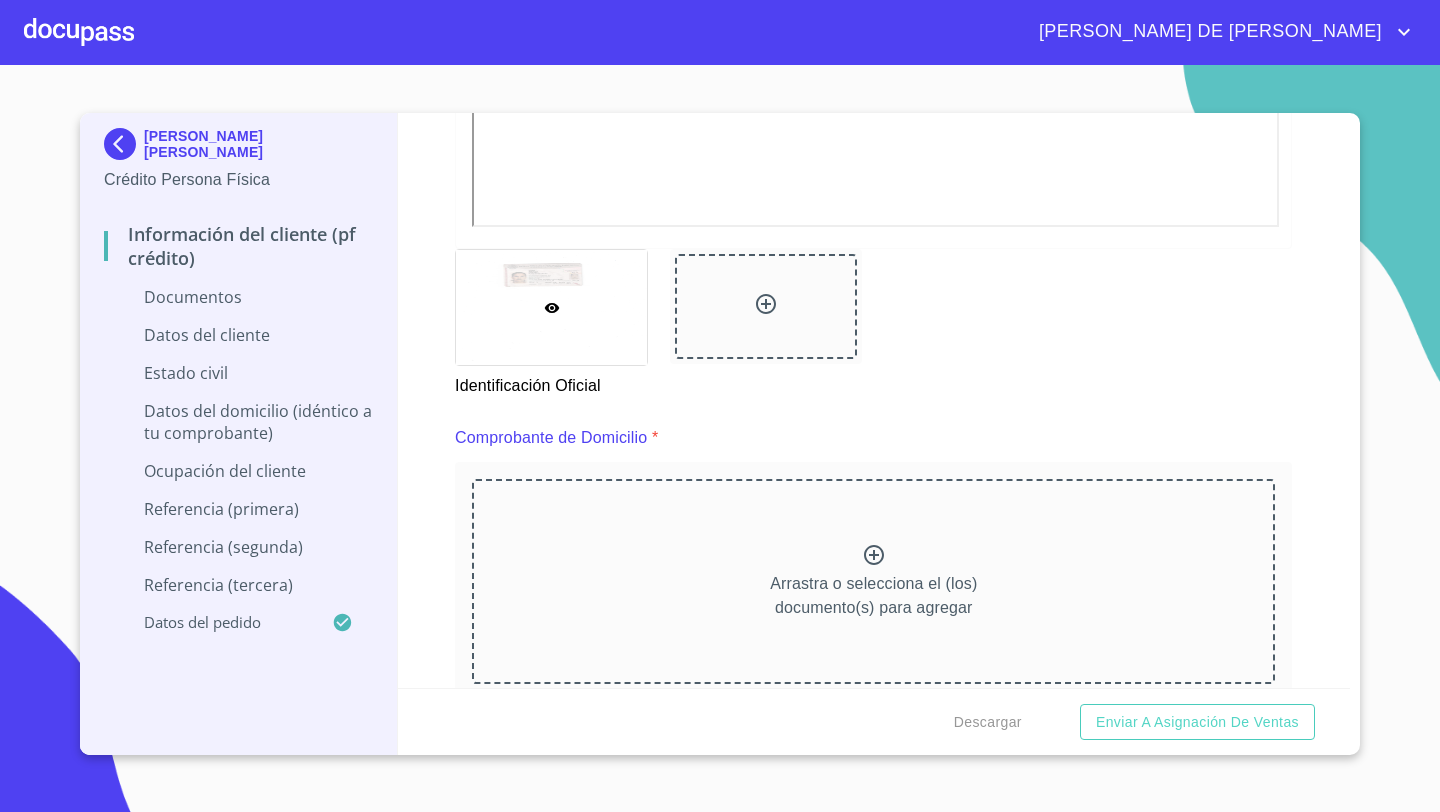 scroll, scrollTop: 811, scrollLeft: 0, axis: vertical 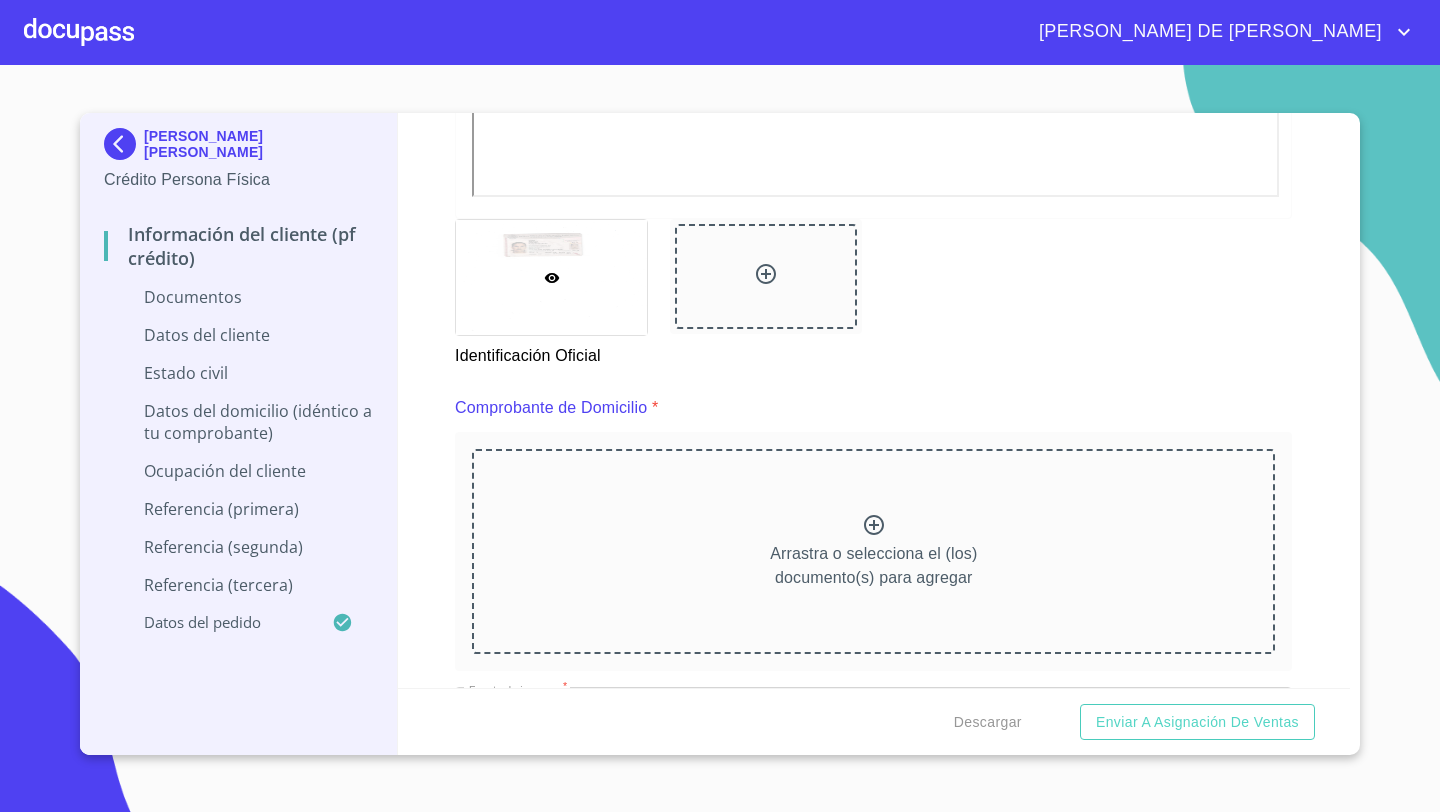 click on "Arrastra o selecciona el (los) documento(s) para agregar" at bounding box center (873, 551) 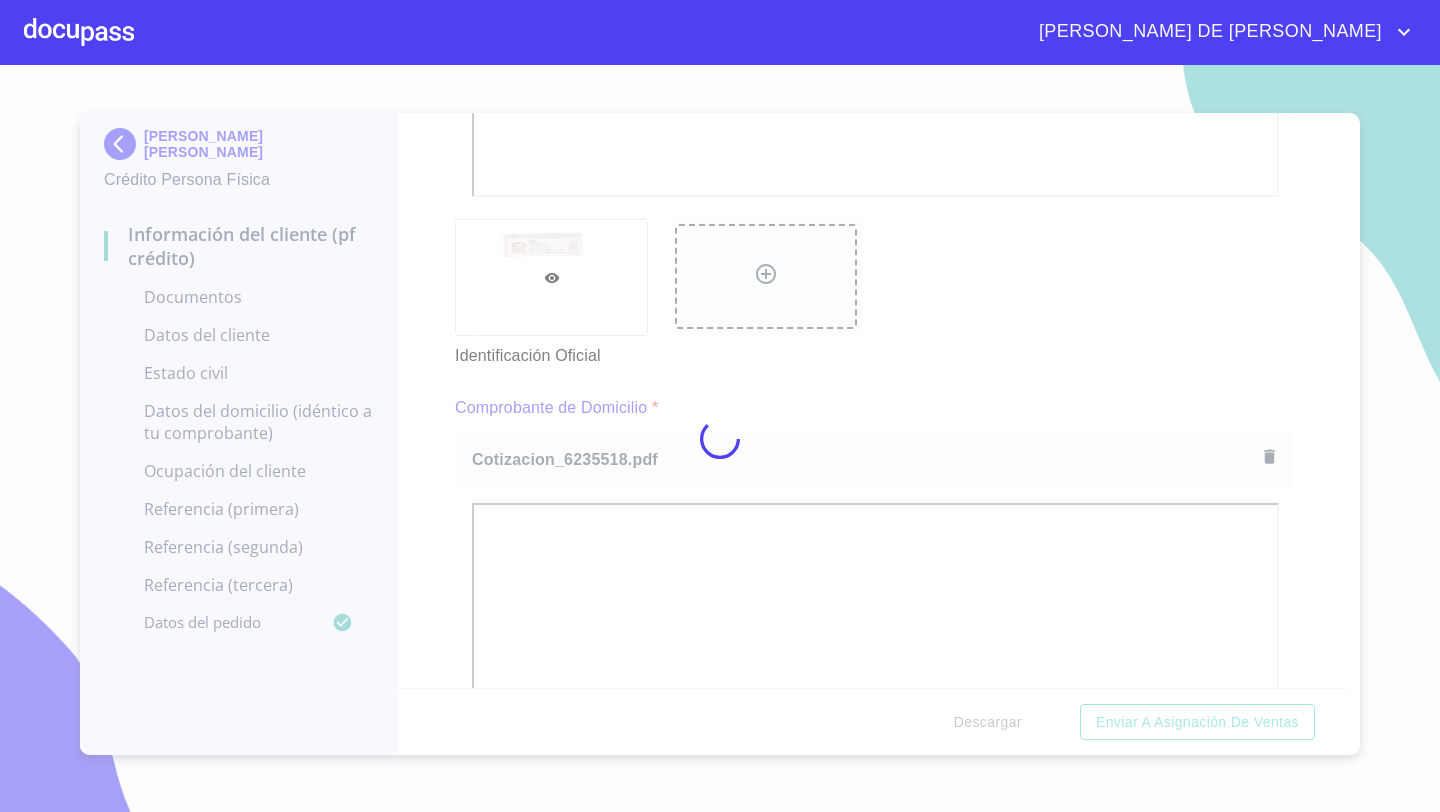 click 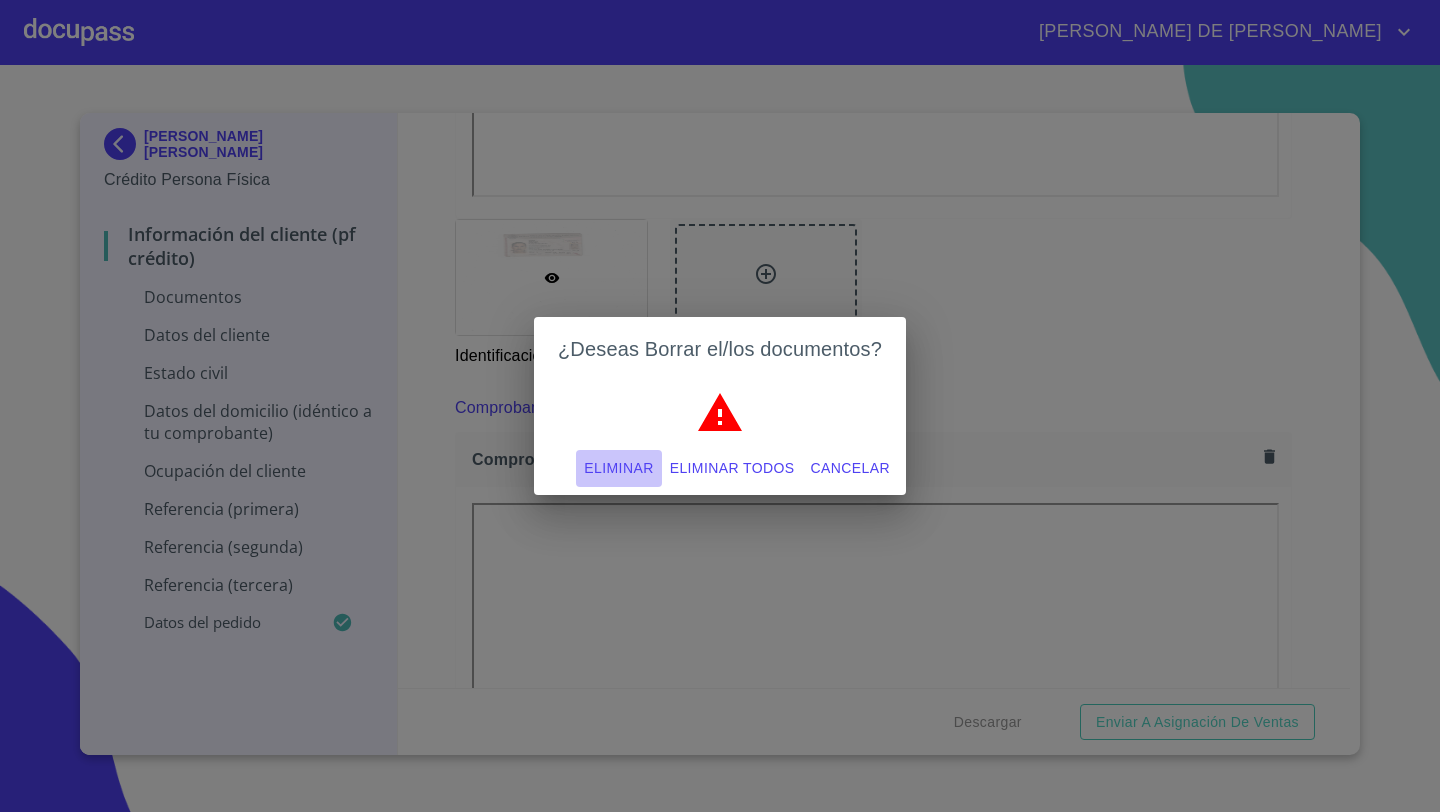 click on "Eliminar" at bounding box center [618, 468] 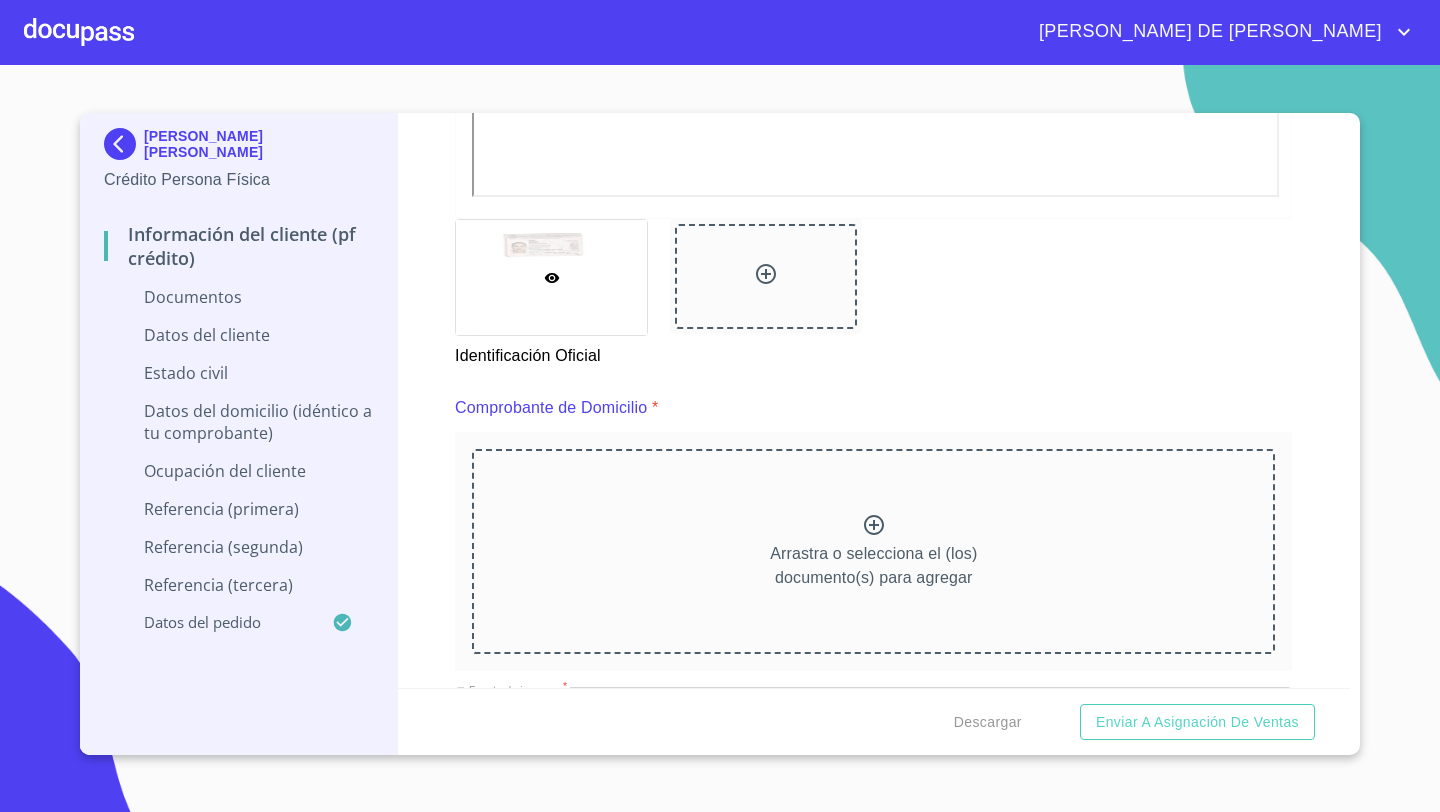 click on "Arrastra o selecciona el (los) documento(s) para agregar" at bounding box center (873, 551) 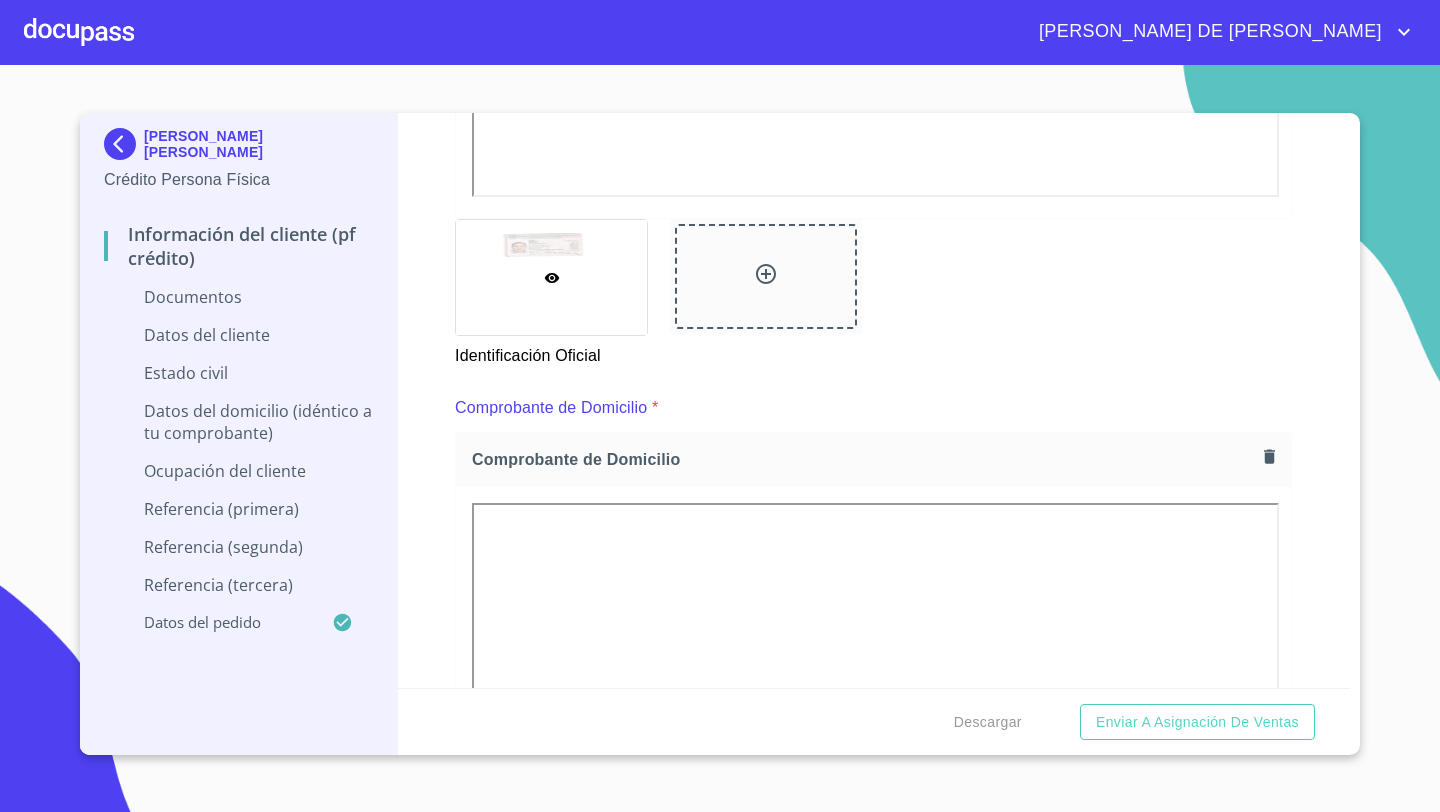 click 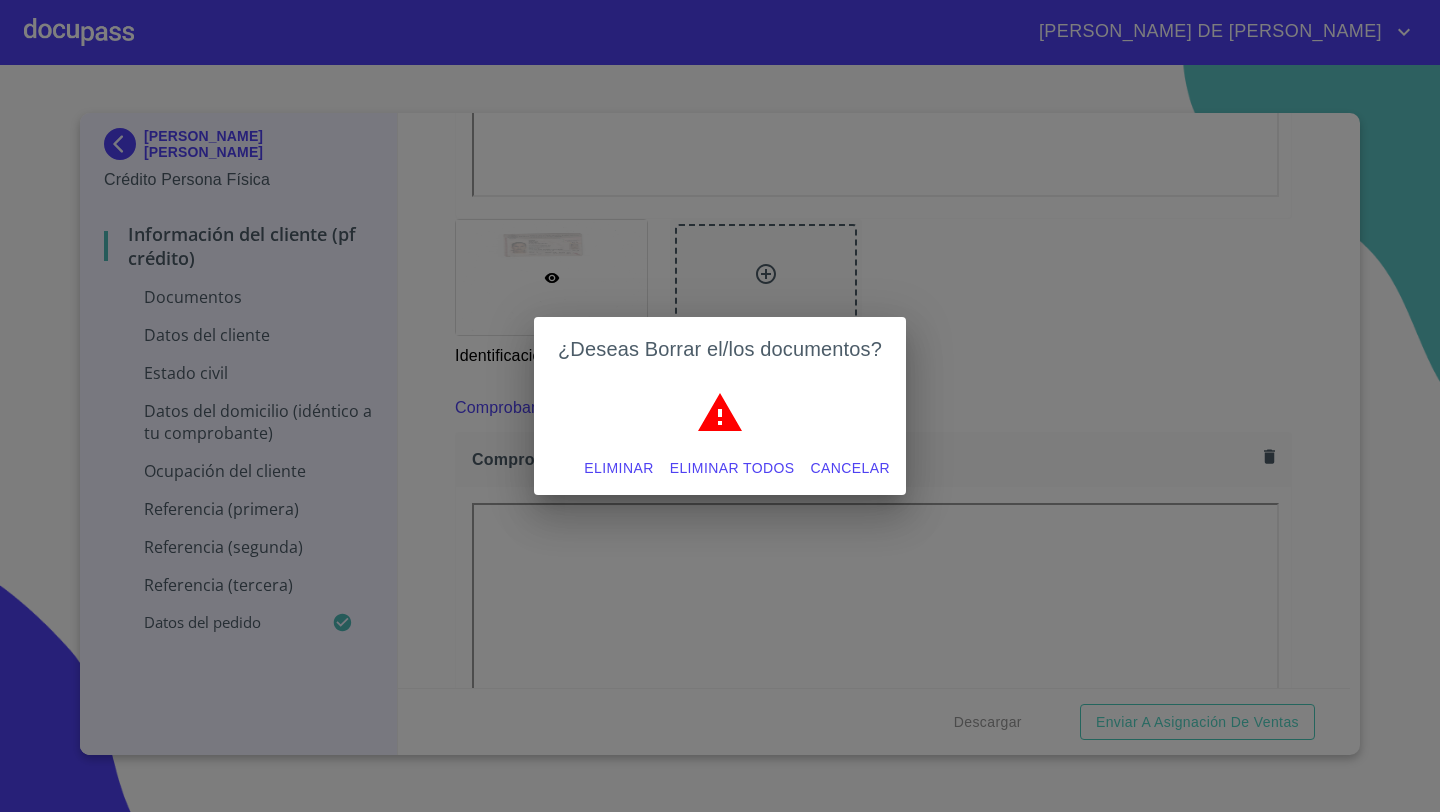 click on "Eliminar" at bounding box center (618, 468) 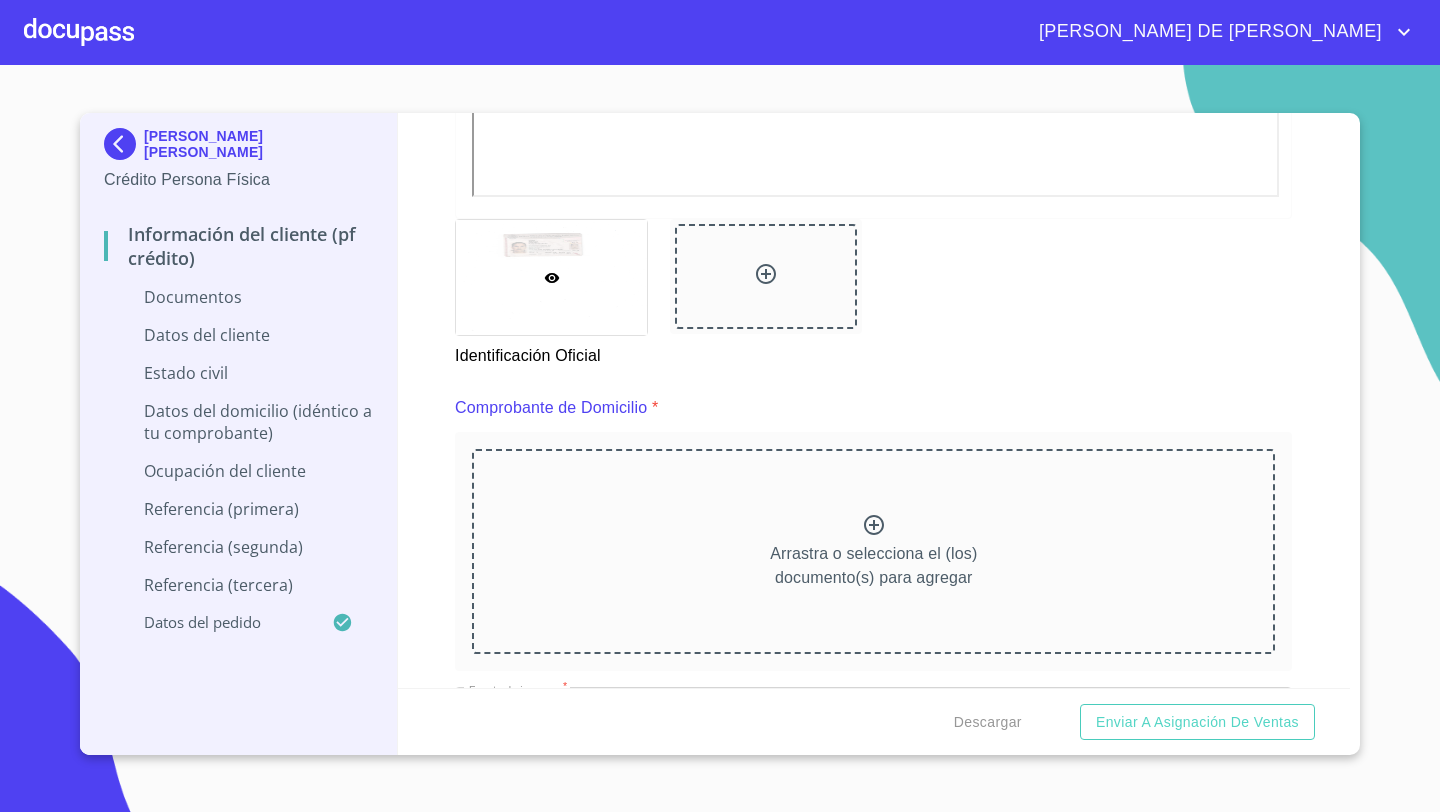 click on "Arrastra o selecciona el (los) documento(s) para agregar" at bounding box center [873, 551] 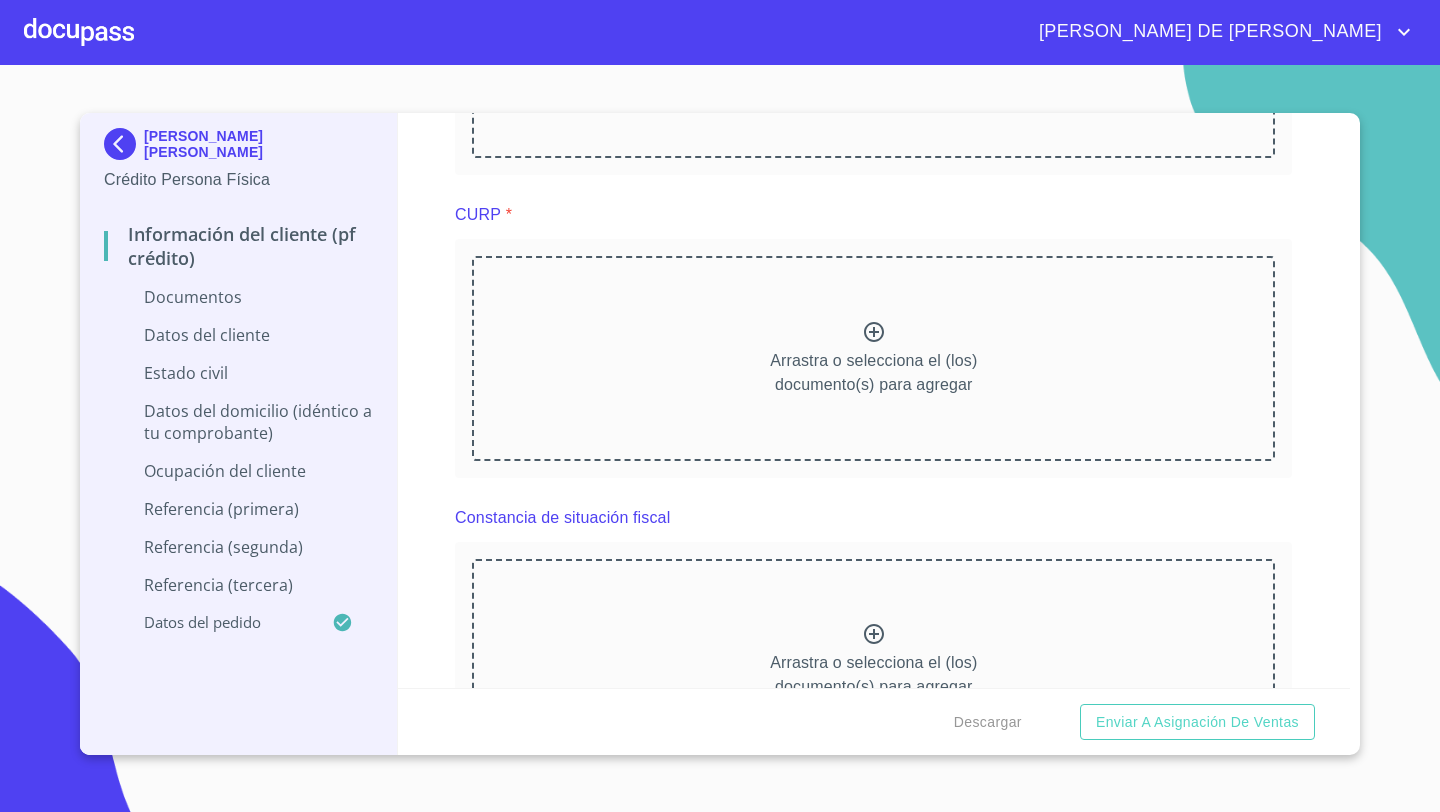 scroll, scrollTop: 2849, scrollLeft: 0, axis: vertical 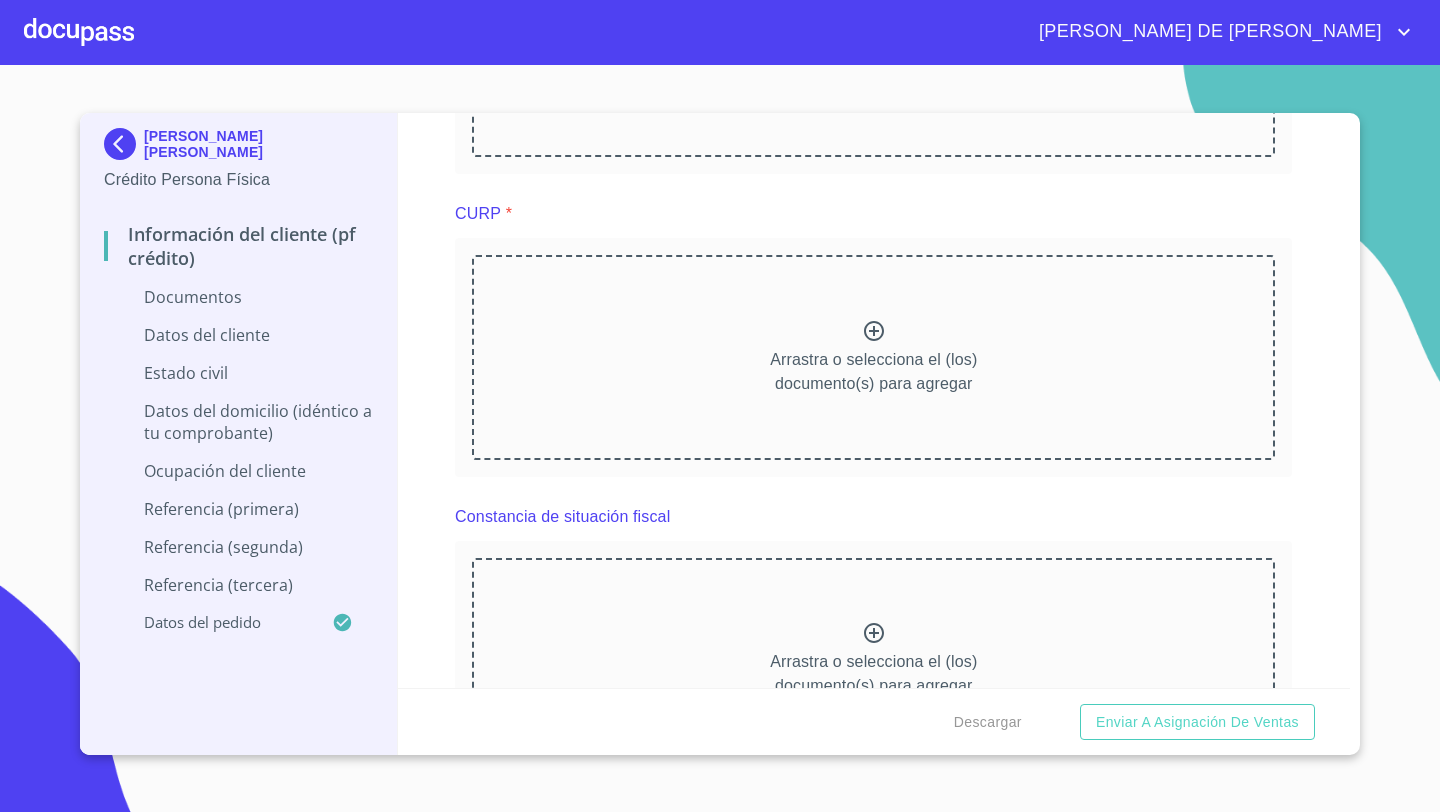 click on "Arrastra o selecciona el (los) documento(s) para agregar" at bounding box center [873, 357] 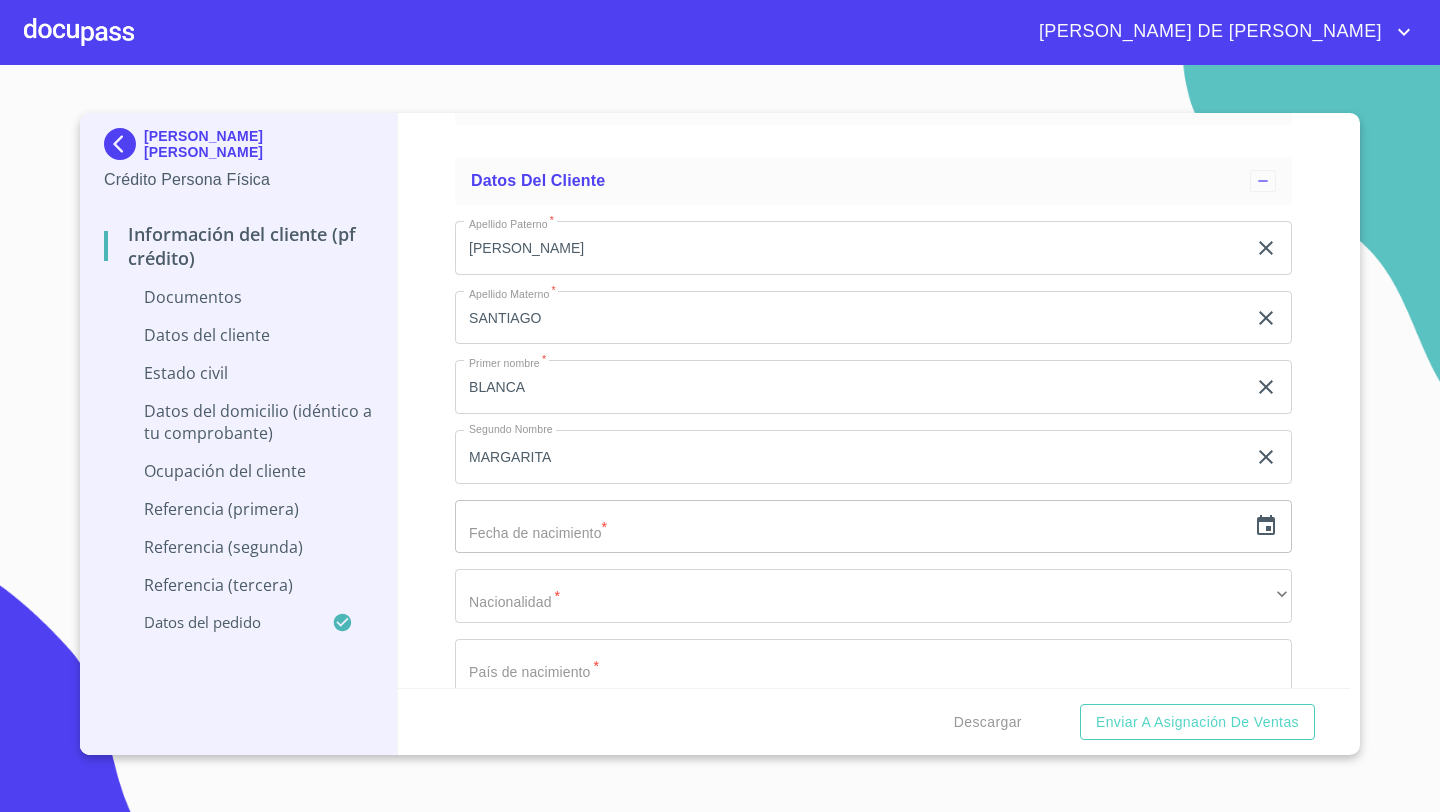 scroll, scrollTop: 4238, scrollLeft: 0, axis: vertical 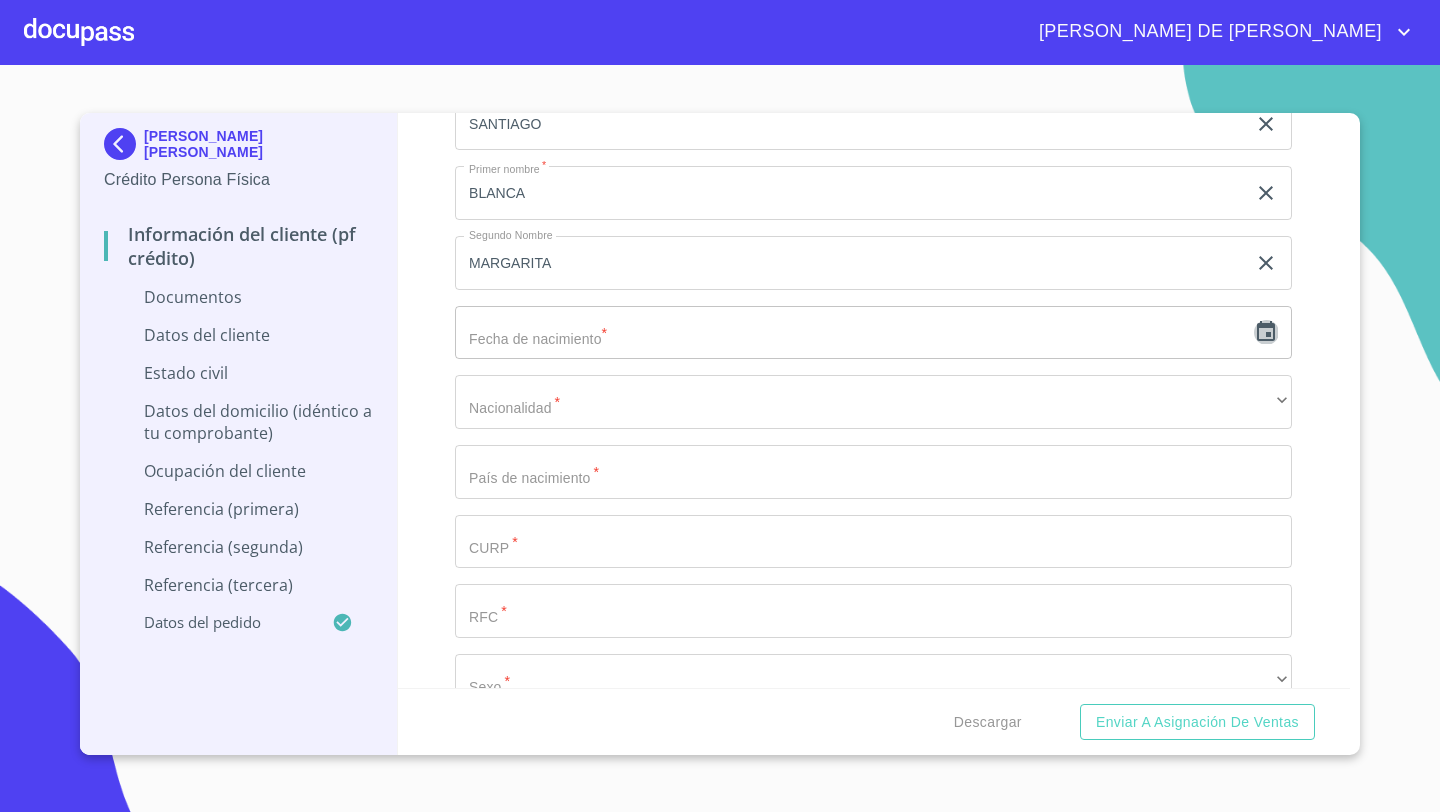 click 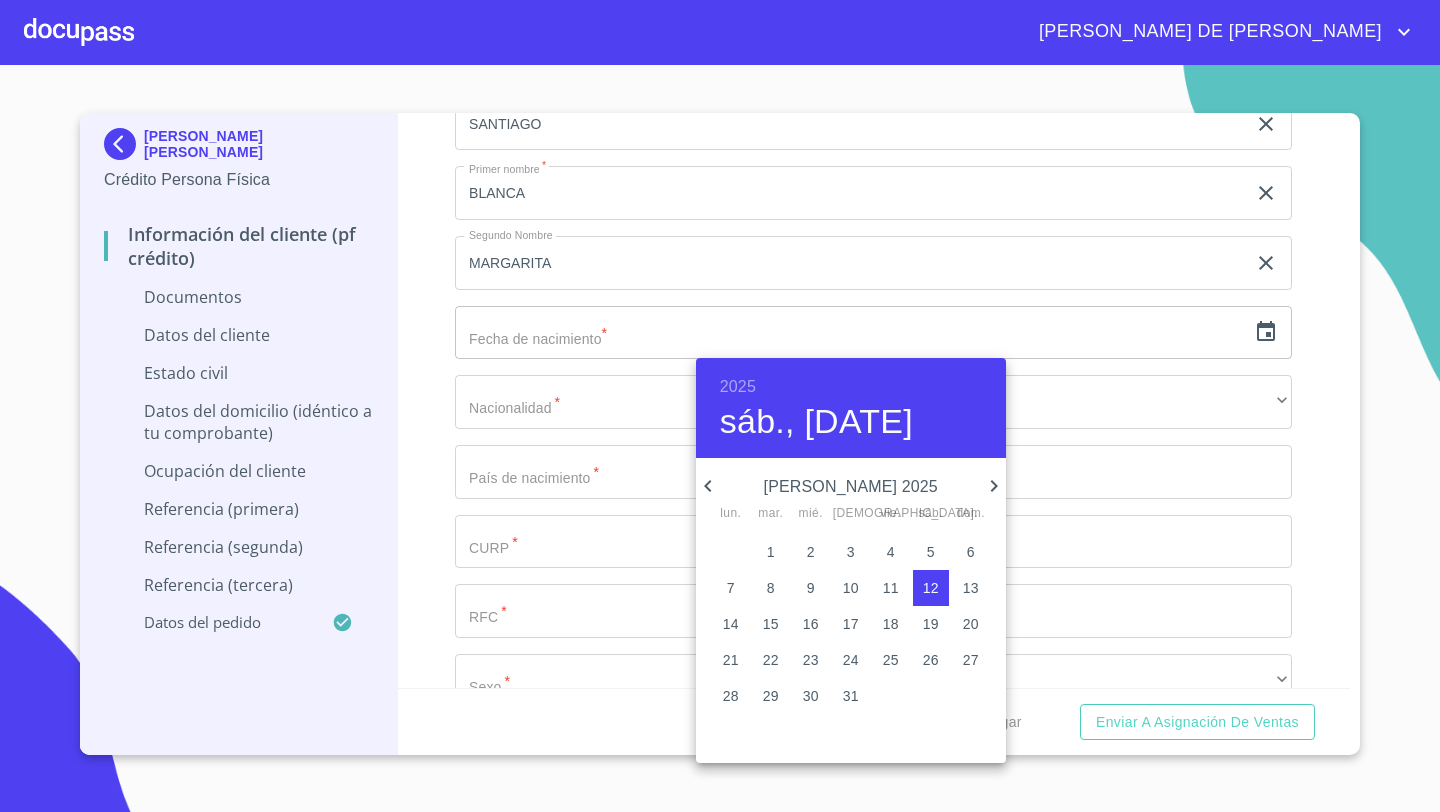 click on "2025" at bounding box center (738, 387) 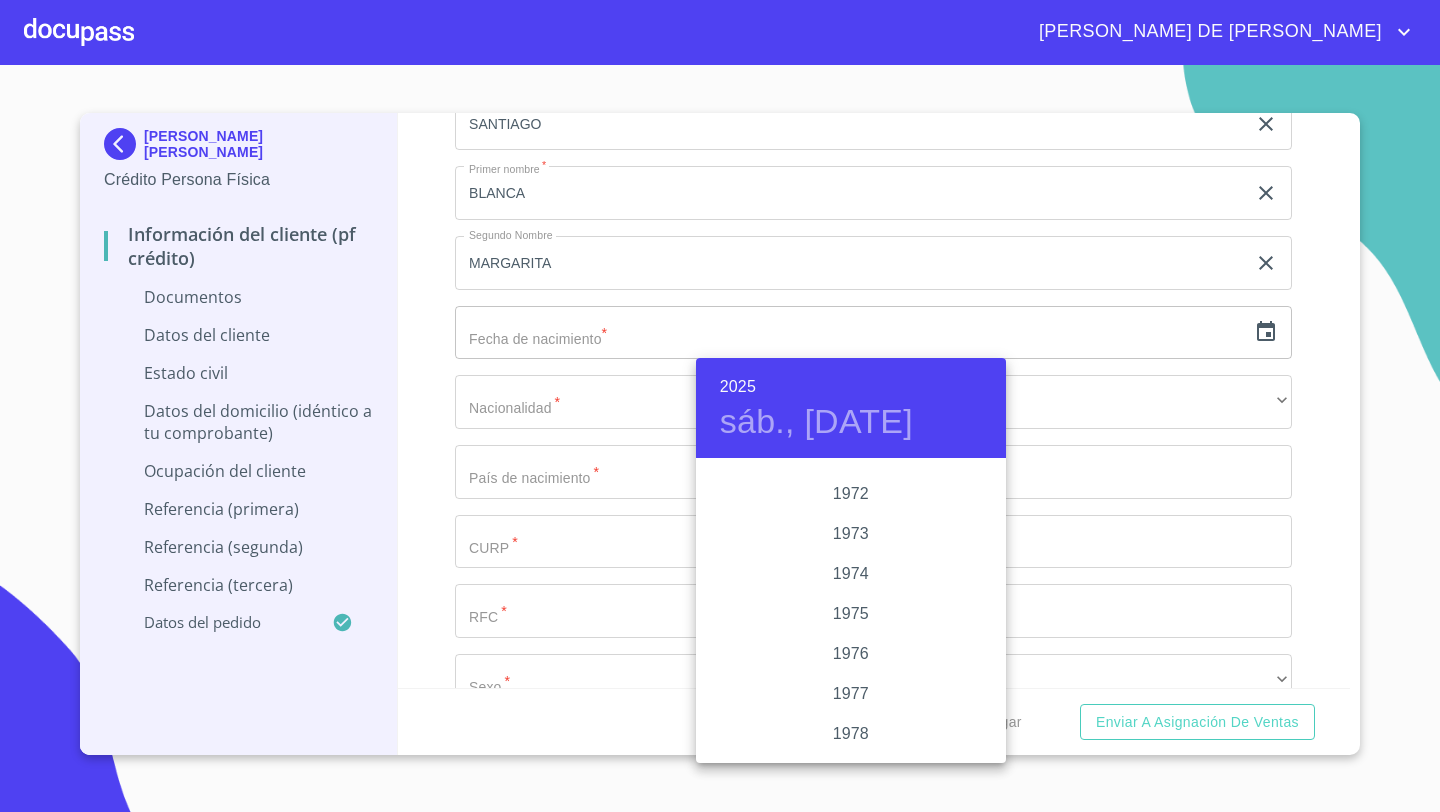 scroll, scrollTop: 1780, scrollLeft: 0, axis: vertical 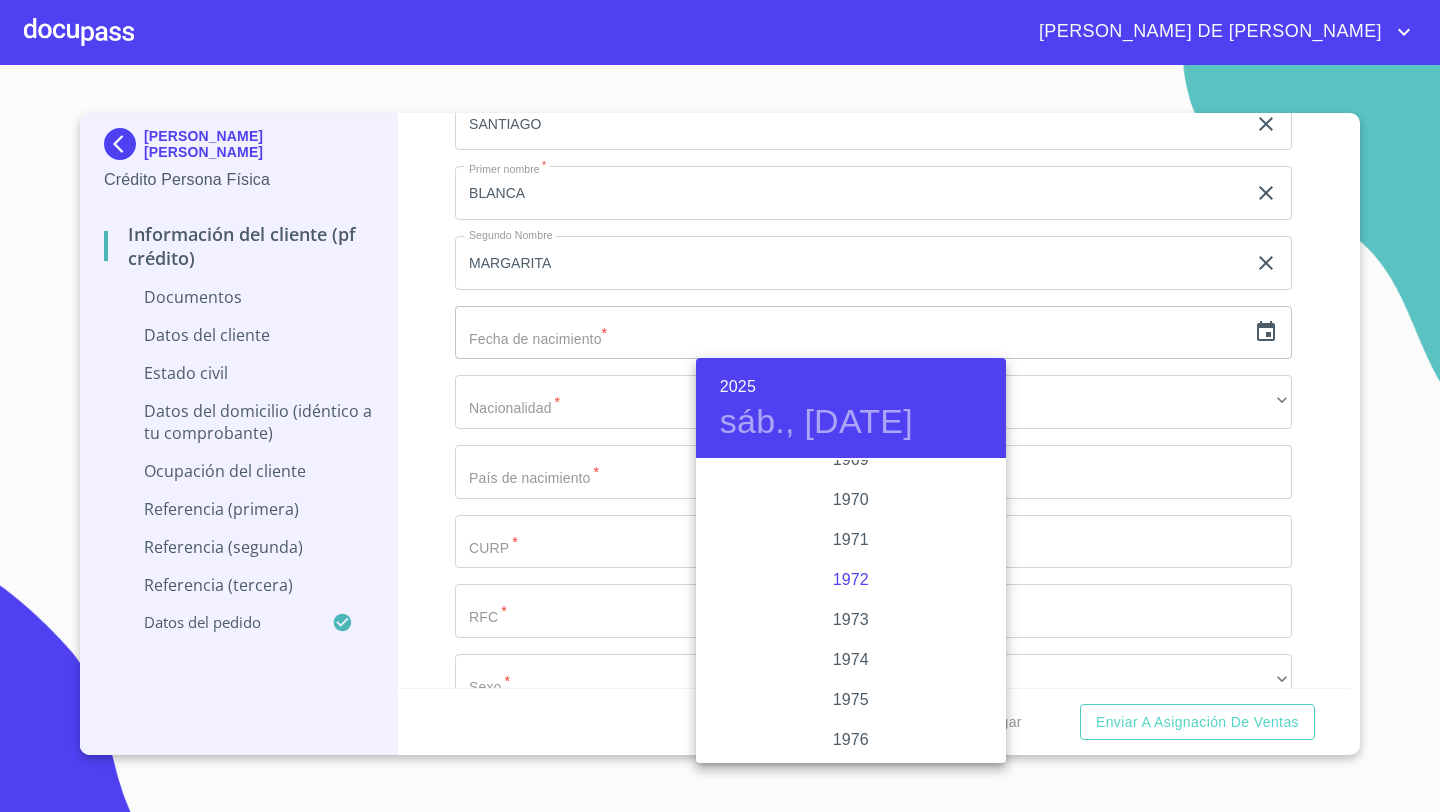 click on "1972" at bounding box center (851, 580) 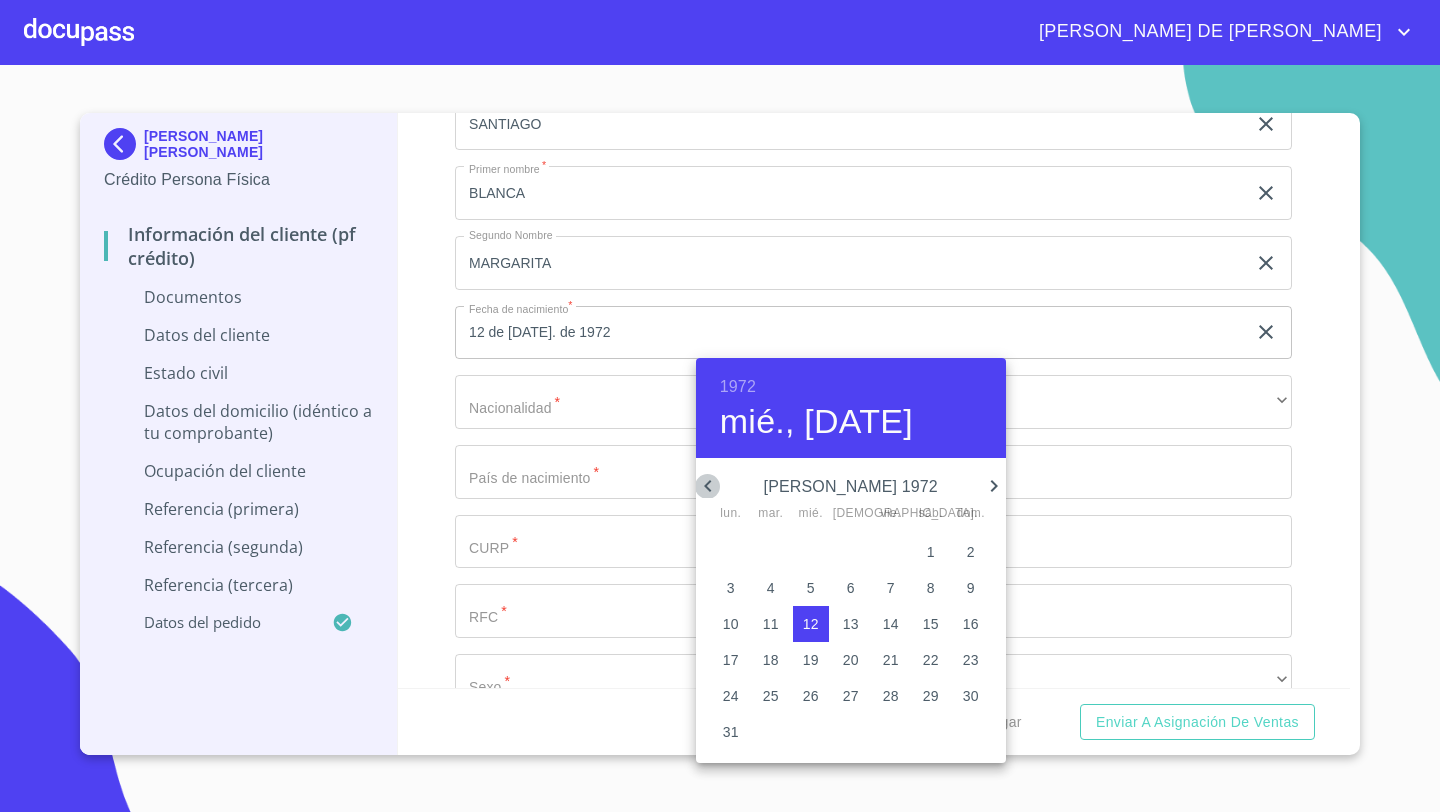 click 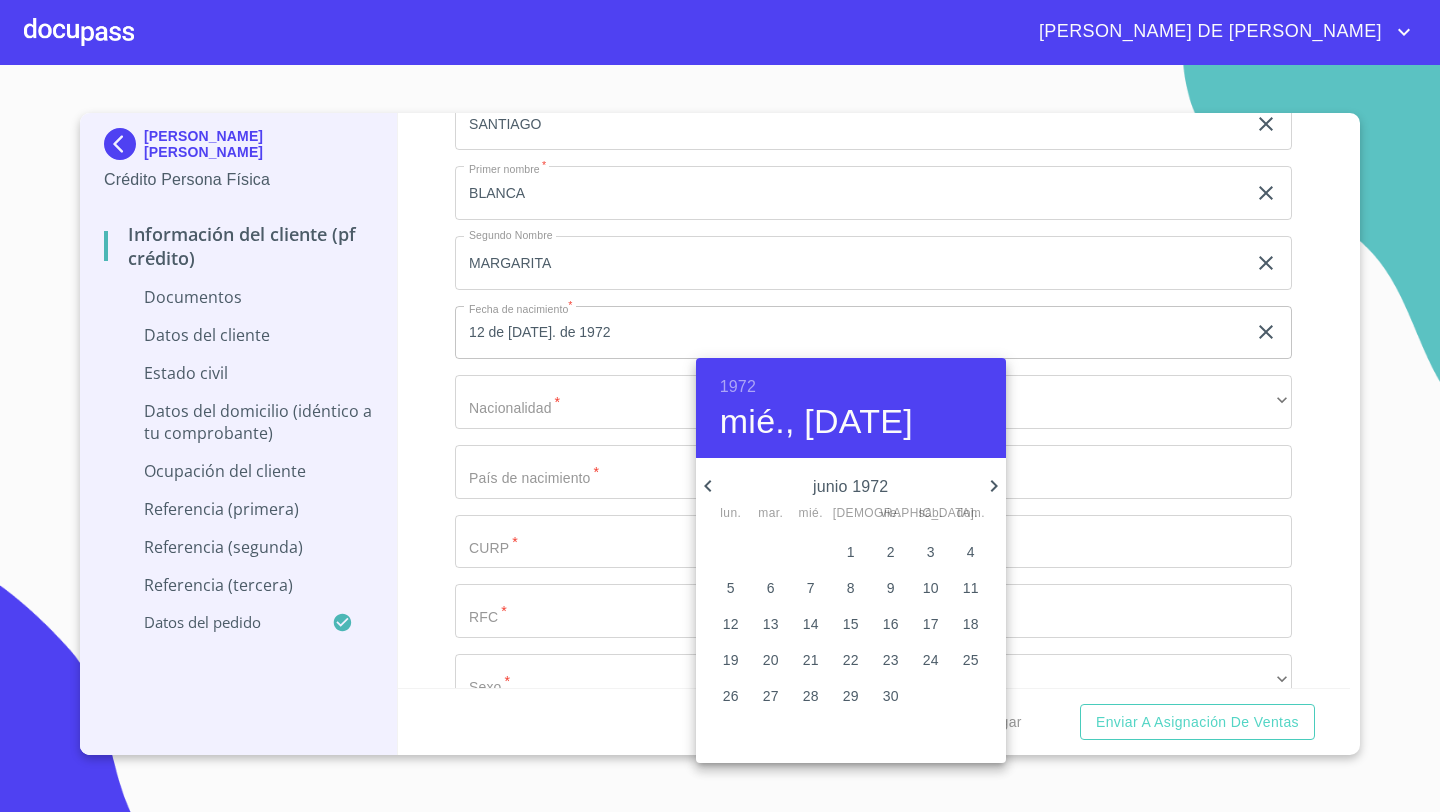 click 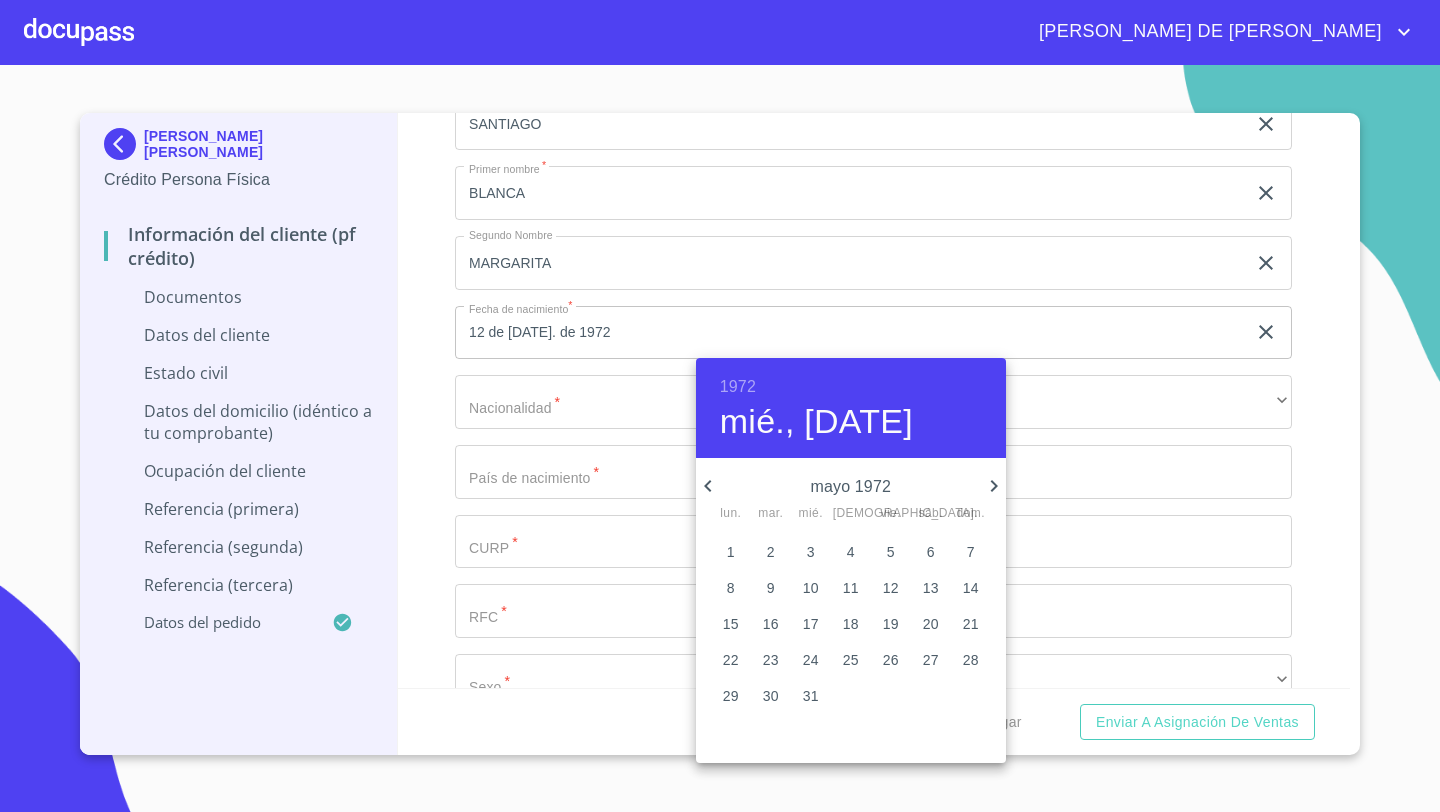 click 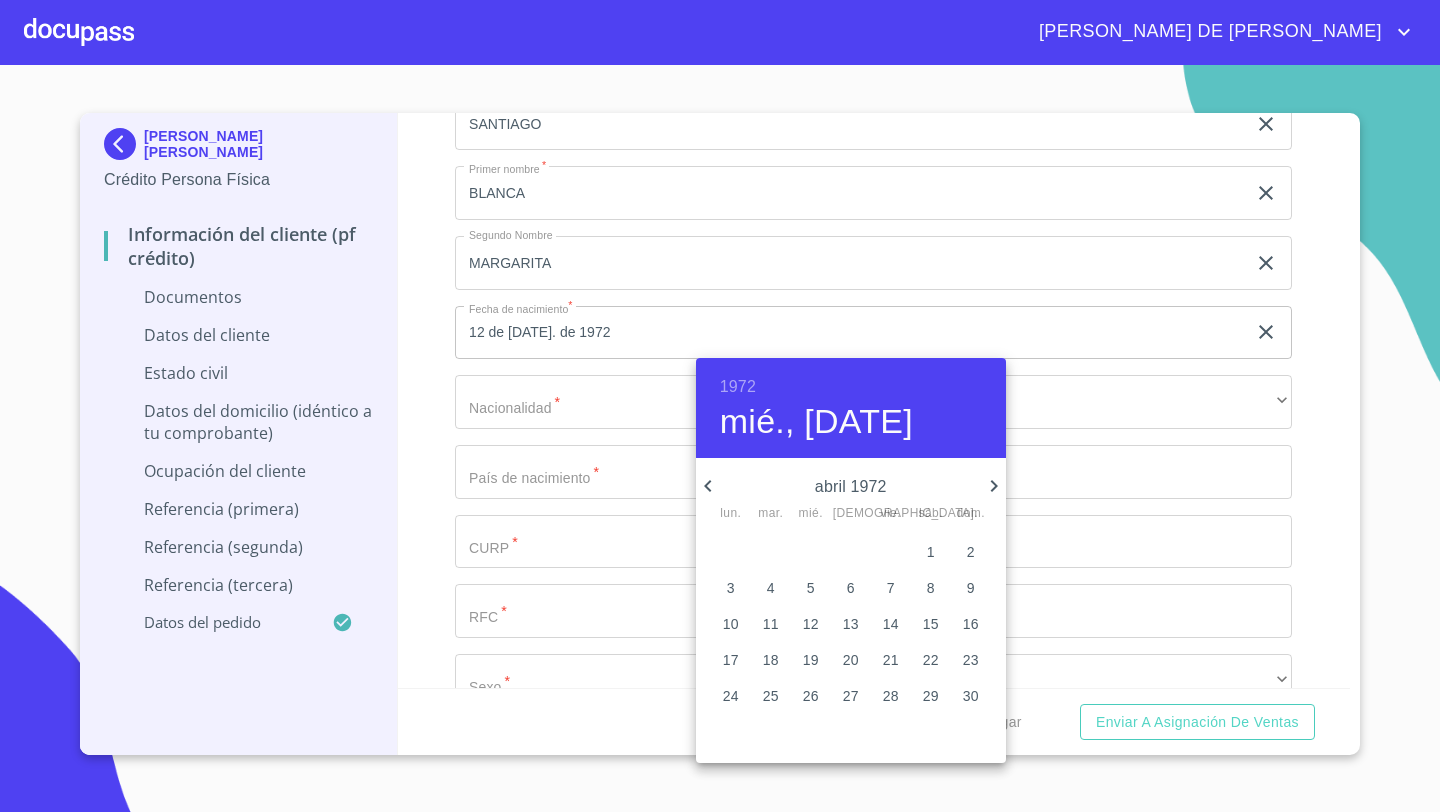 click on "4" at bounding box center [771, 588] 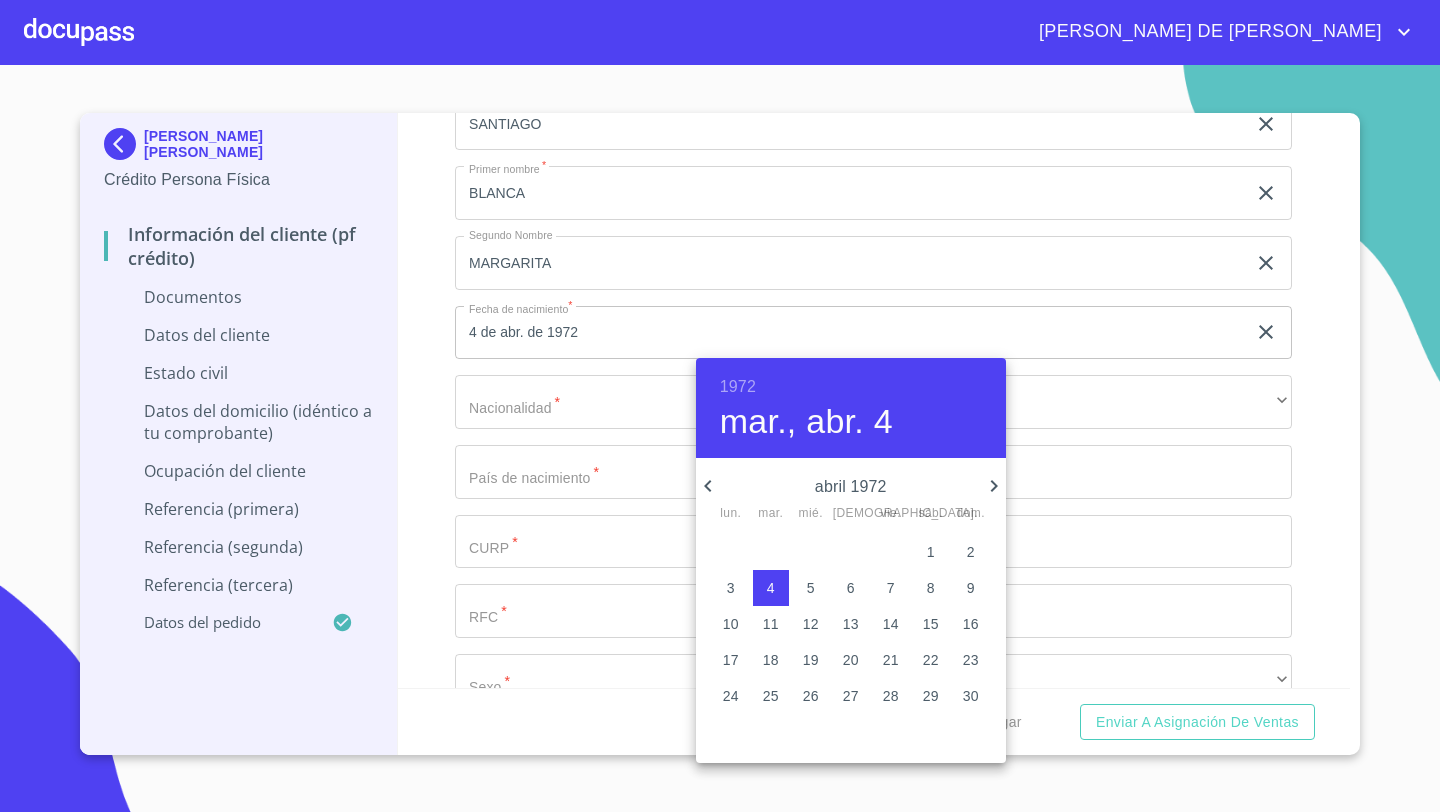 click at bounding box center (720, 406) 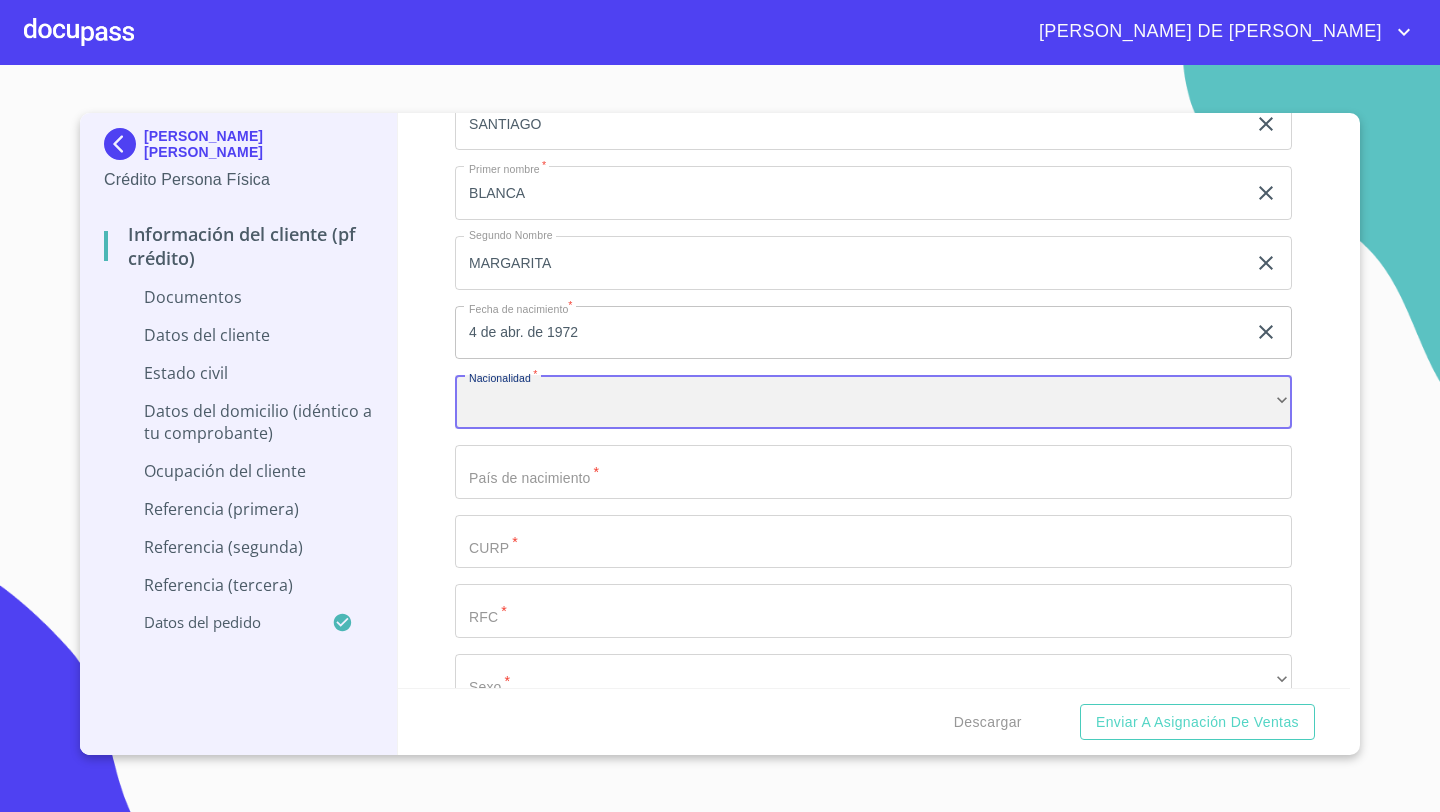 click on "​" at bounding box center [873, 402] 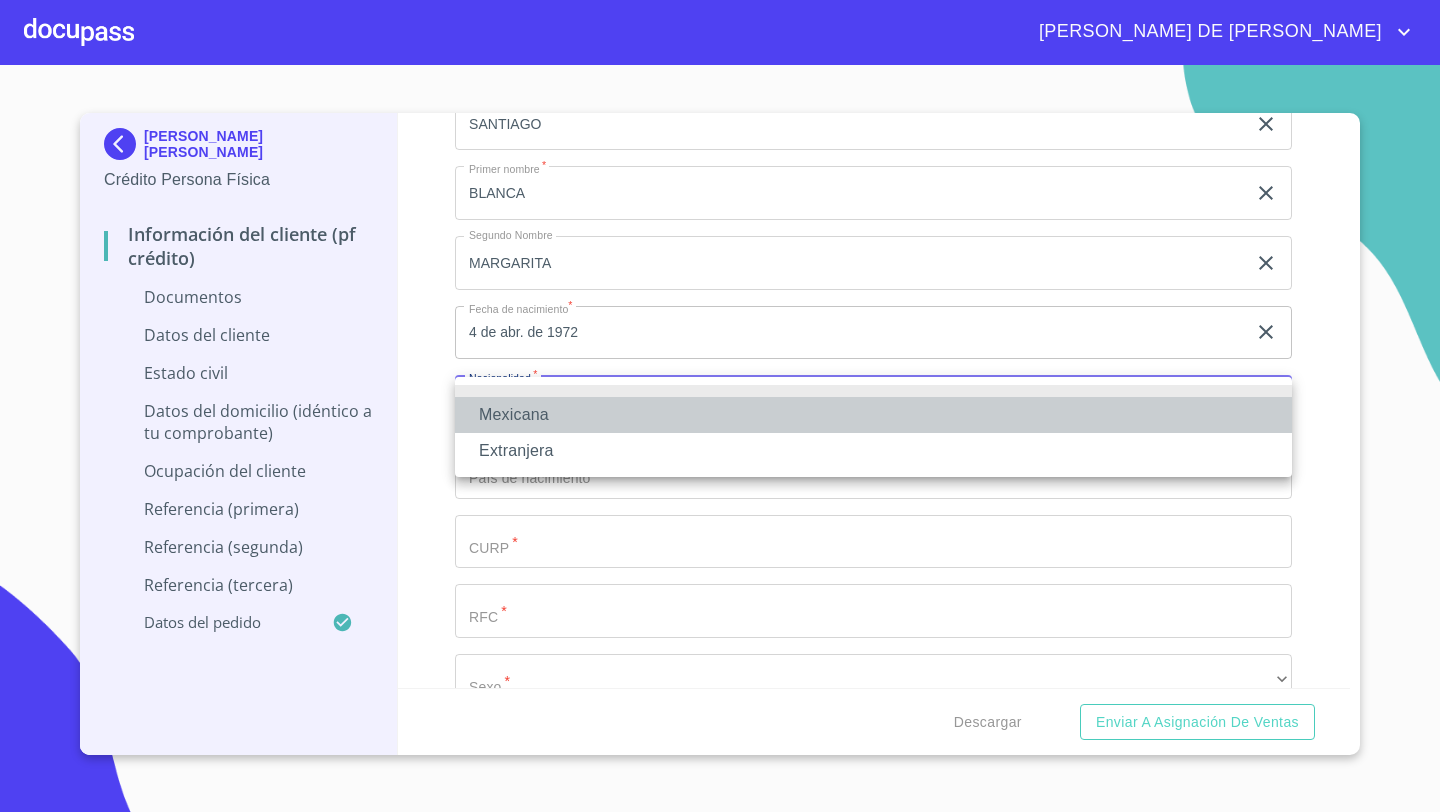 click on "Mexicana" at bounding box center (873, 415) 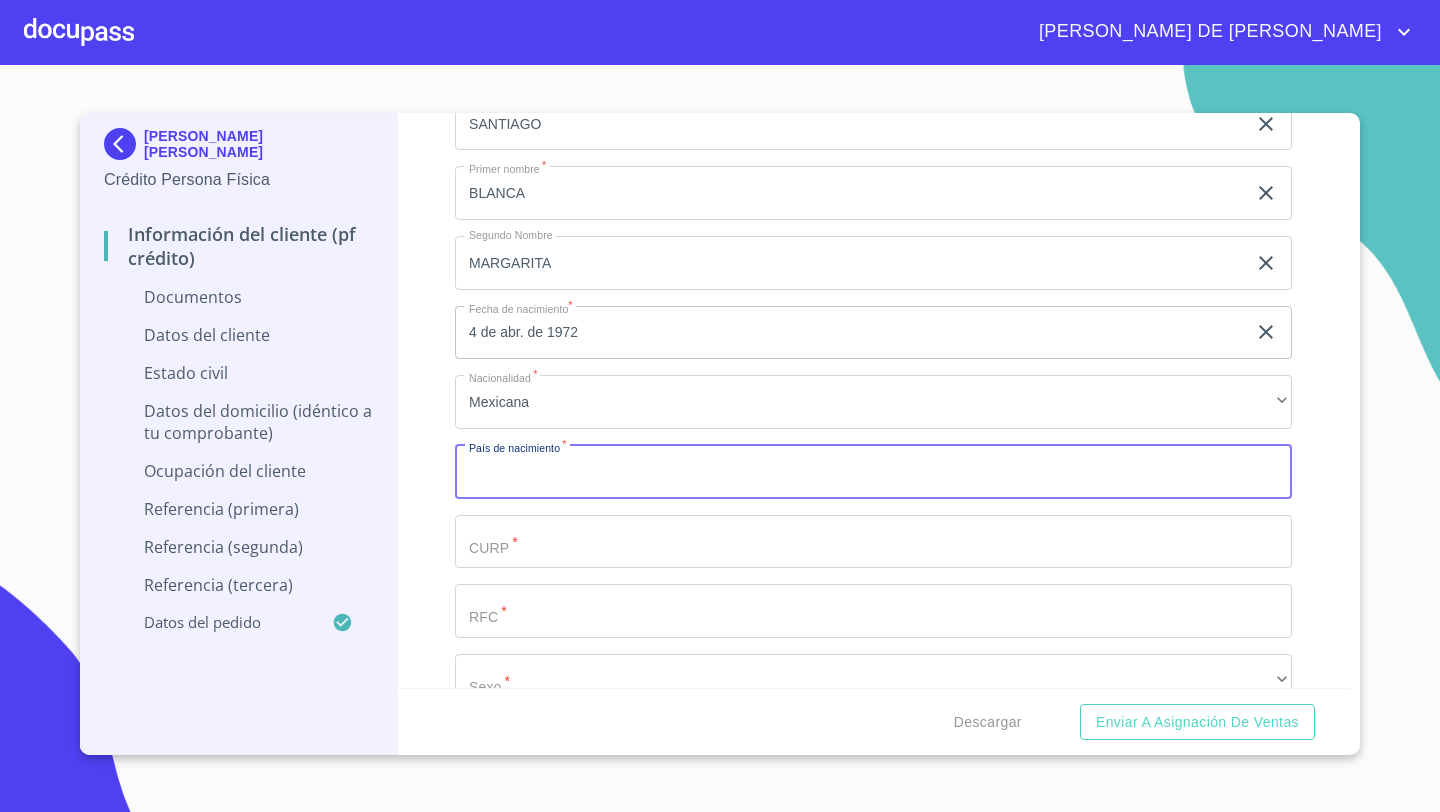 click on "Documento de identificación   *" at bounding box center [873, 472] 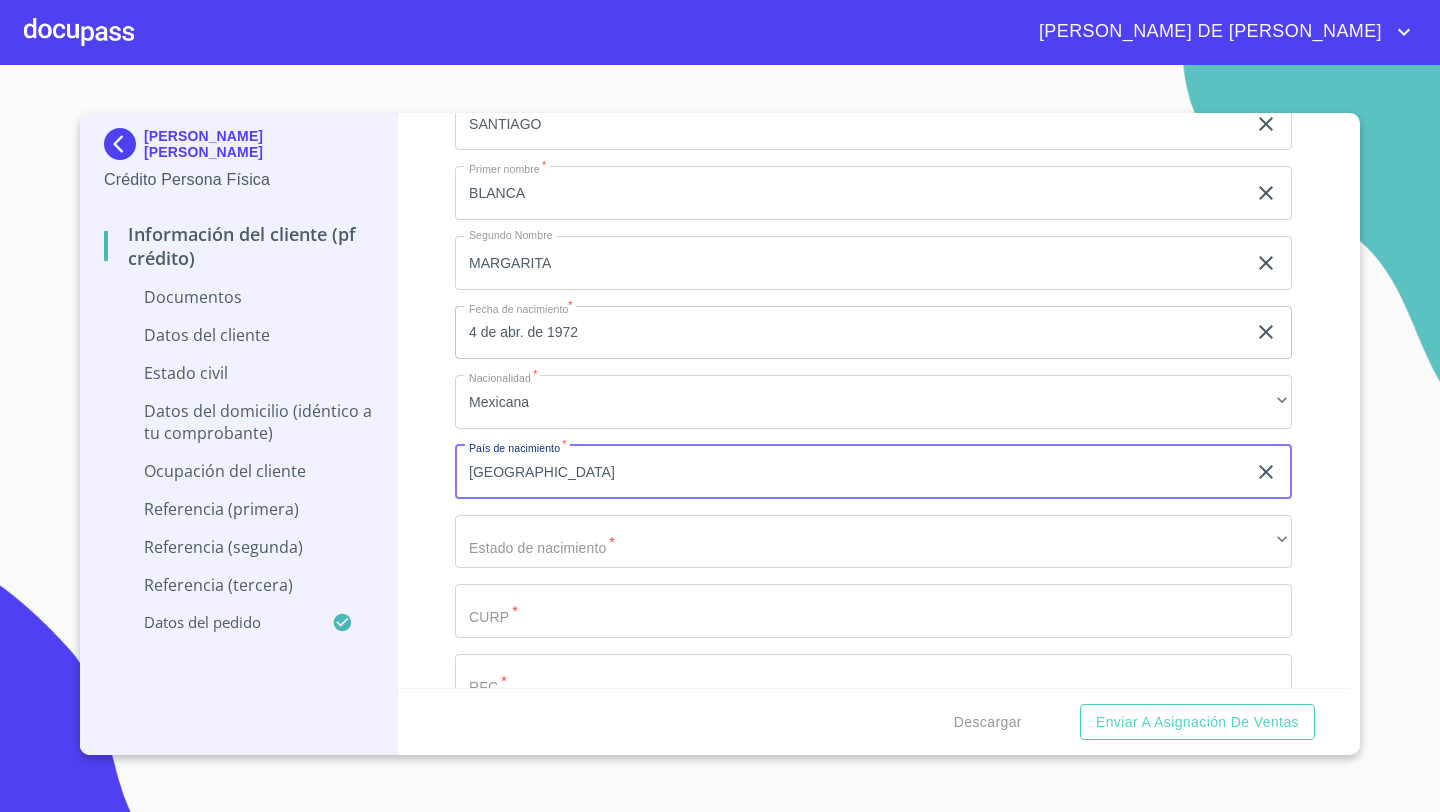 type on "[GEOGRAPHIC_DATA]" 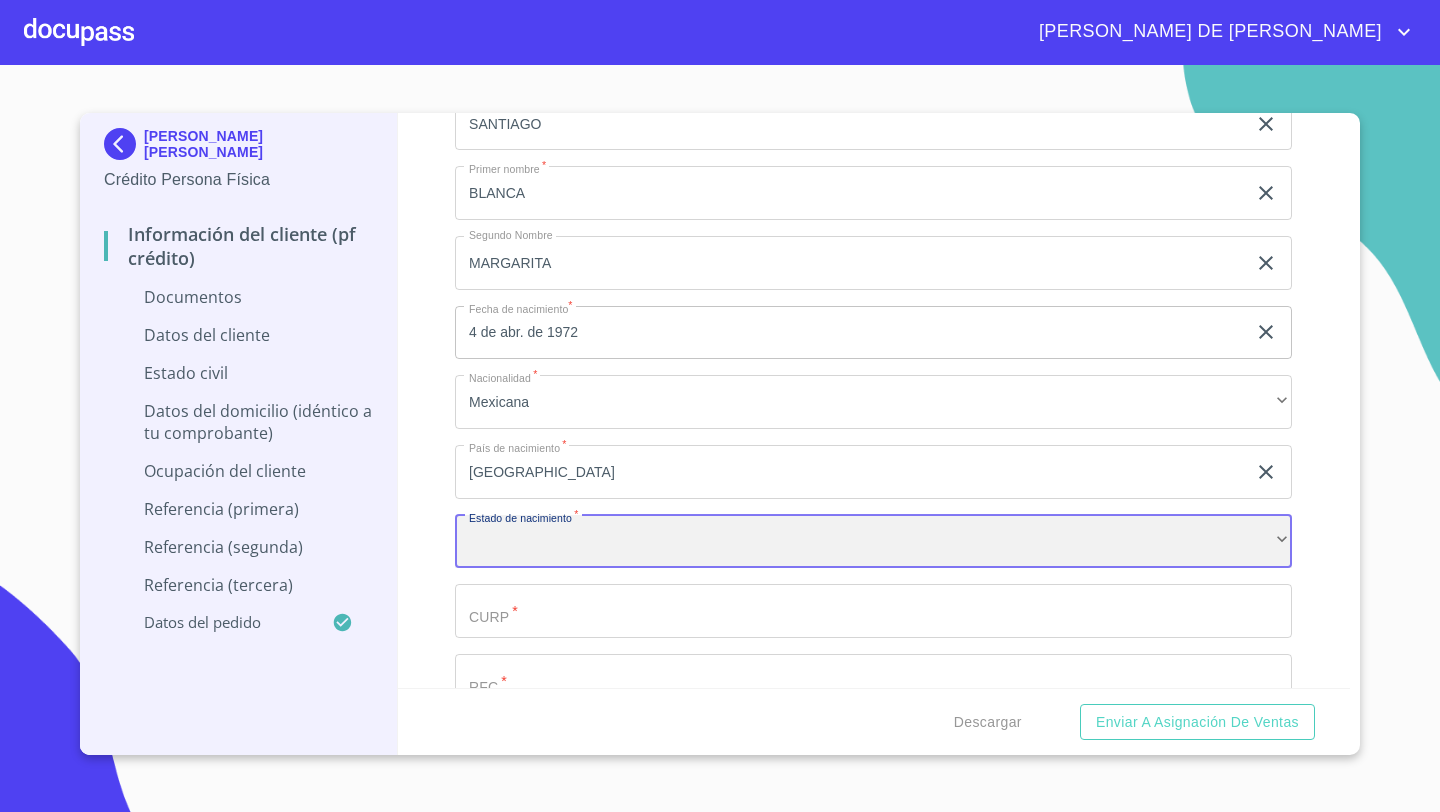click on "​" at bounding box center (873, 542) 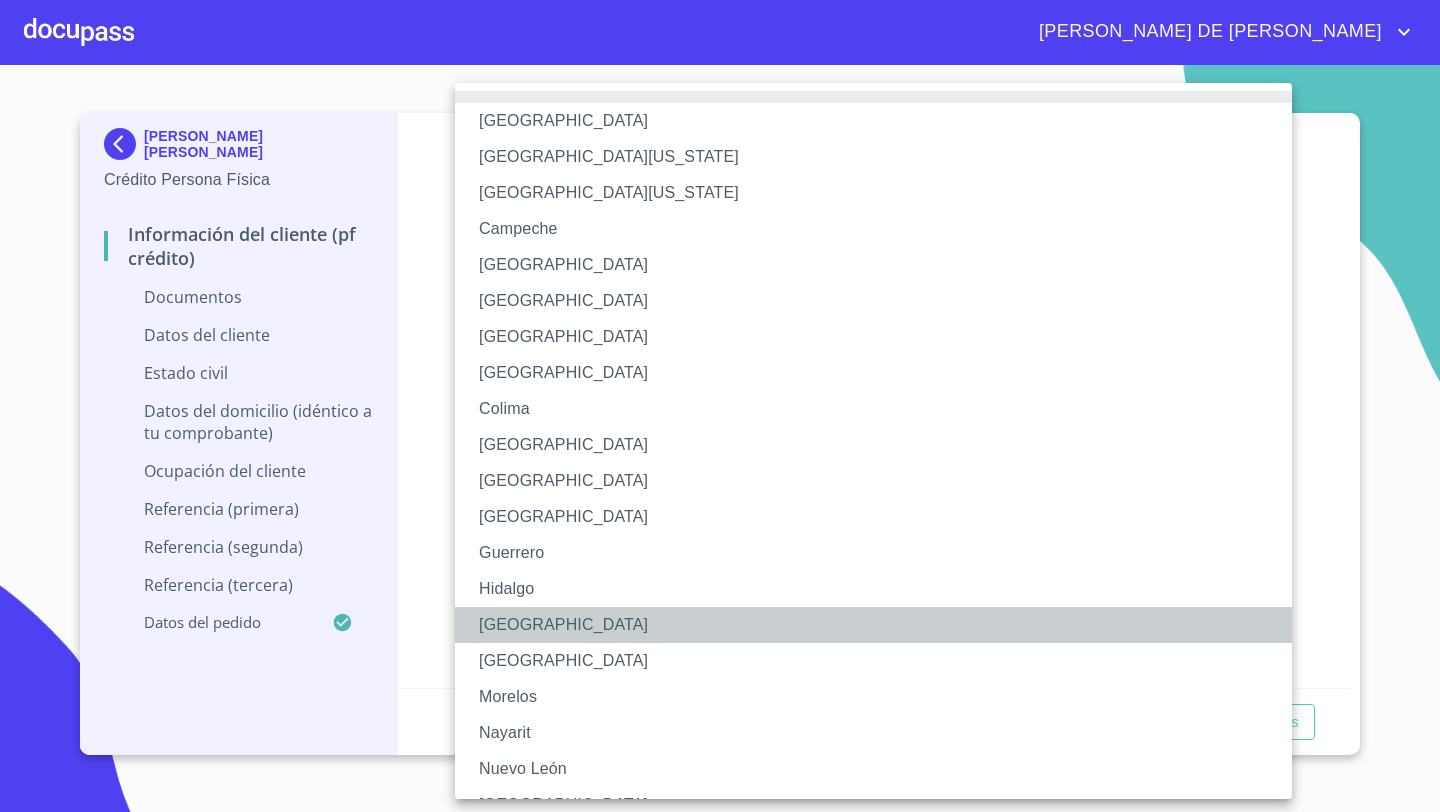 click on "[GEOGRAPHIC_DATA]" at bounding box center (873, 625) 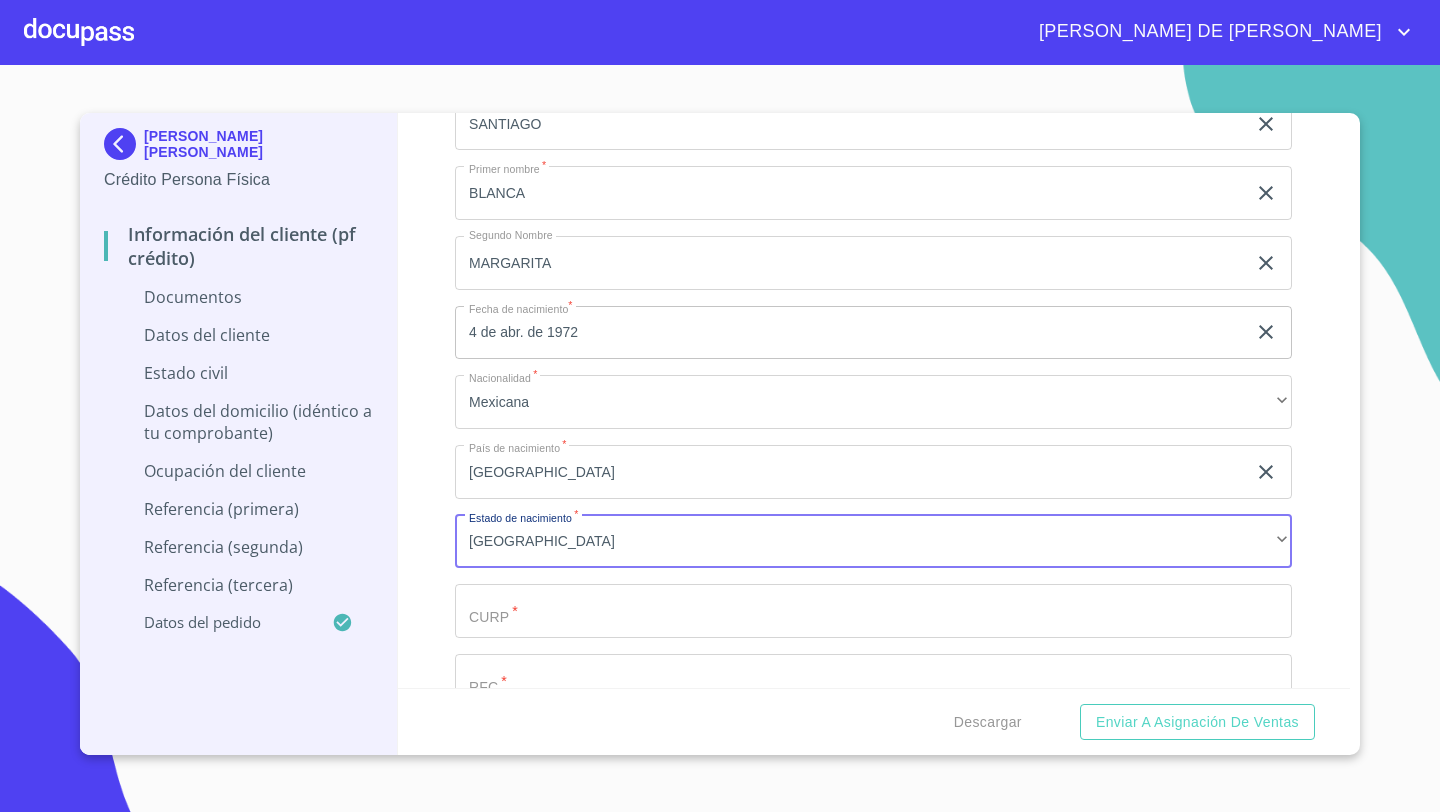 click on "Documento de identificación   *" at bounding box center [850, 54] 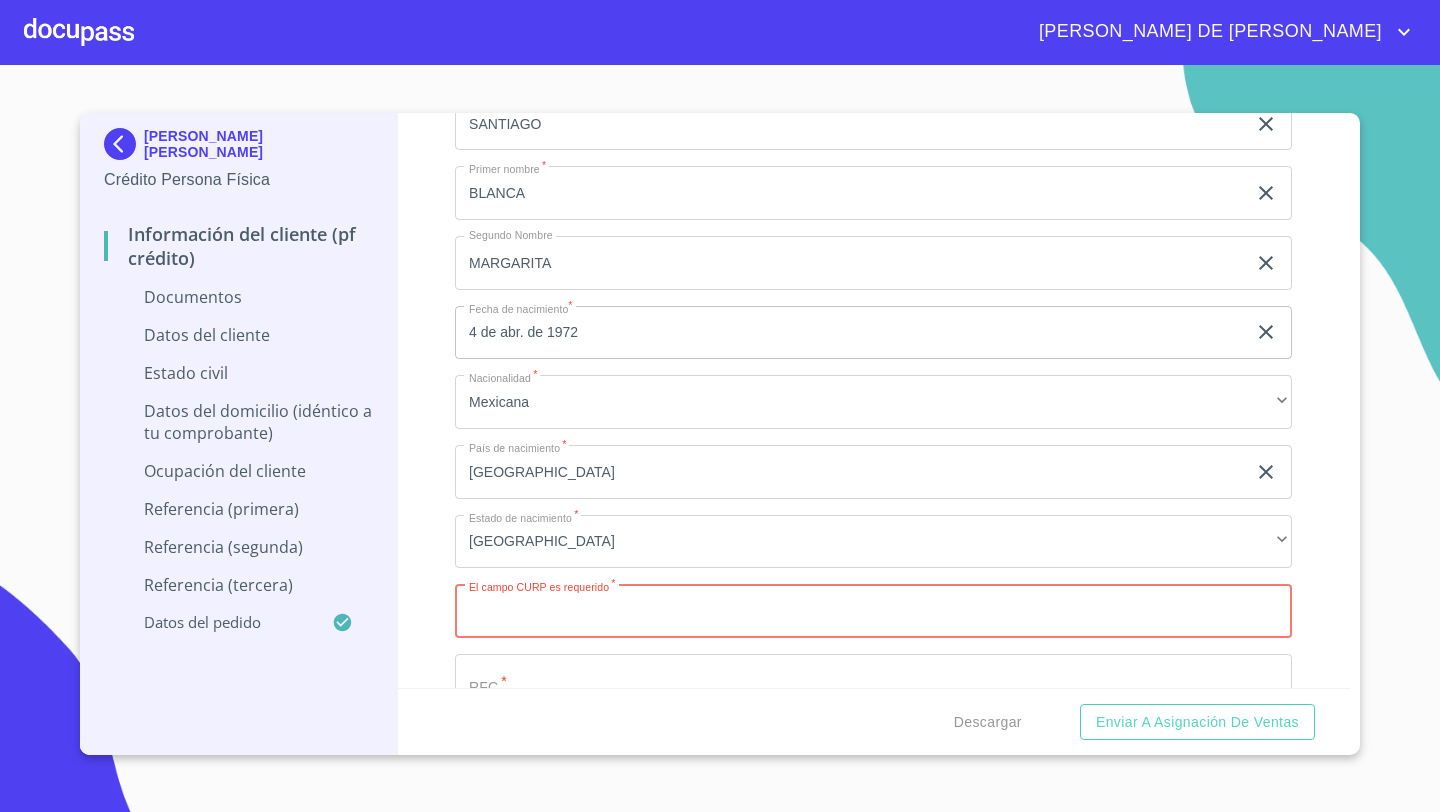 paste on "NASB720404MJCVNL07" 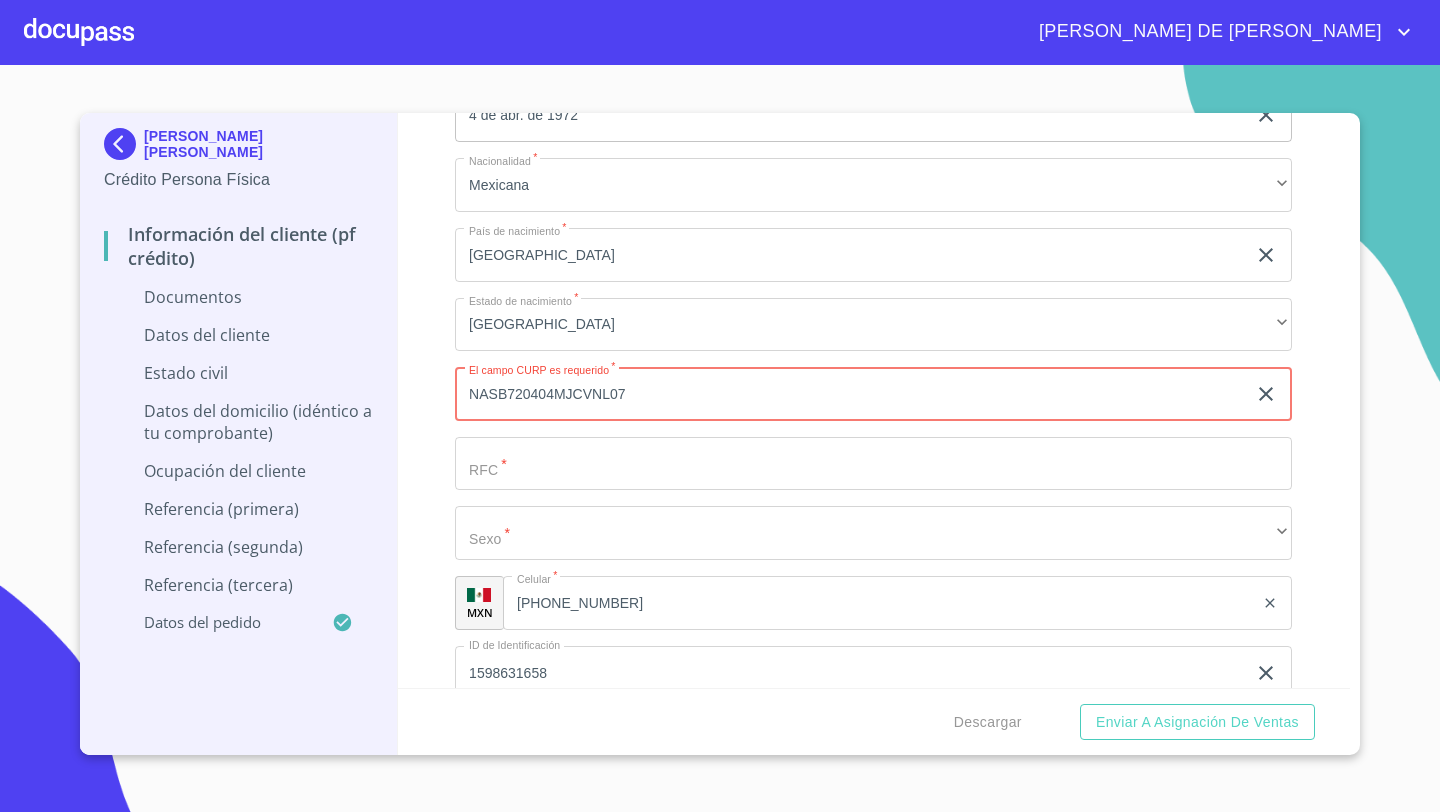 scroll, scrollTop: 4571, scrollLeft: 0, axis: vertical 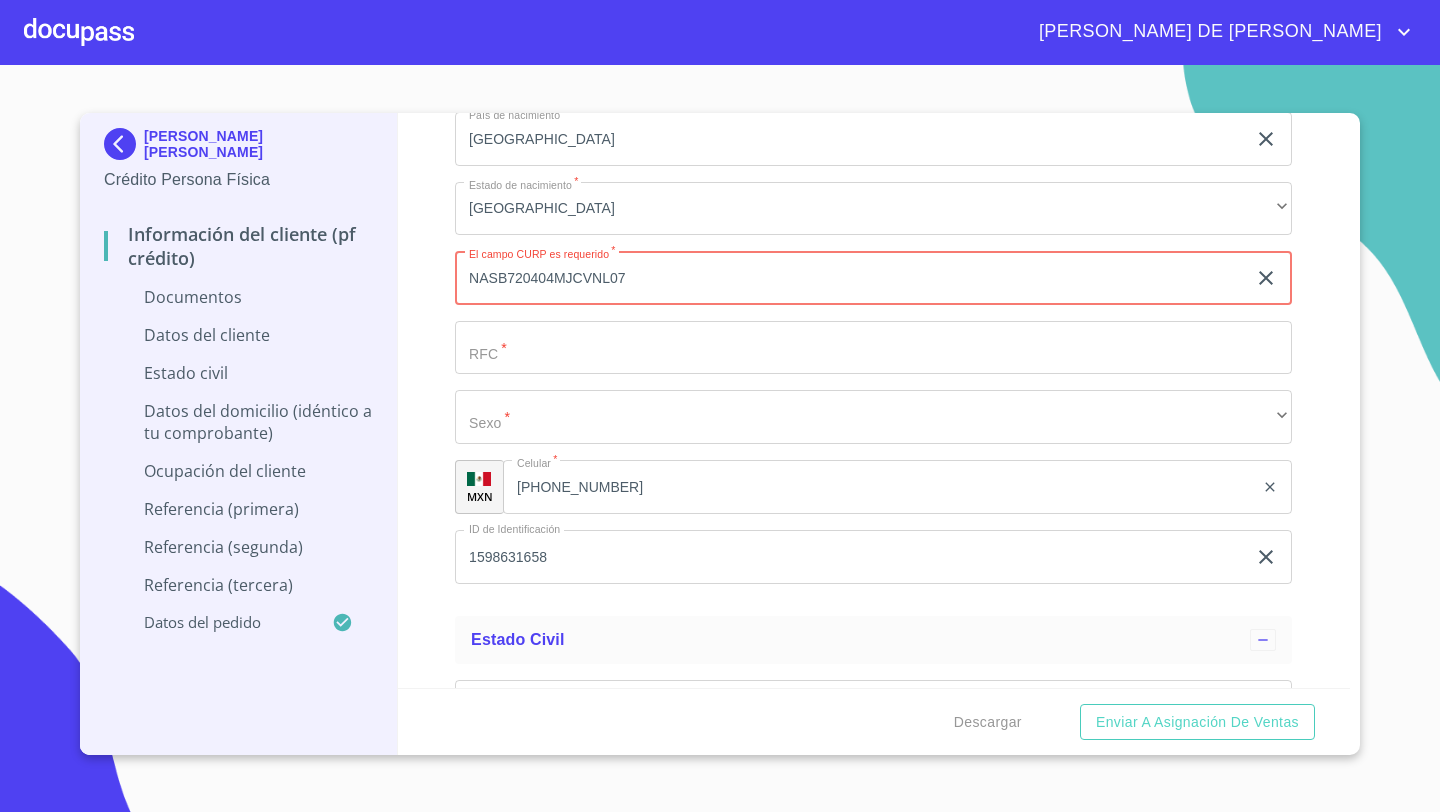 type on "NASB720404MJCVNL07" 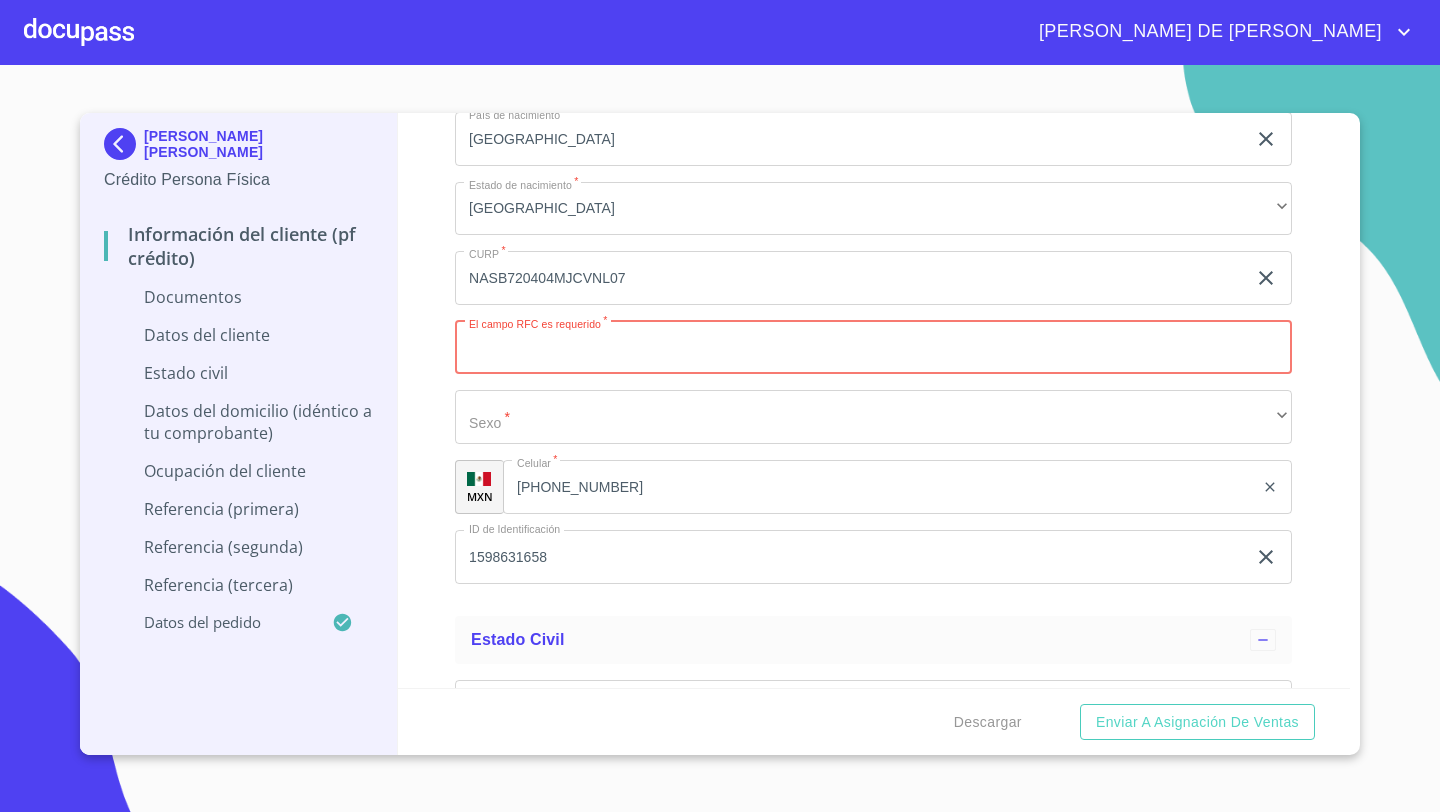 paste on "NASB720404" 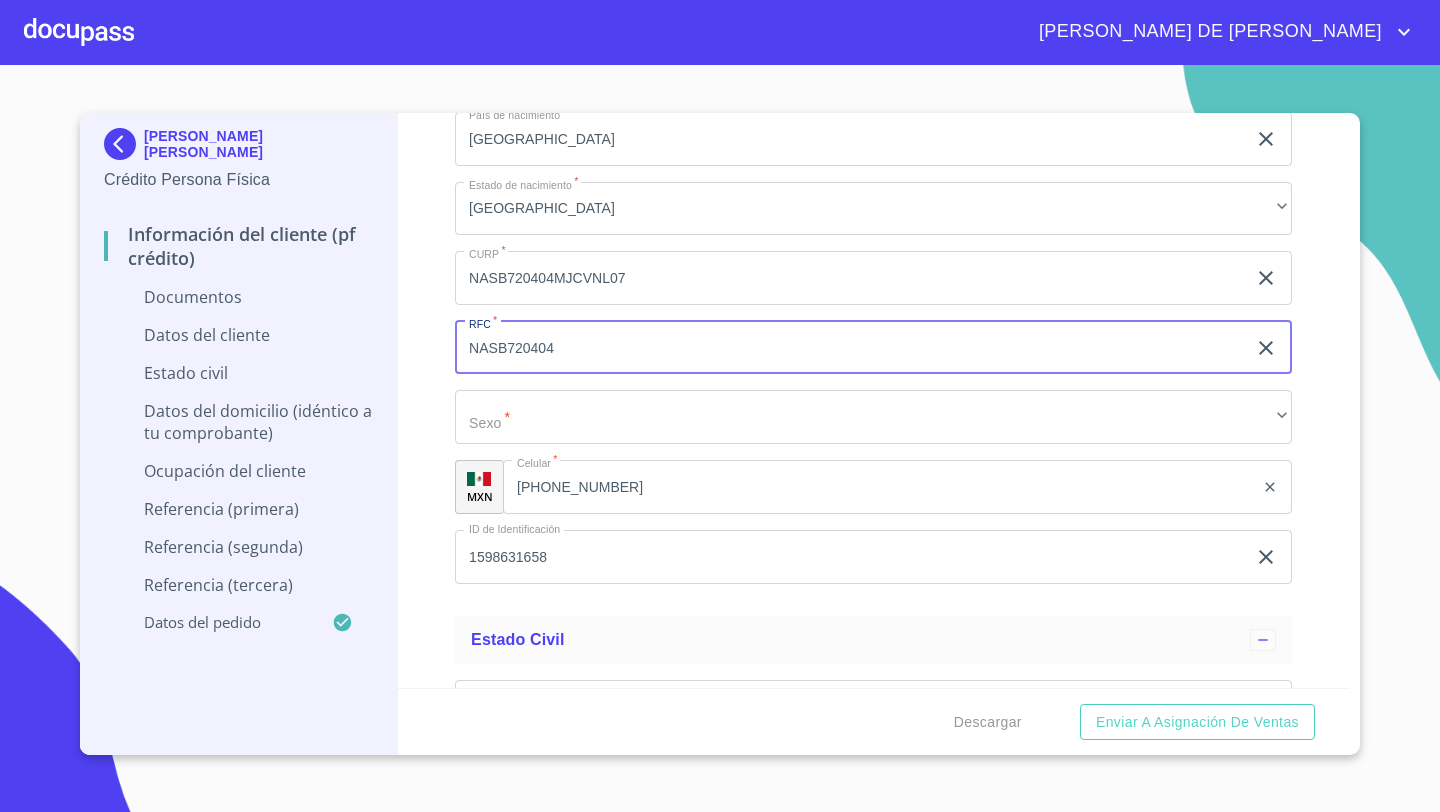 paste on "TN8" 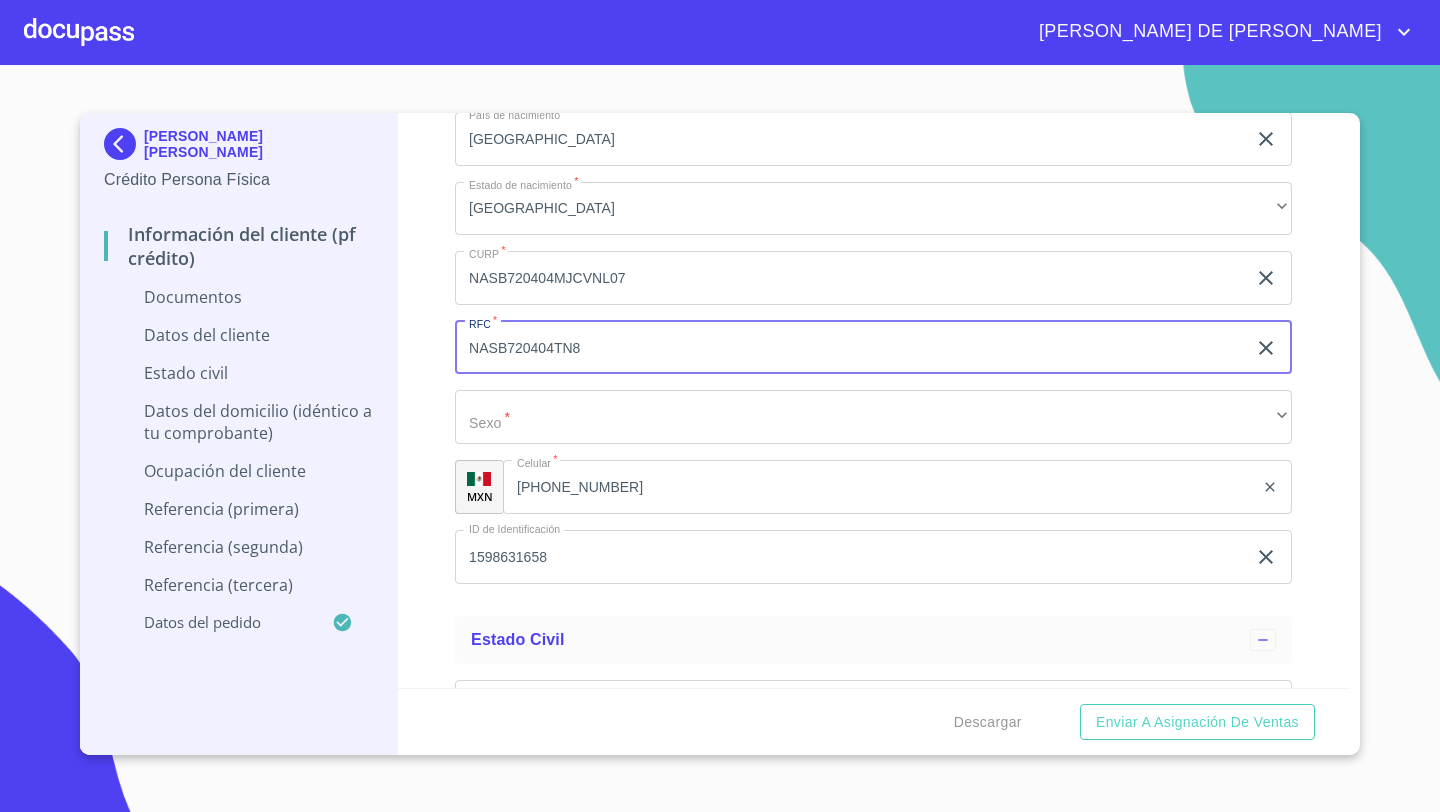 type on "NASB720404TN8" 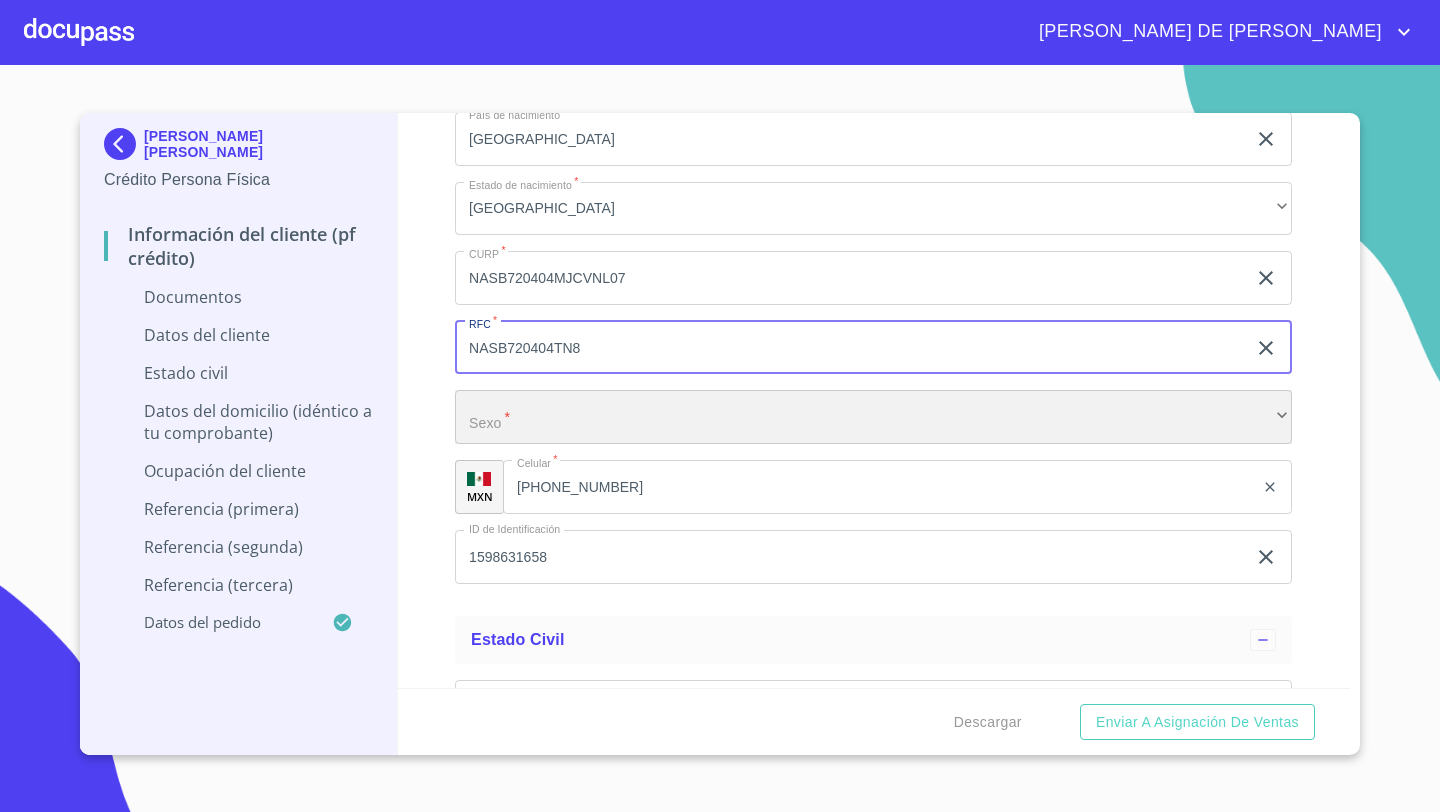 click on "​" at bounding box center (873, 417) 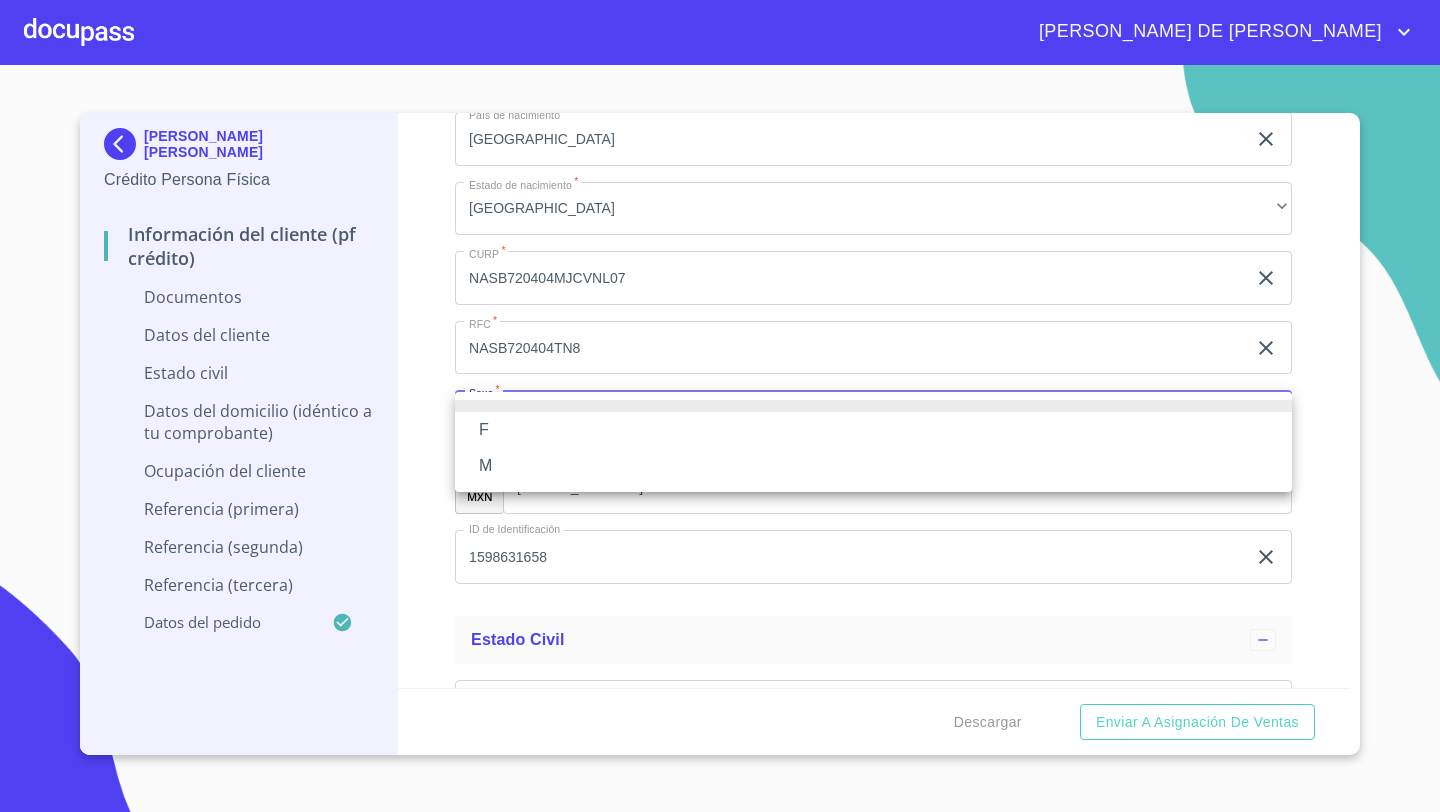 click on "F" at bounding box center [873, 430] 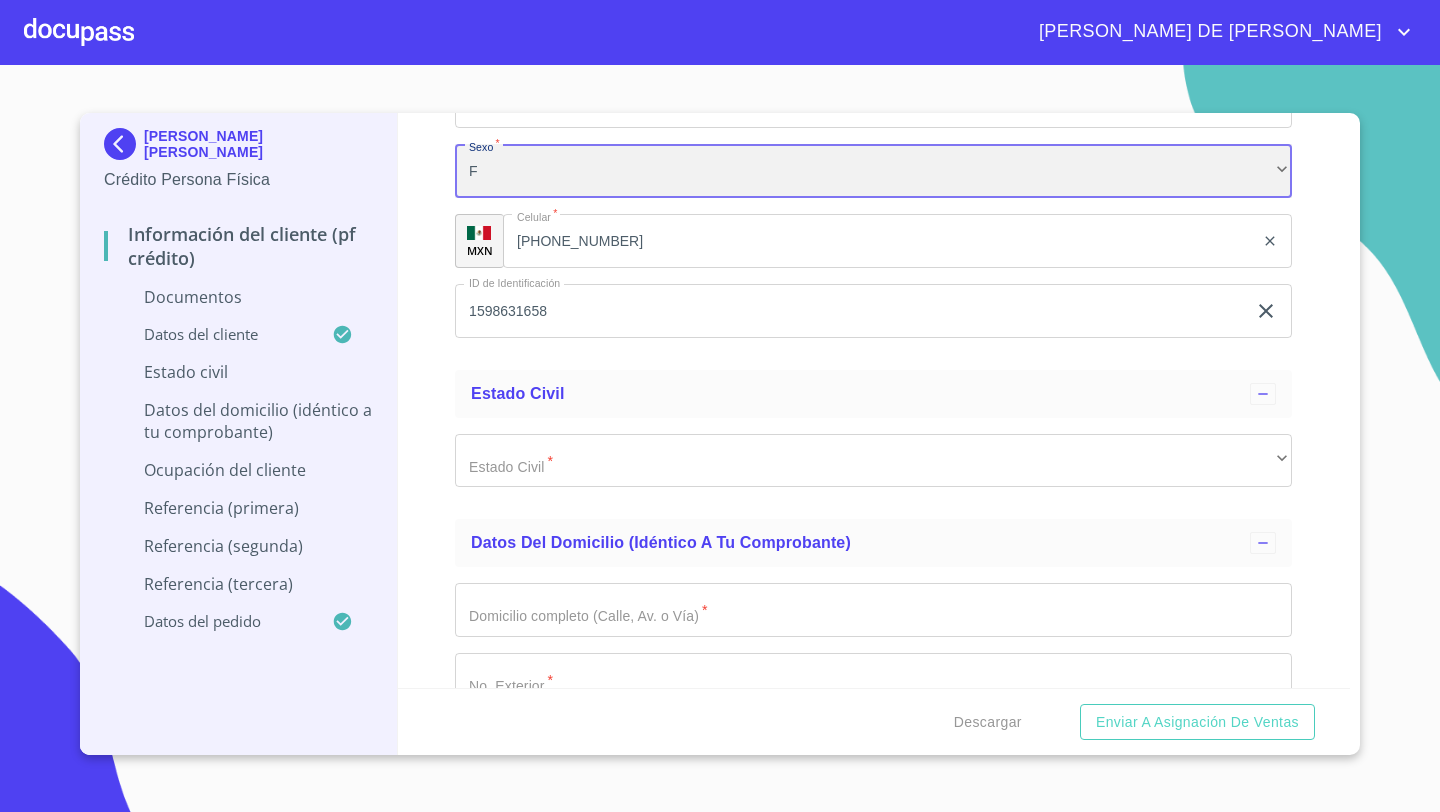 scroll, scrollTop: 4942, scrollLeft: 0, axis: vertical 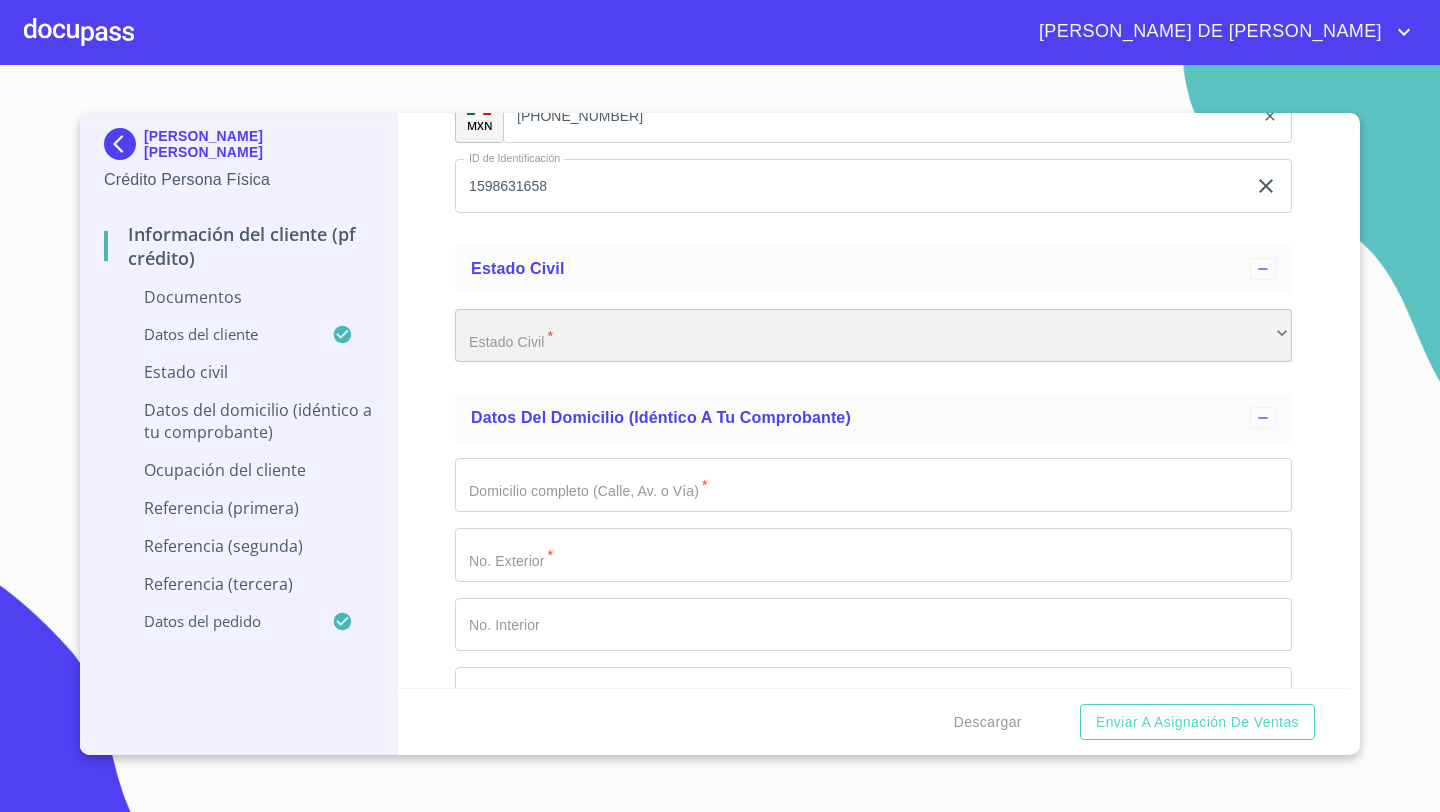 click on "​" at bounding box center (873, 336) 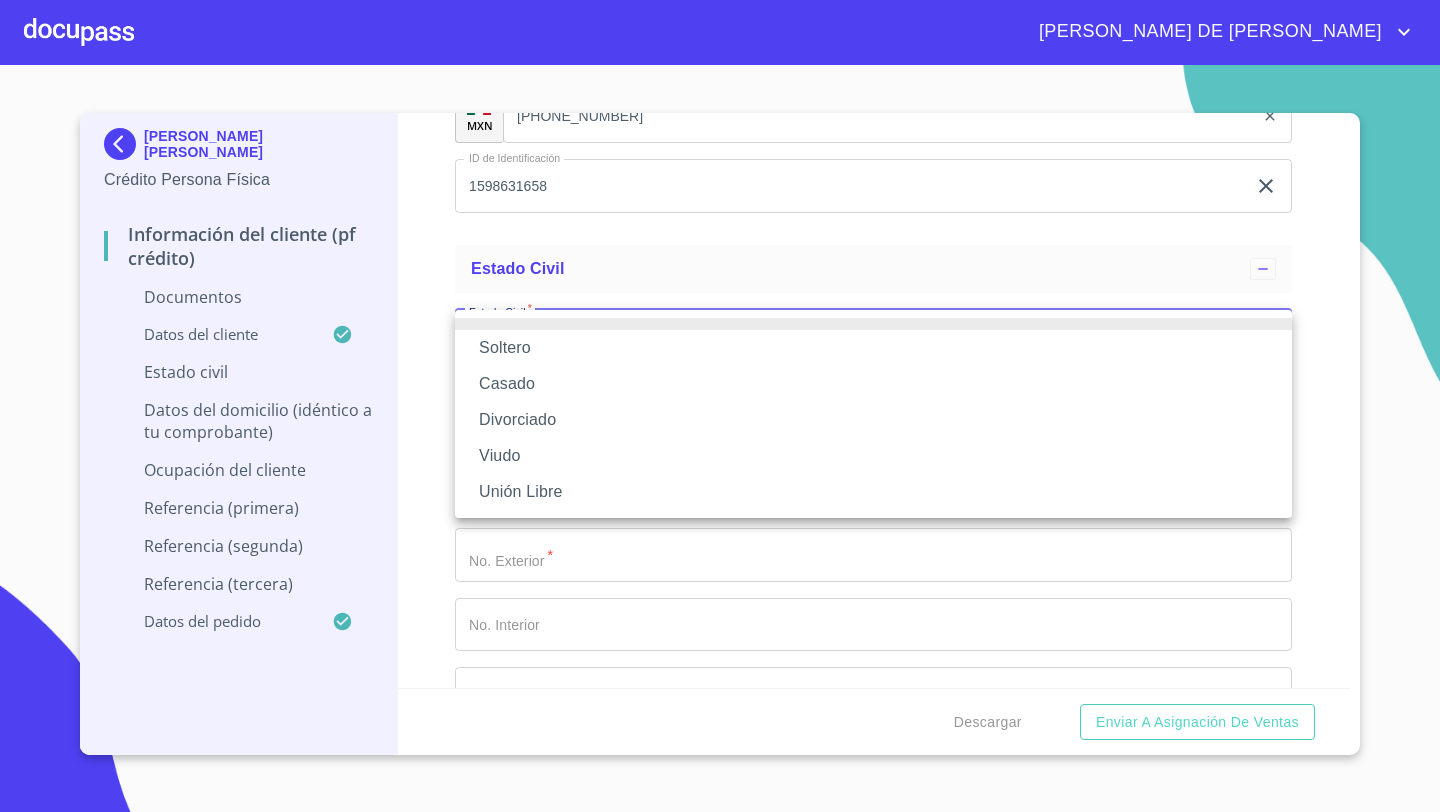 click on "Casado" at bounding box center [873, 384] 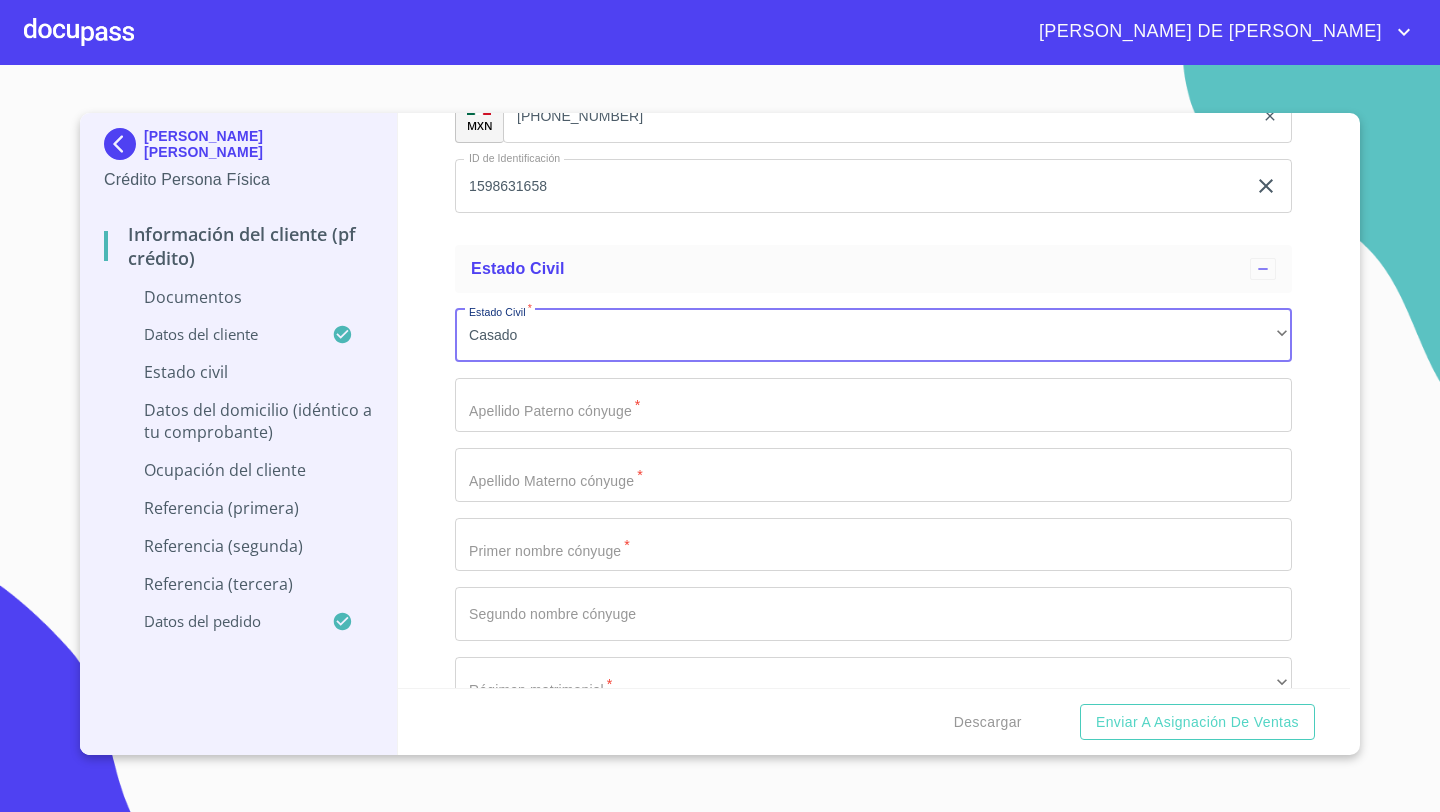 click on "Documento de identificación   *" at bounding box center [850, -650] 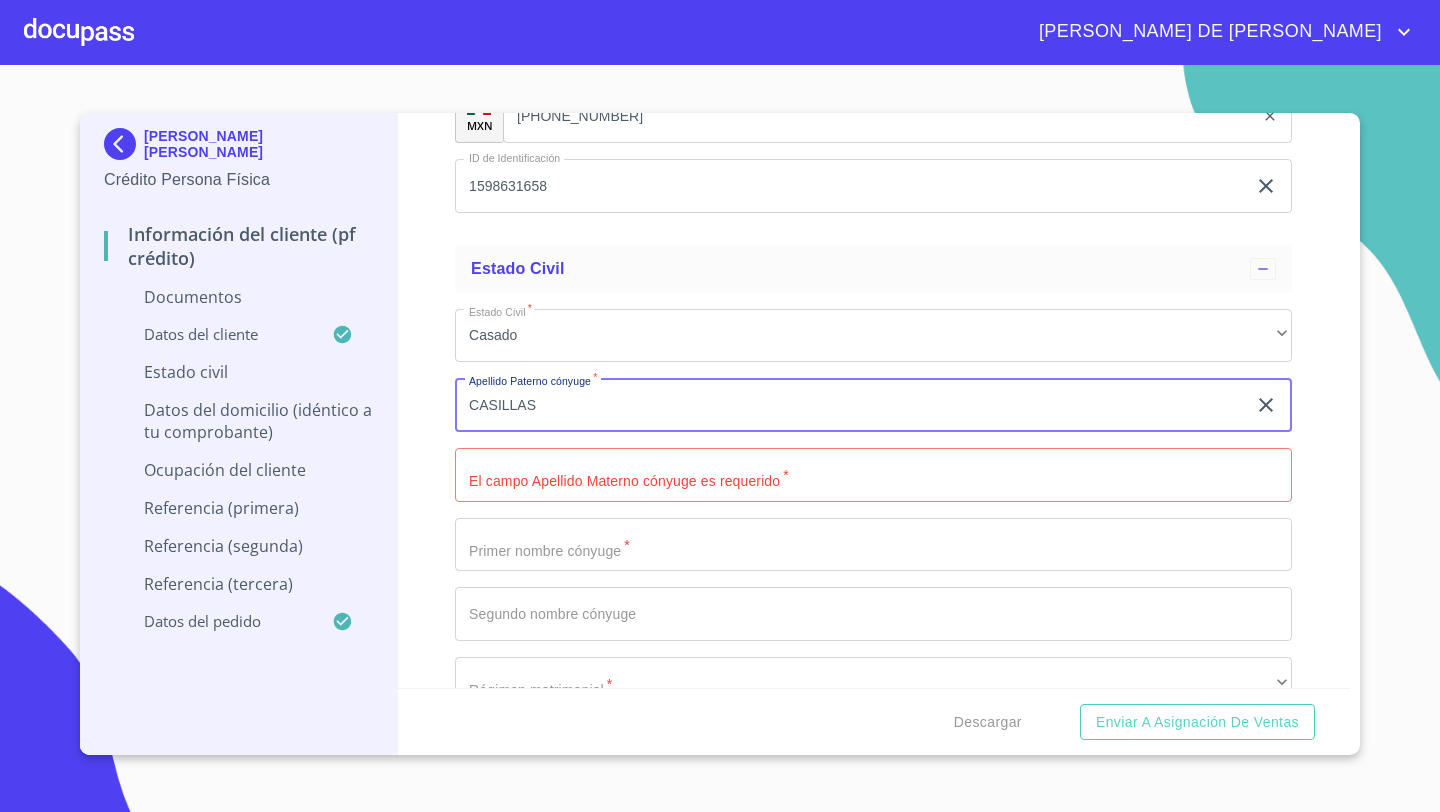 type on "CASILLAS" 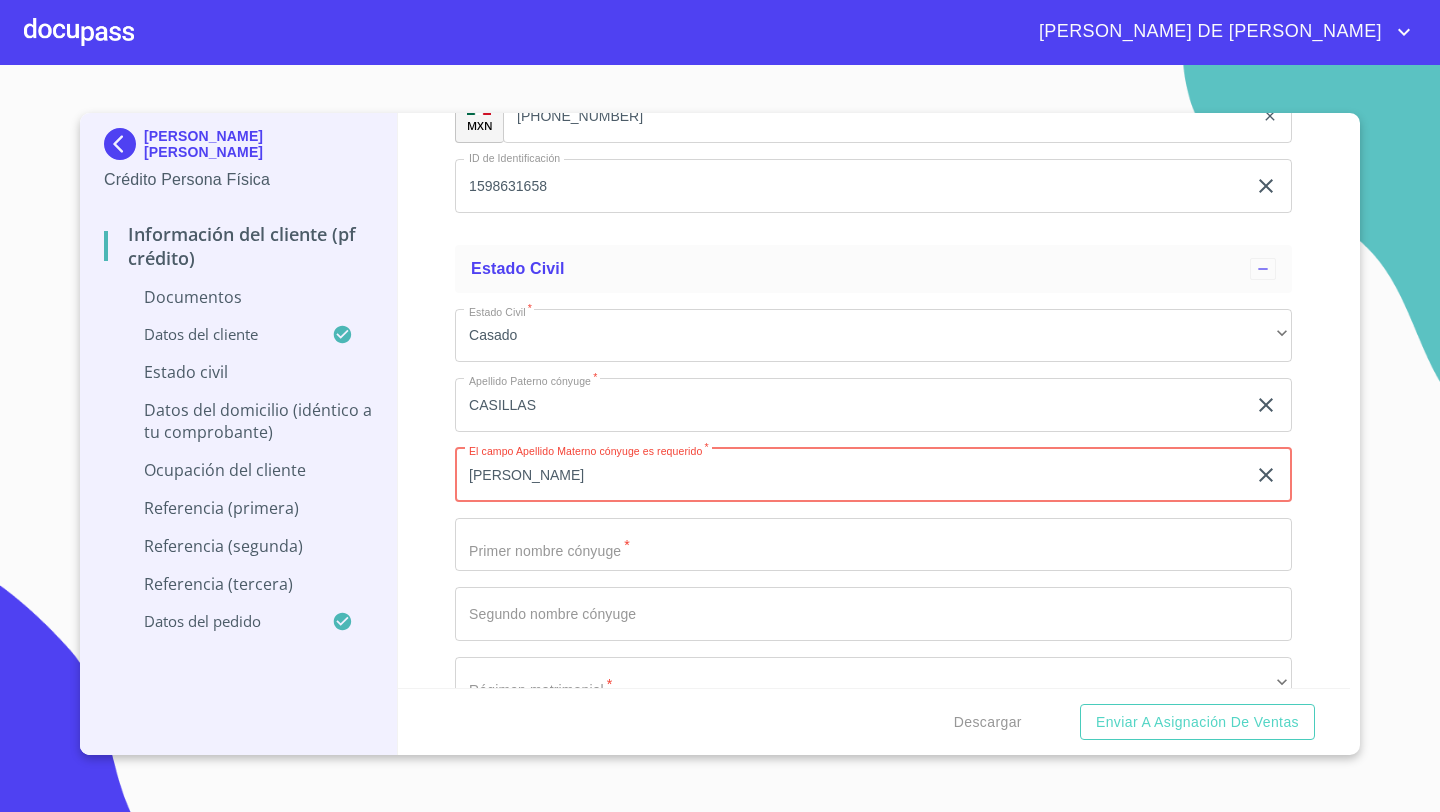 type on "[PERSON_NAME]" 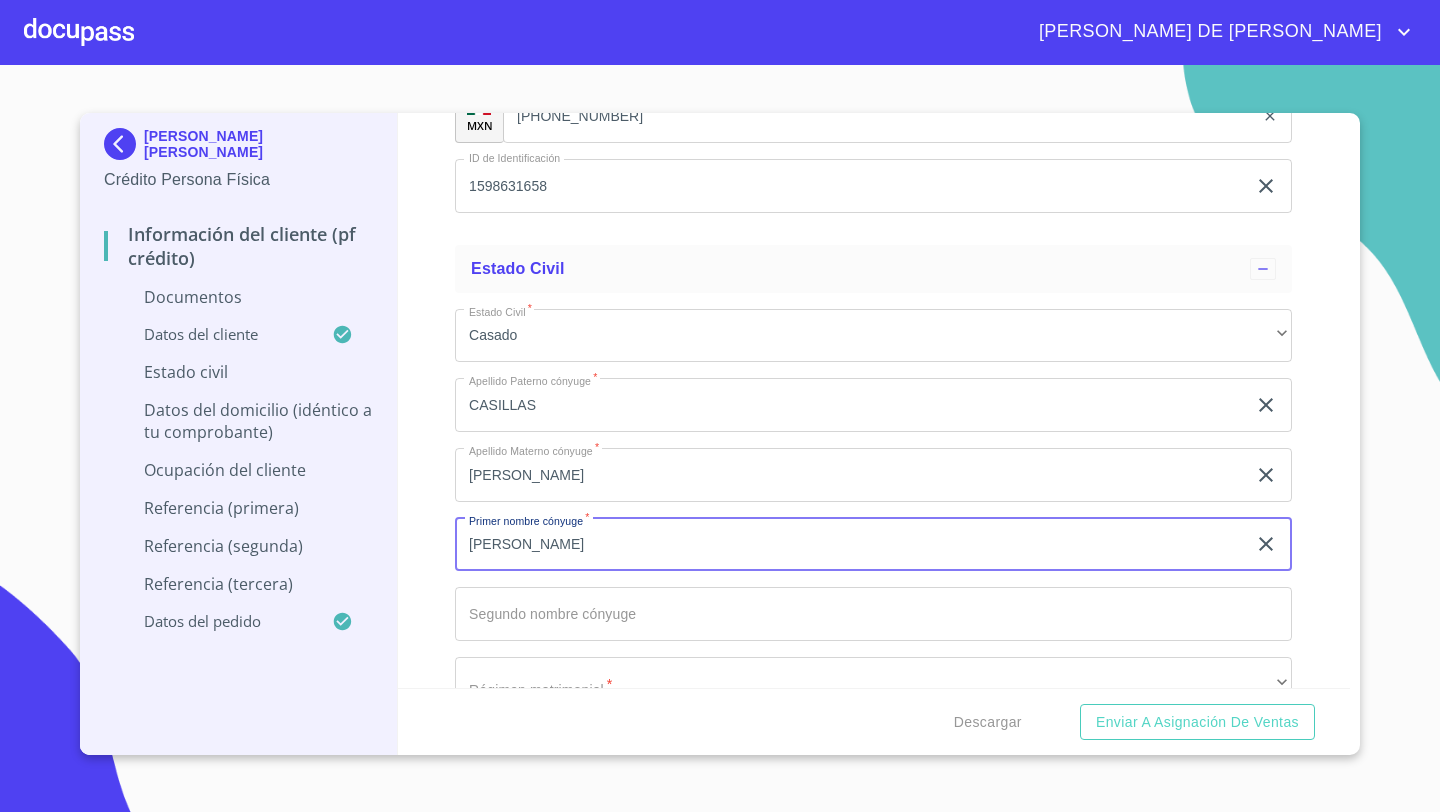 type on "[PERSON_NAME]" 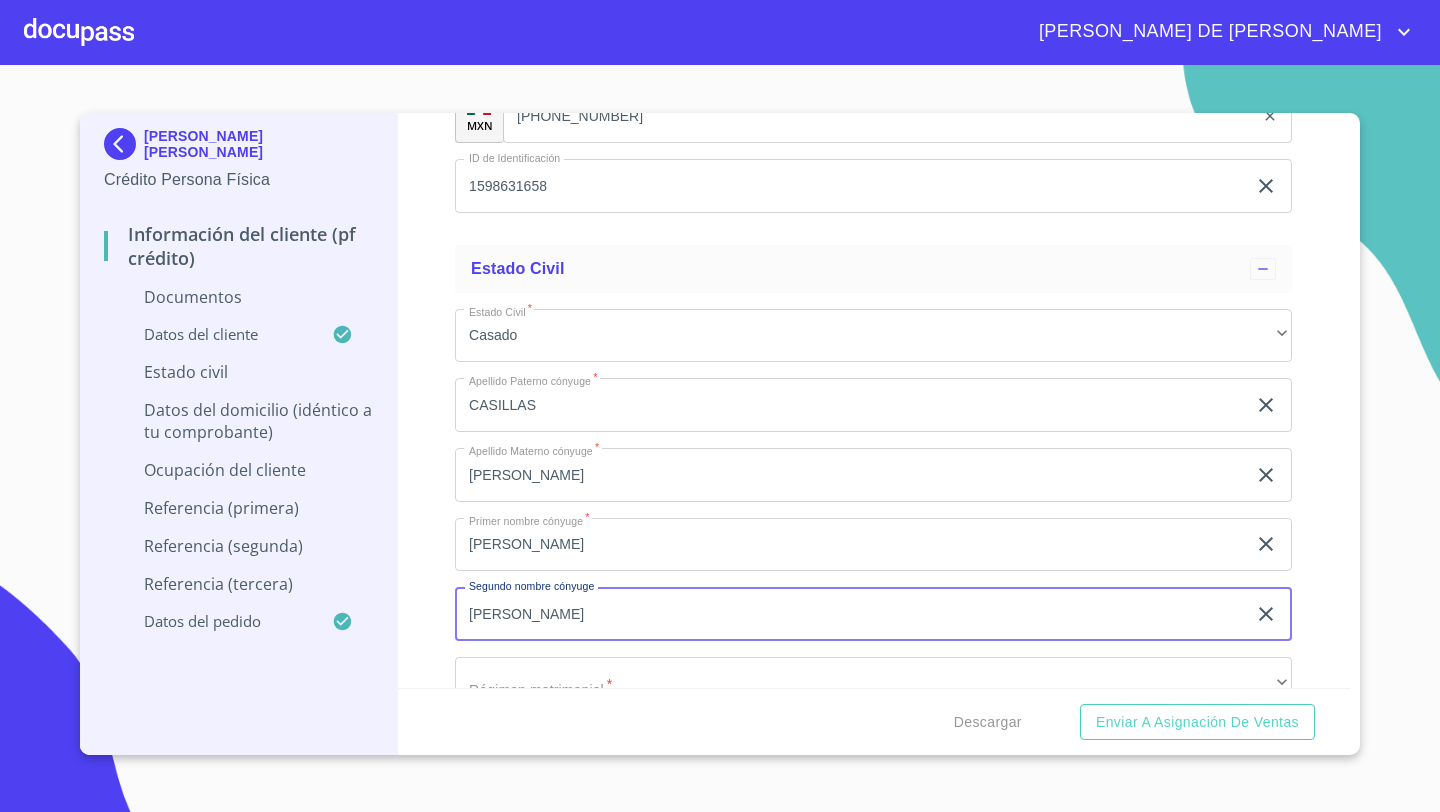 type on "[PERSON_NAME]" 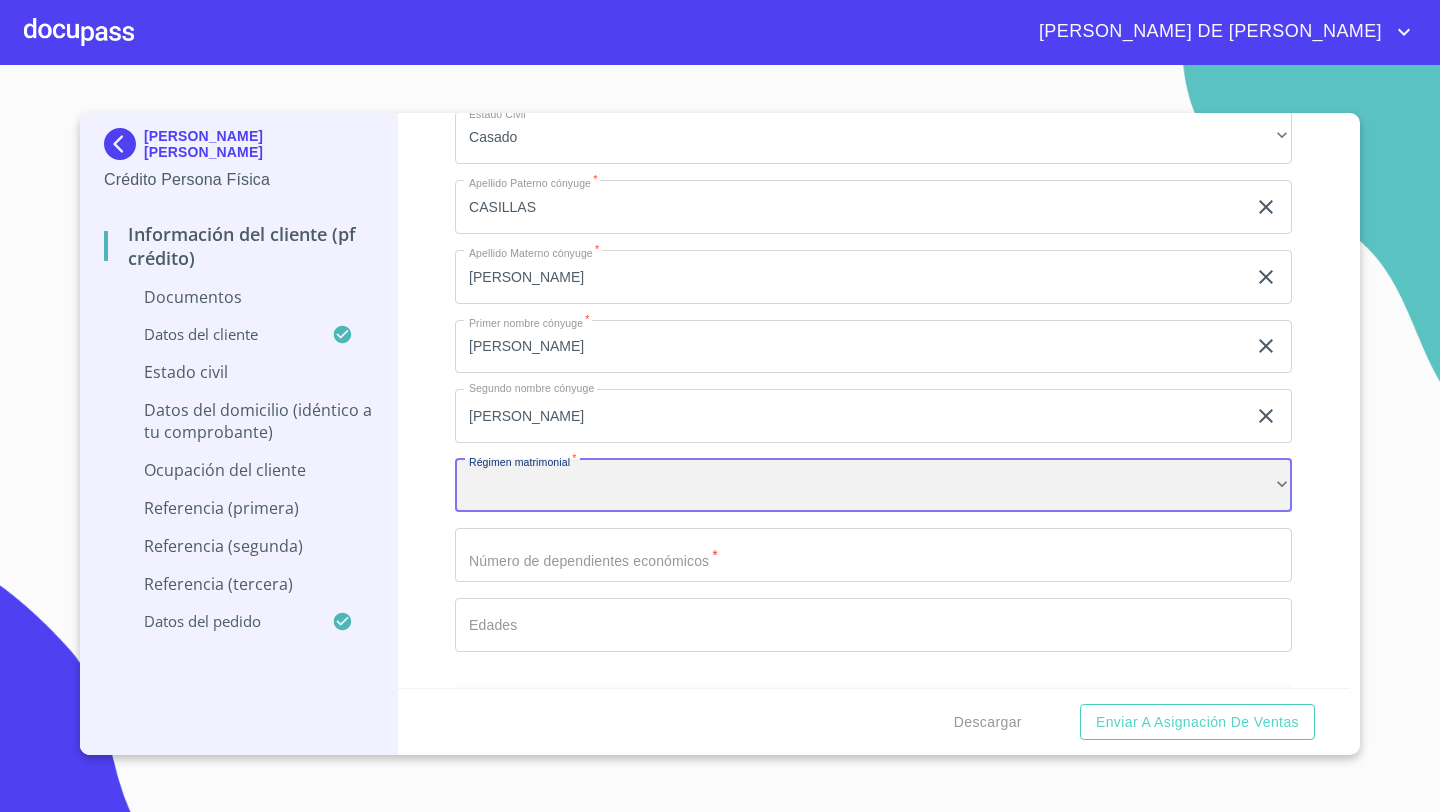 scroll, scrollTop: 5216, scrollLeft: 0, axis: vertical 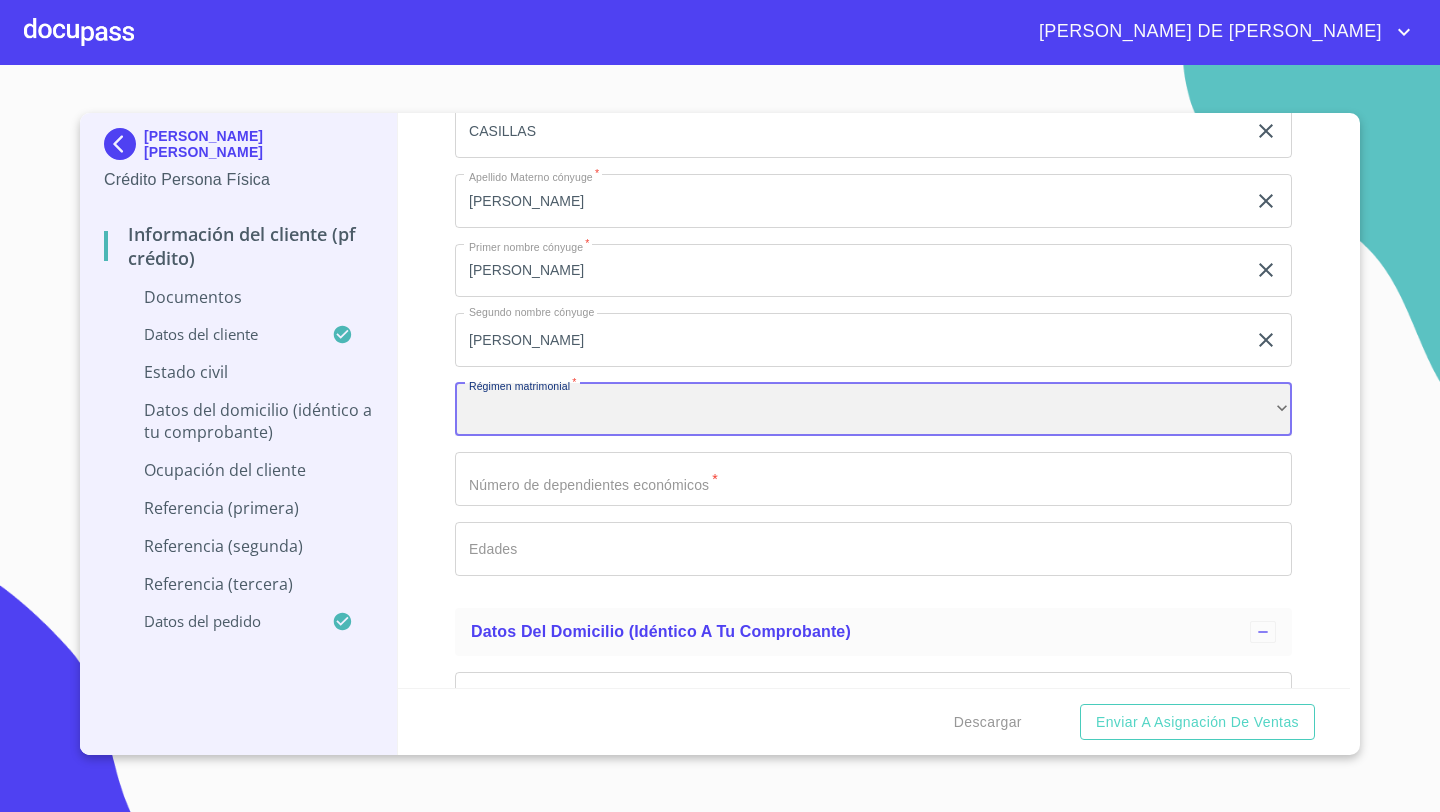 click on "​" at bounding box center [873, 410] 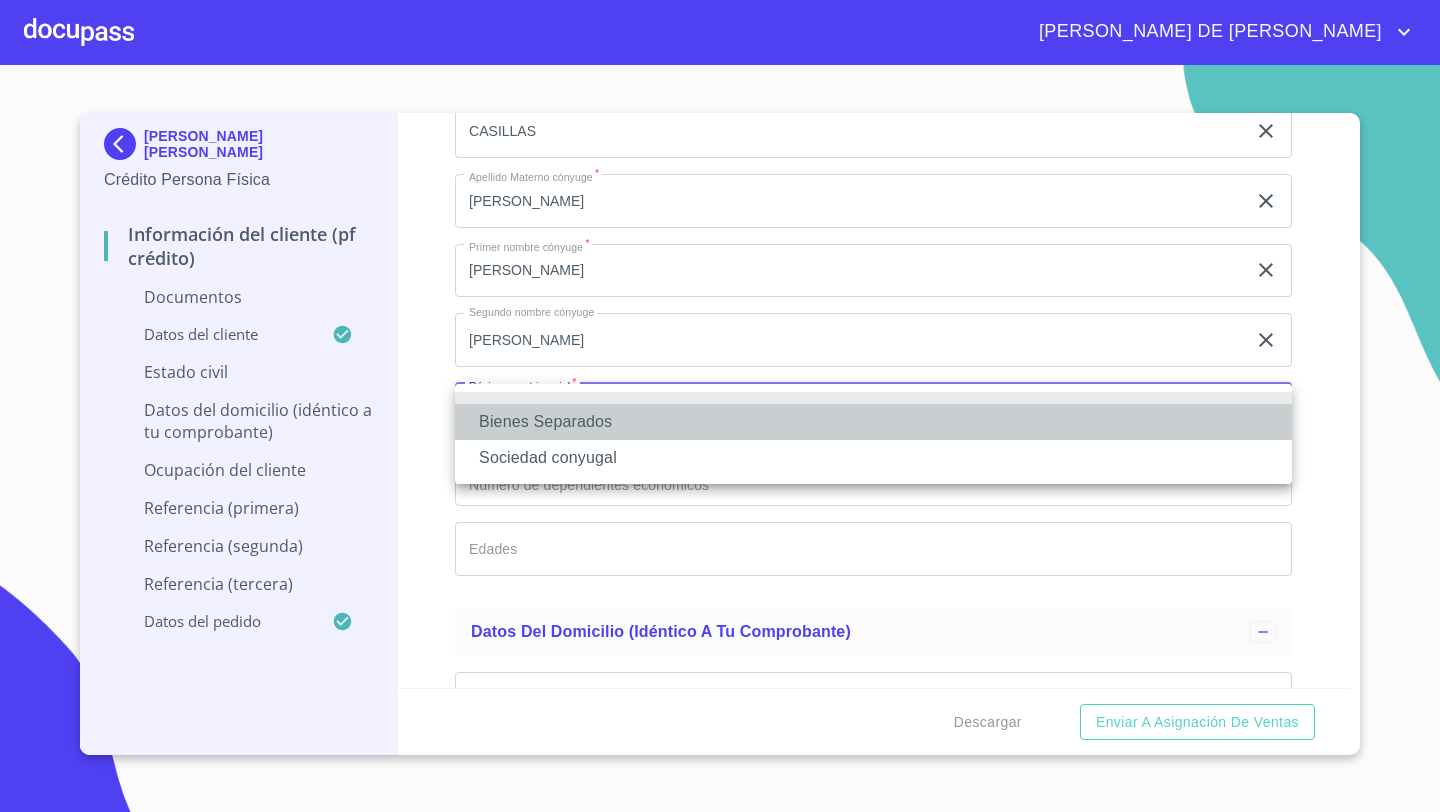 click on "Bienes Separados" at bounding box center [873, 422] 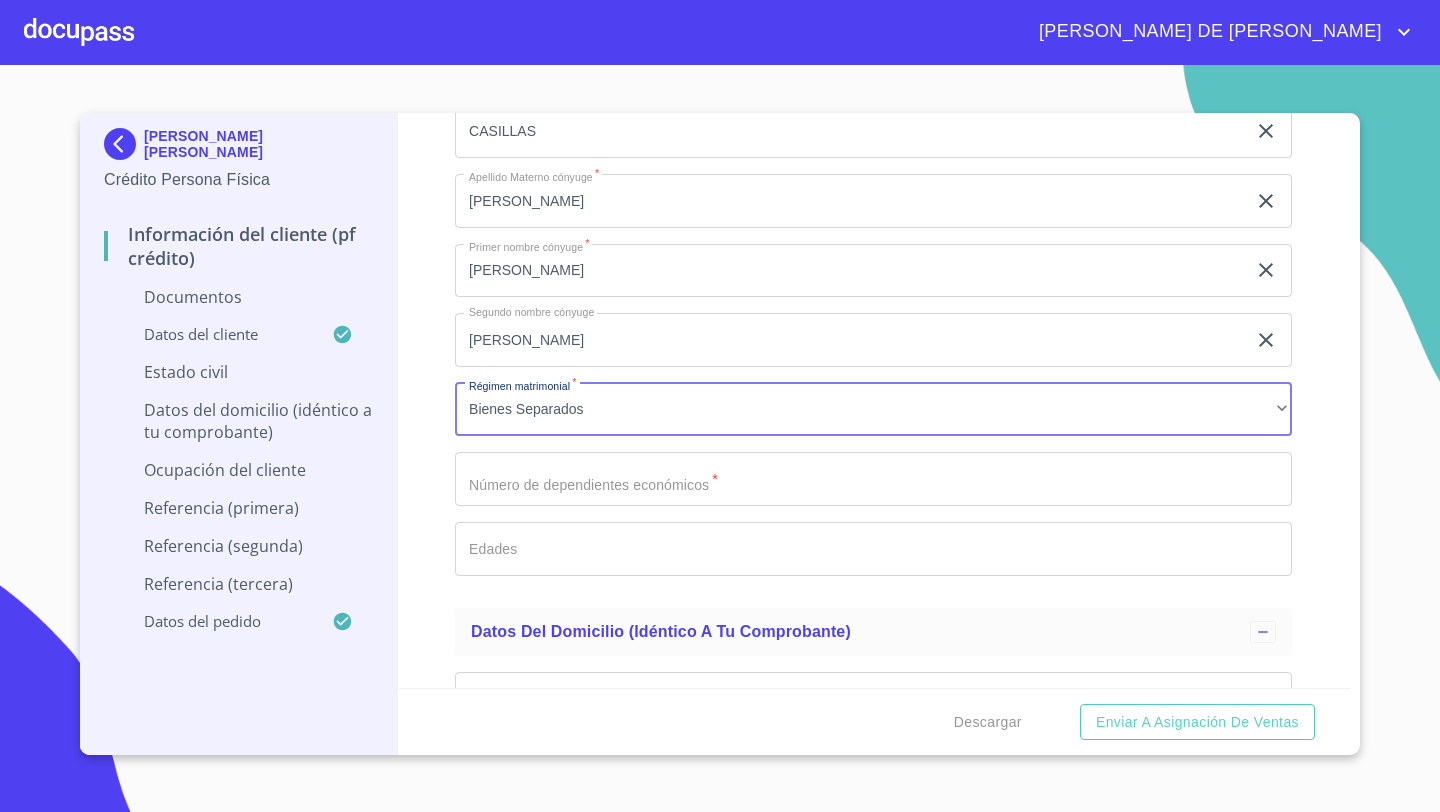 click on "Documento de identificación   *" at bounding box center (850, -924) 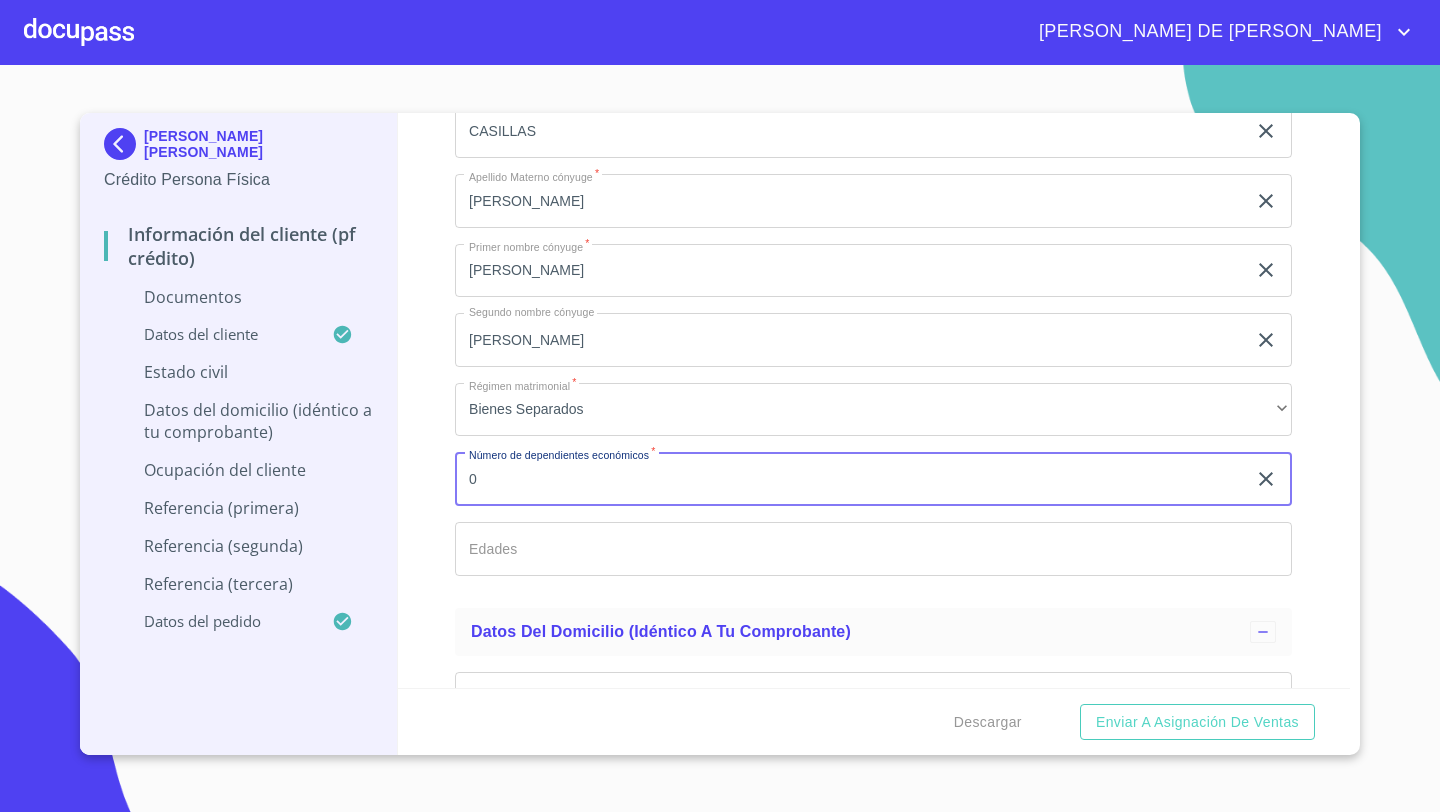 type on "0" 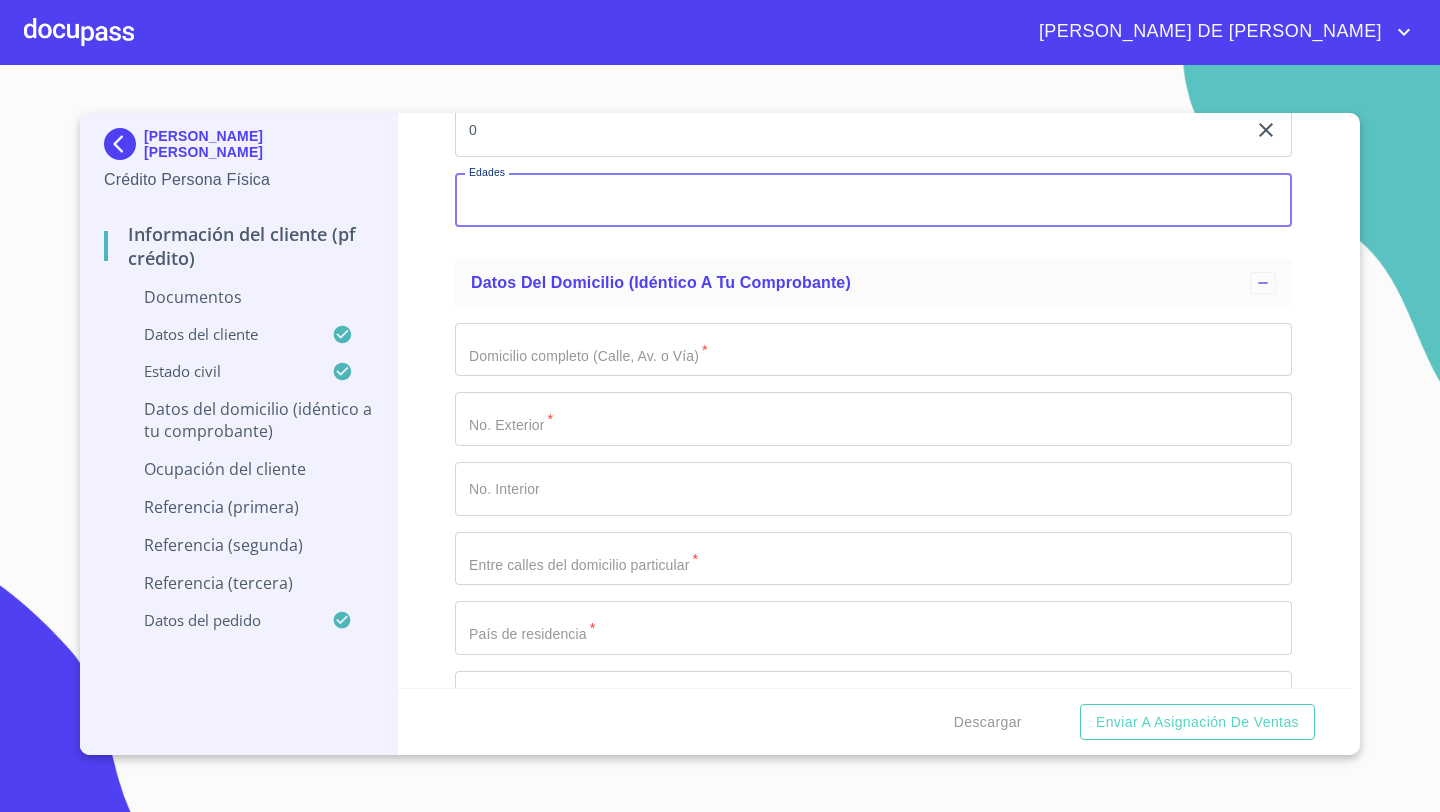 scroll, scrollTop: 5607, scrollLeft: 0, axis: vertical 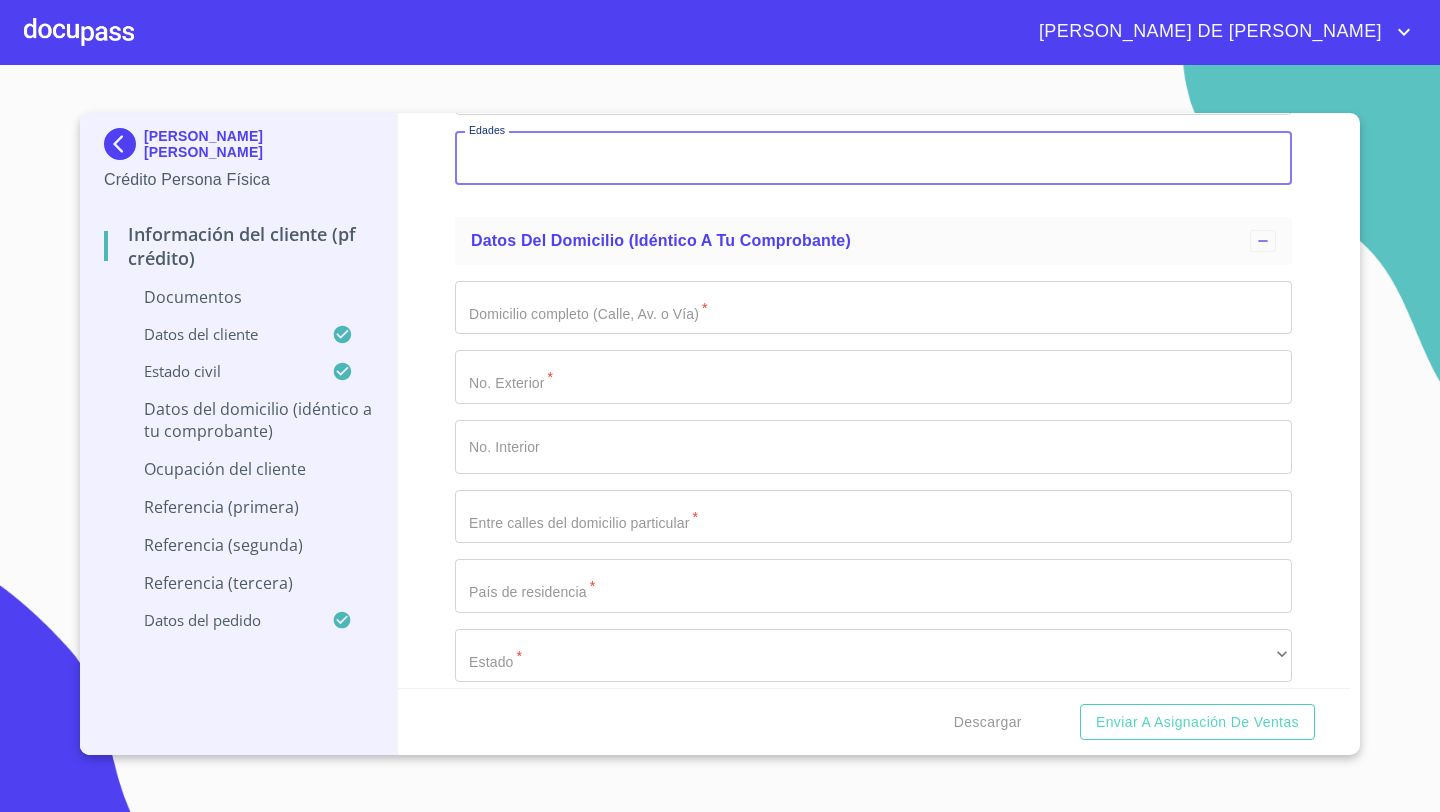 click on "Documento de identificación   *" at bounding box center (850, -1315) 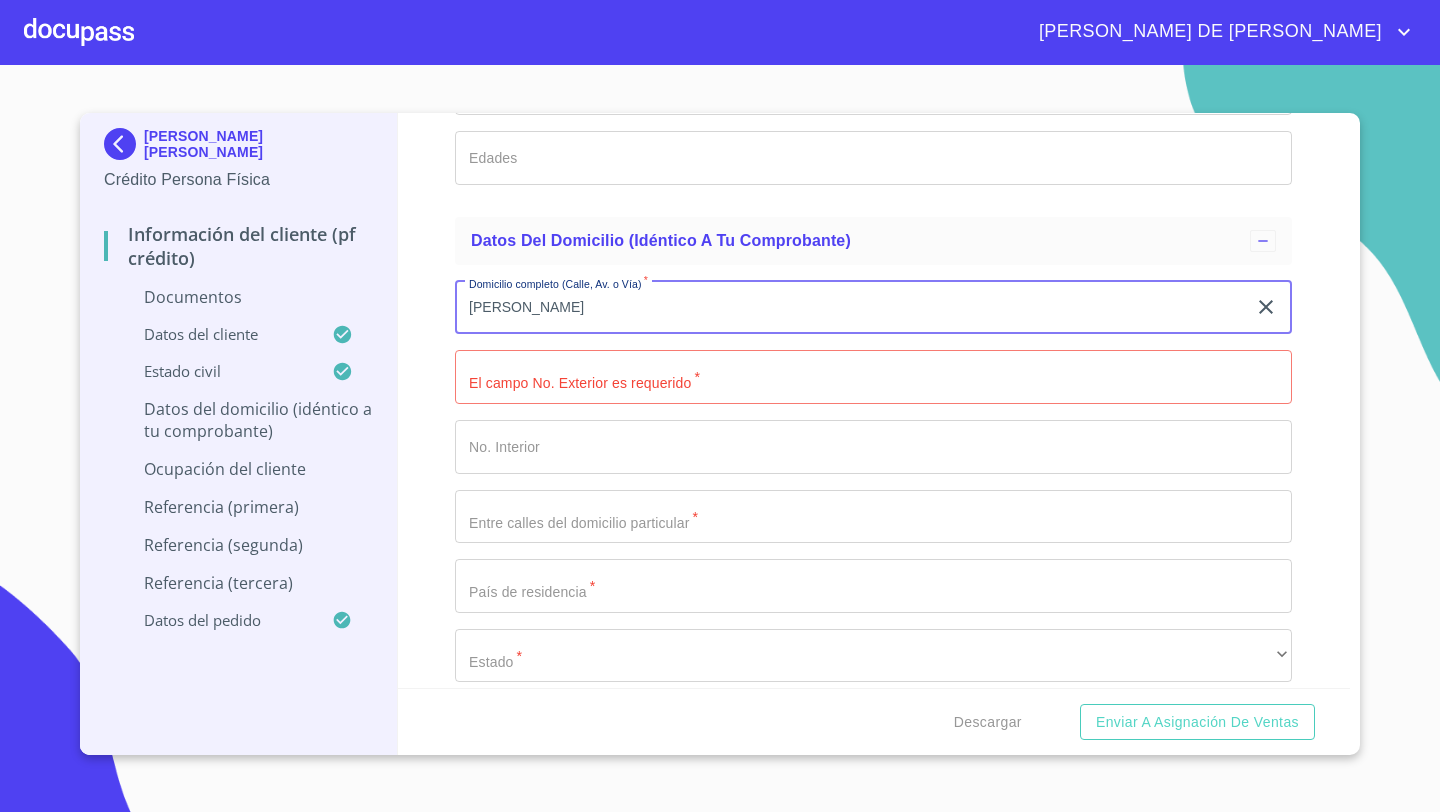 type on "[PERSON_NAME]" 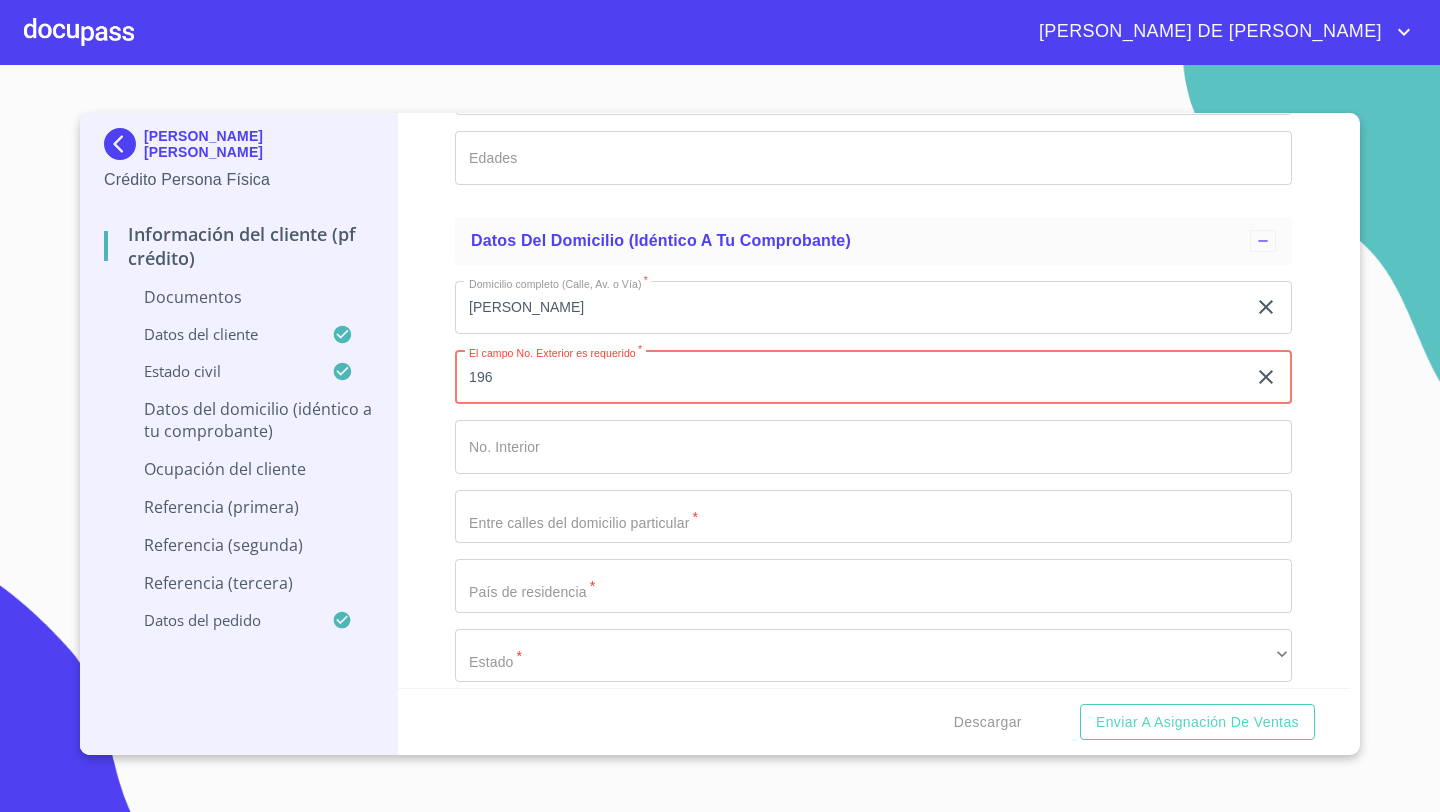 type on "196" 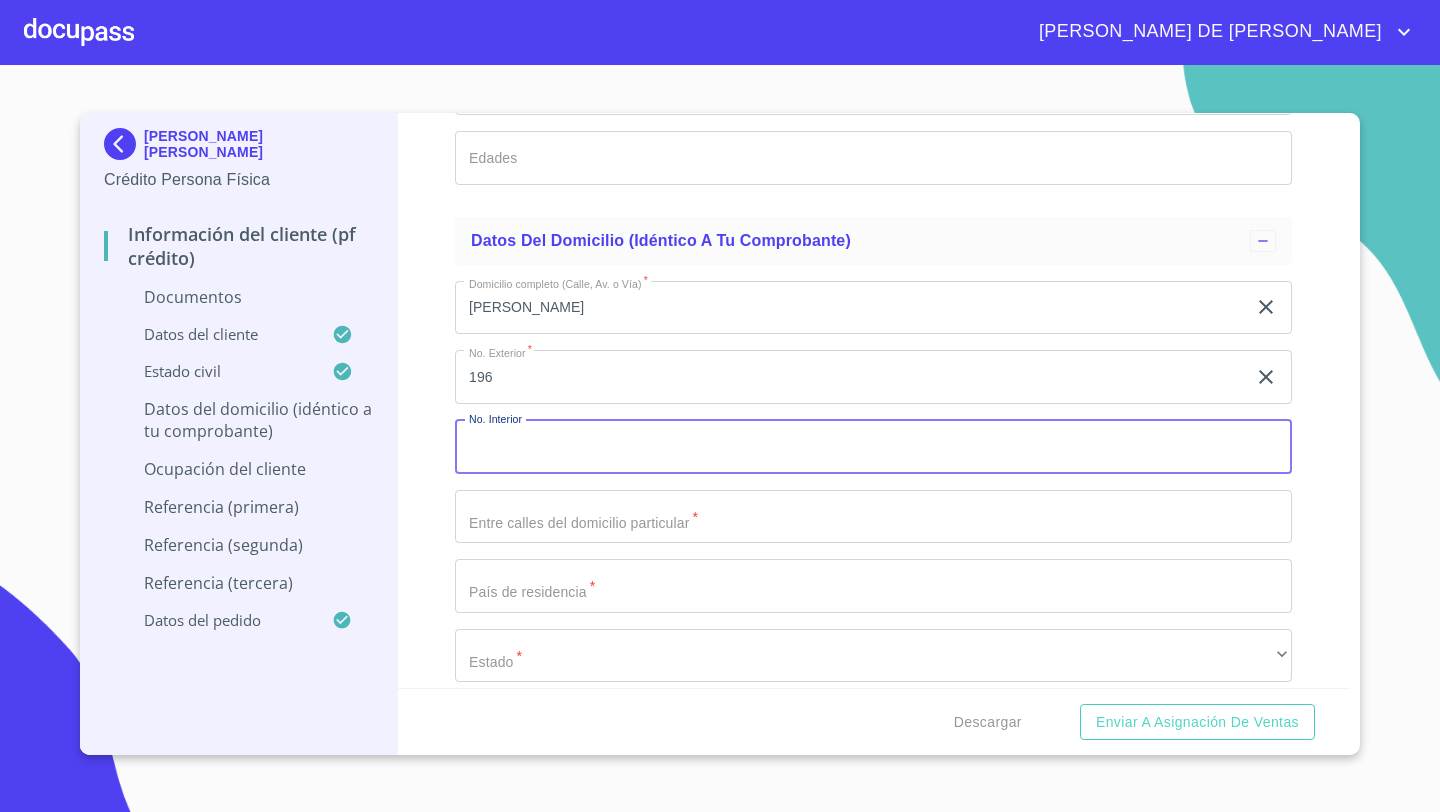click on "Documento de identificación   *" at bounding box center [850, -1315] 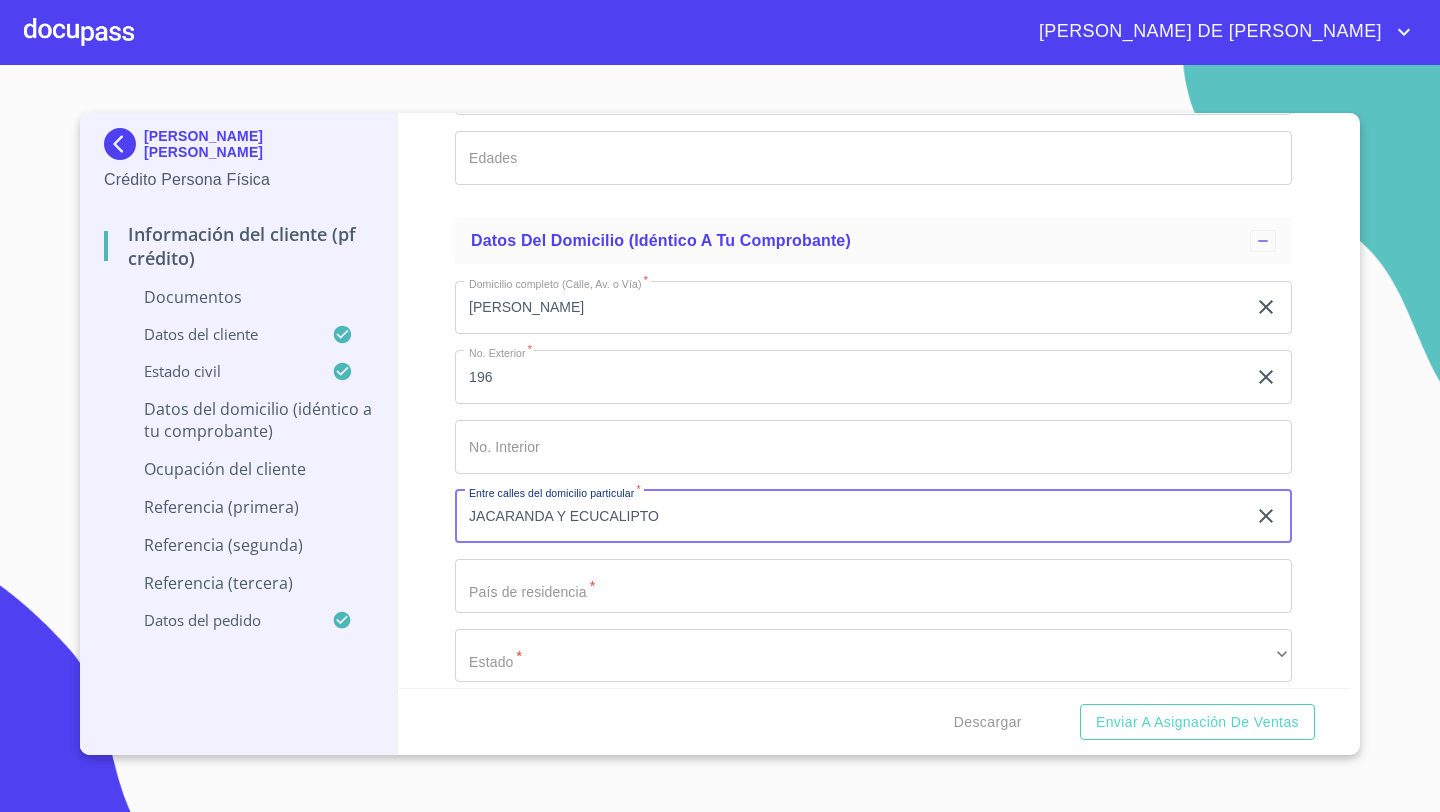 type on "JACARANDA Y ECUCALIPTO" 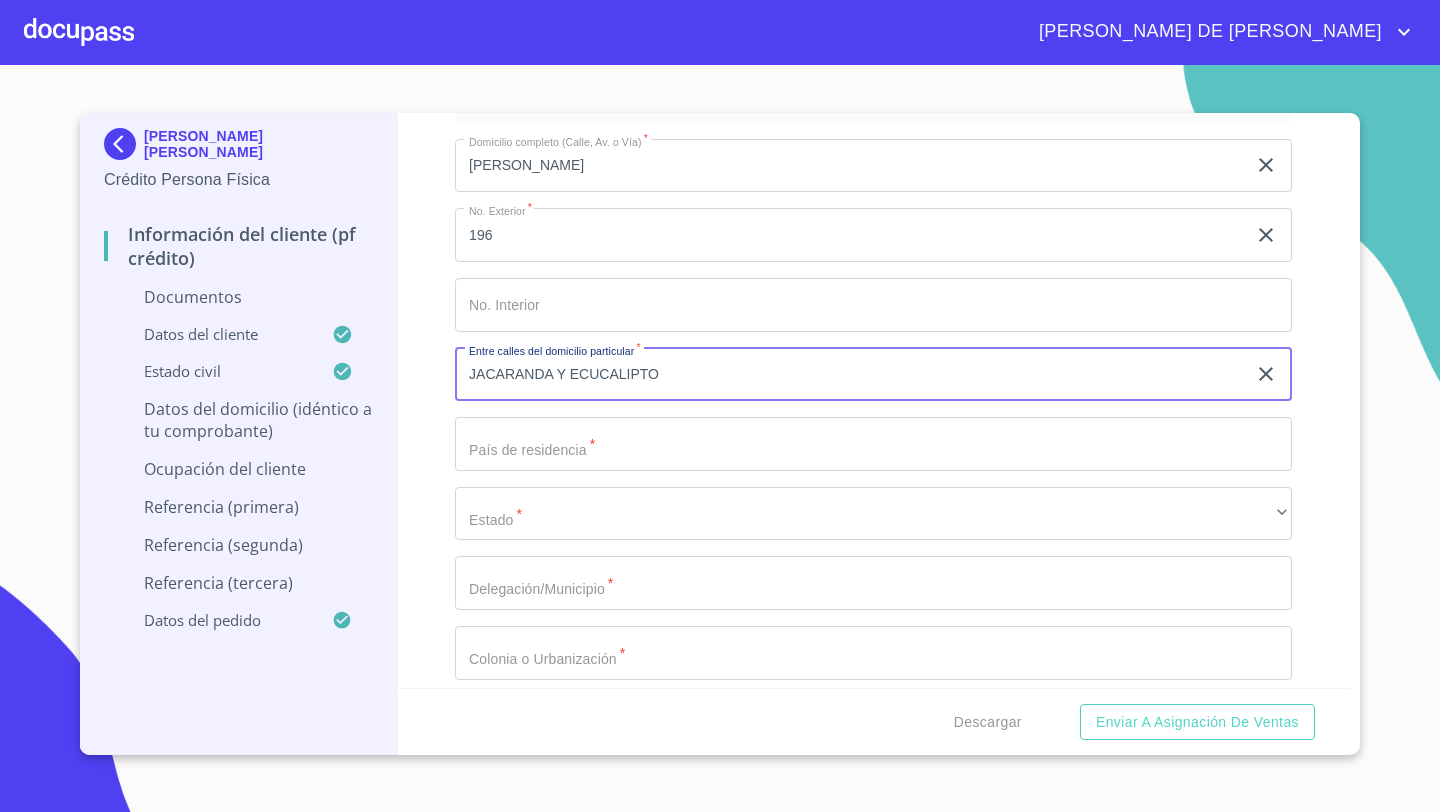 scroll, scrollTop: 5750, scrollLeft: 0, axis: vertical 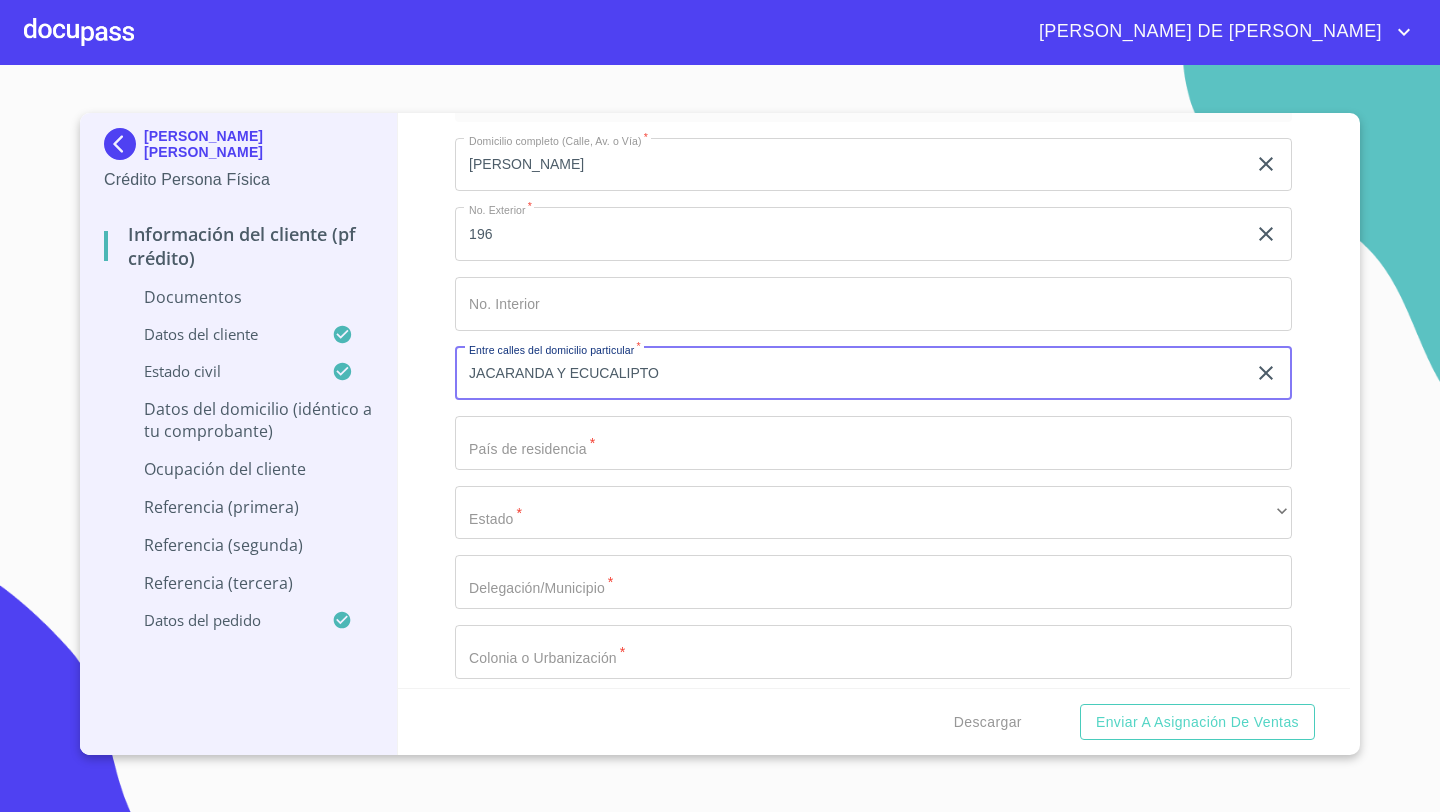 click on "Documento de identificación   *" at bounding box center [850, -1458] 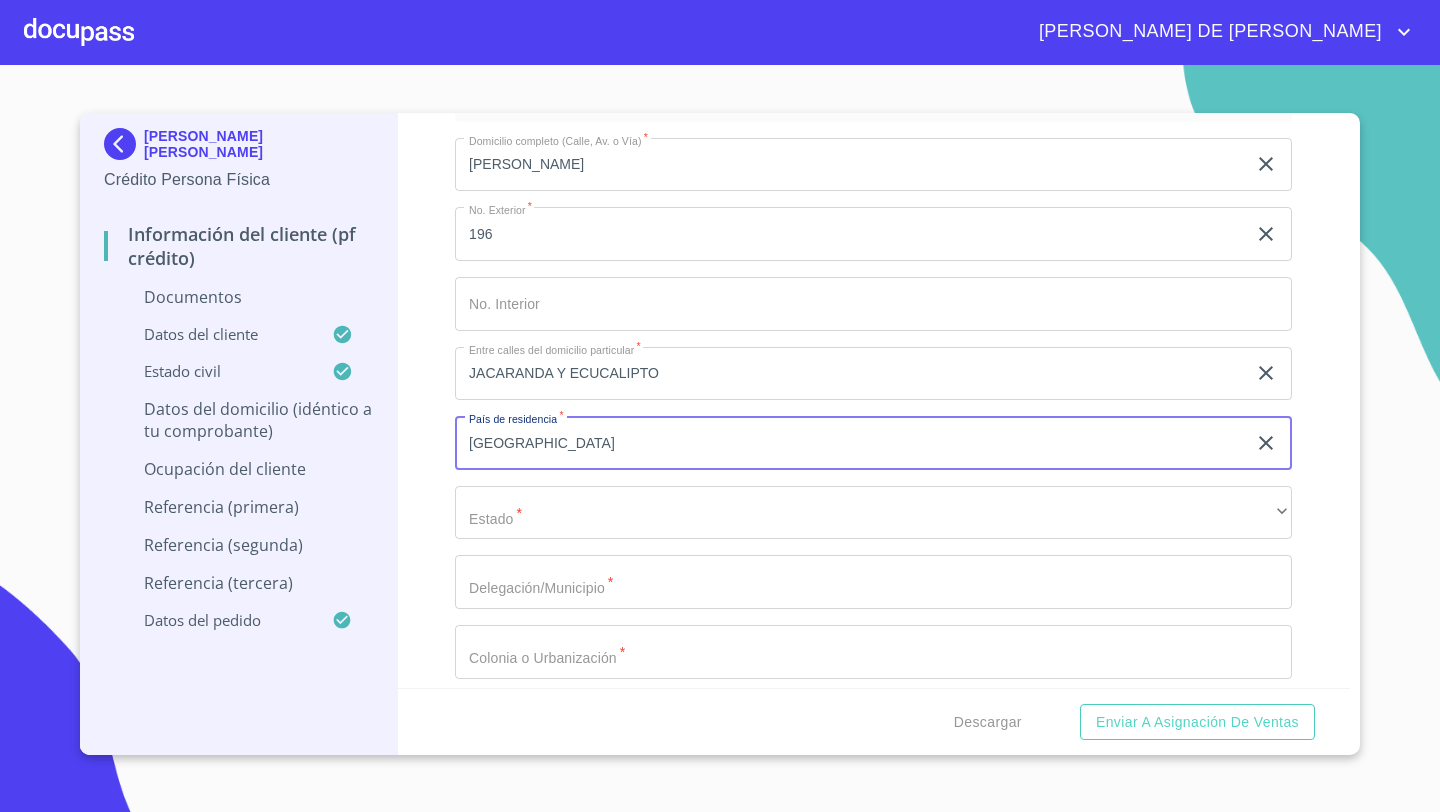 type on "[GEOGRAPHIC_DATA]" 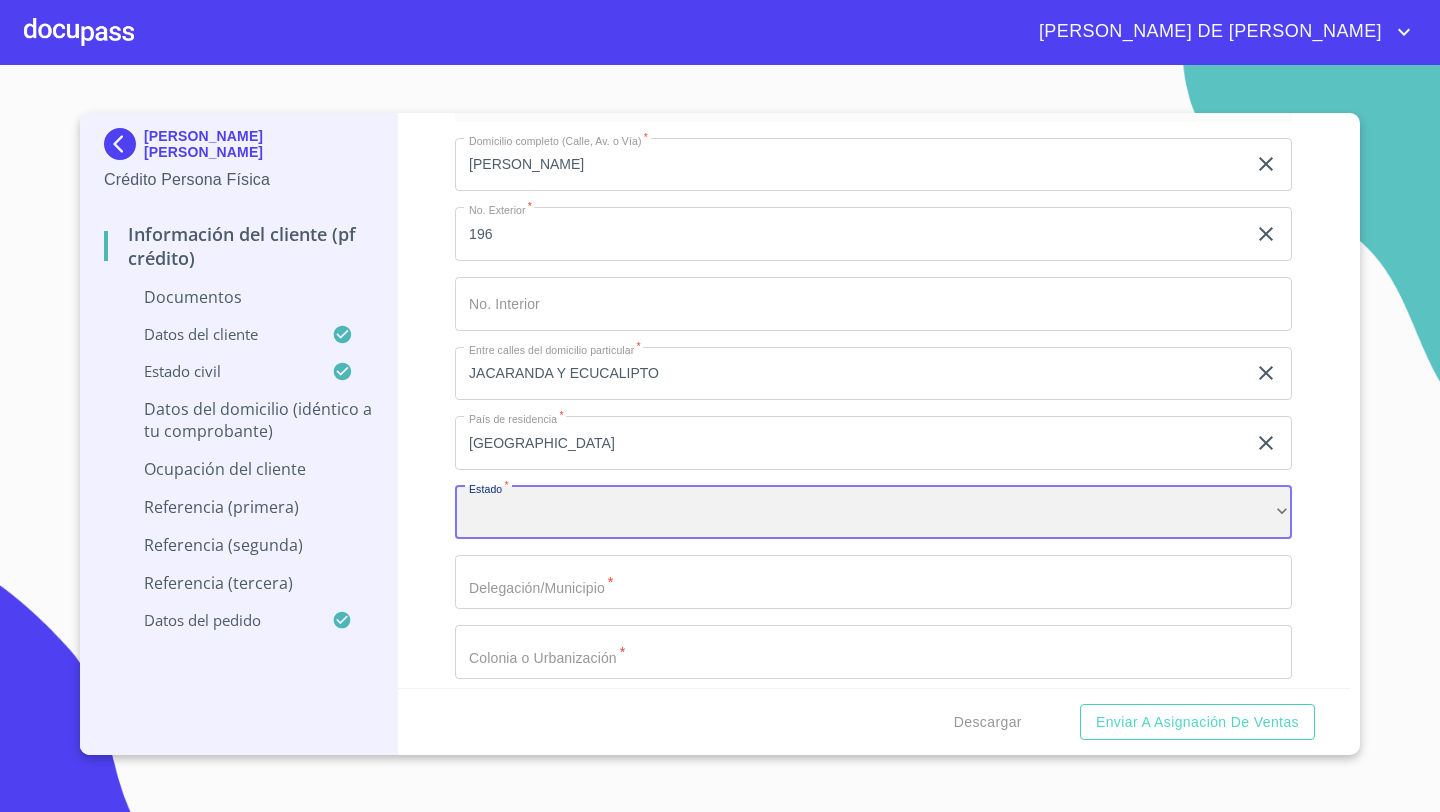 click on "​" at bounding box center (873, 513) 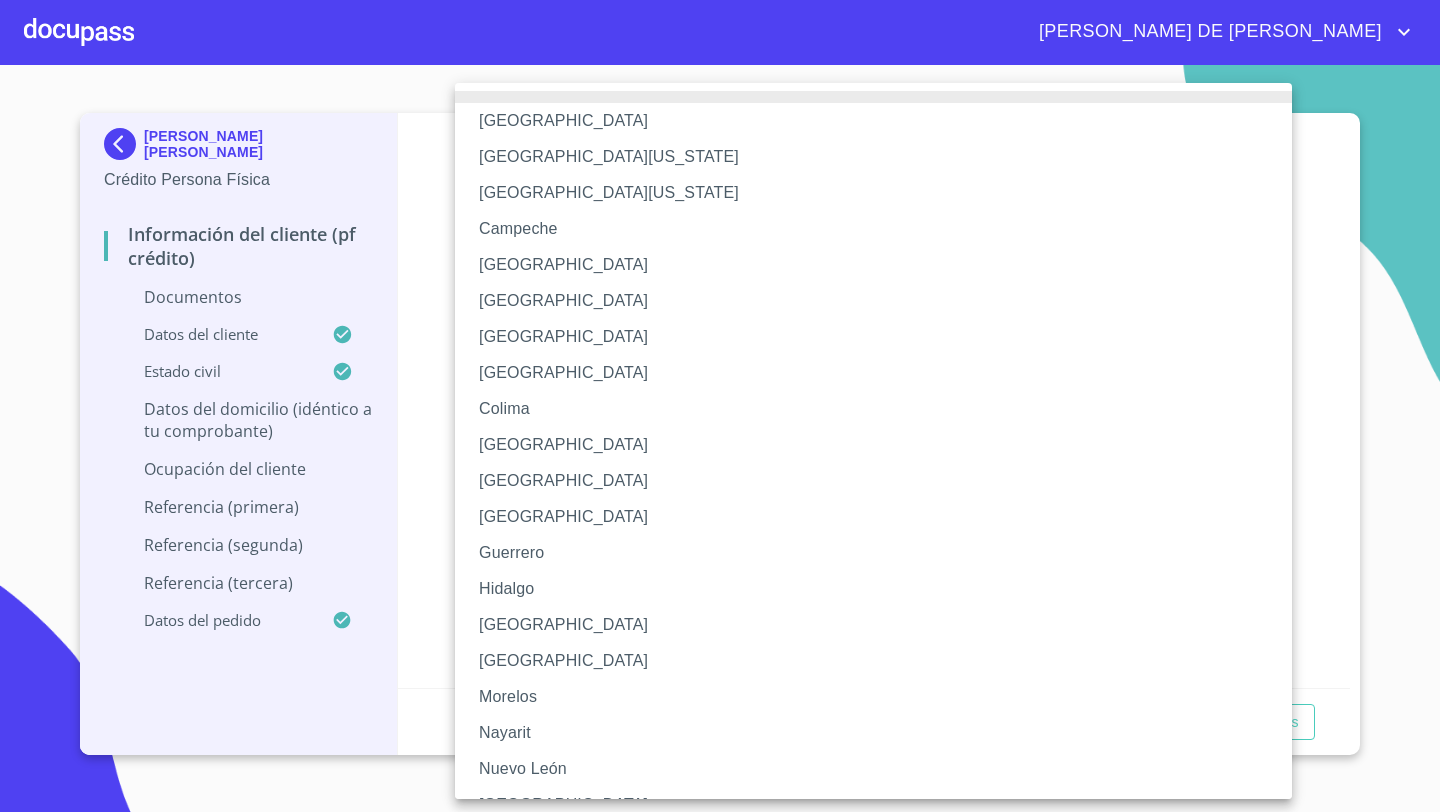 click on "[GEOGRAPHIC_DATA]" at bounding box center [873, 625] 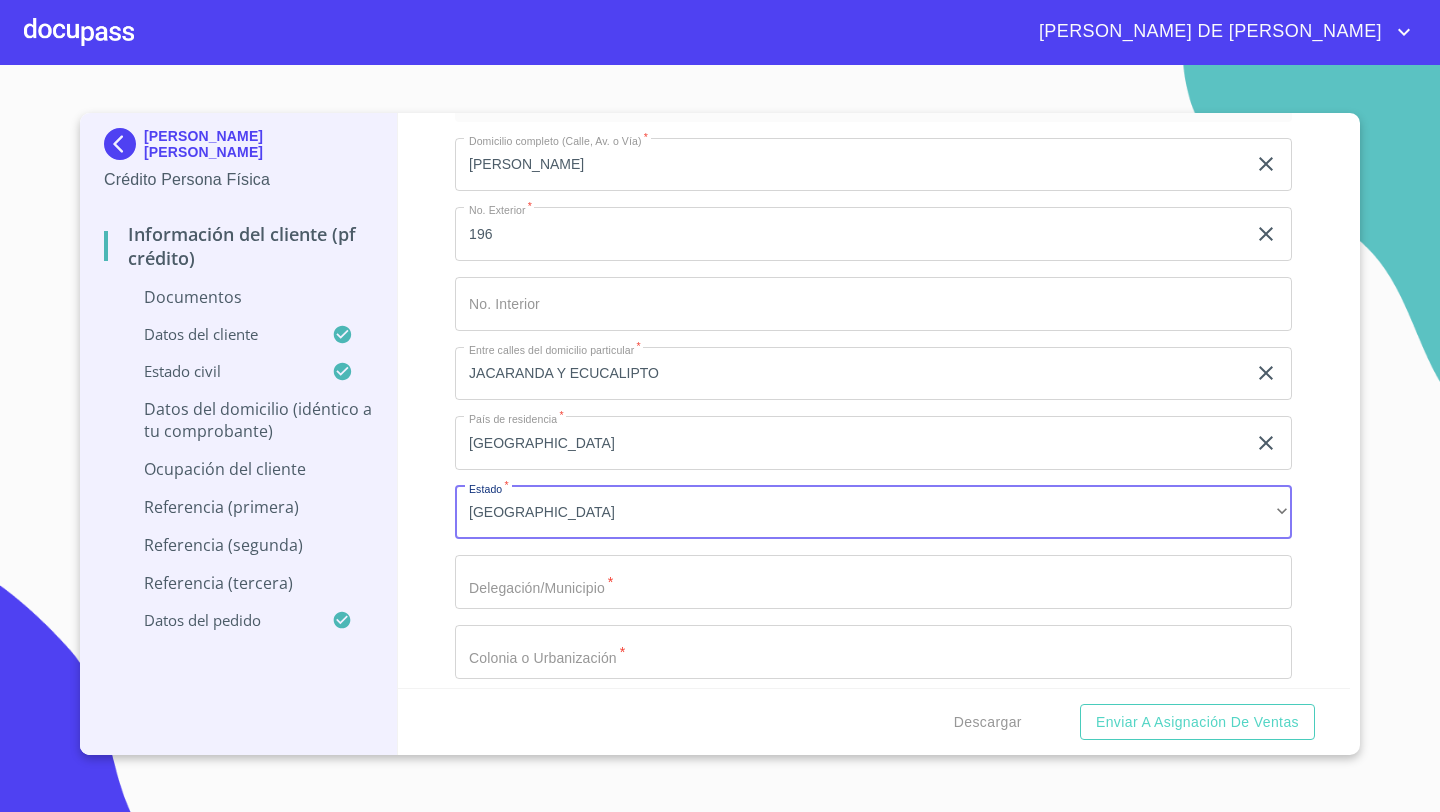 click on "Documento de identificación   *" at bounding box center (850, -1458) 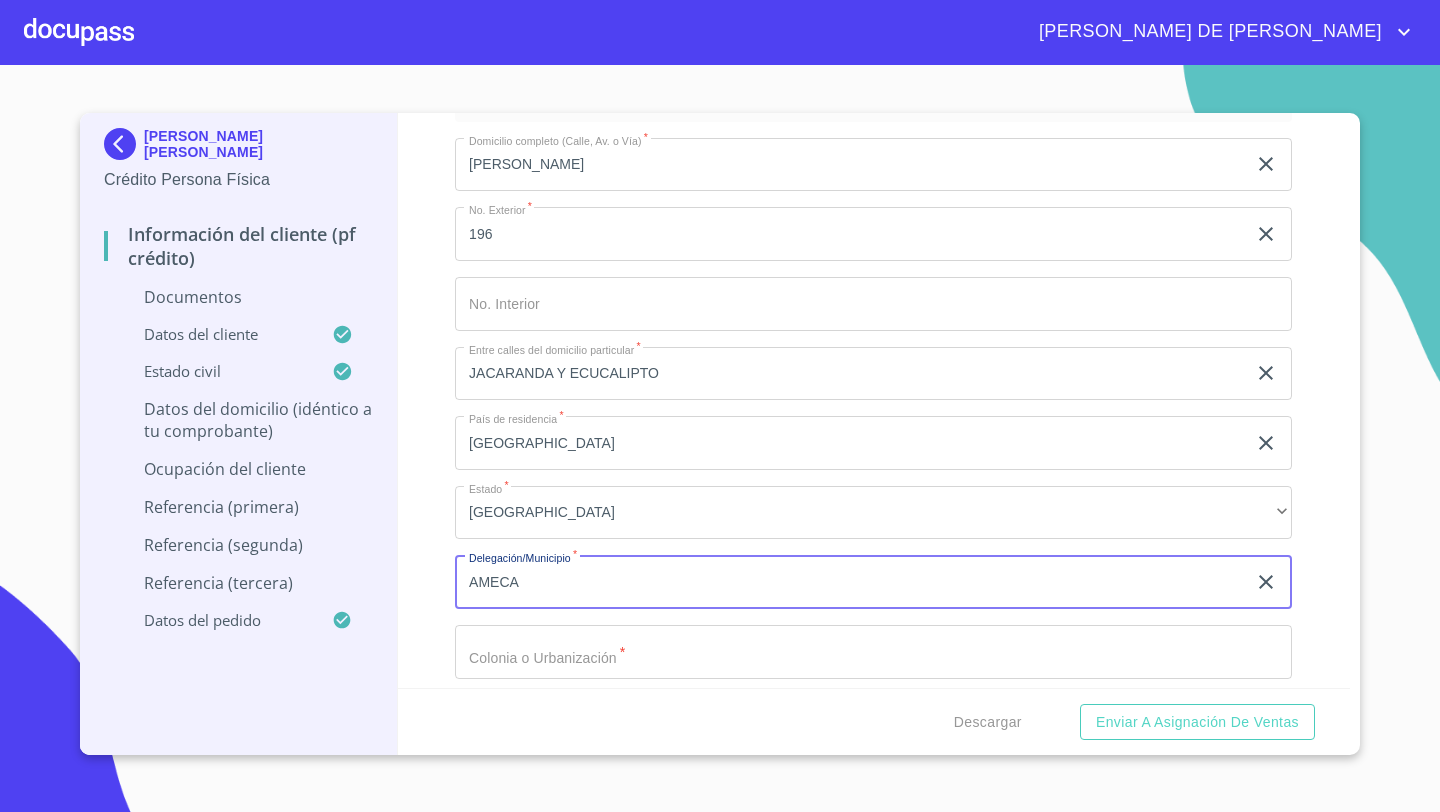 type on "AMECA" 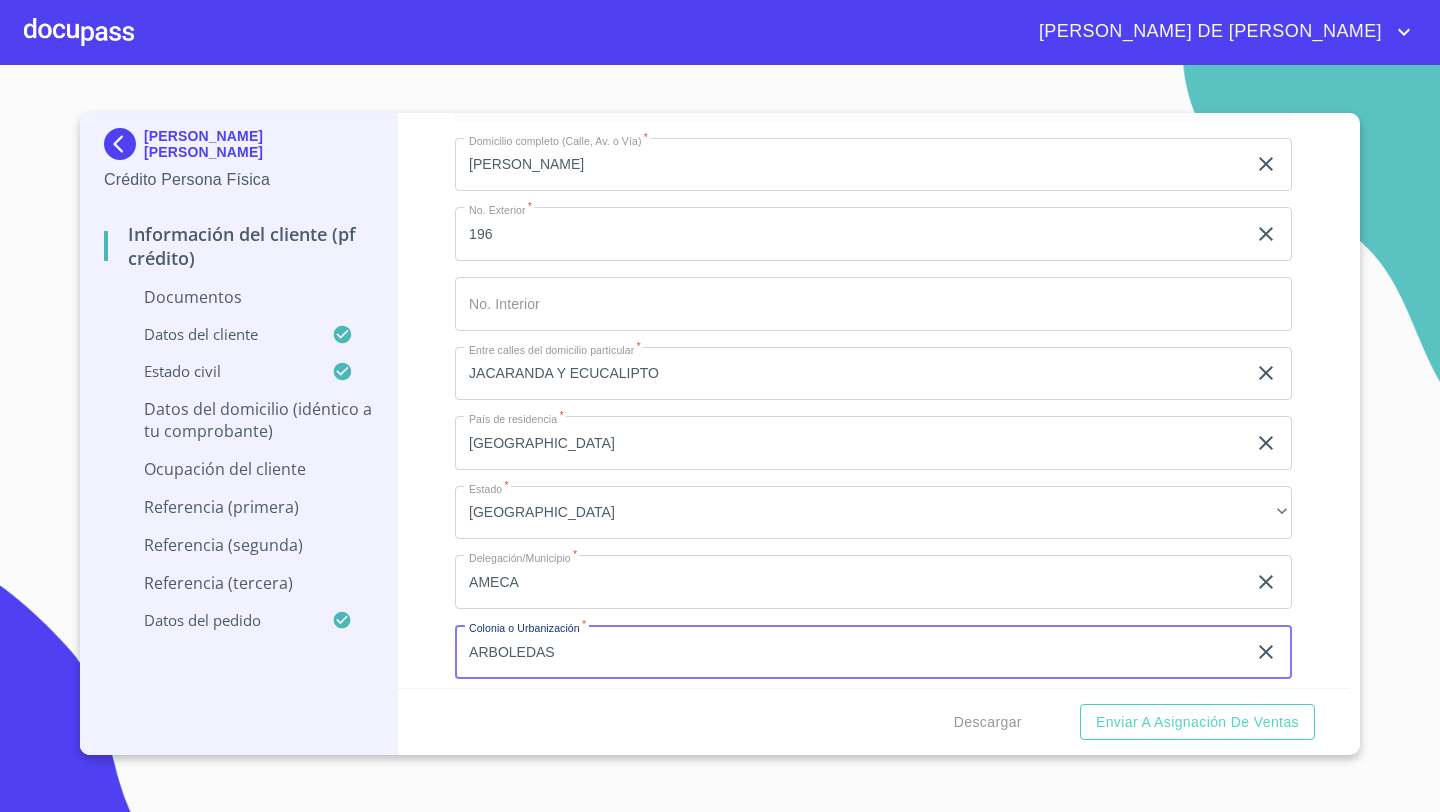 type on "ARBOLEDAS" 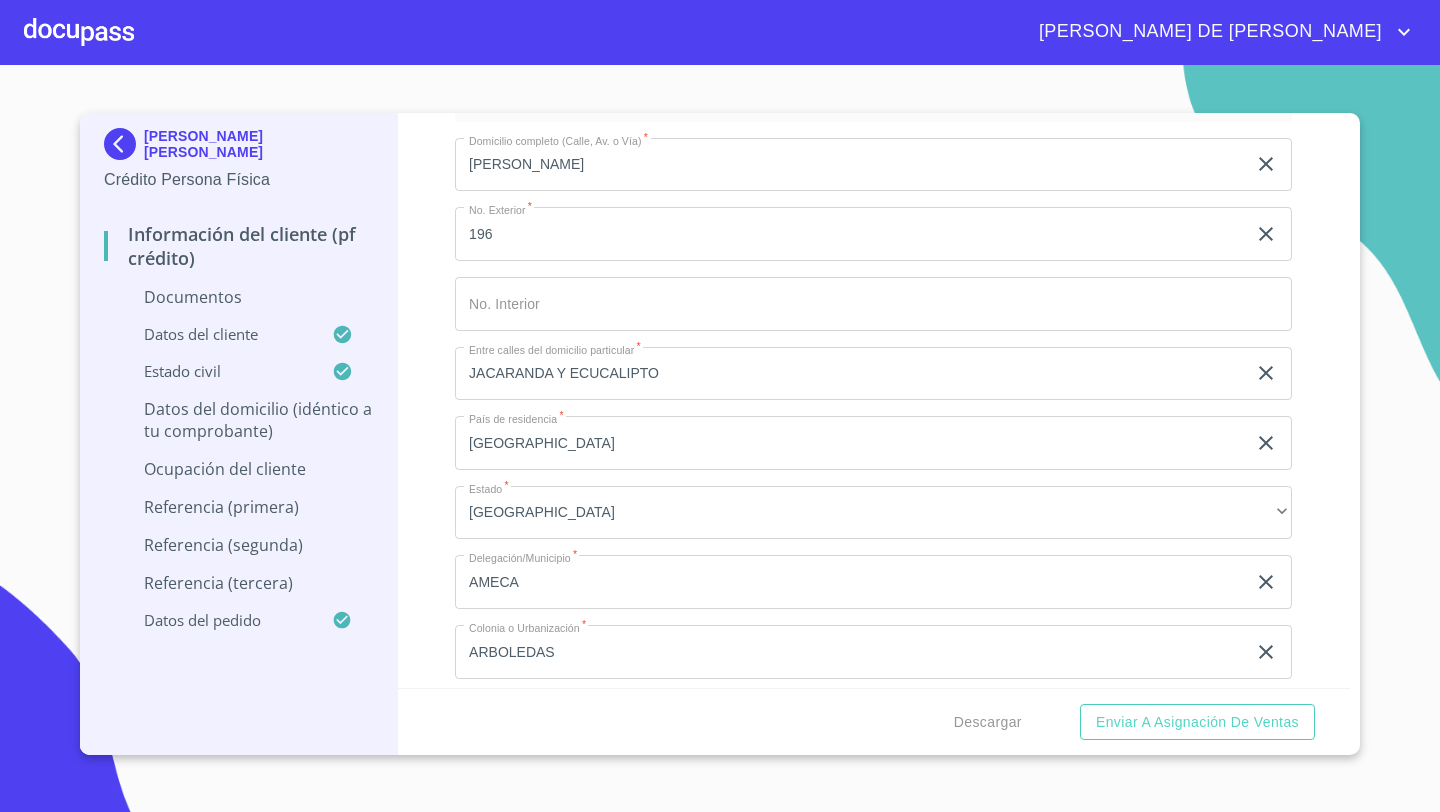 scroll, scrollTop: 6070, scrollLeft: 0, axis: vertical 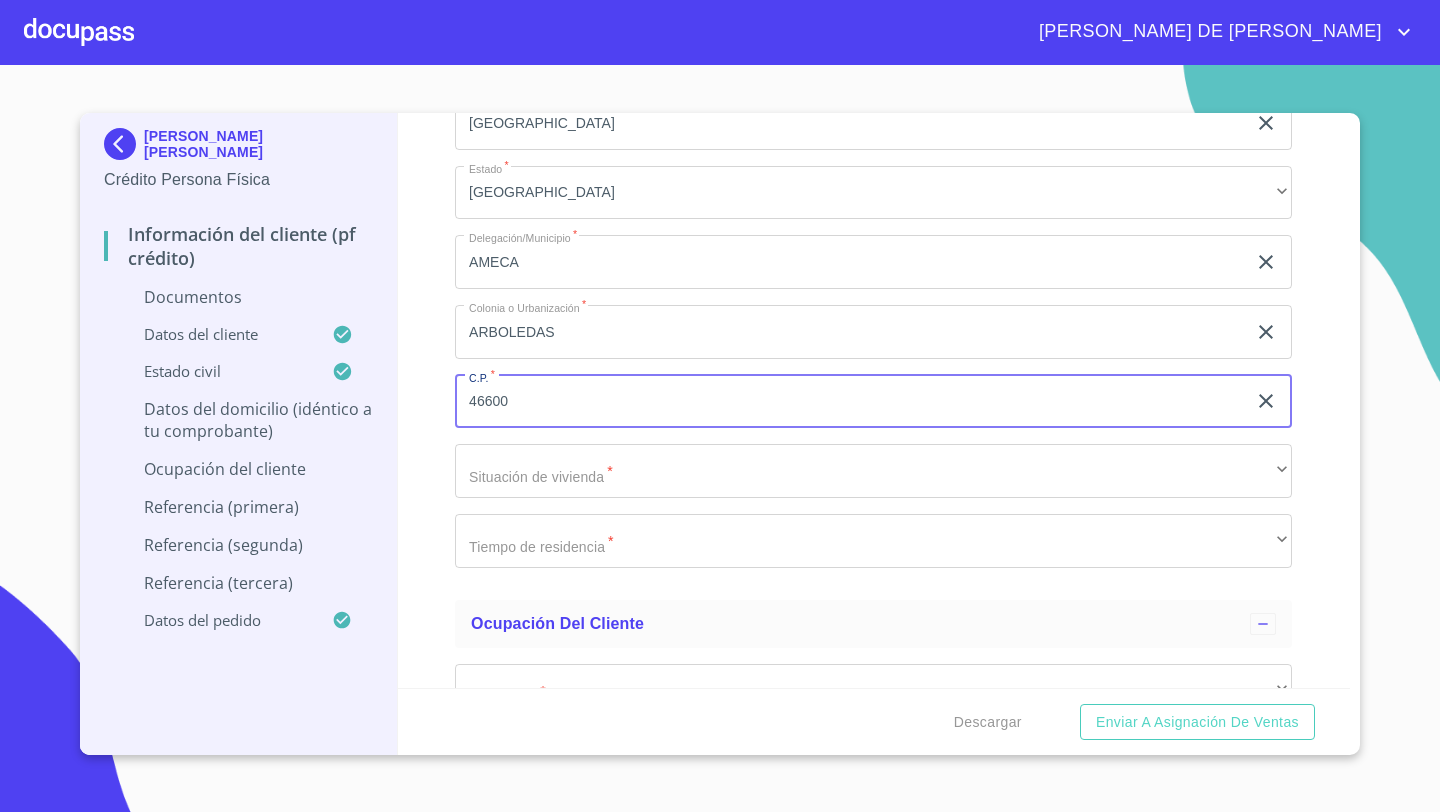 type on "46600" 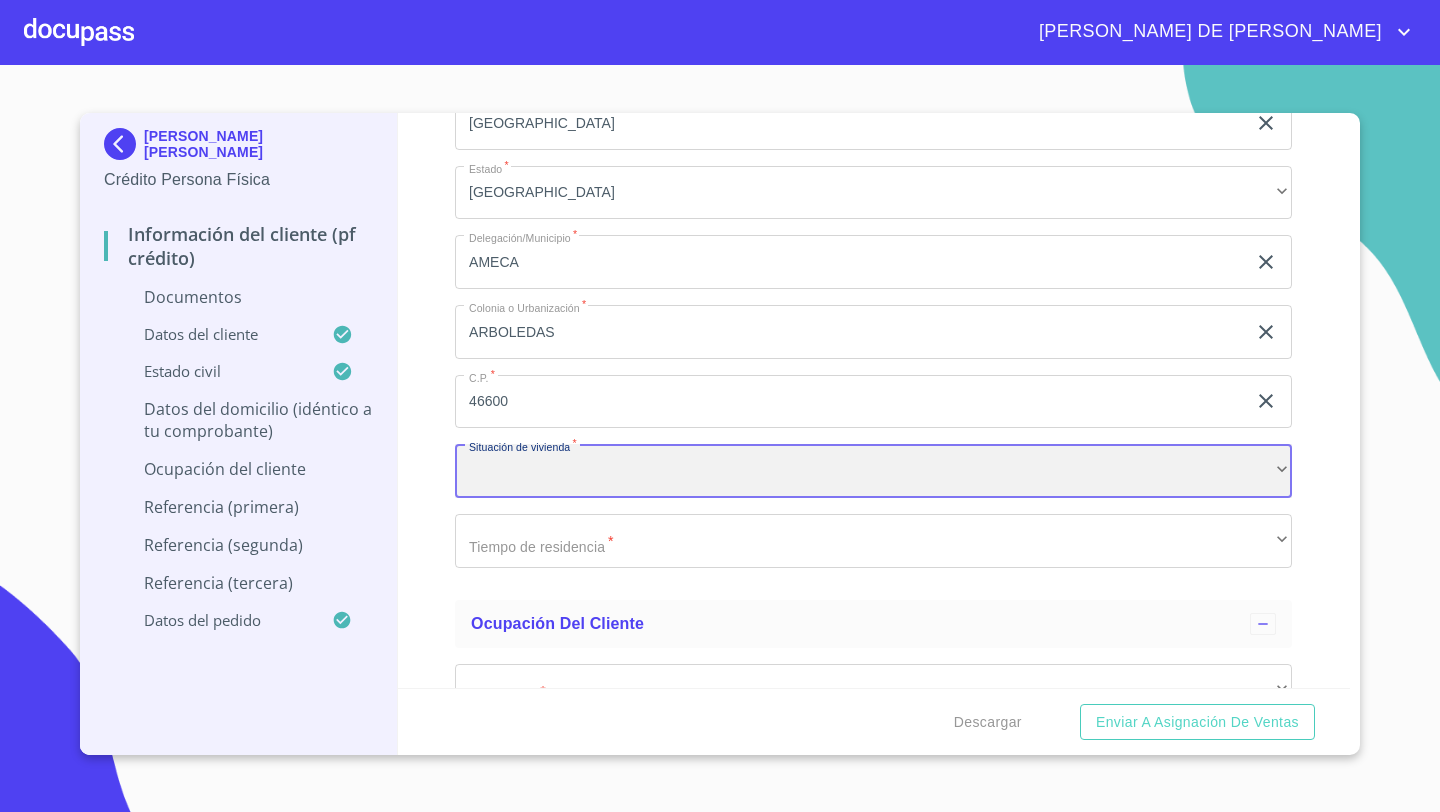 click on "​" at bounding box center [873, 471] 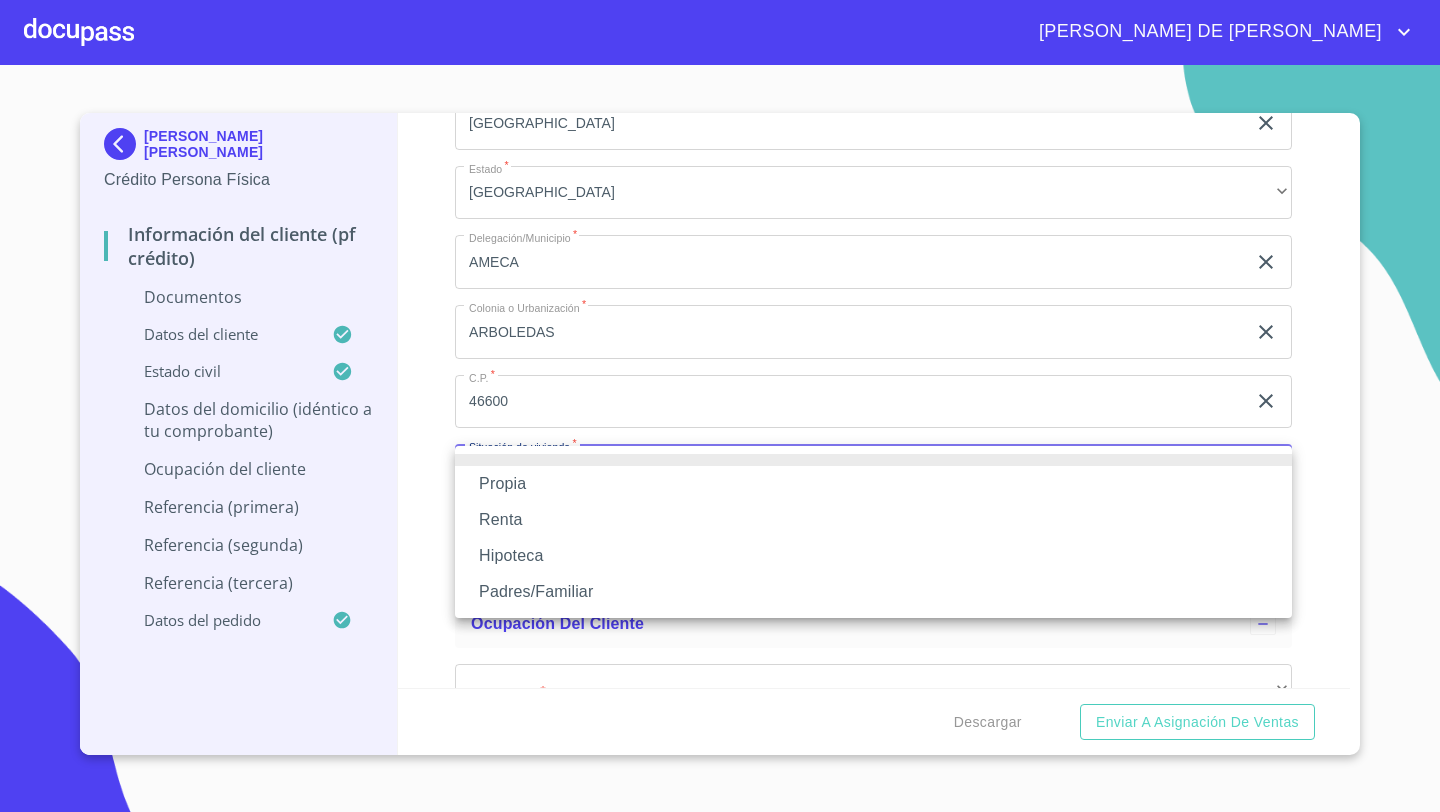 click on "Propia" at bounding box center (873, 484) 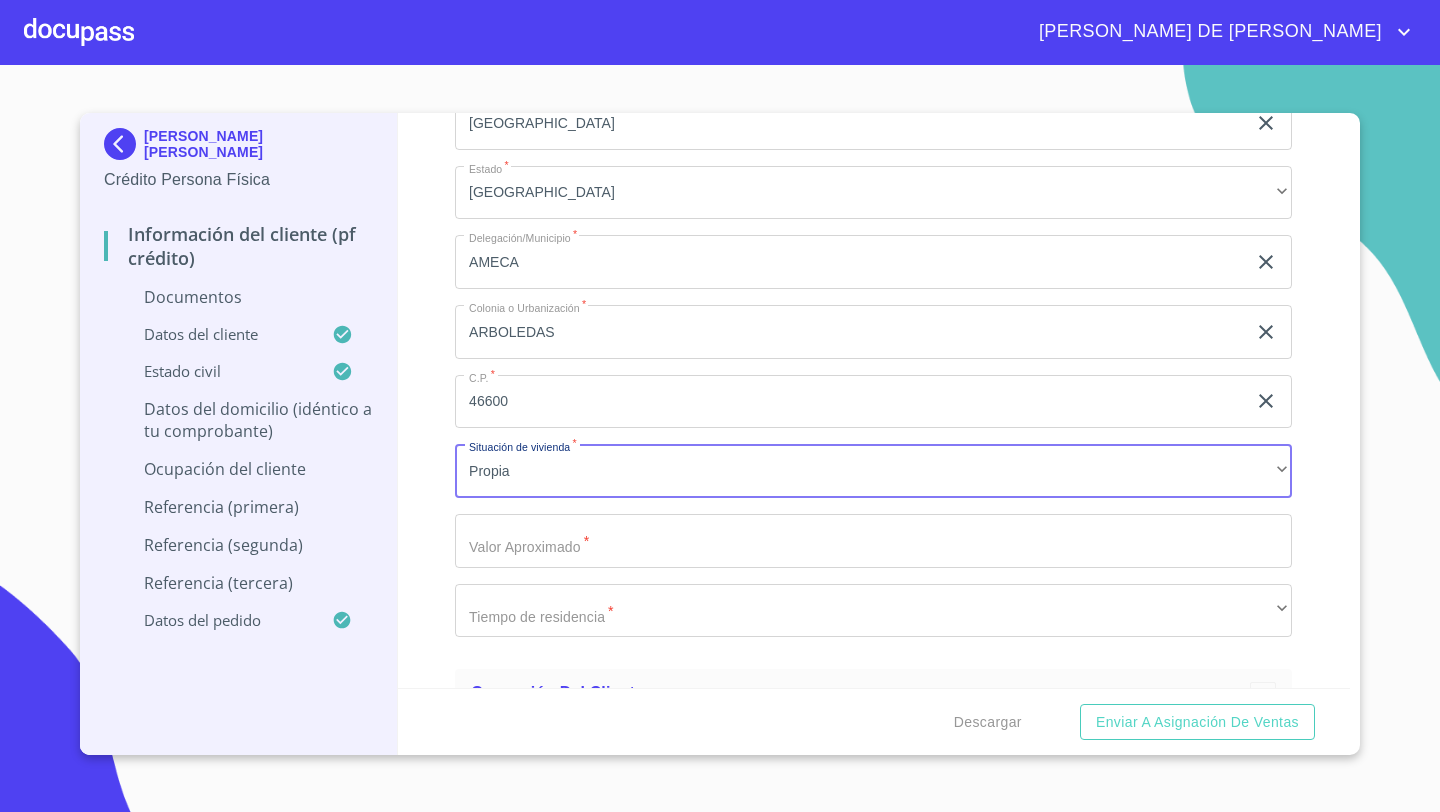 click on "Documento de identificación   *" at bounding box center [850, -1778] 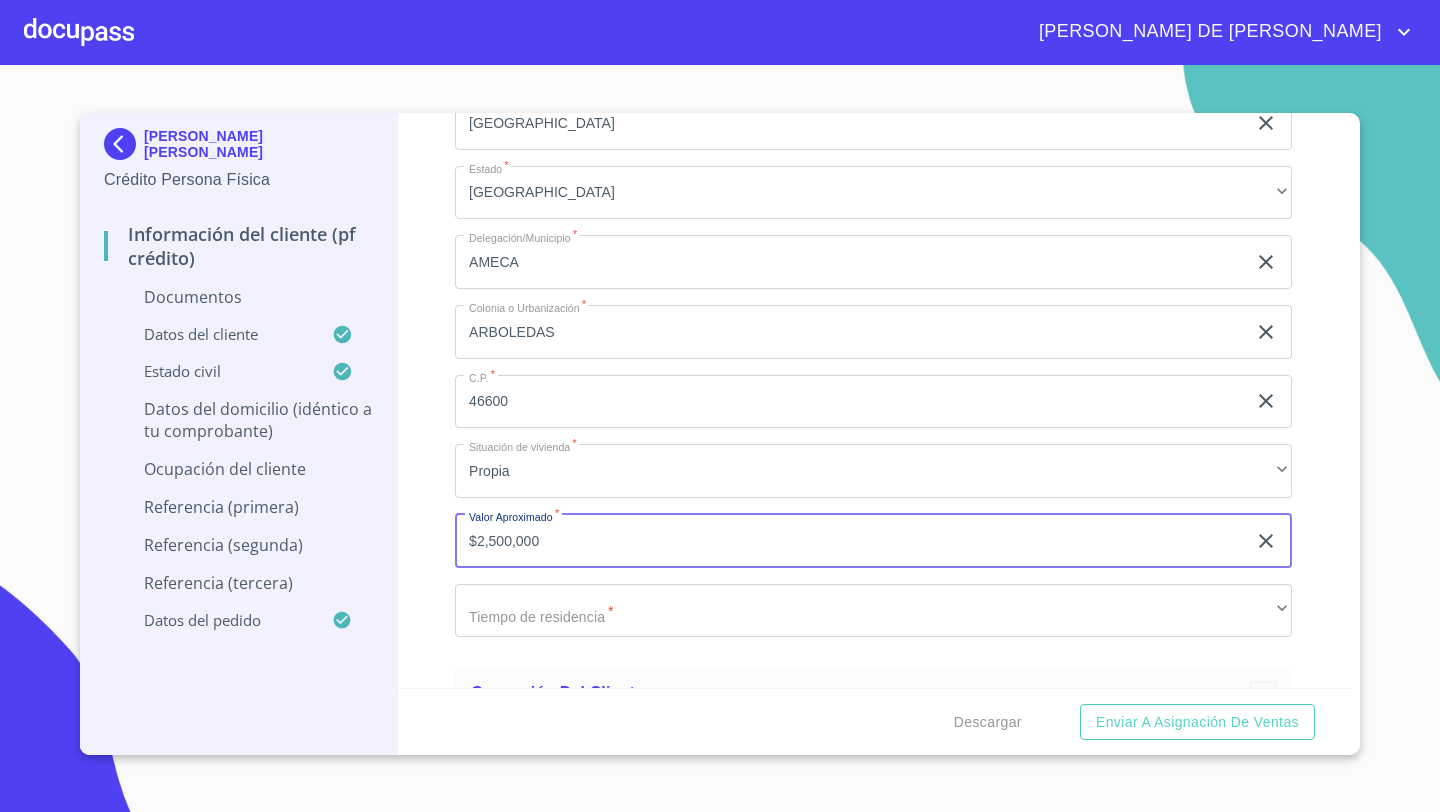 type on "$2,500,000" 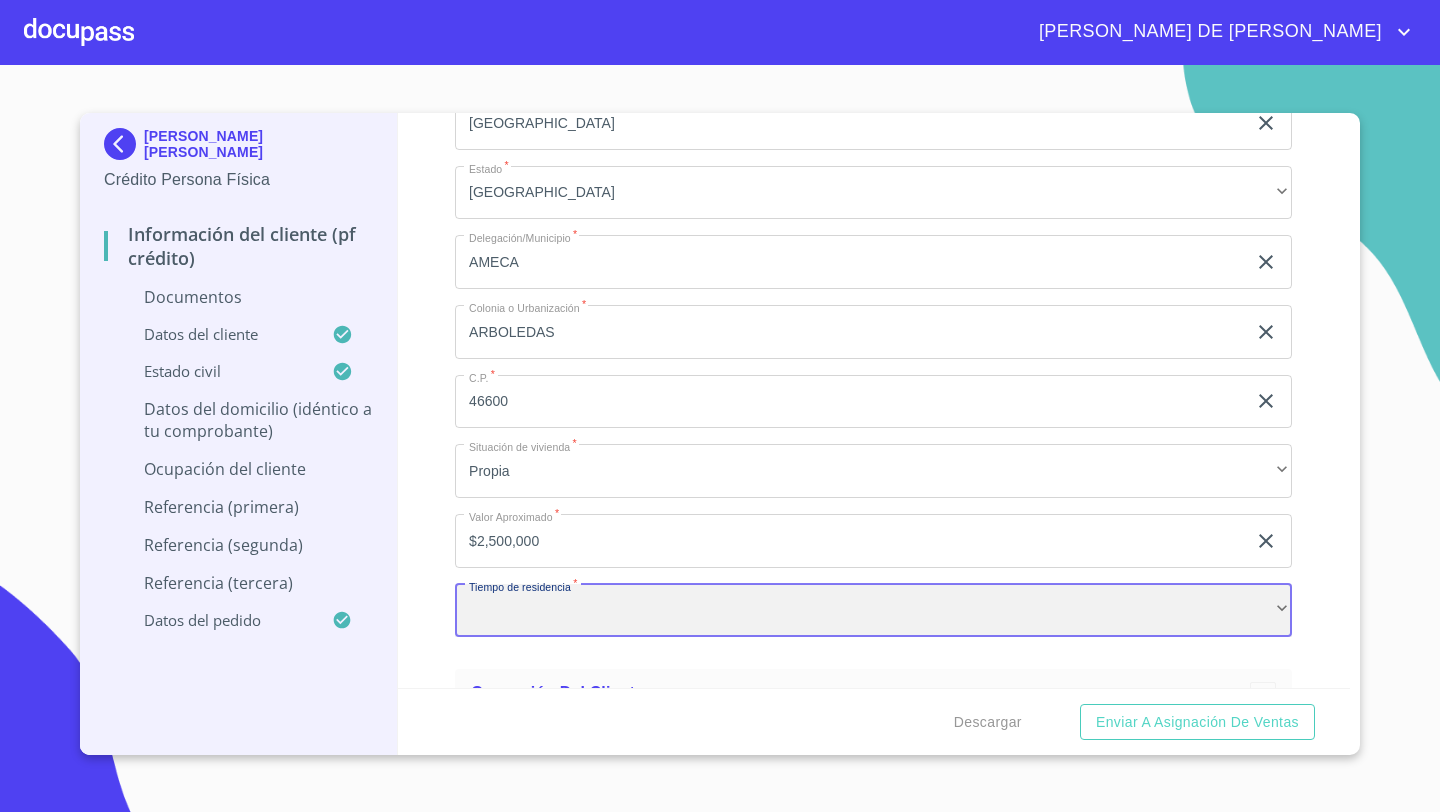 click on "​" at bounding box center [873, 611] 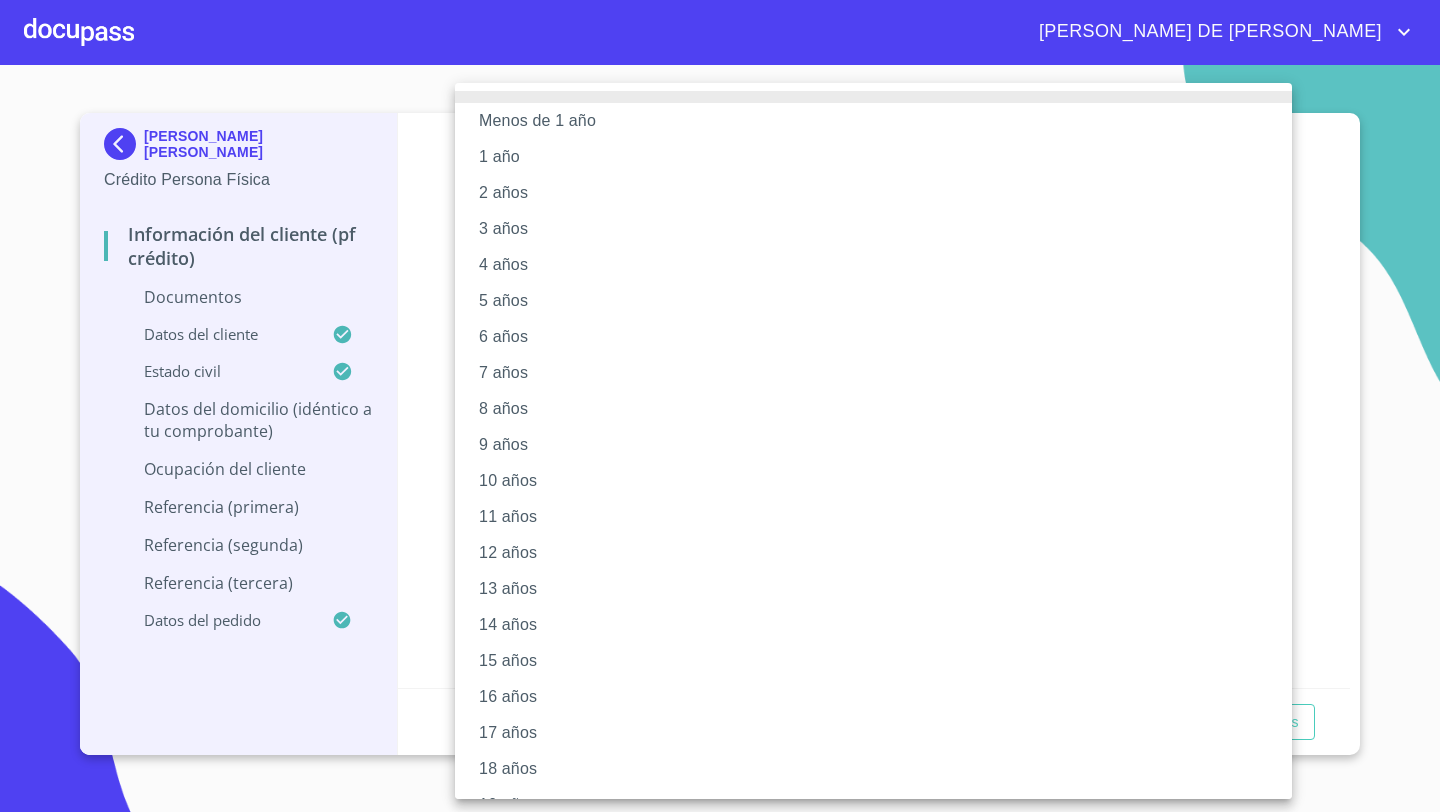click on "13 años" at bounding box center [873, 589] 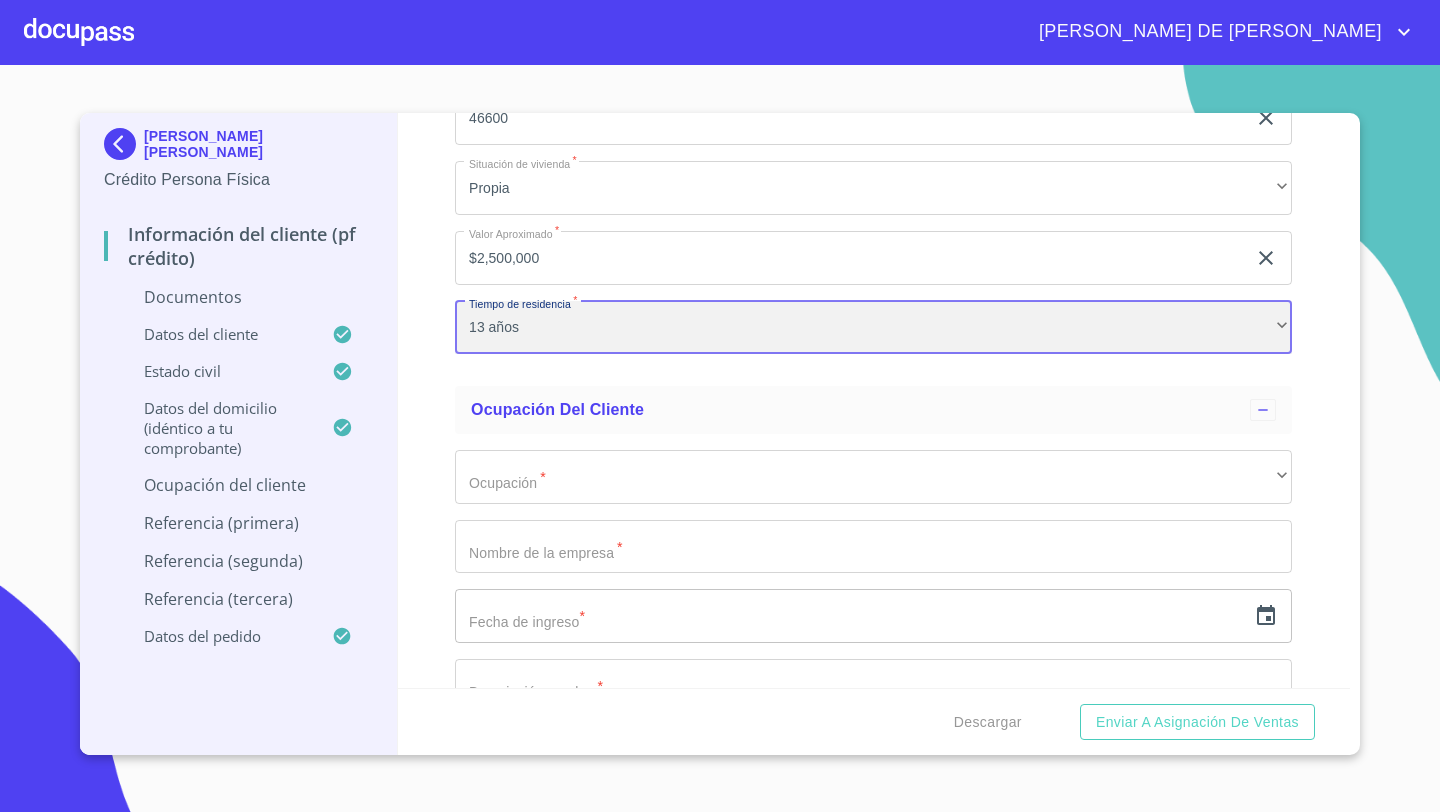 scroll, scrollTop: 6371, scrollLeft: 0, axis: vertical 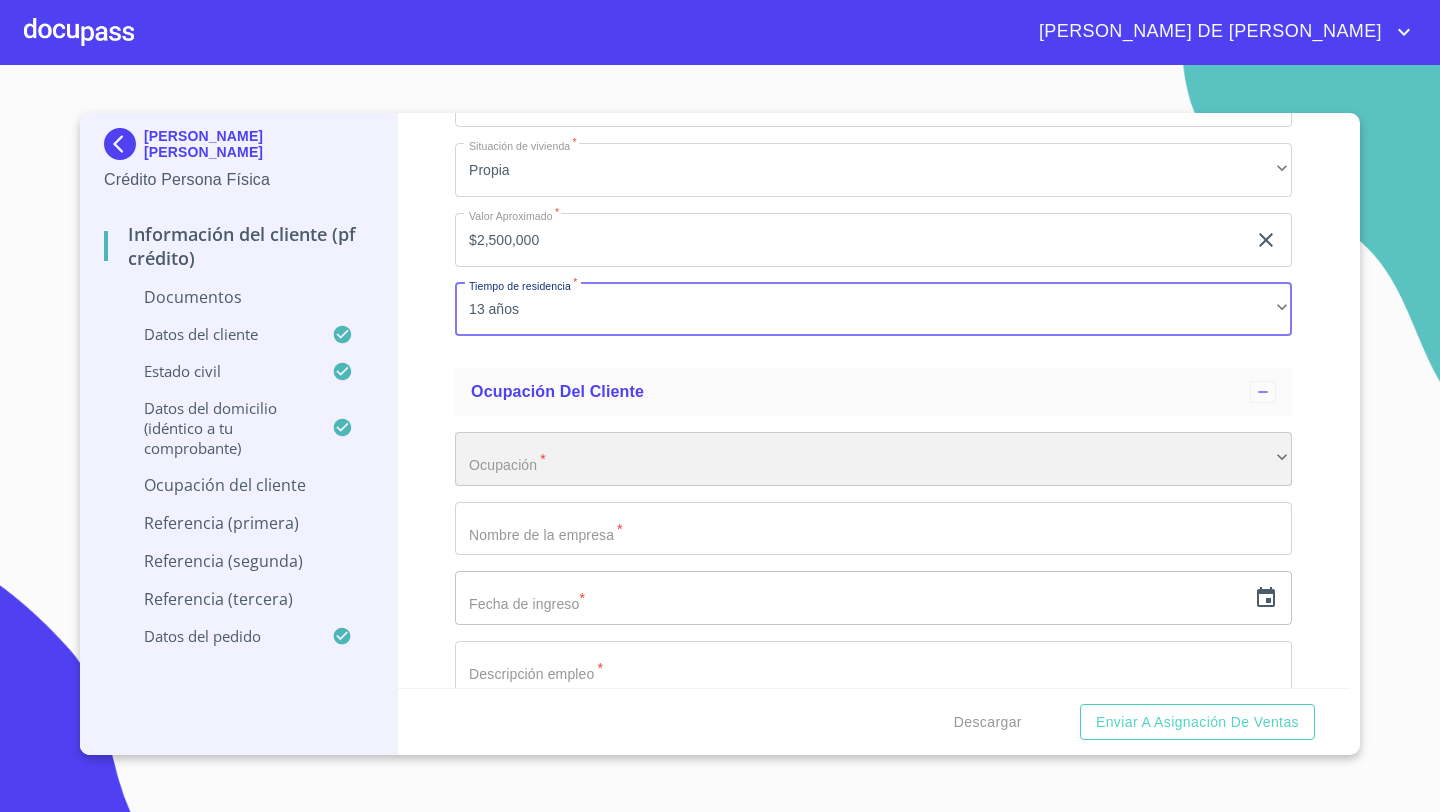 click on "​" at bounding box center [873, 459] 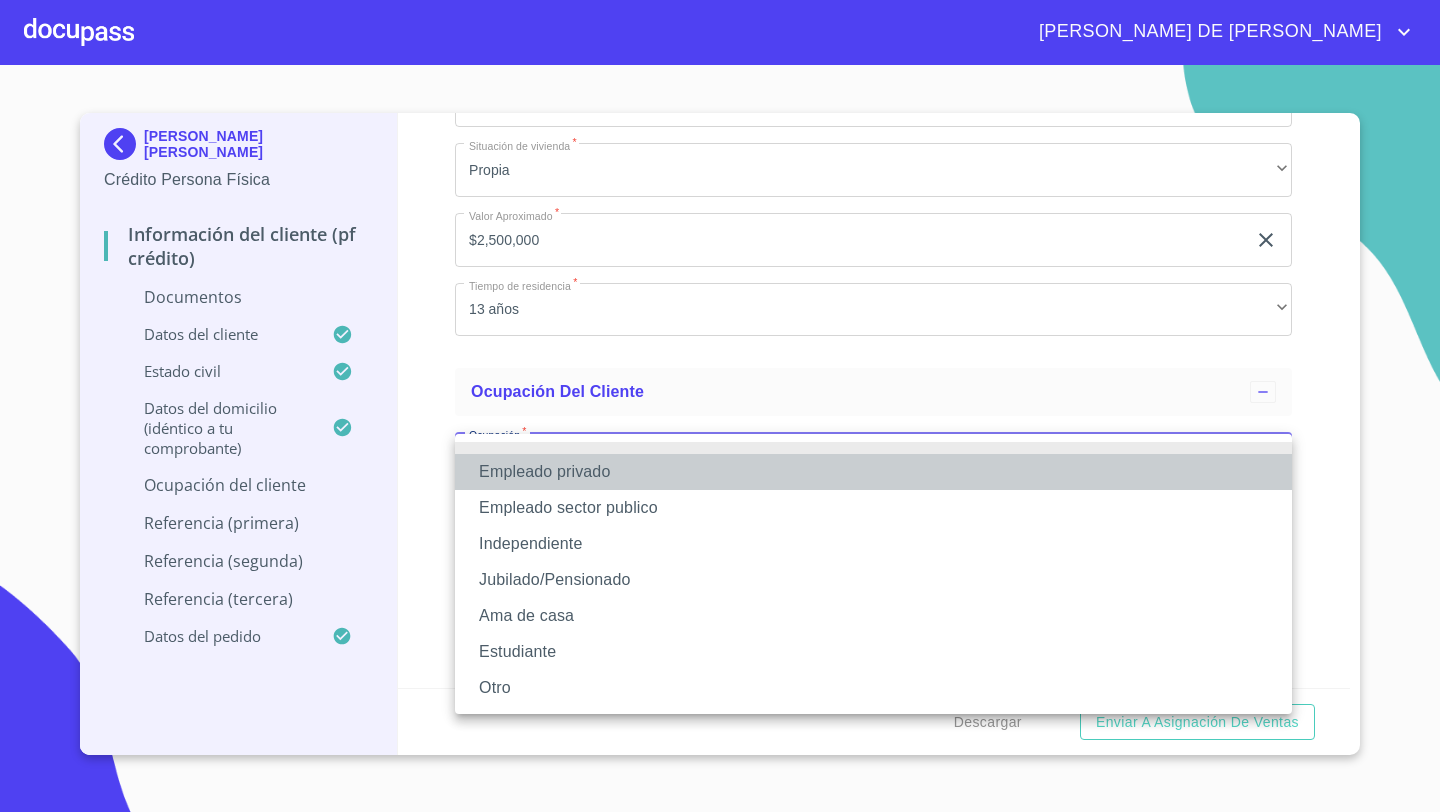 click on "Empleado privado" at bounding box center [873, 472] 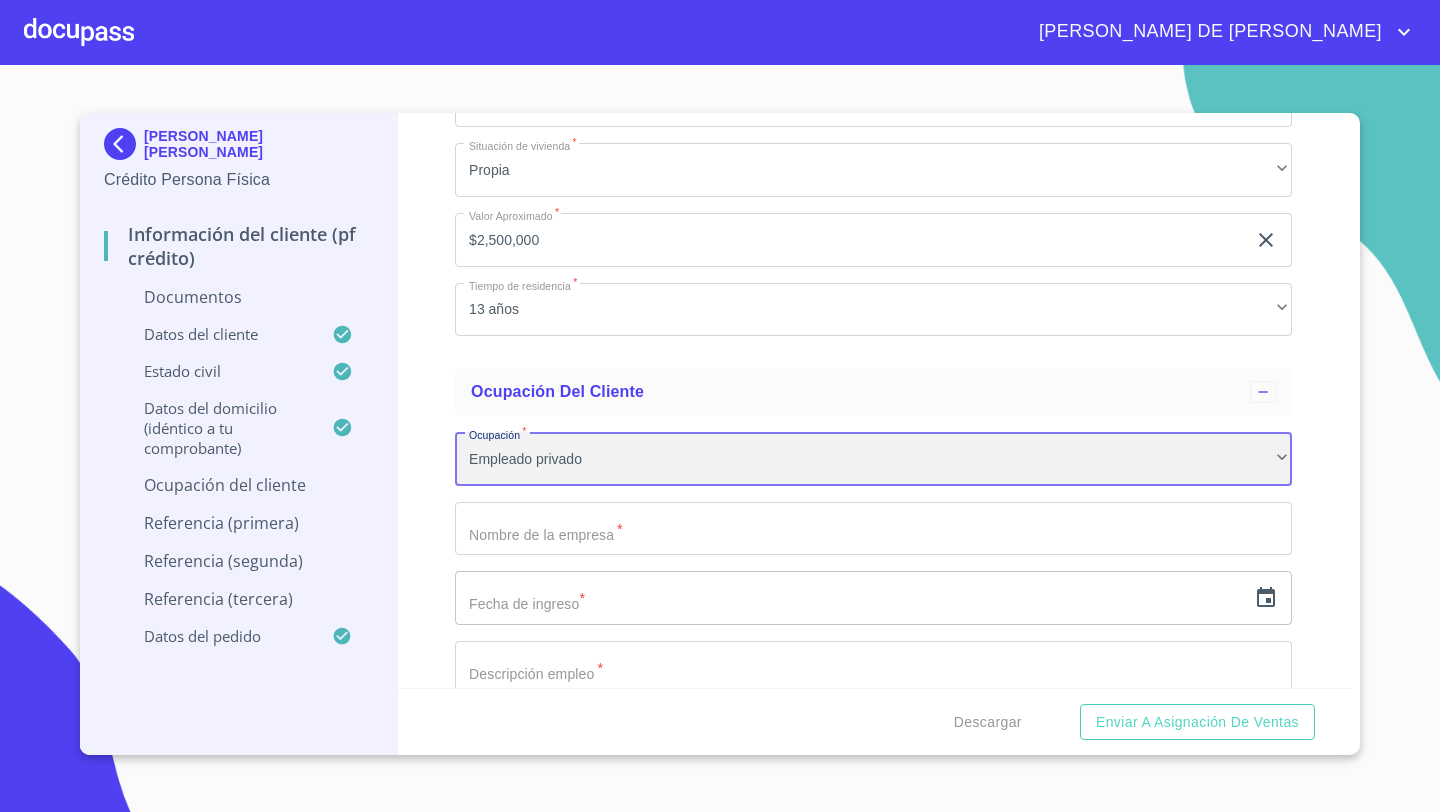 click on "Empleado privado" at bounding box center [873, 459] 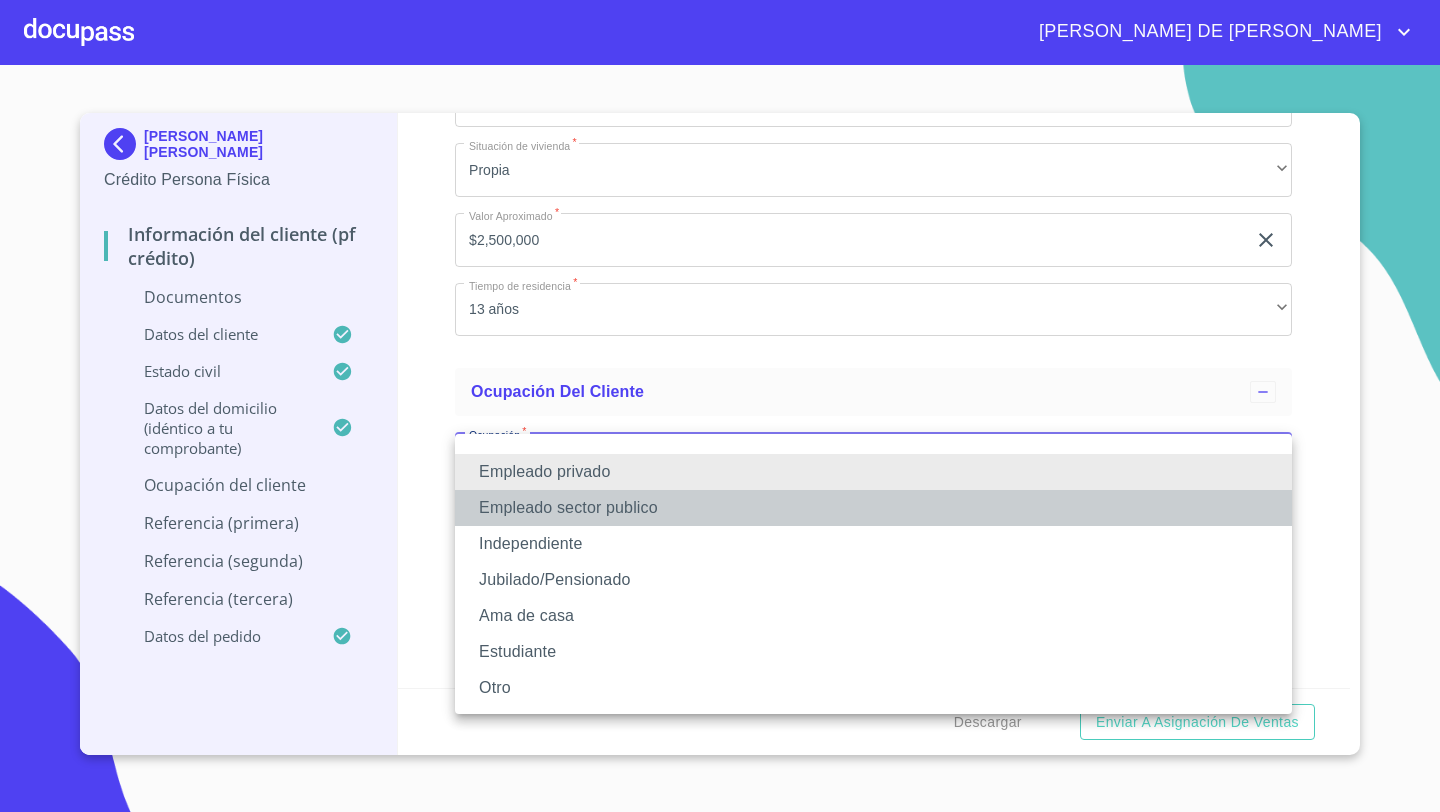 click on "Empleado sector publico" at bounding box center [873, 508] 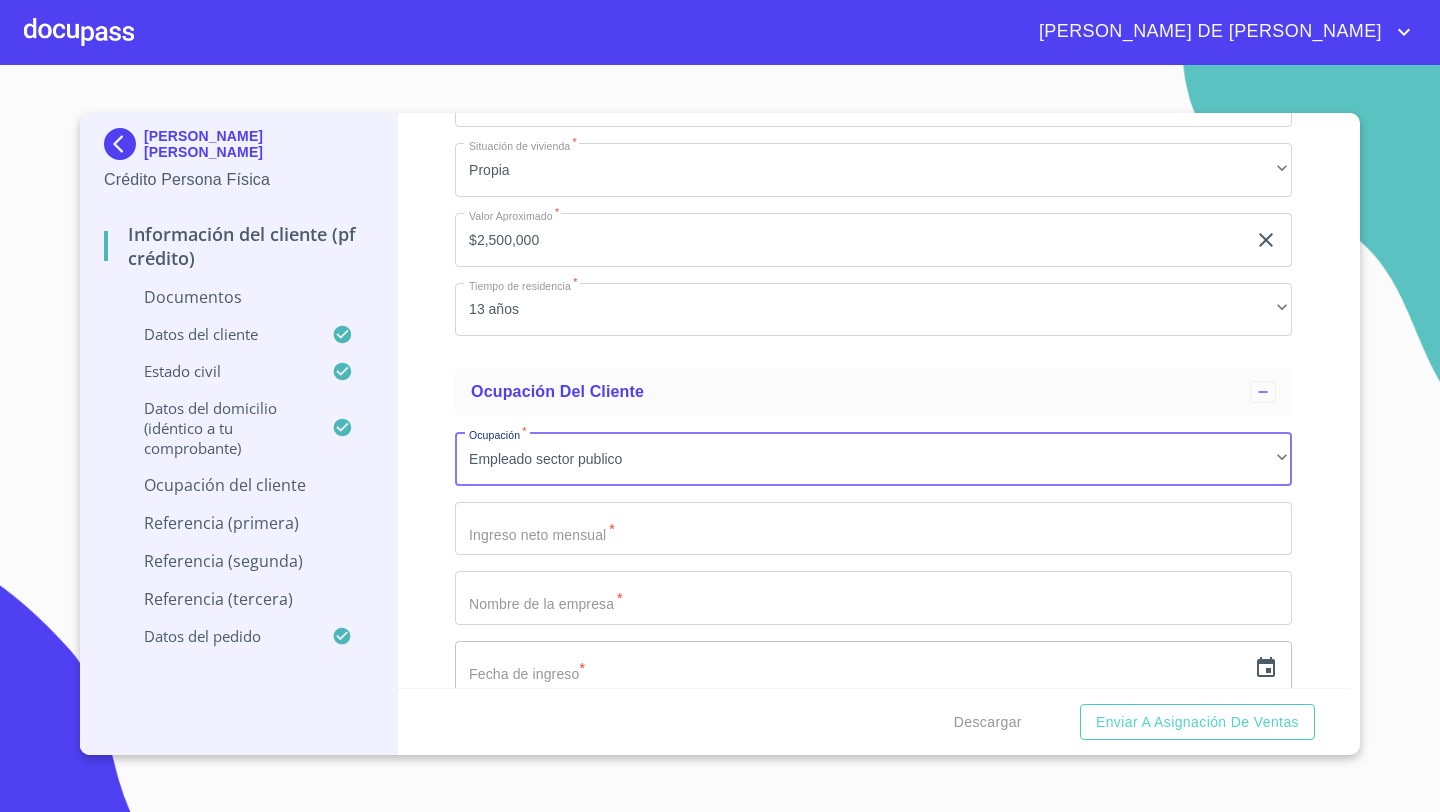 click on "Documento de identificación   *" at bounding box center (850, -2079) 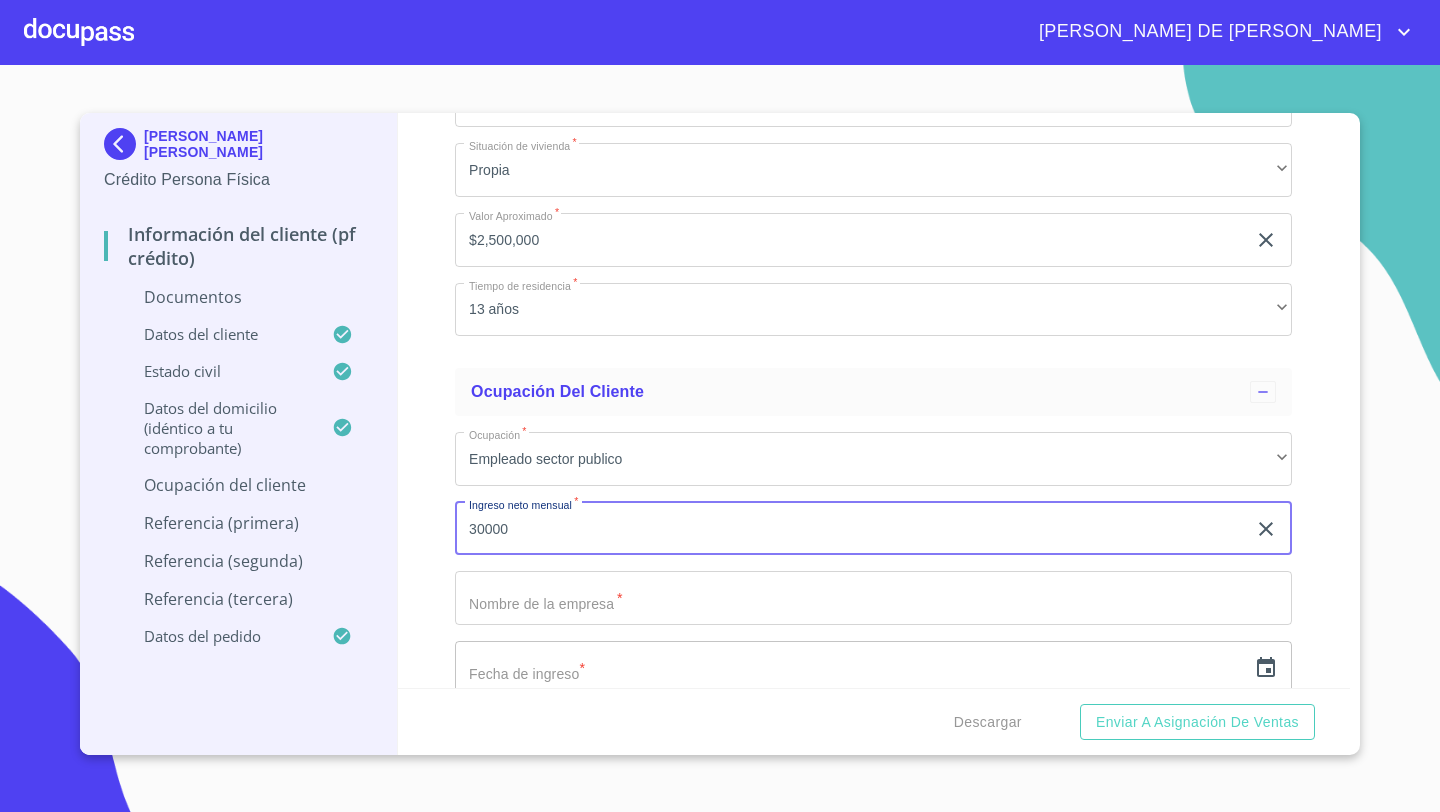 type on "30000" 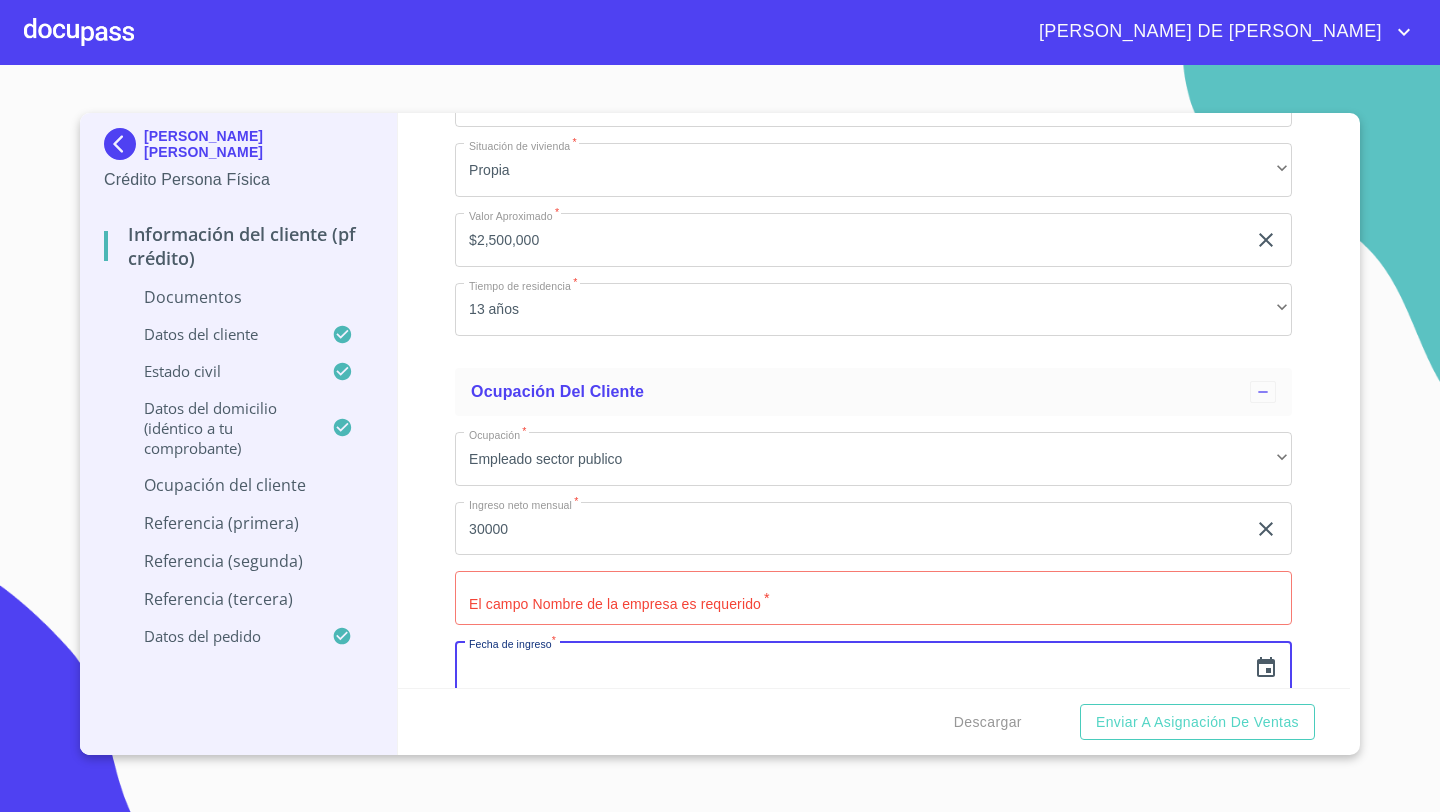 scroll, scrollTop: 6376, scrollLeft: 0, axis: vertical 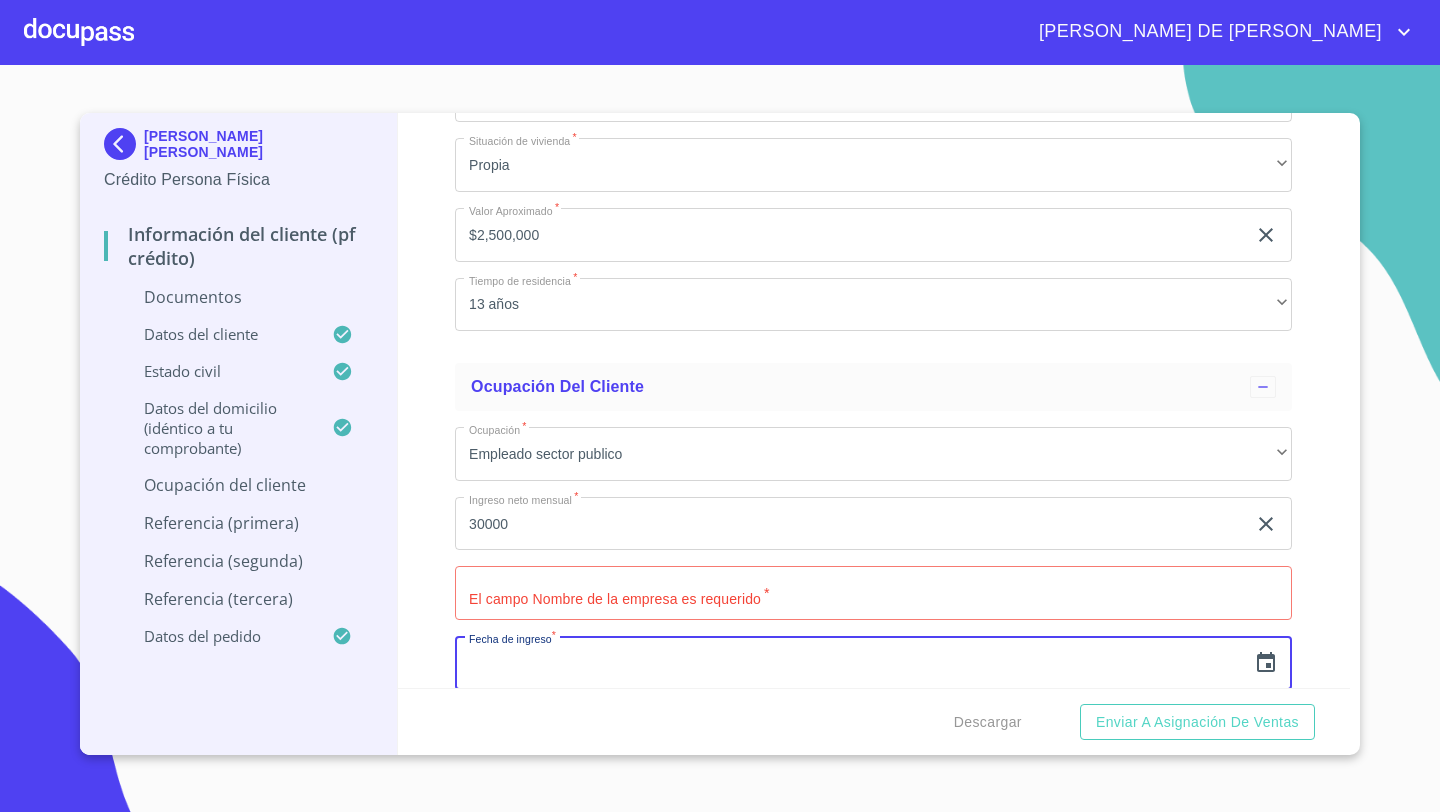 click on "Documento de identificación   *" at bounding box center (873, 593) 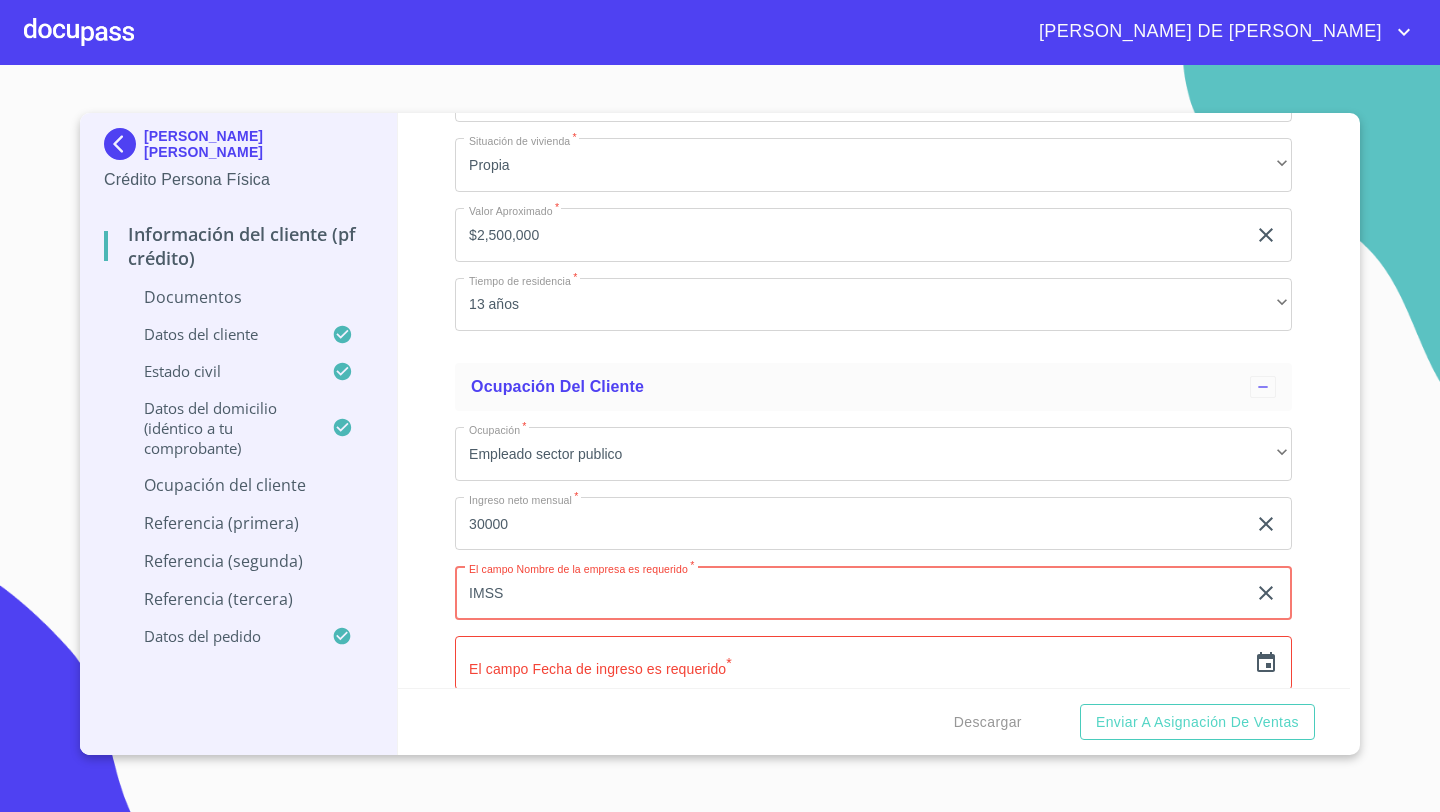 type on "IMSS" 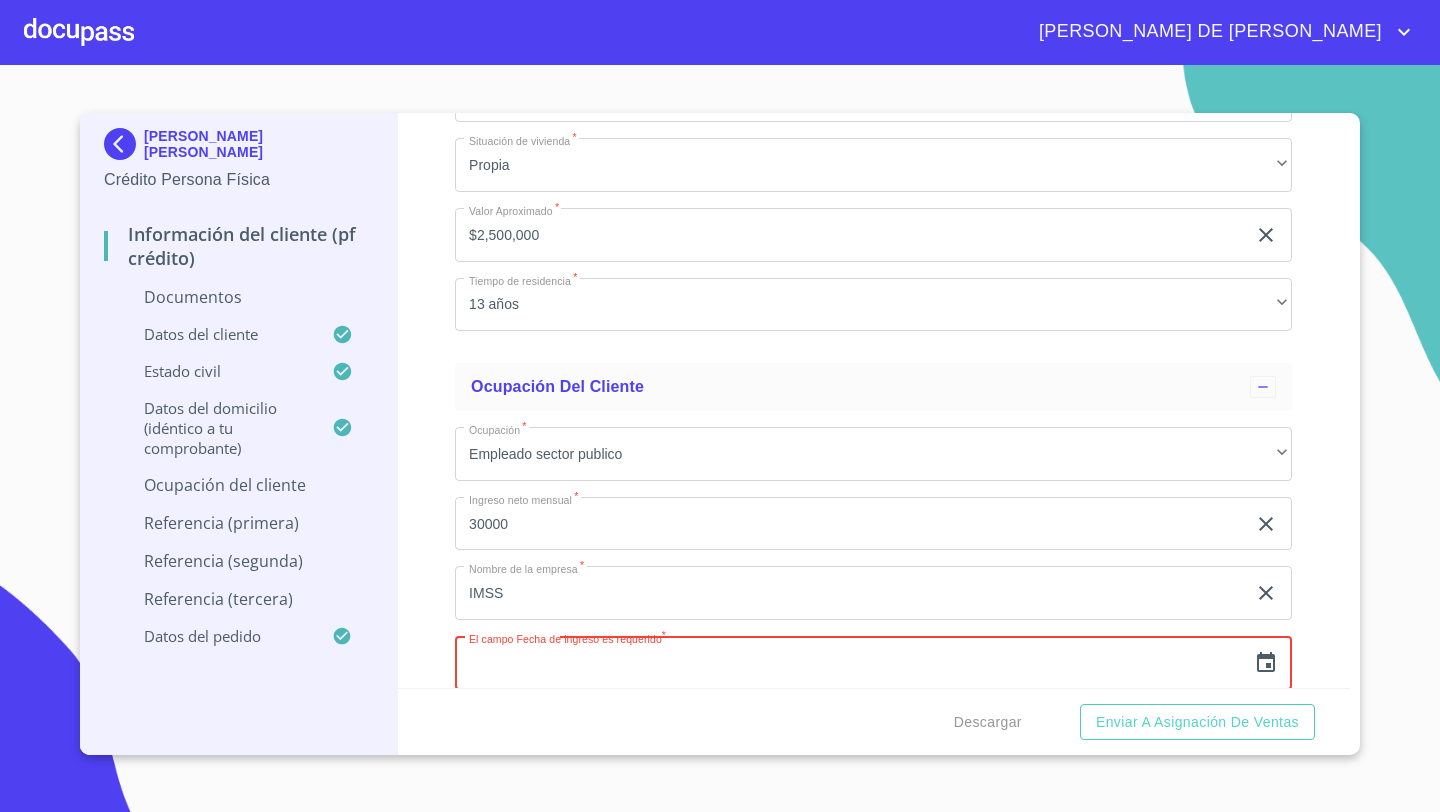 click at bounding box center [850, 663] 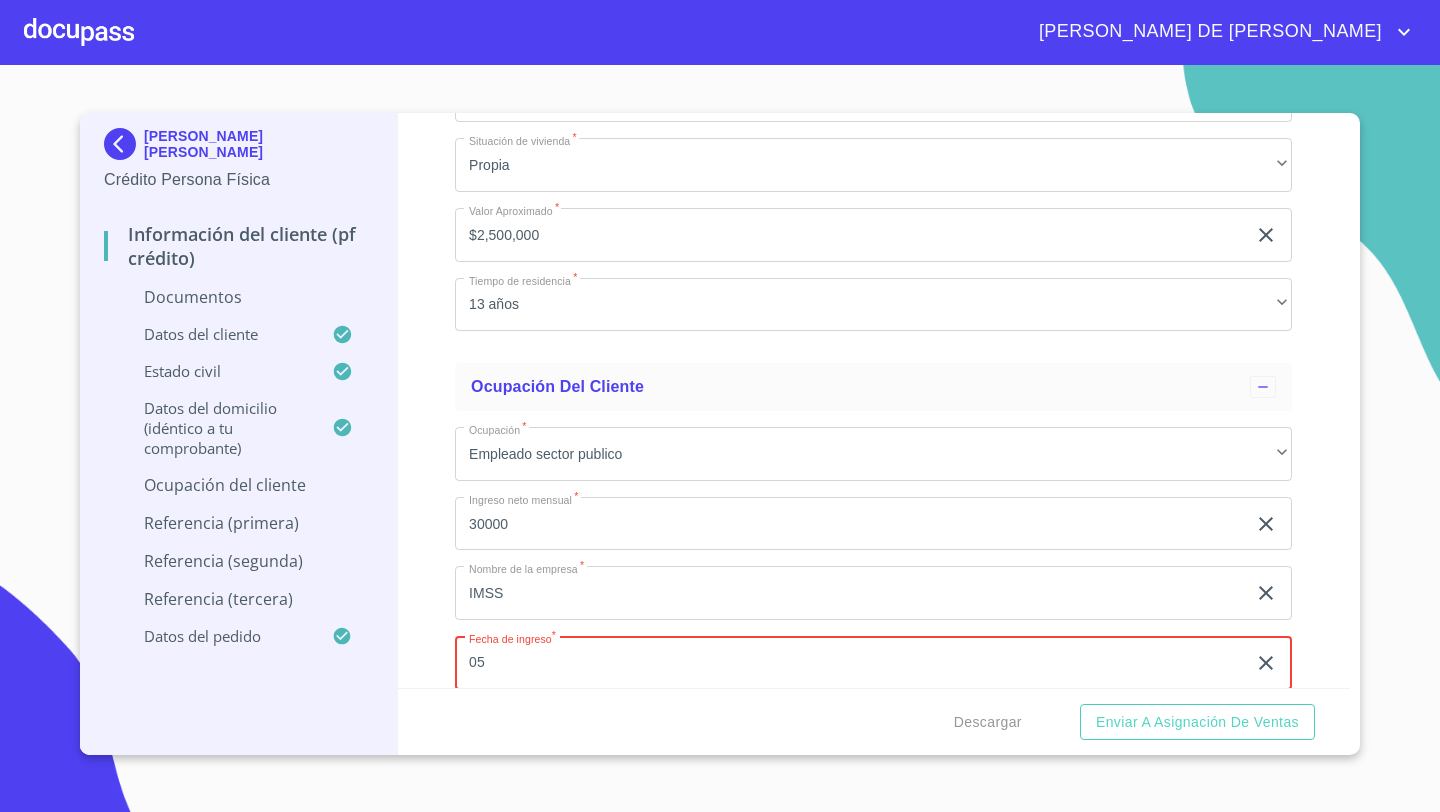 type on "05" 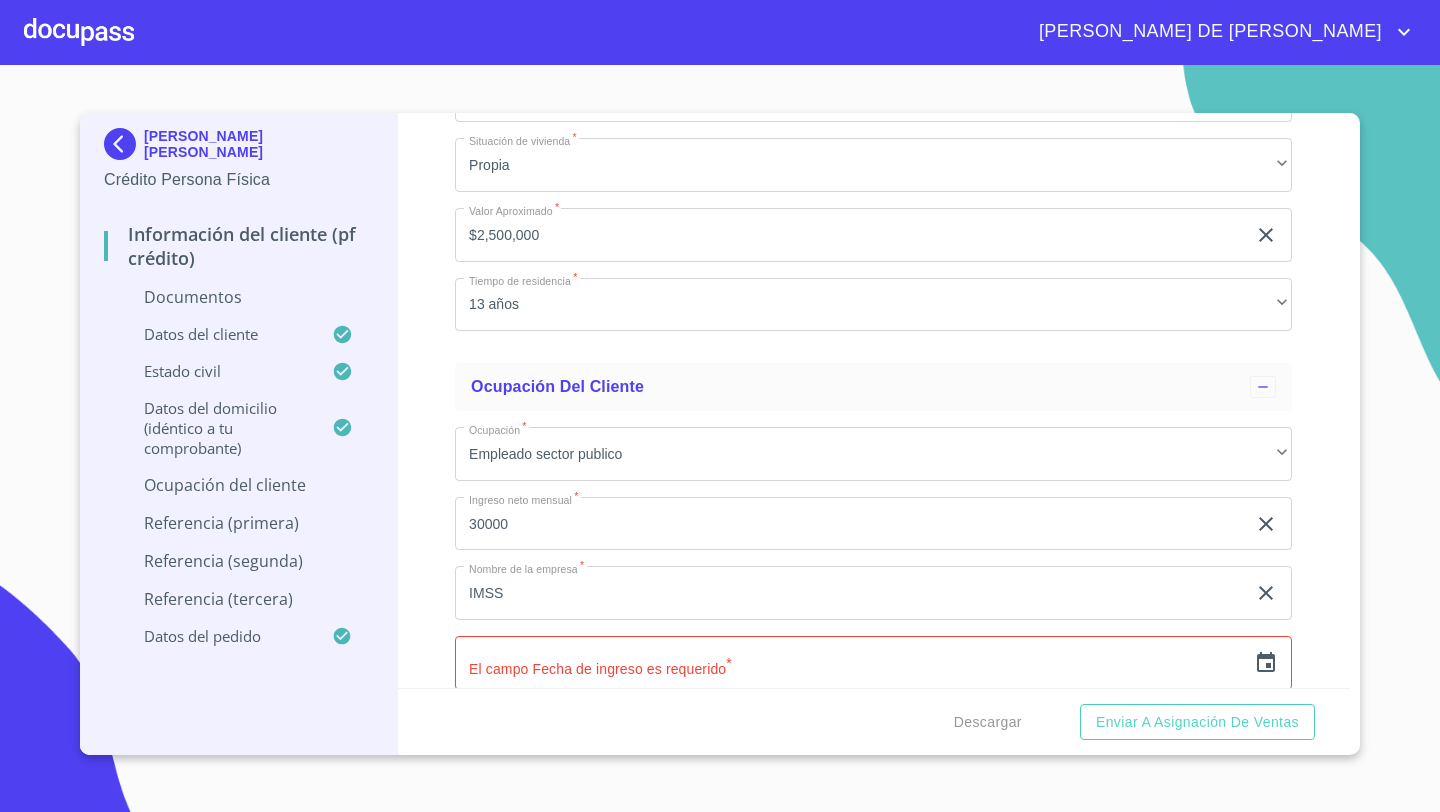click 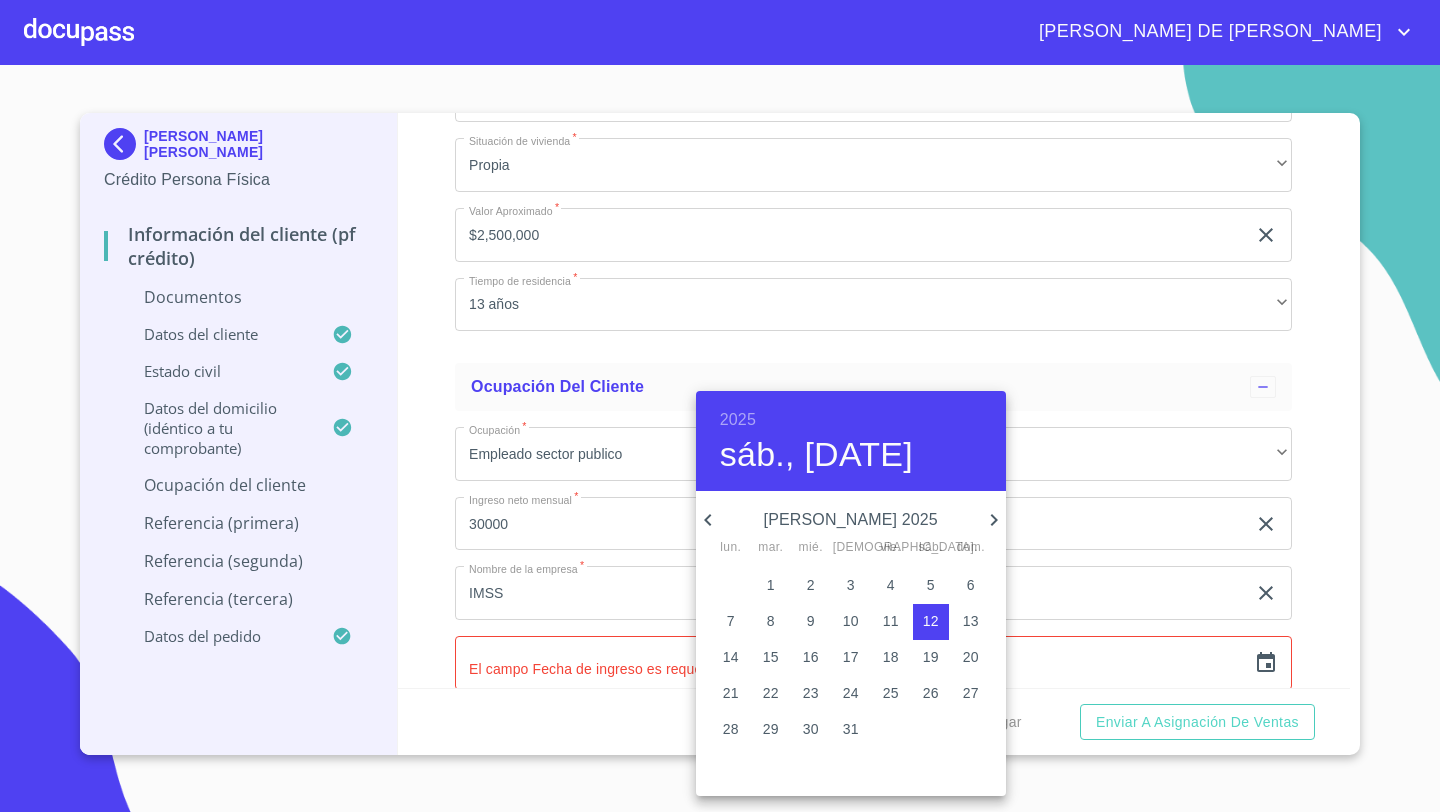 click on "2025" at bounding box center (738, 420) 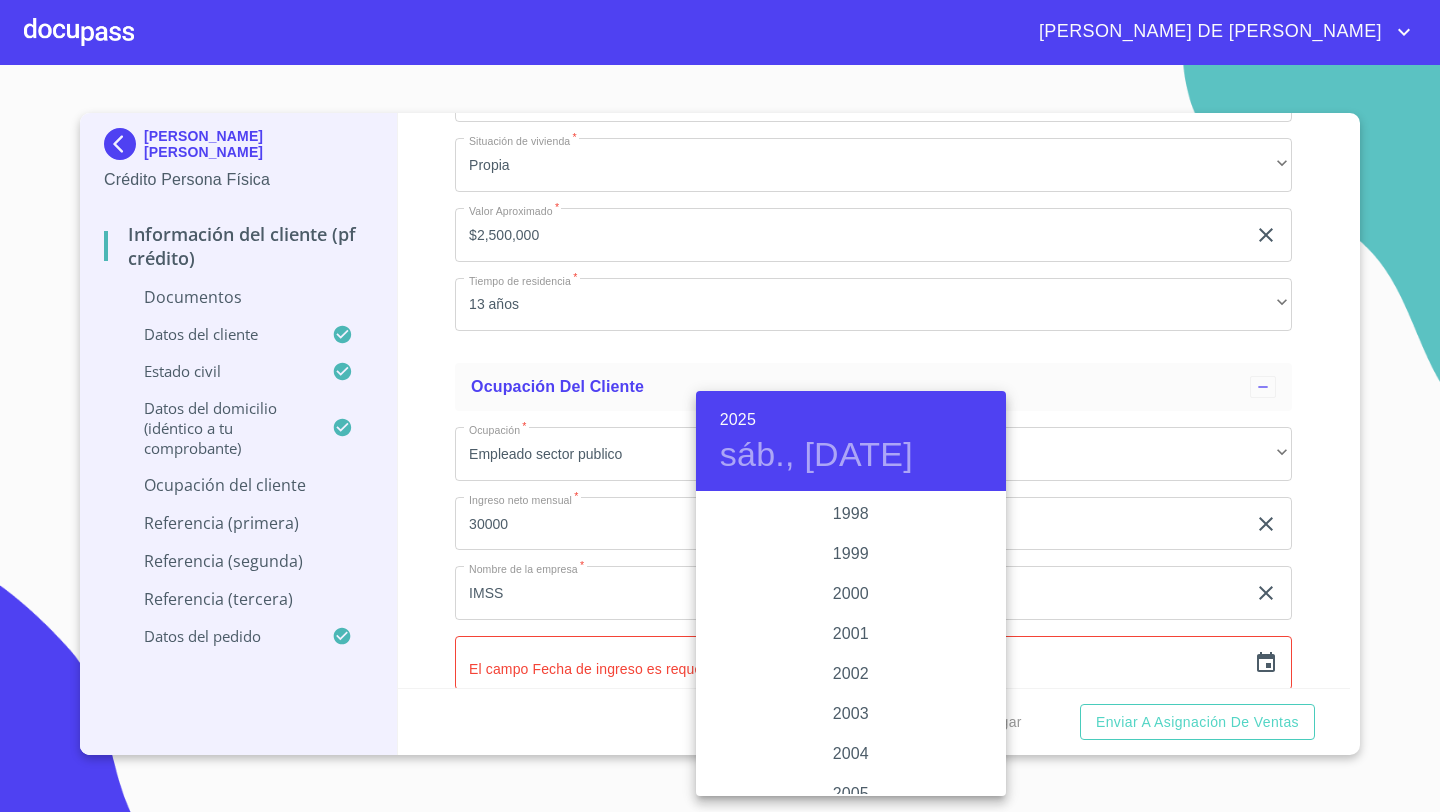 scroll, scrollTop: 2918, scrollLeft: 0, axis: vertical 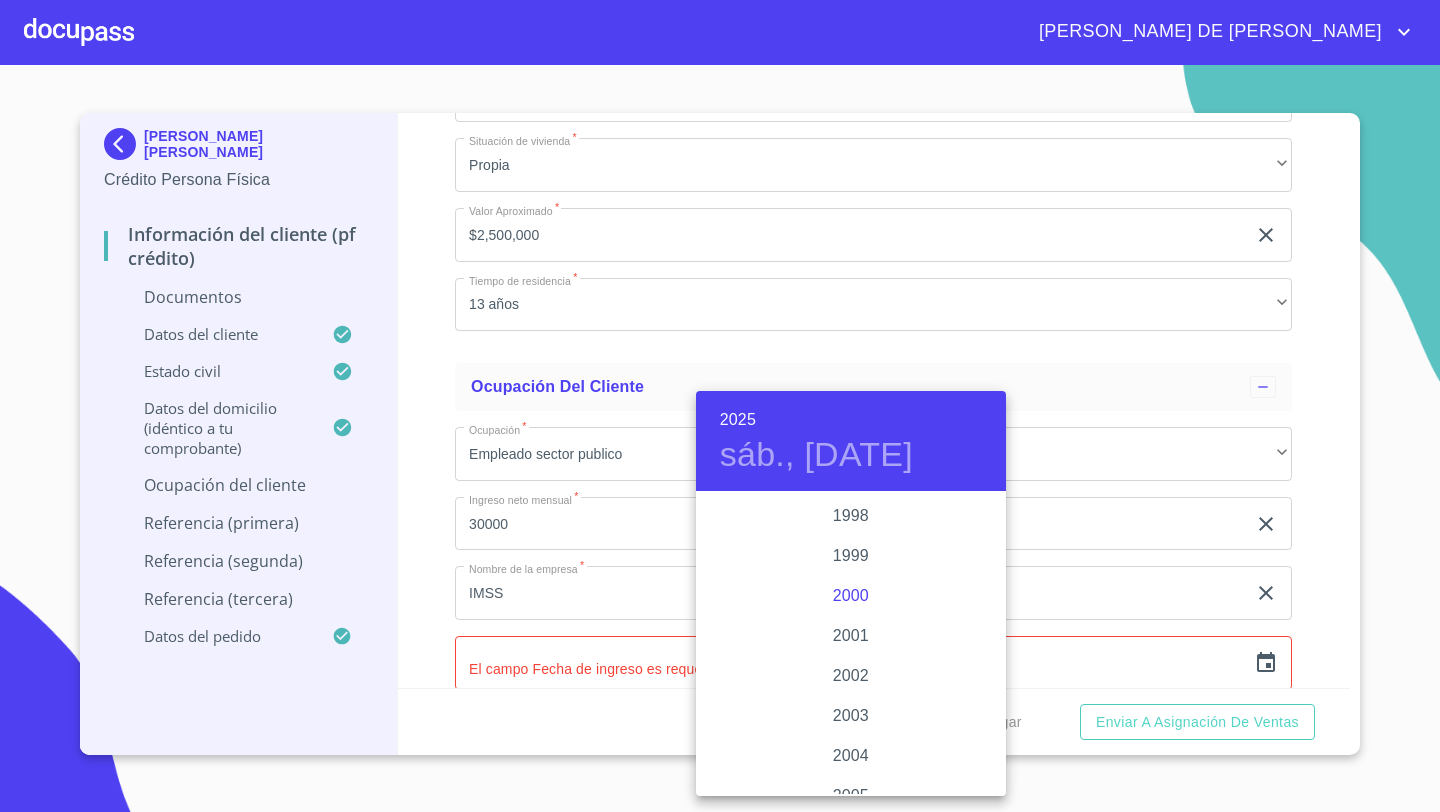 click on "2000" at bounding box center [851, 596] 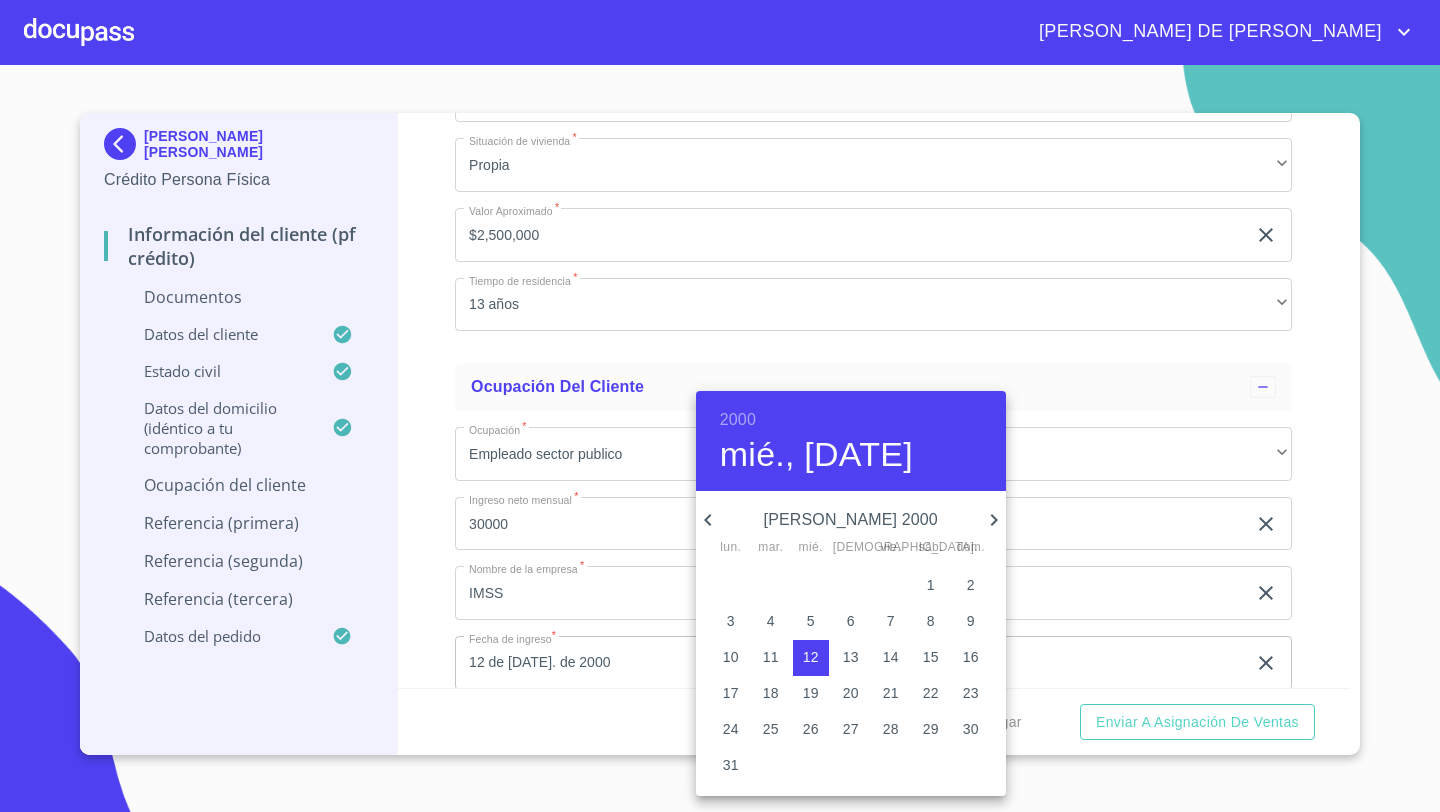 click 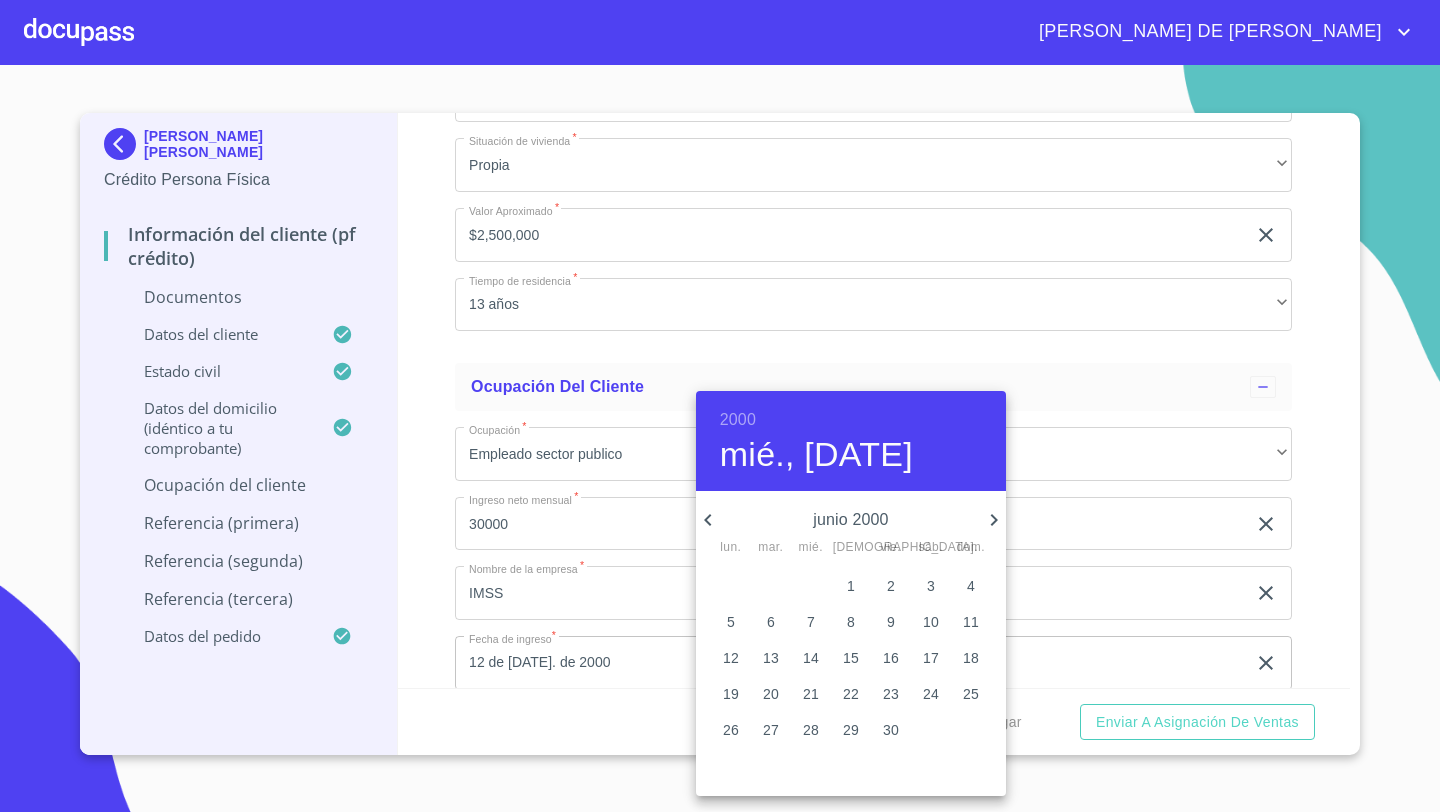 click 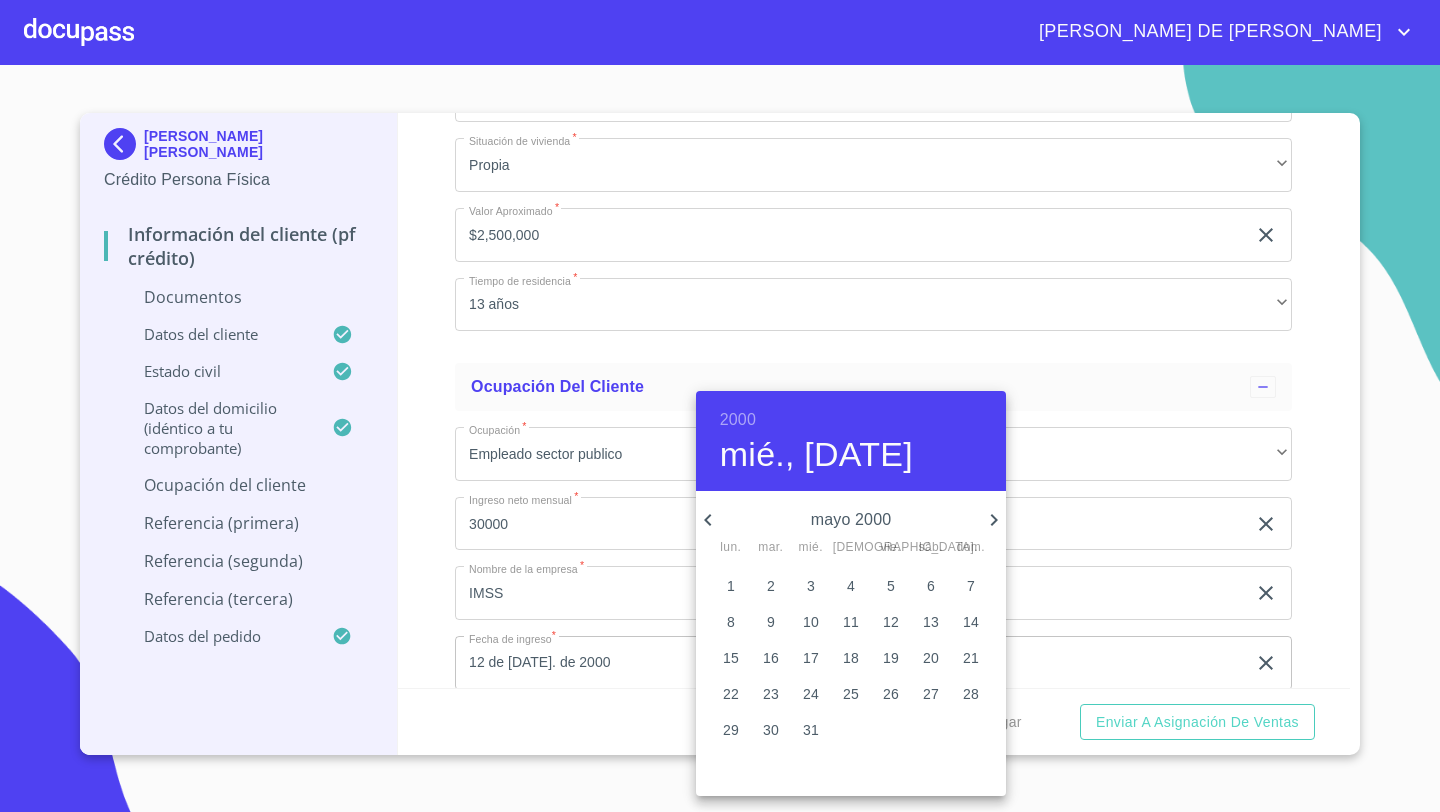click 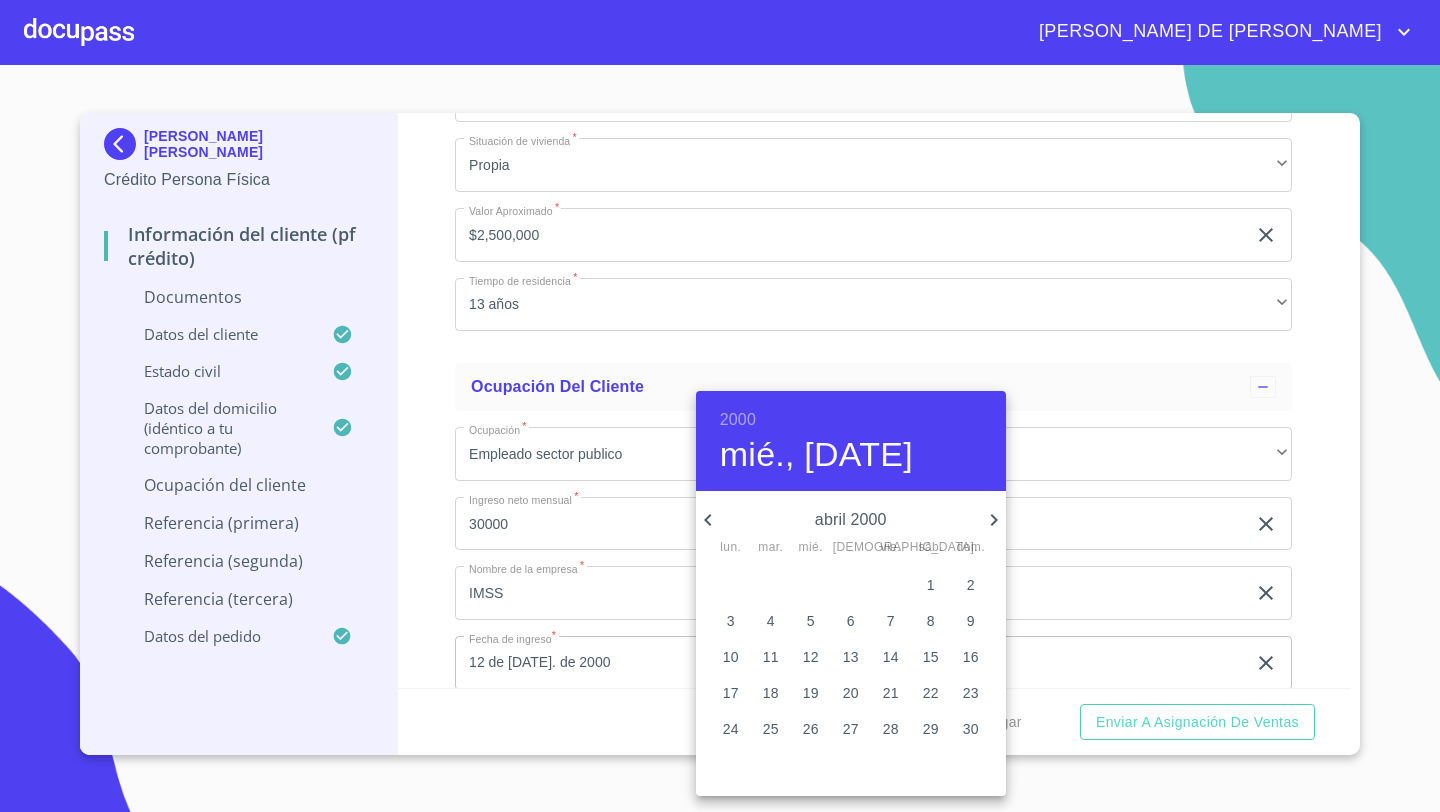 click on "5" at bounding box center (811, 621) 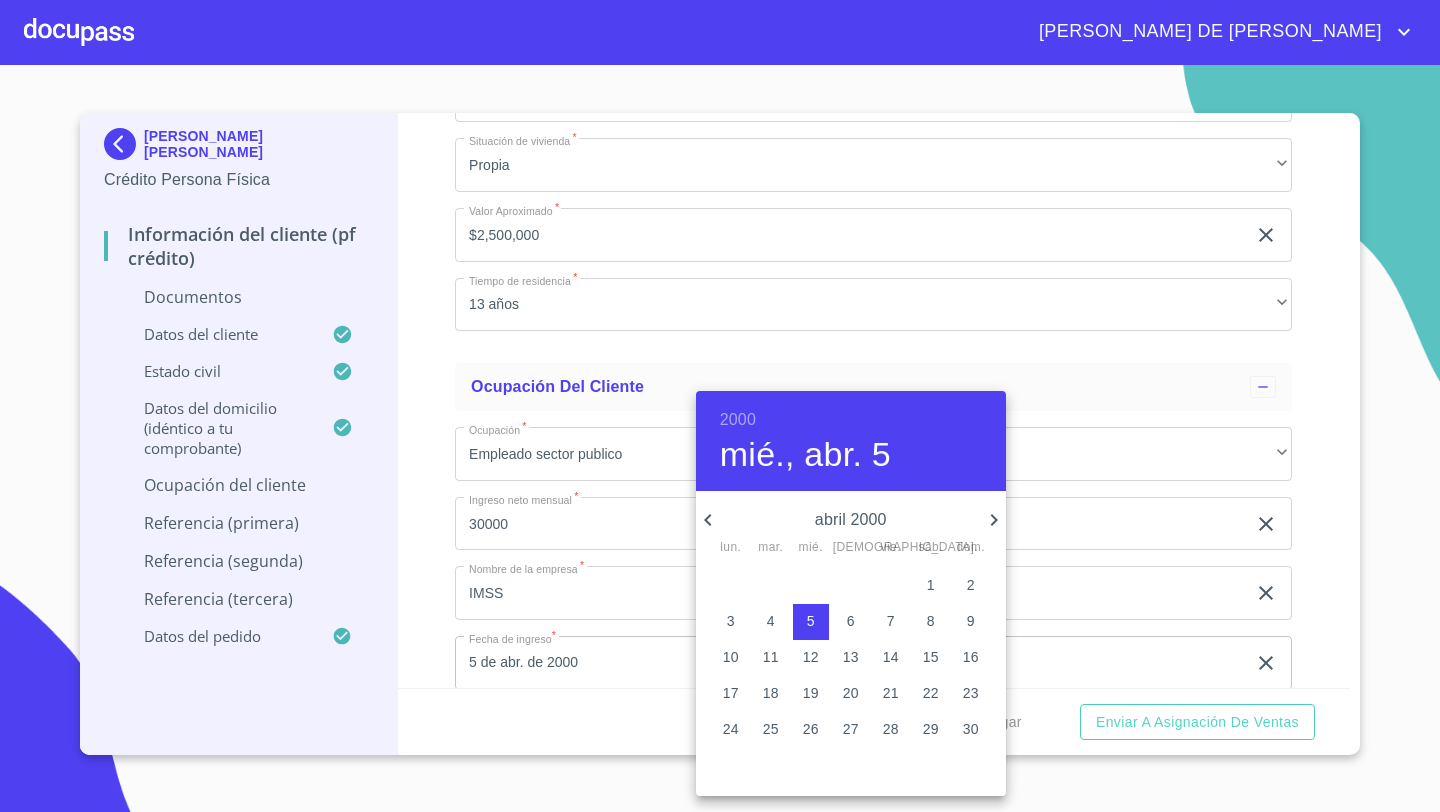 click at bounding box center [720, 406] 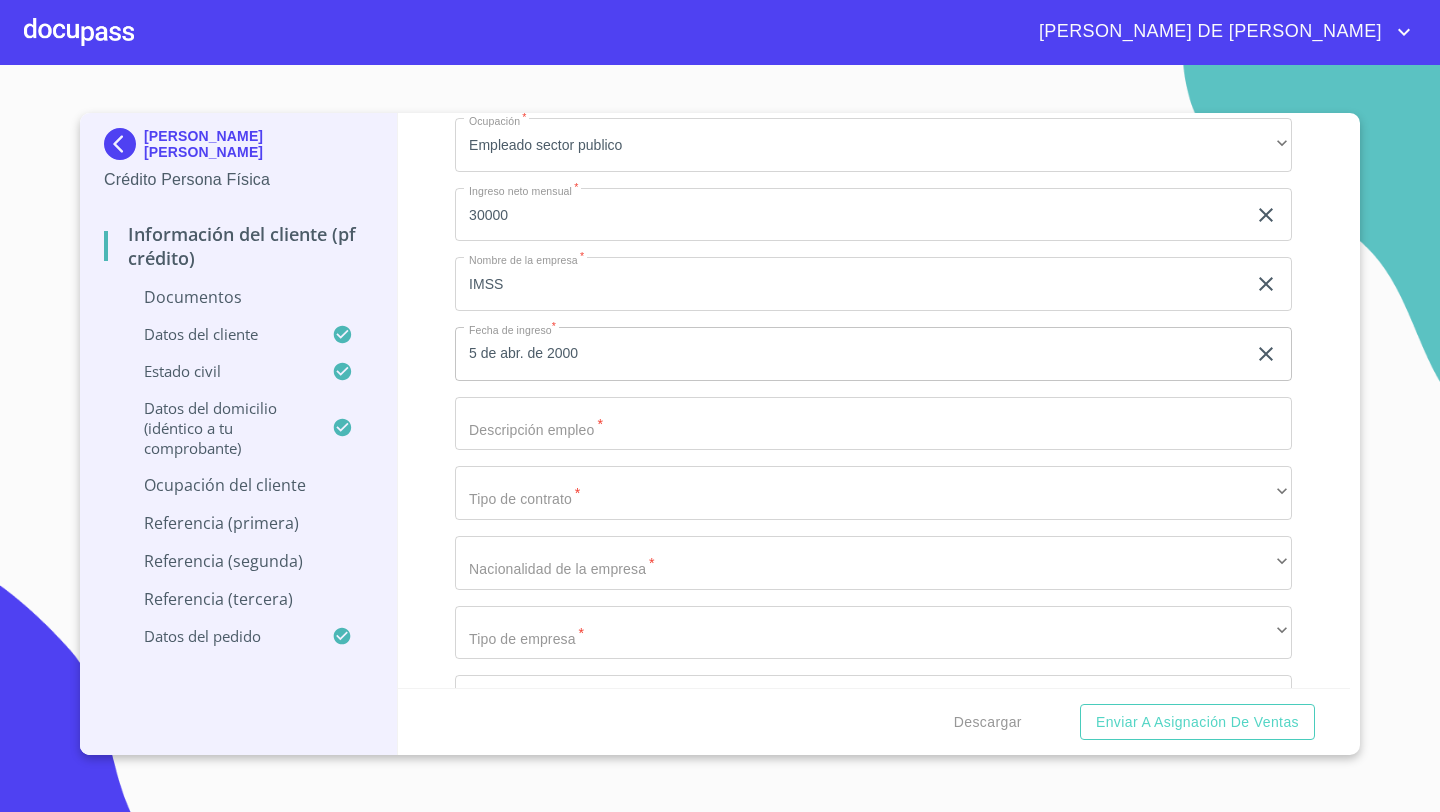 scroll, scrollTop: 6698, scrollLeft: 0, axis: vertical 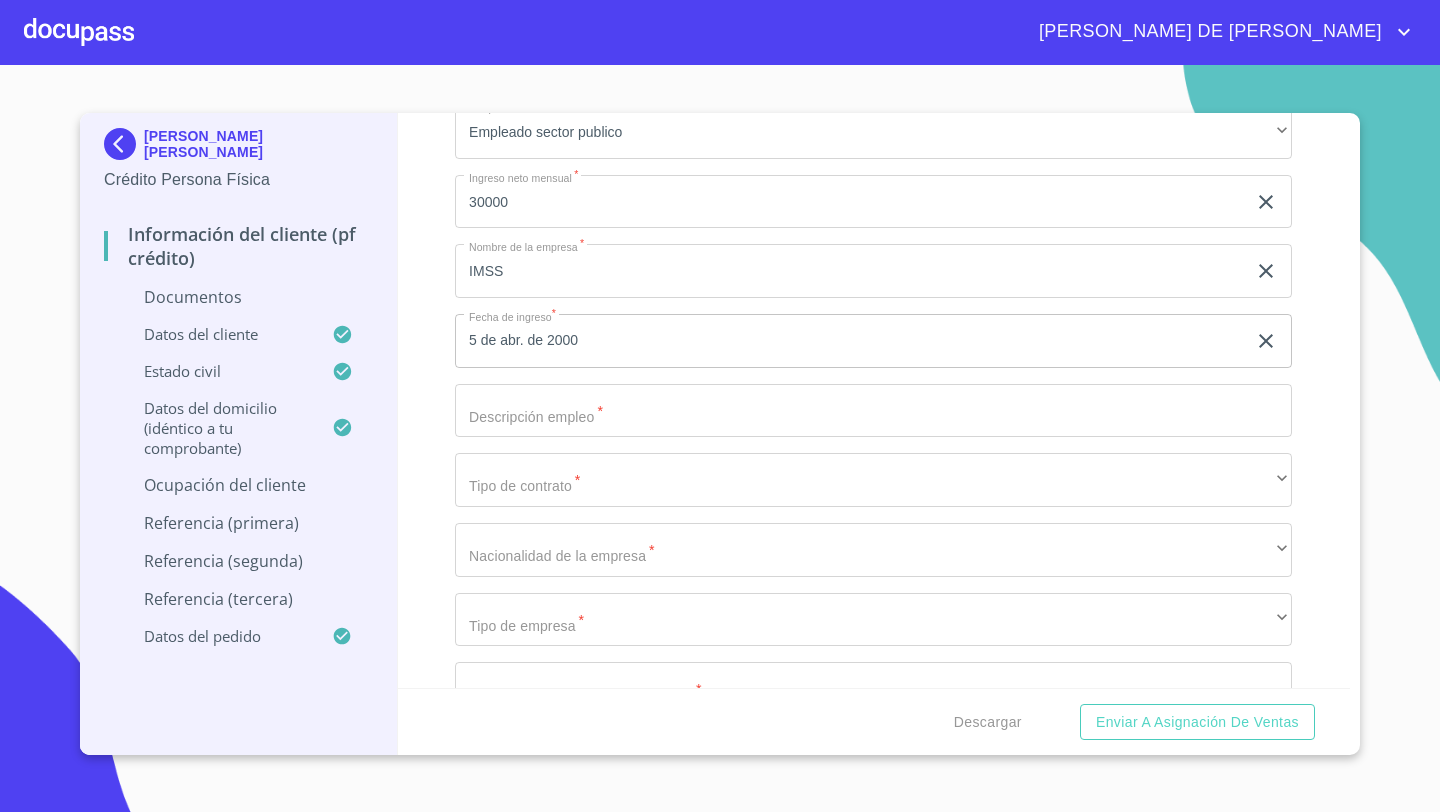 click on "Documento de identificación   *" at bounding box center (850, -2406) 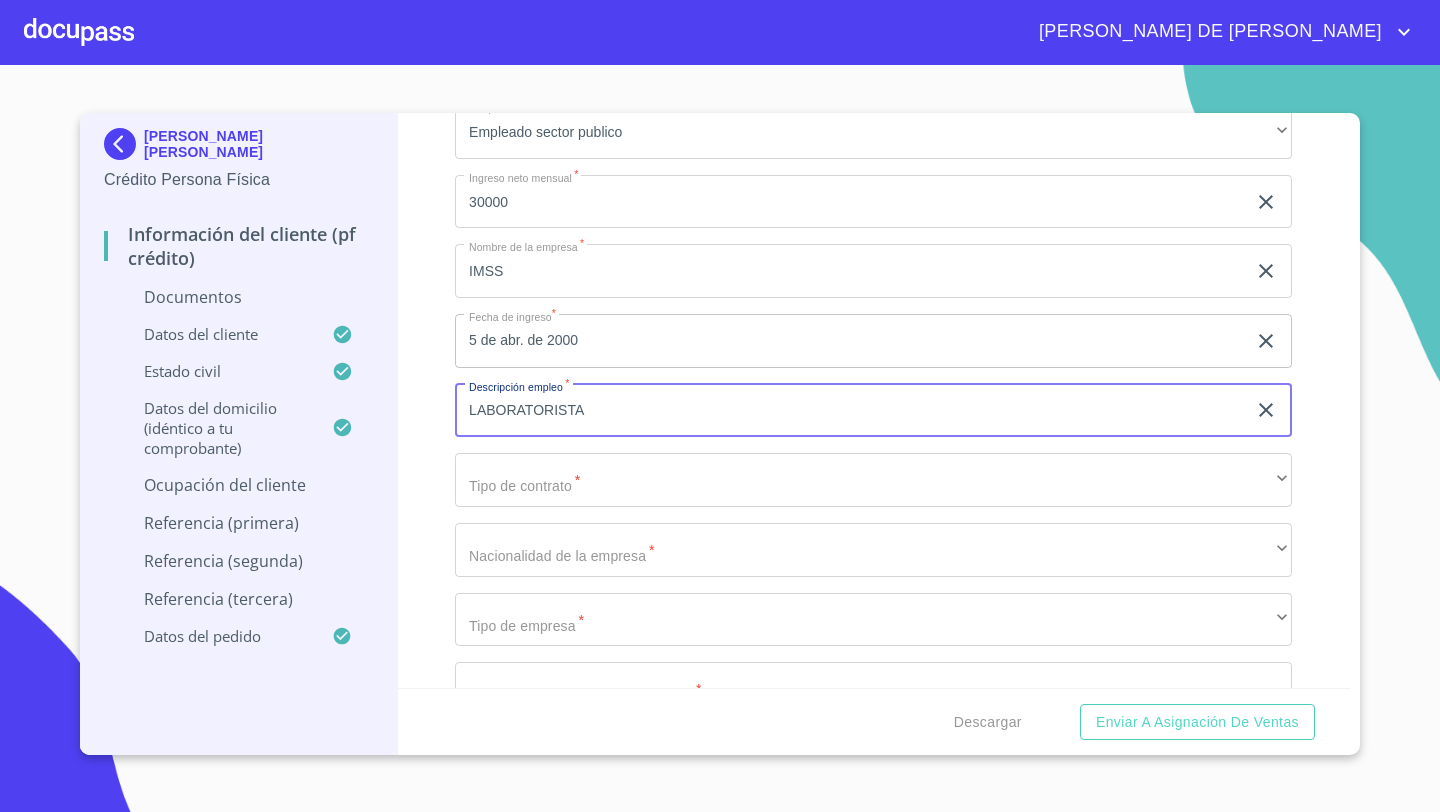 type on "LABORATORISTA" 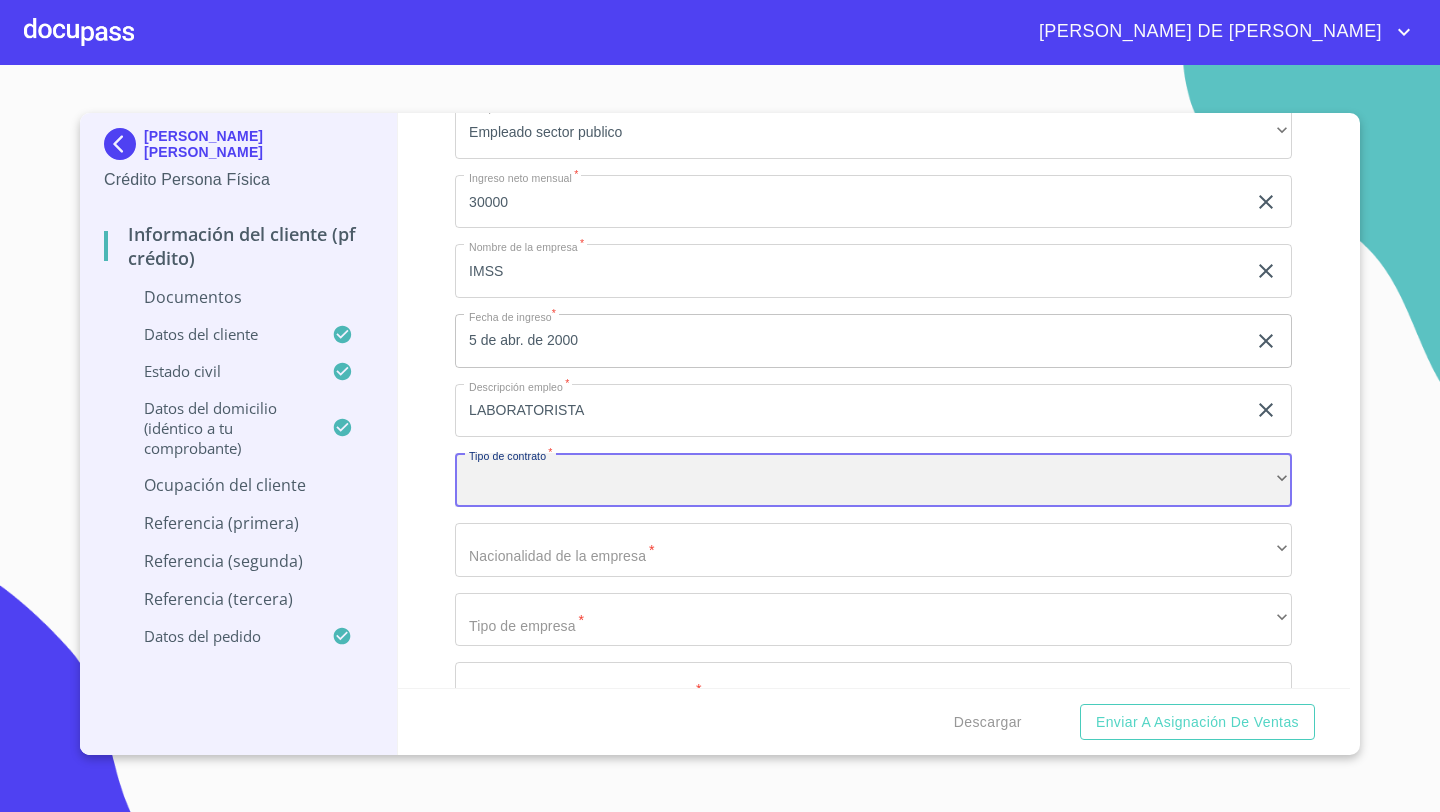click on "​" at bounding box center [873, 480] 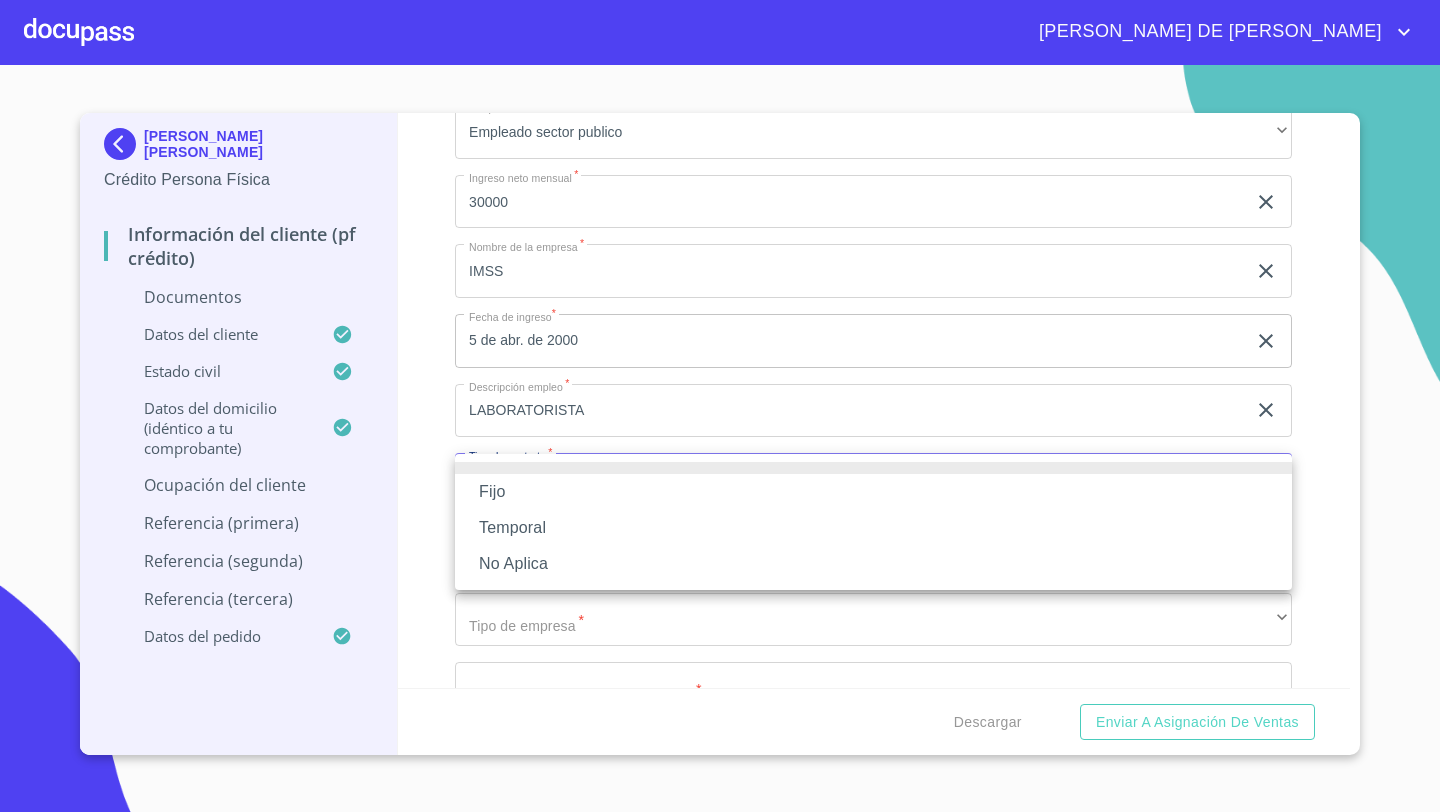 click on "Fijo" at bounding box center (873, 492) 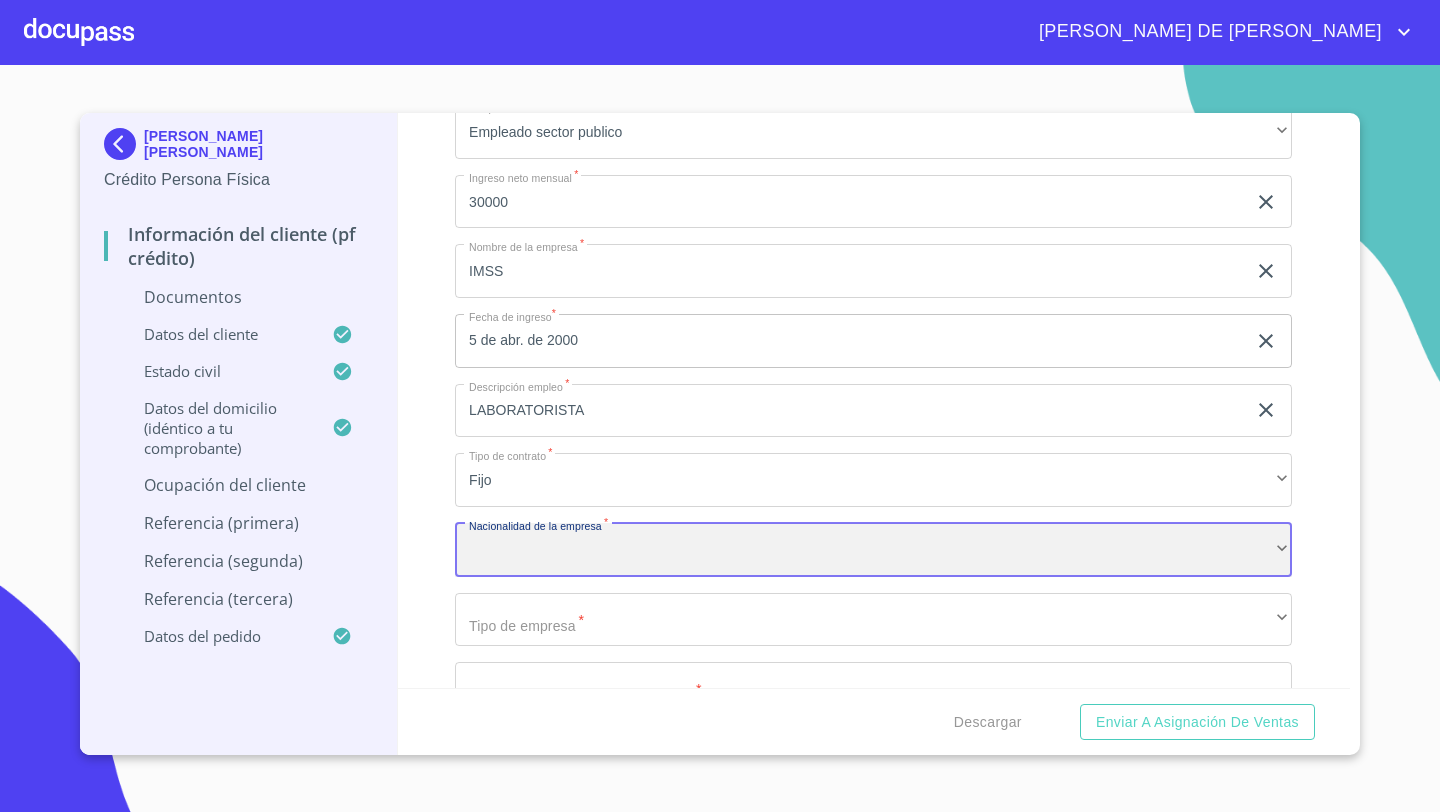 click on "​" at bounding box center [873, 550] 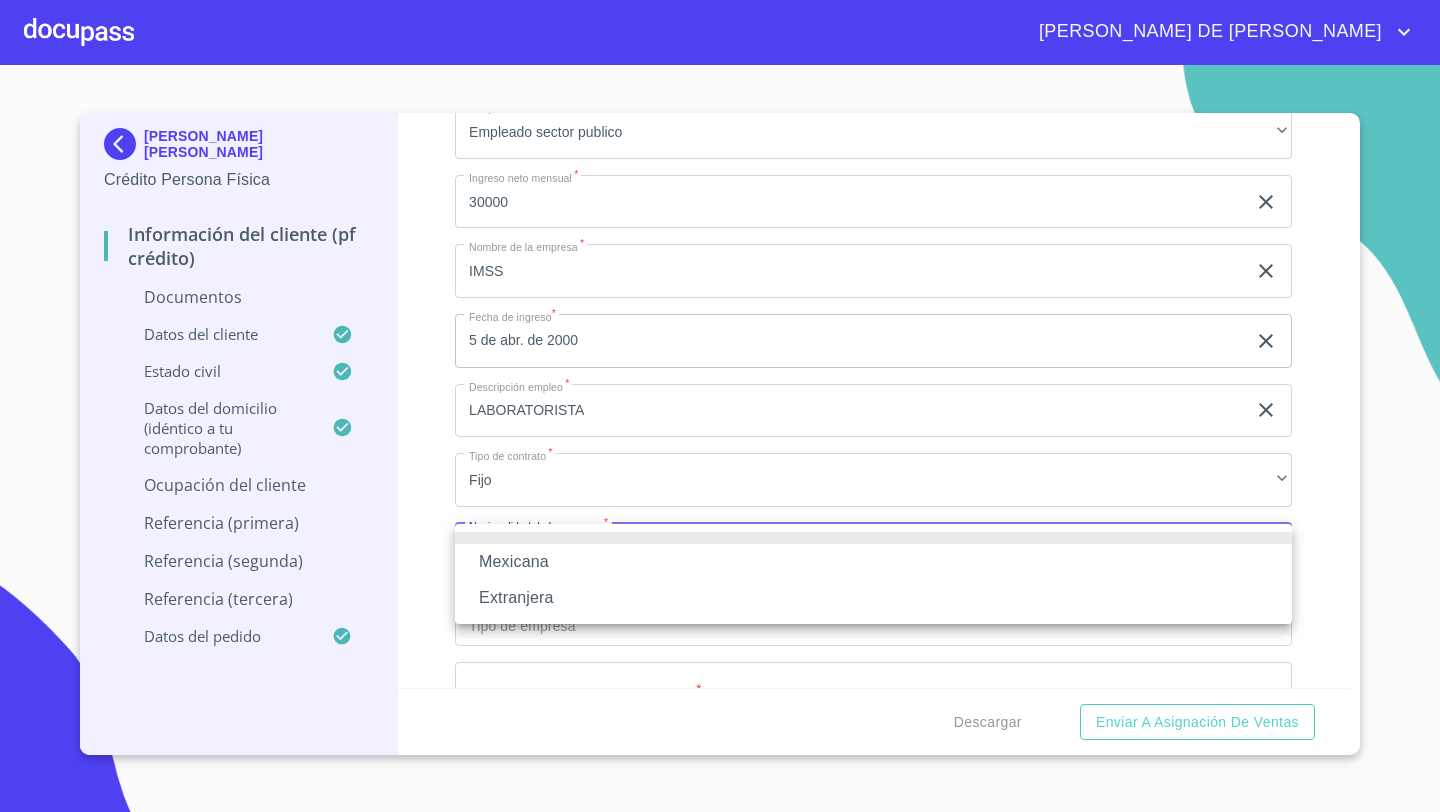 click on "Mexicana" at bounding box center [873, 562] 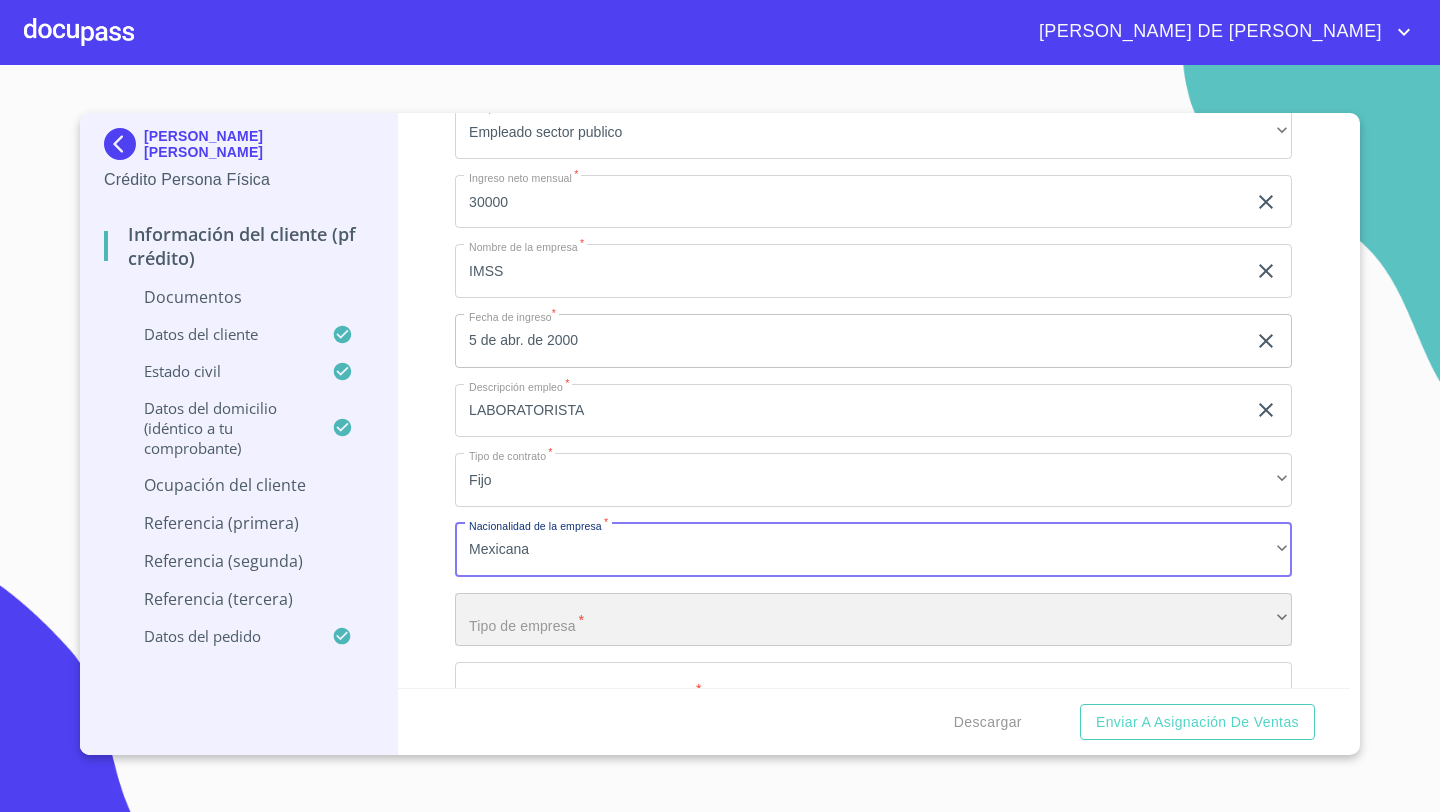 click on "​" at bounding box center (873, 620) 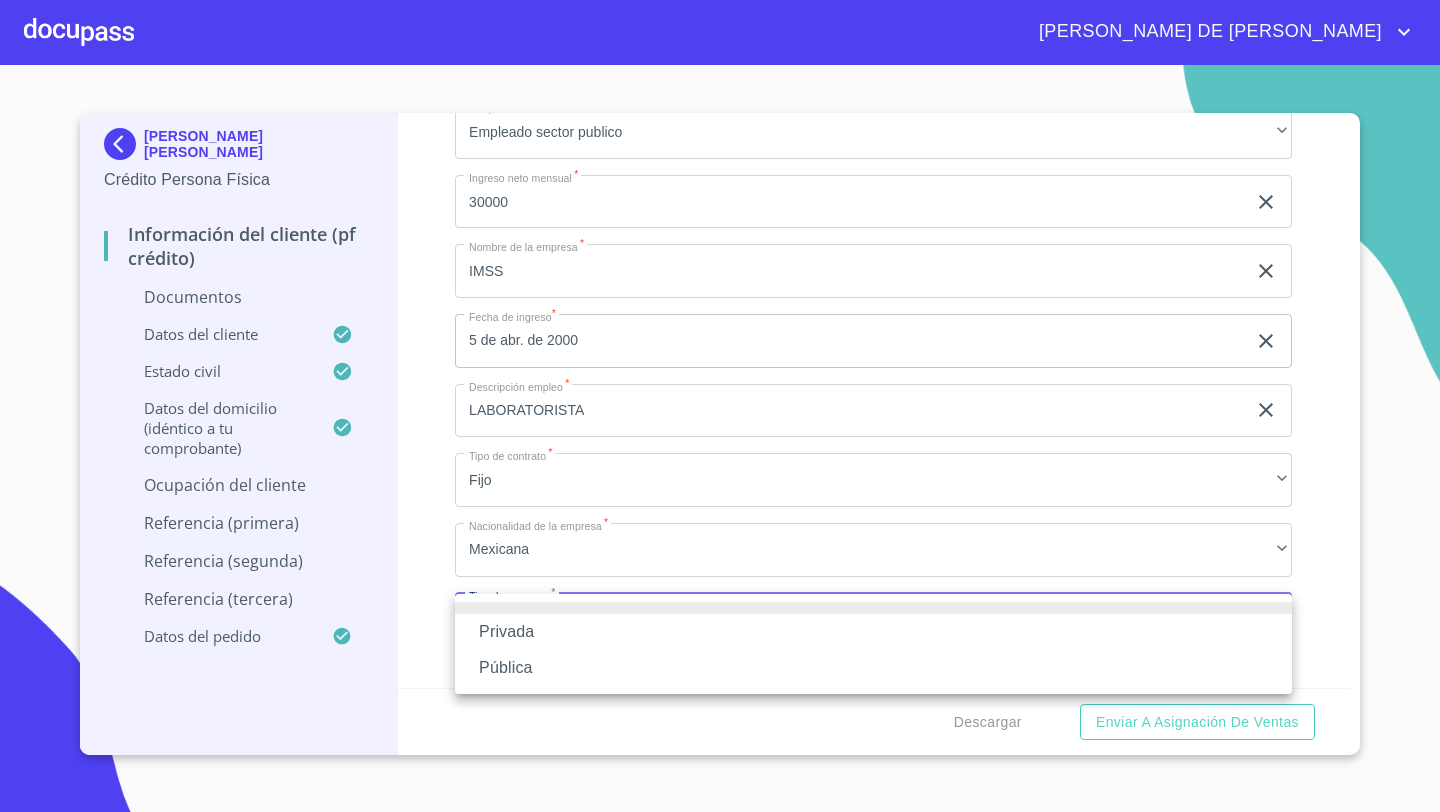 click on "Privada" at bounding box center (873, 632) 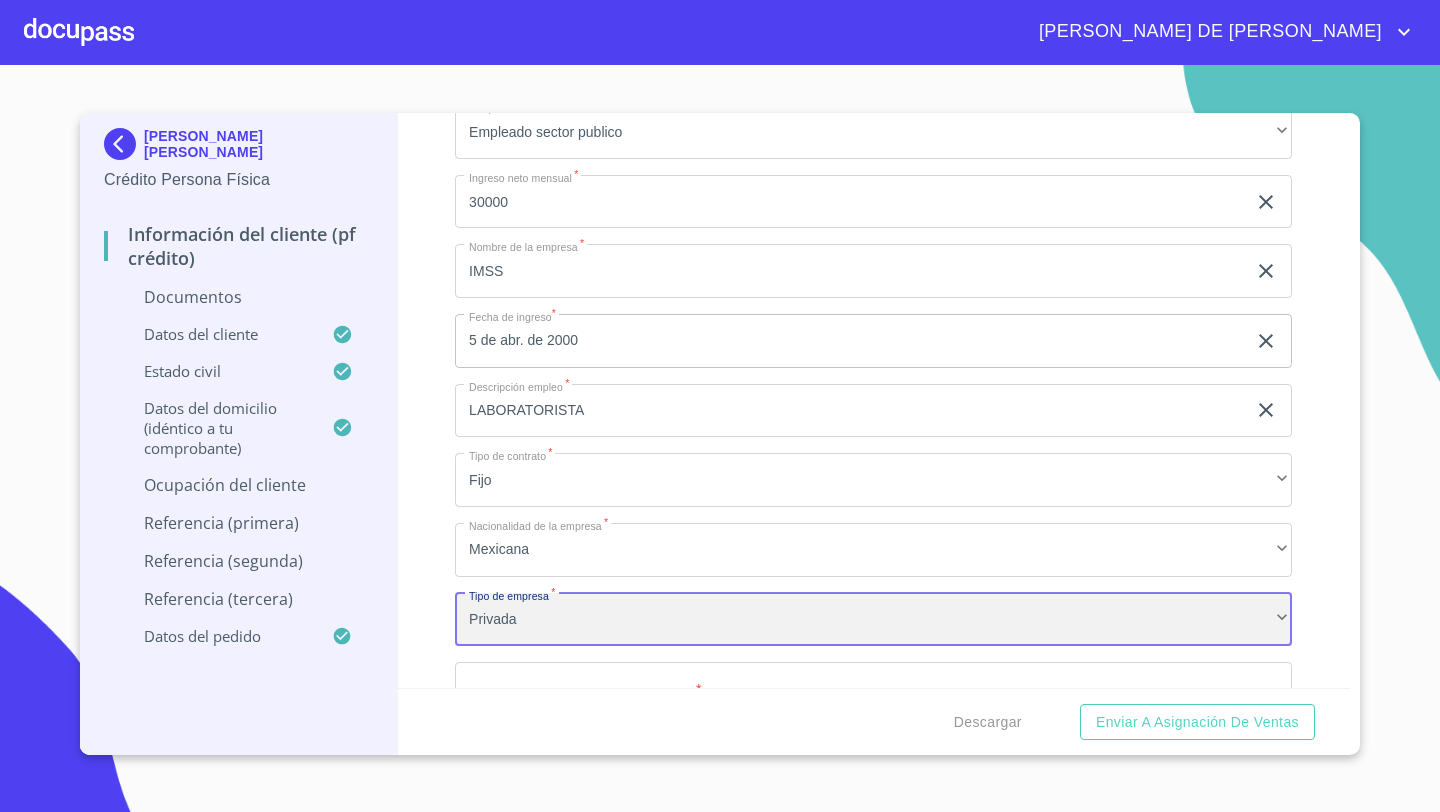 click on "Privada" at bounding box center (873, 620) 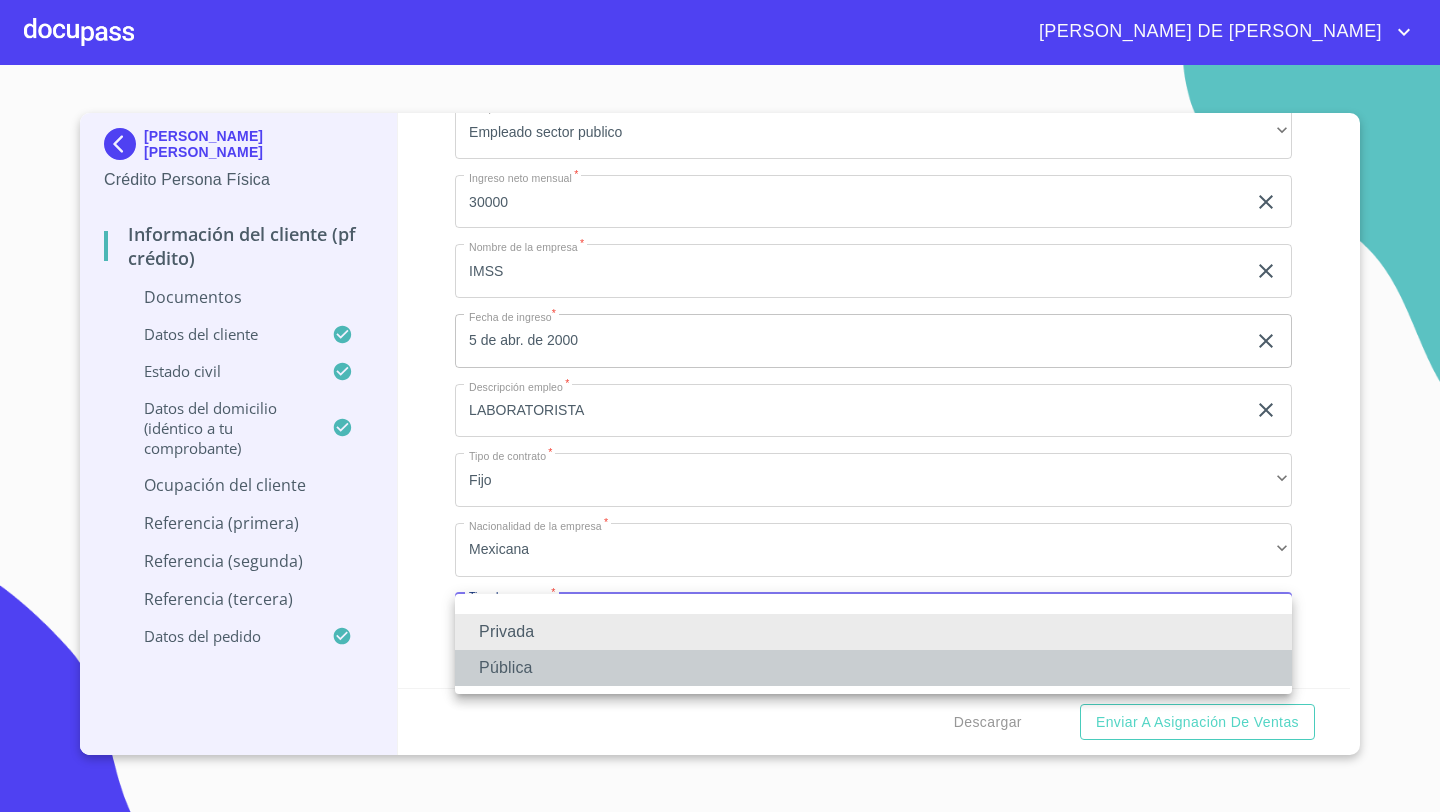 click on "Pública" at bounding box center [873, 668] 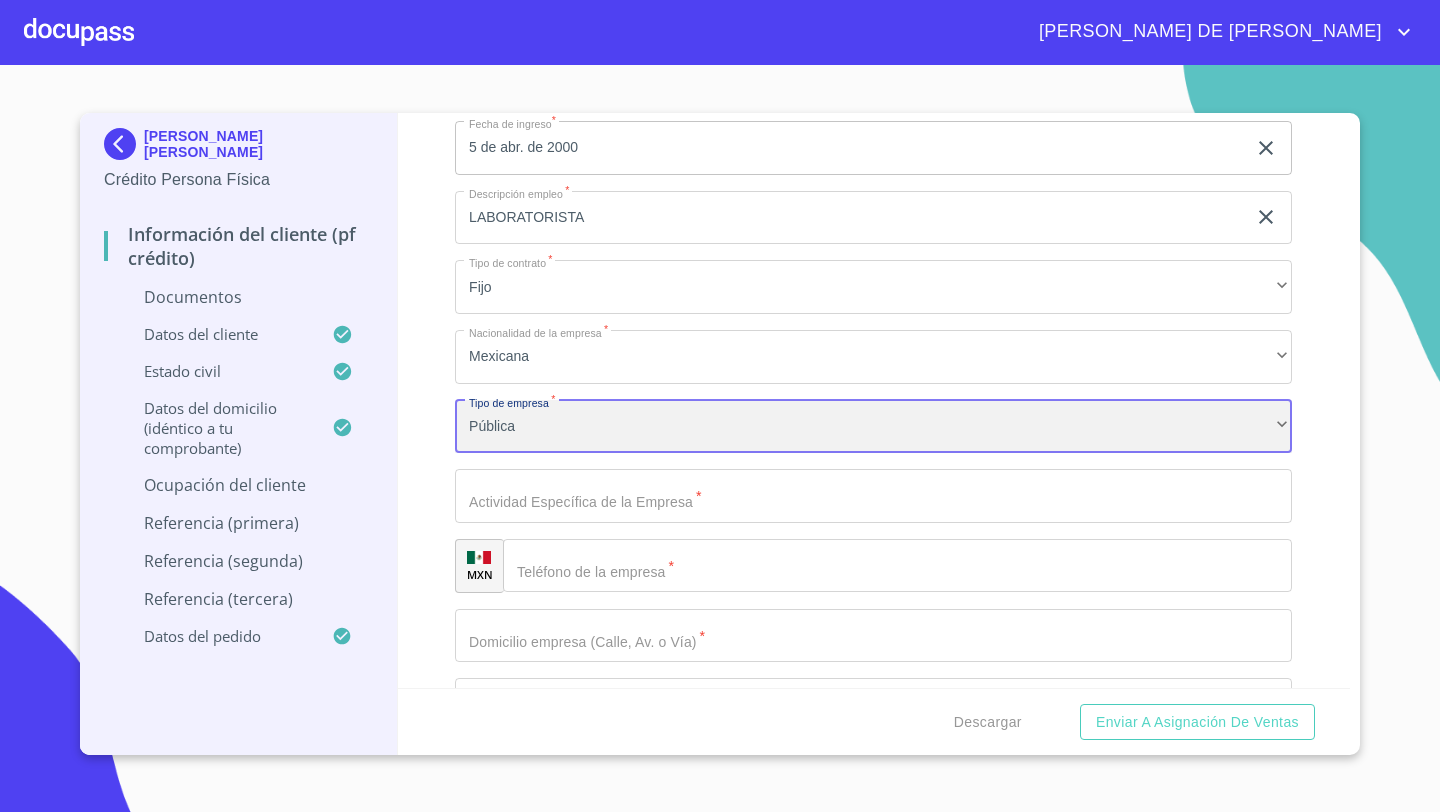 scroll, scrollTop: 6918, scrollLeft: 0, axis: vertical 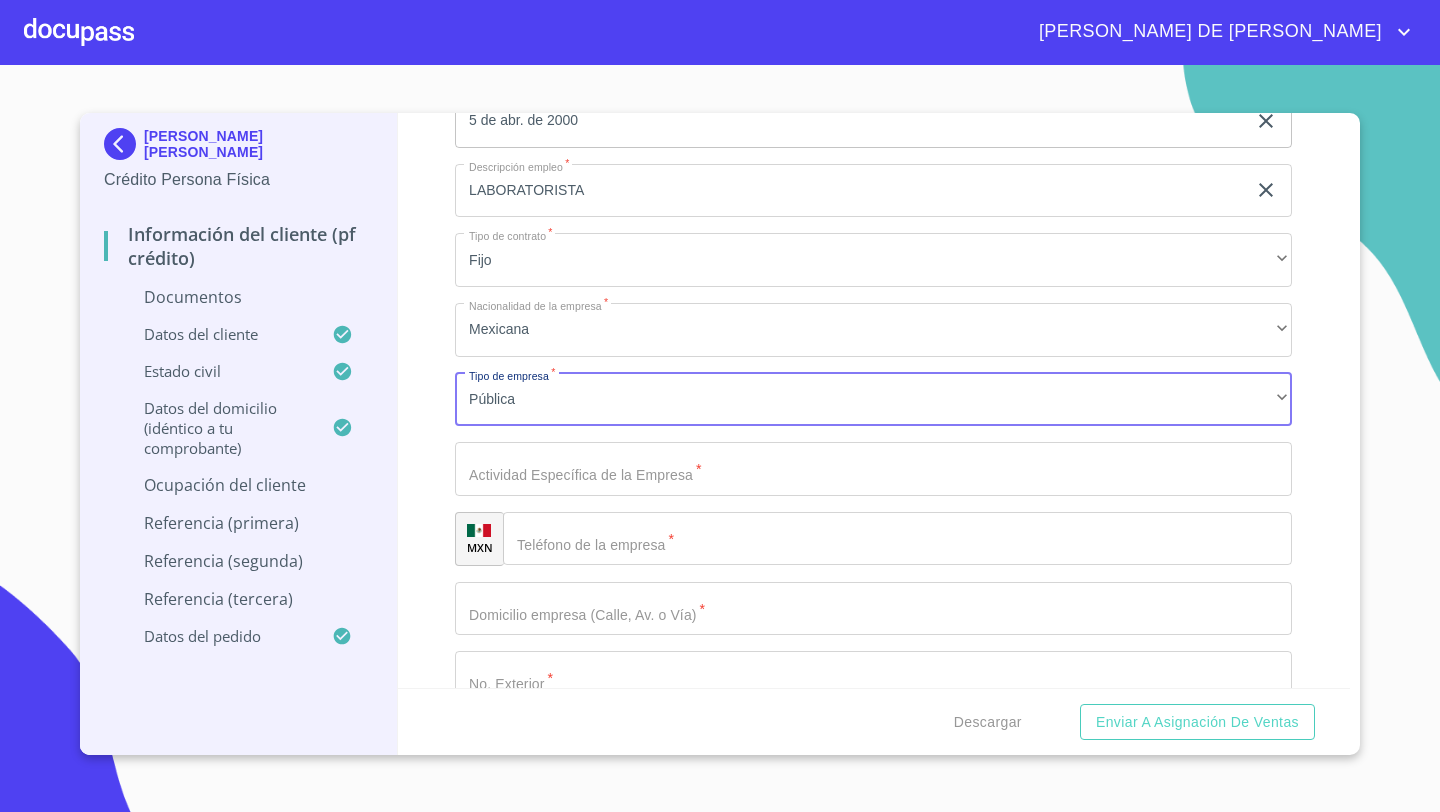 click on "Documento de identificación   *" at bounding box center (850, -2626) 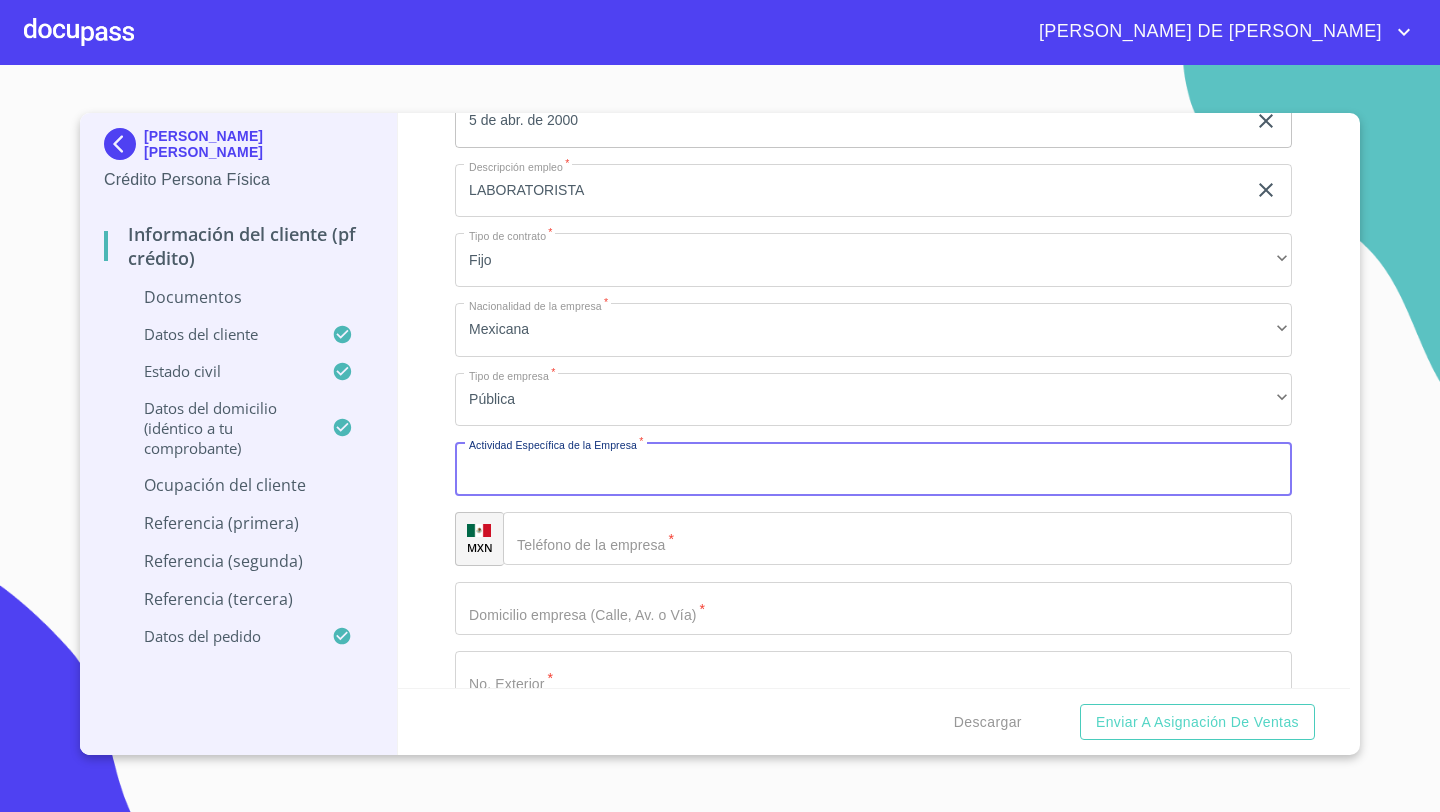 click on "LABORATORISTA" at bounding box center [850, -2626] 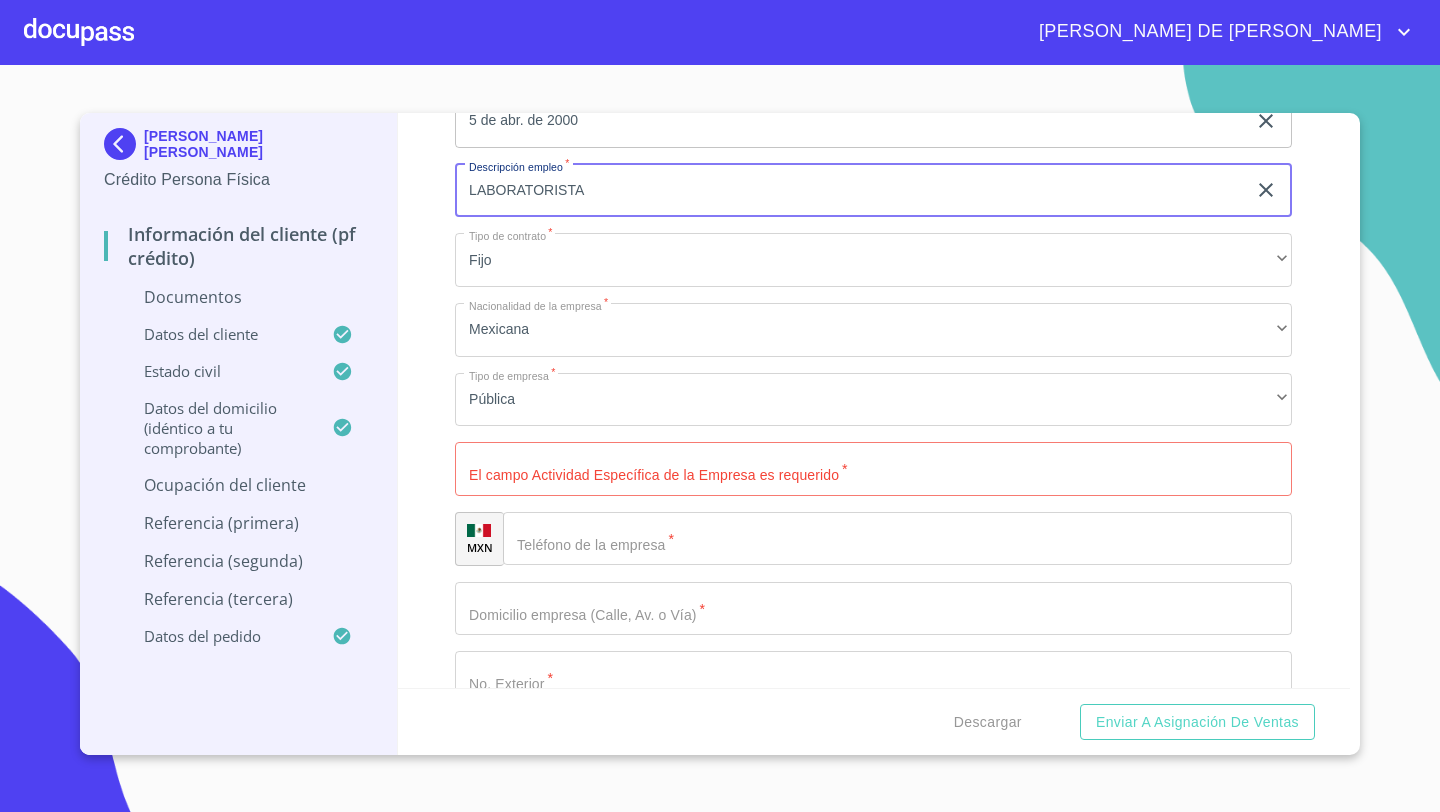 click on "LABORATORISTA" at bounding box center [850, 191] 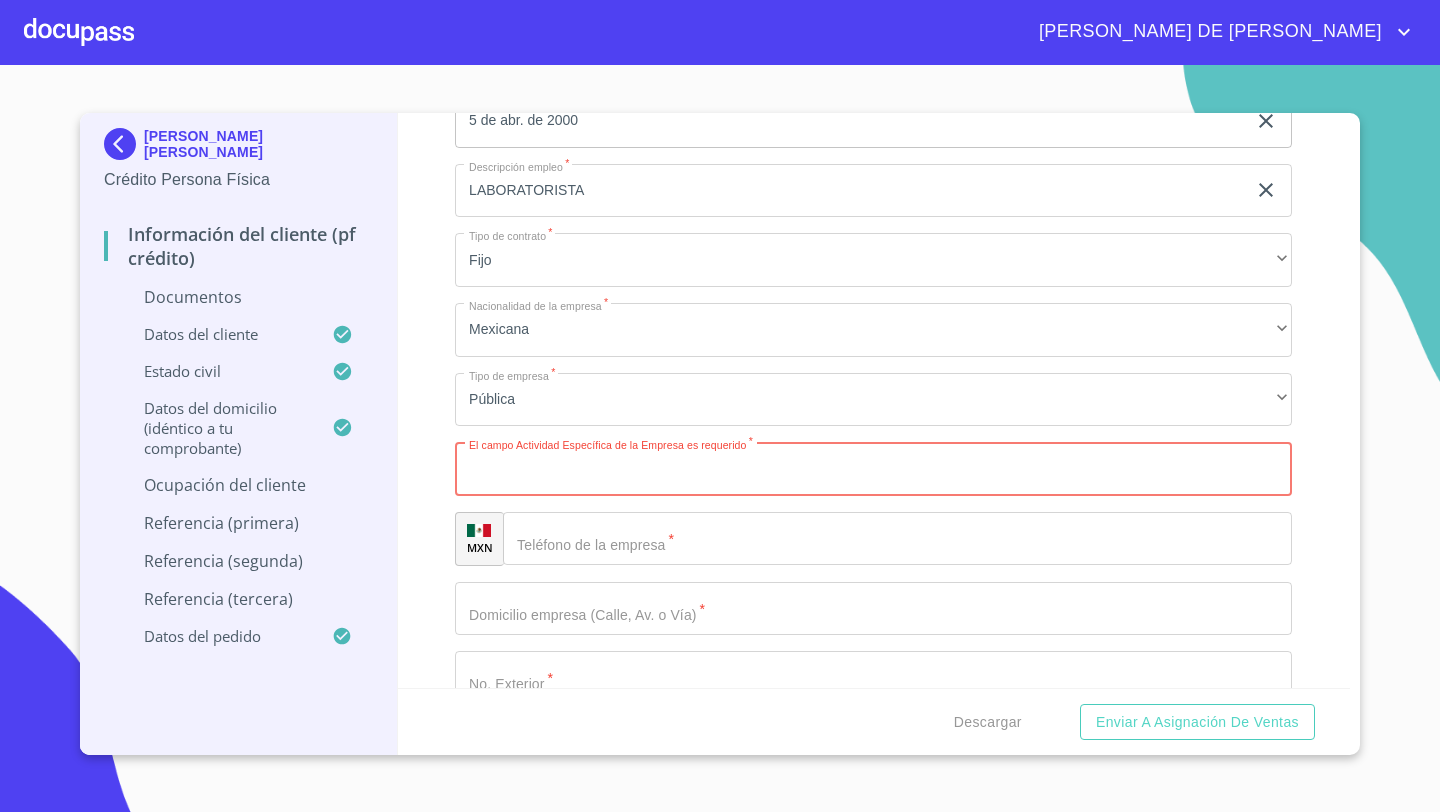 click on "Documento de identificación   *" at bounding box center [873, 469] 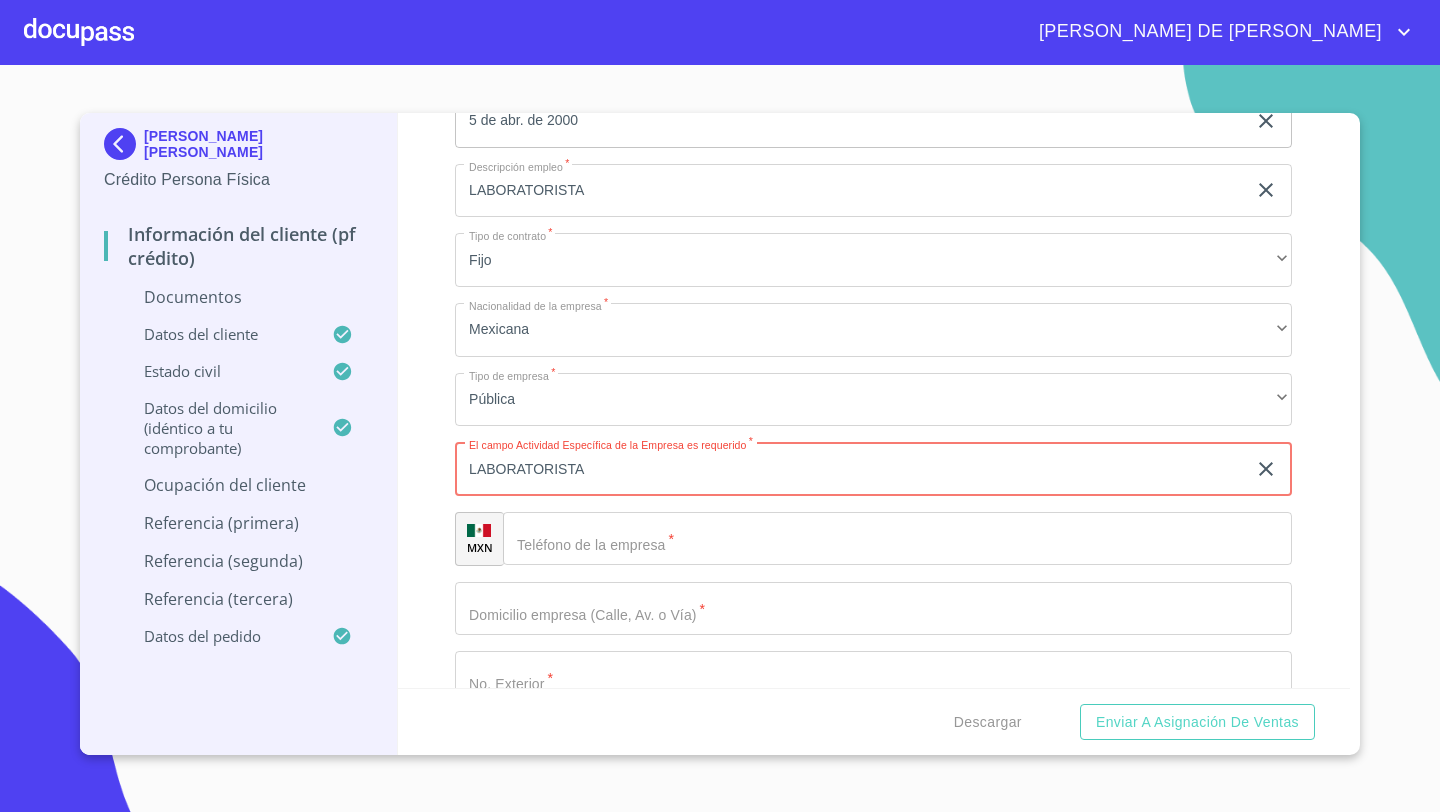 type on "LABORATORISTA" 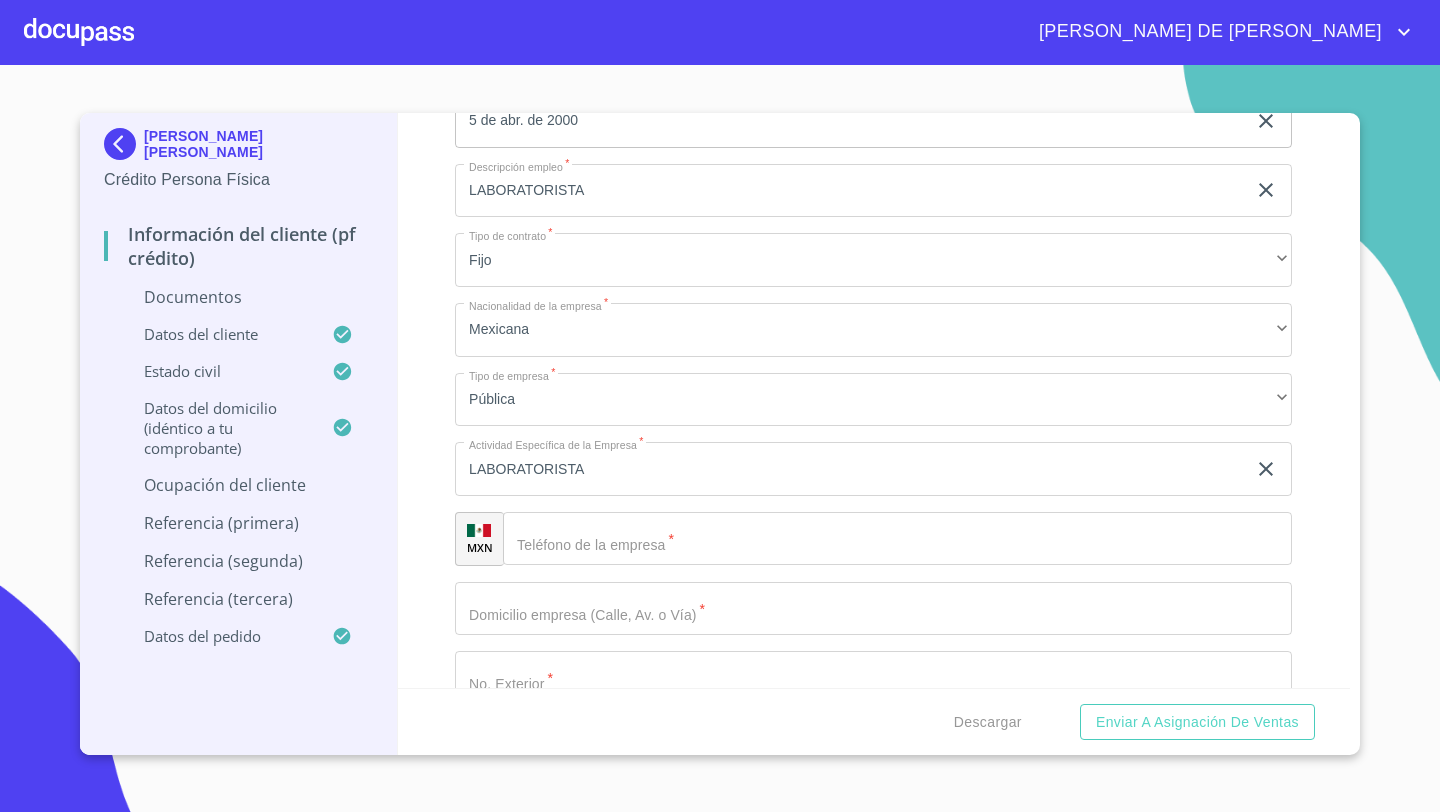click on "​" at bounding box center [897, 539] 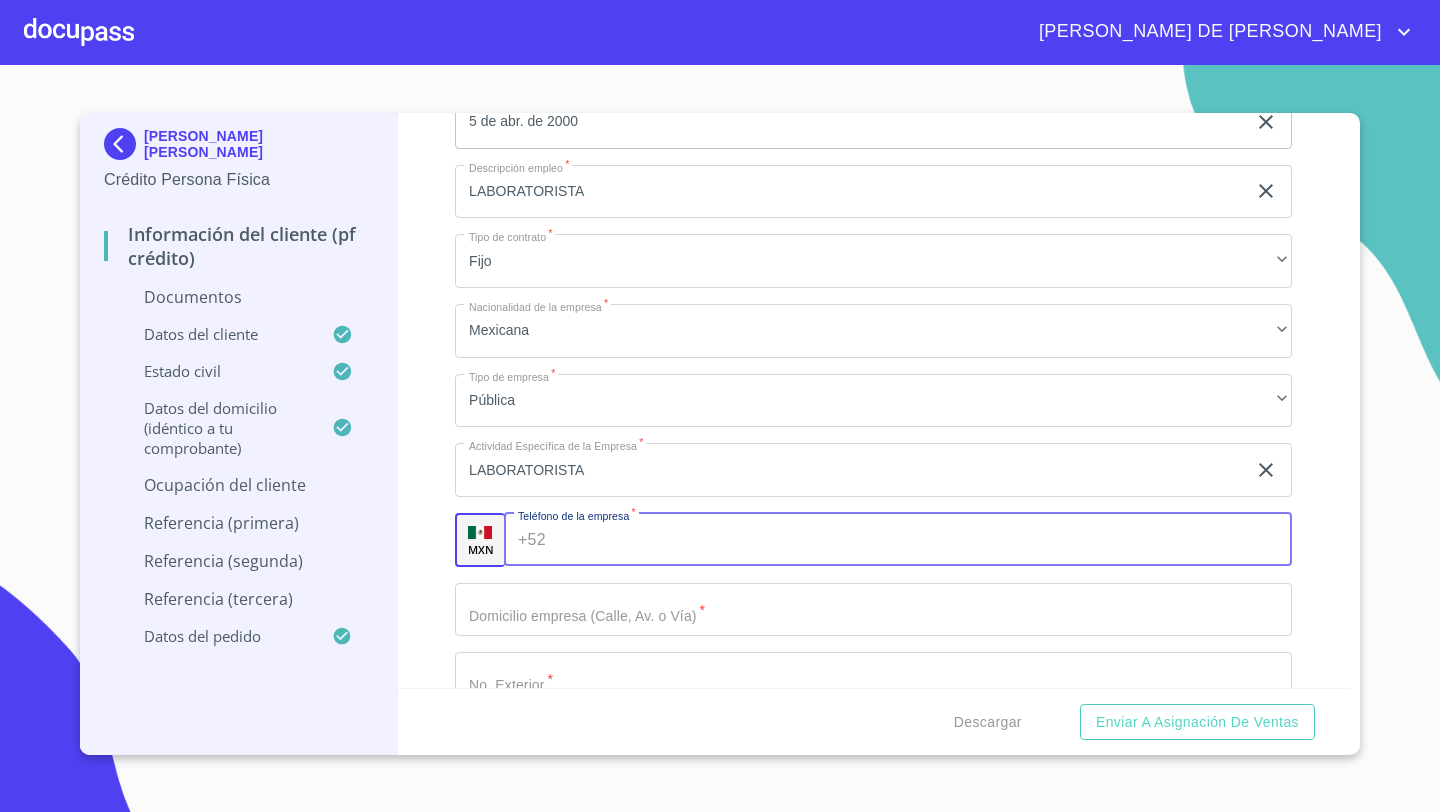 scroll, scrollTop: 6915, scrollLeft: 0, axis: vertical 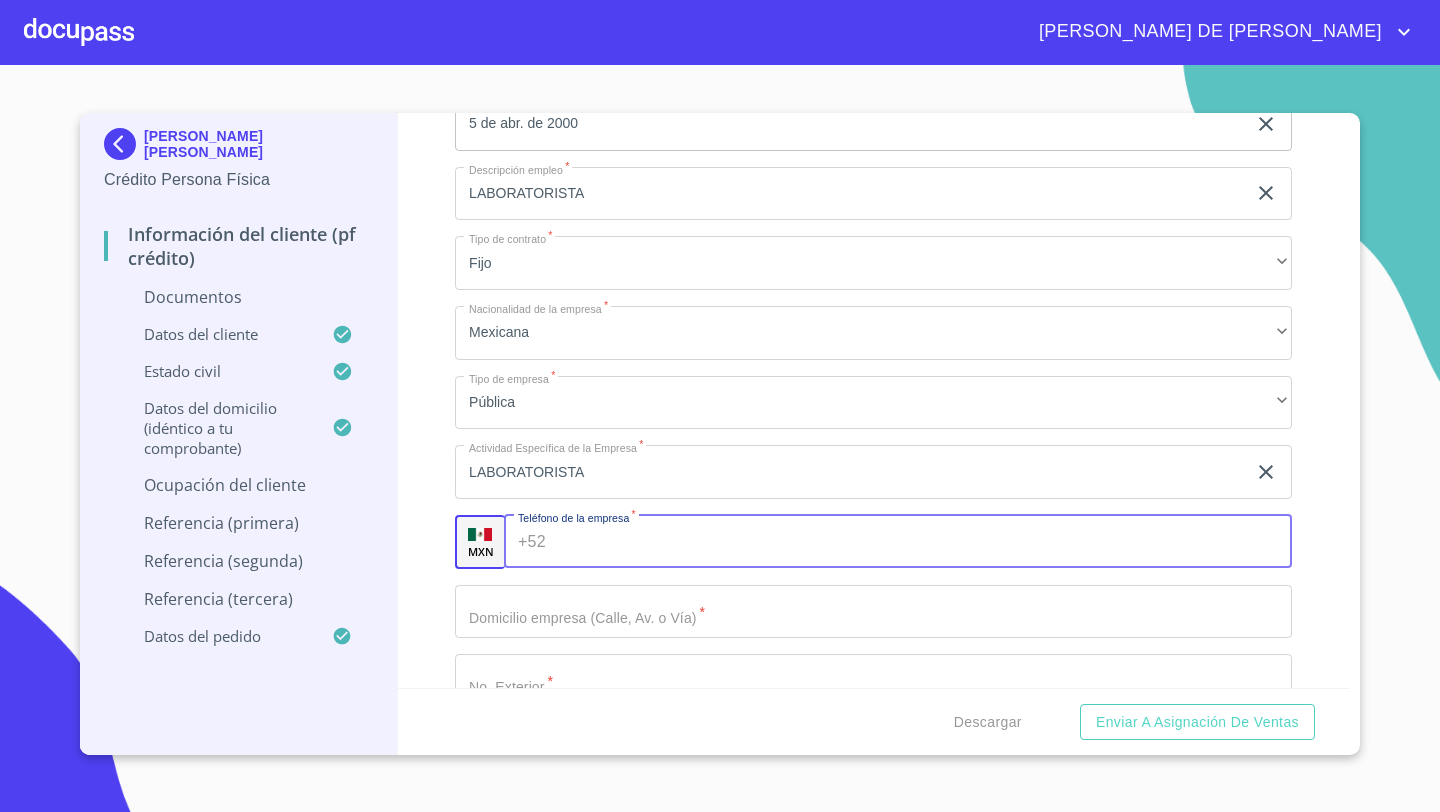 click on "Documento de identificación   *" at bounding box center [850, -2623] 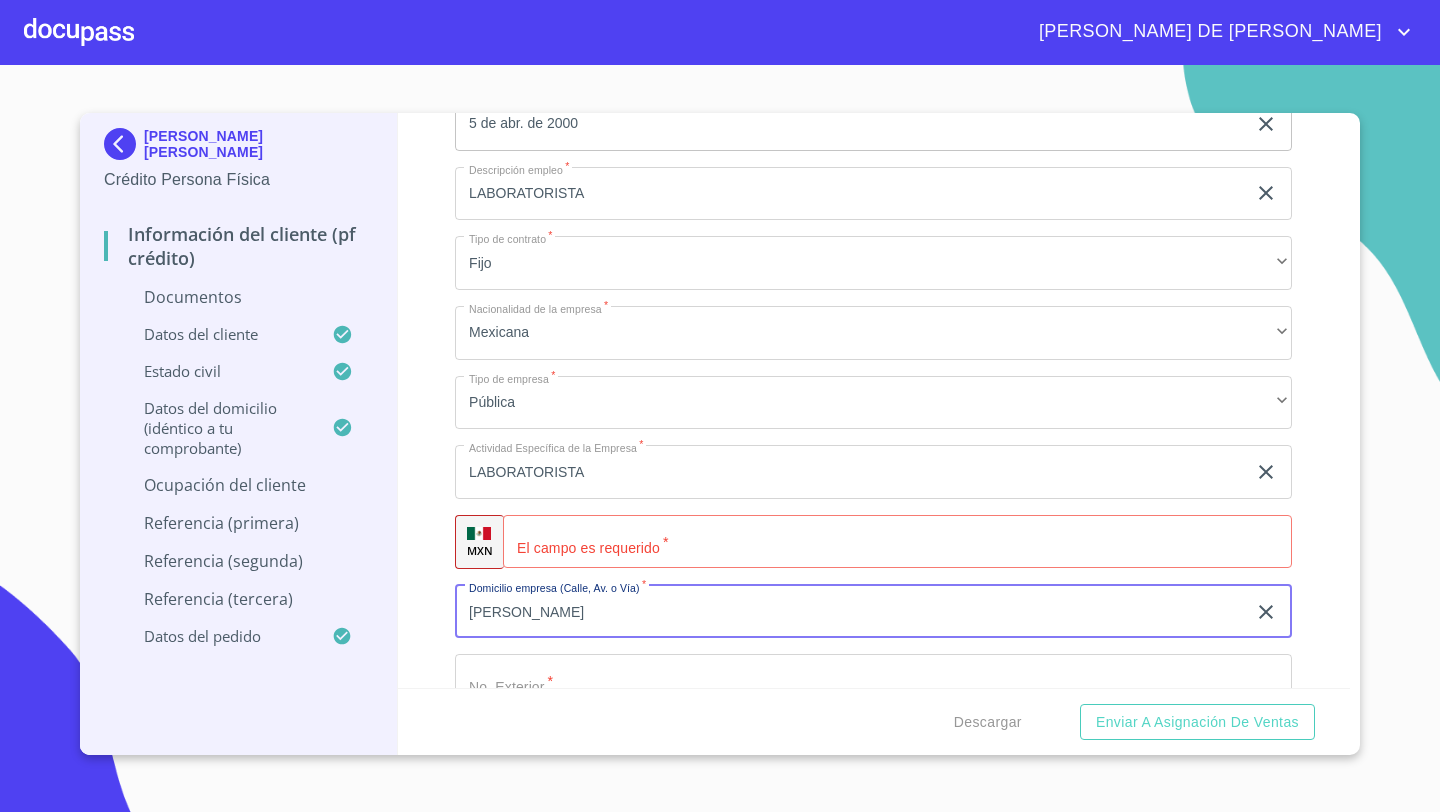 type on "[PERSON_NAME]" 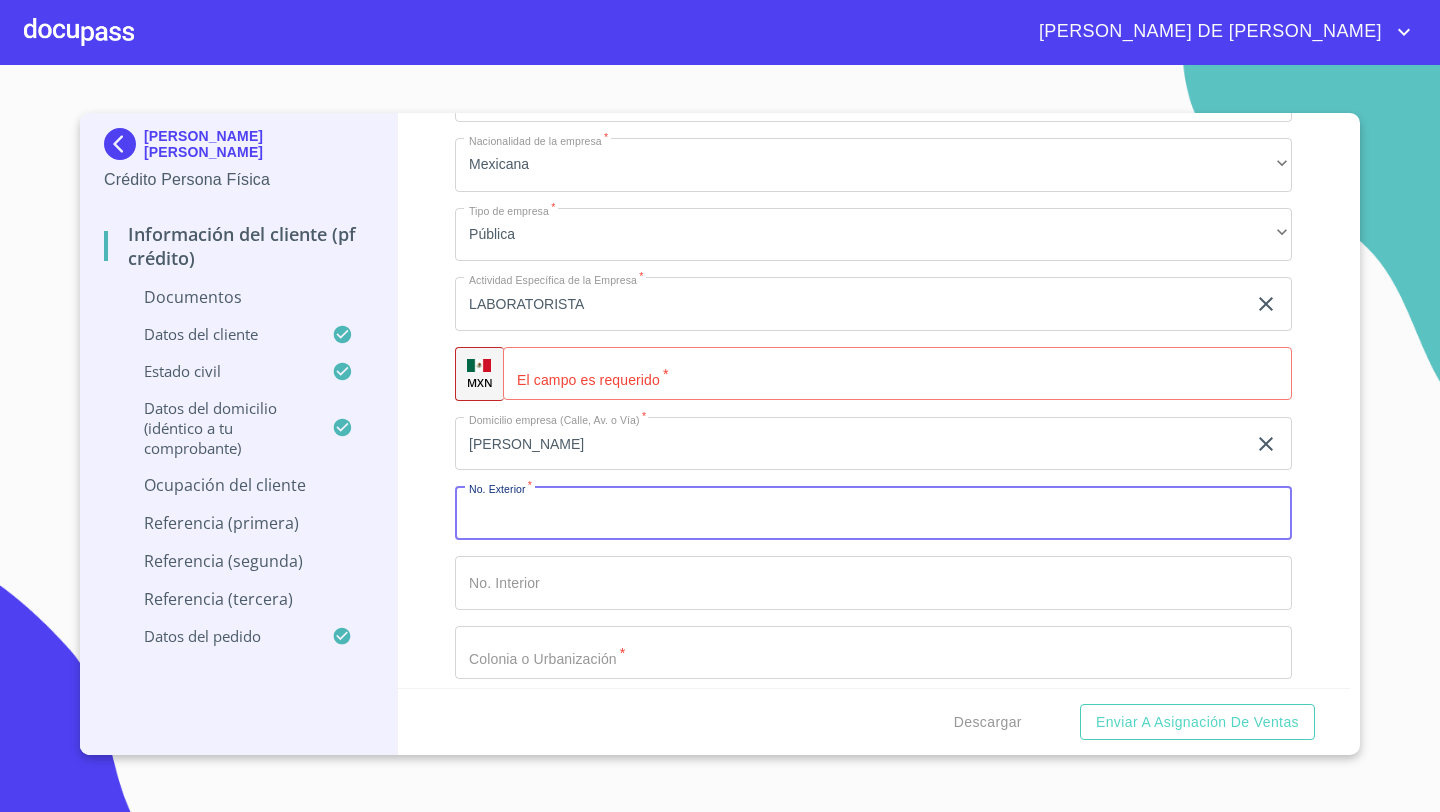 scroll, scrollTop: 7108, scrollLeft: 0, axis: vertical 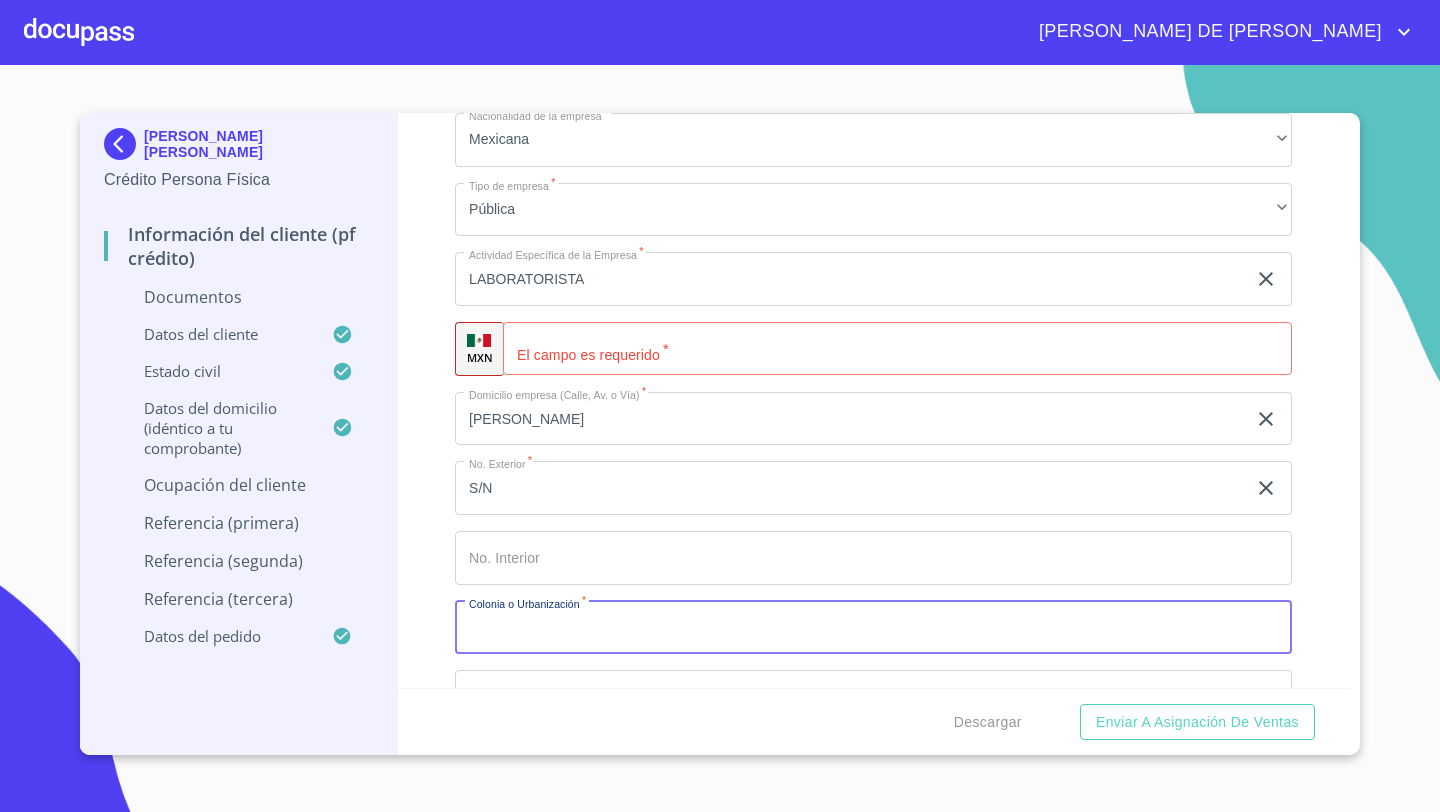 click on "Documento de identificación   *" at bounding box center [873, 628] 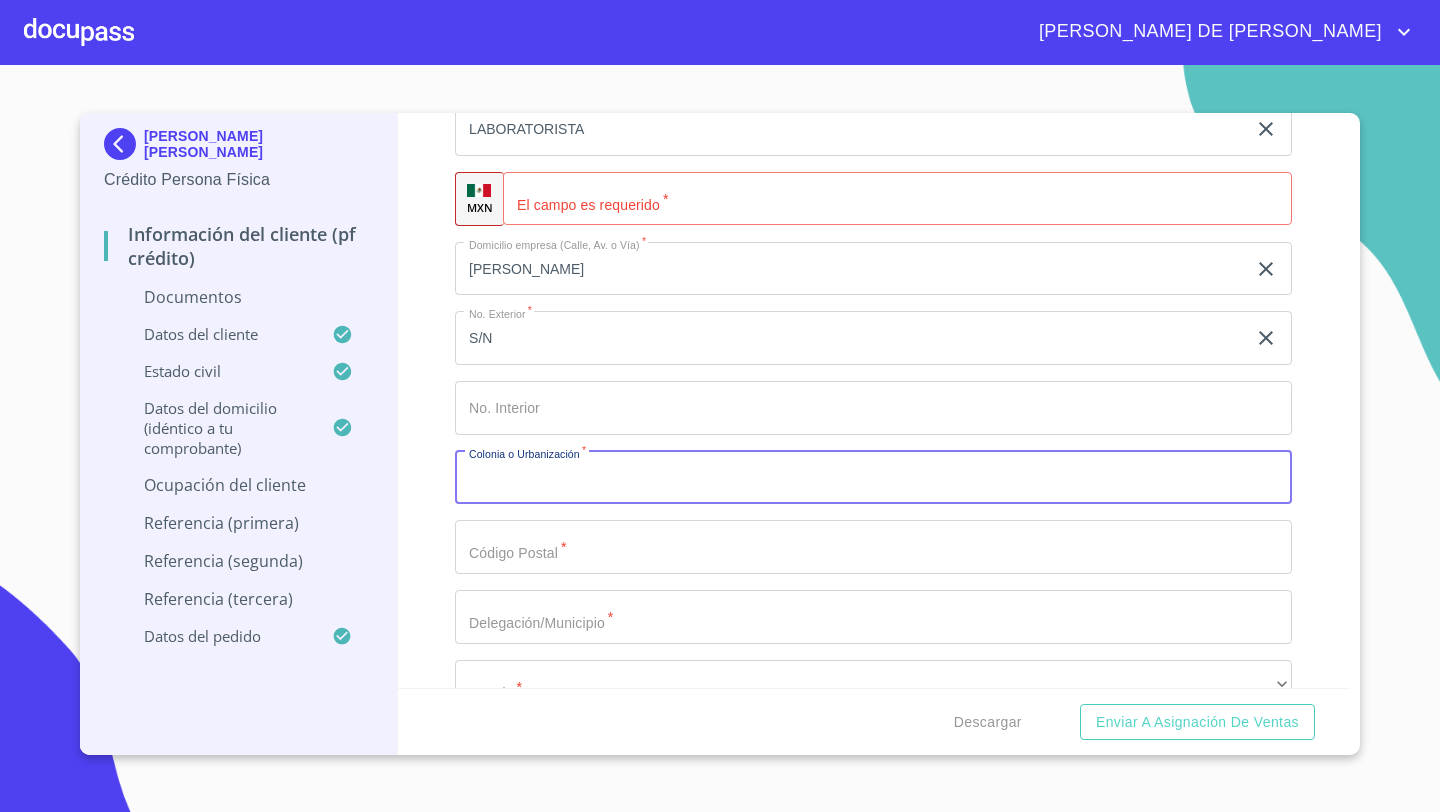 scroll, scrollTop: 7261, scrollLeft: 0, axis: vertical 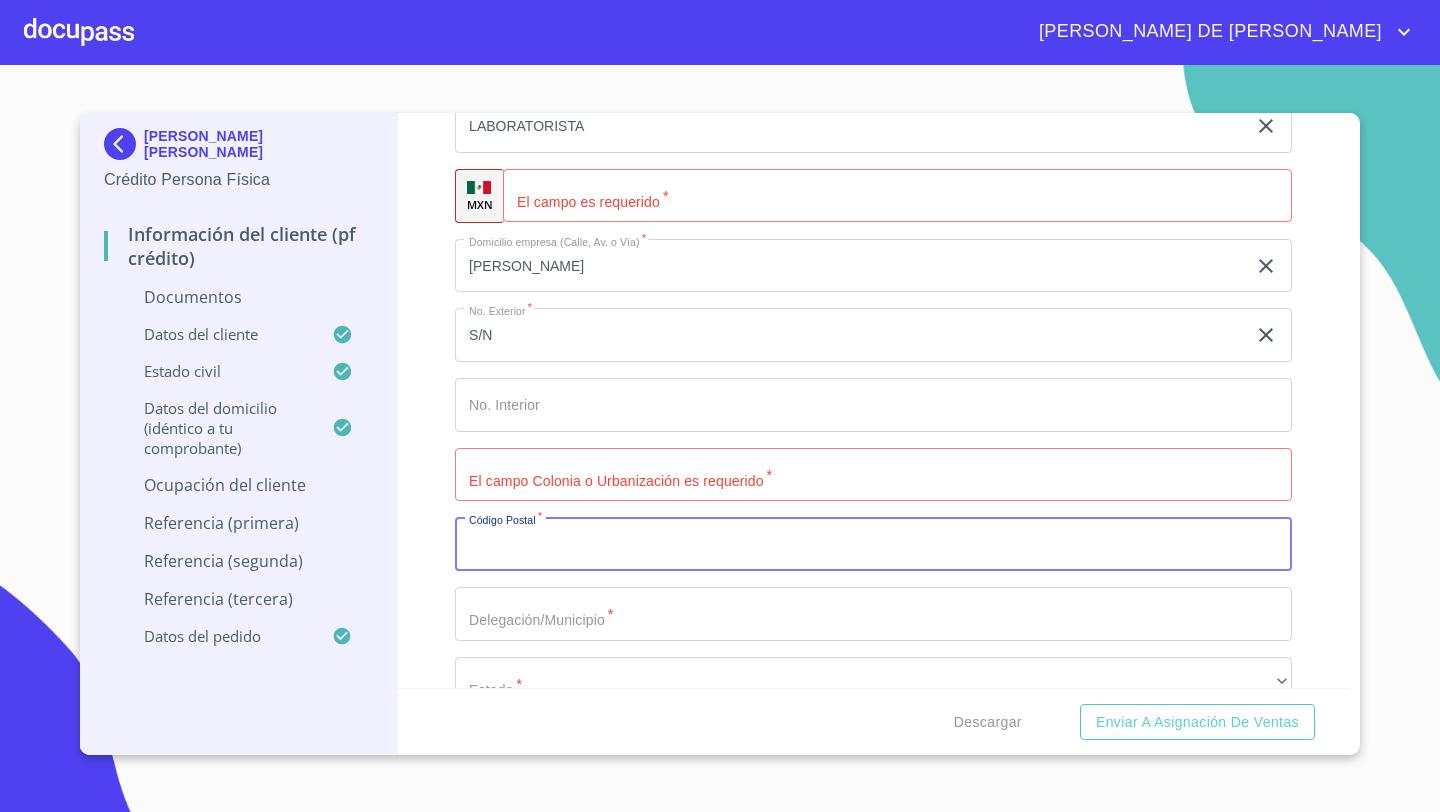 click on "Documento de identificación   *" at bounding box center [873, 544] 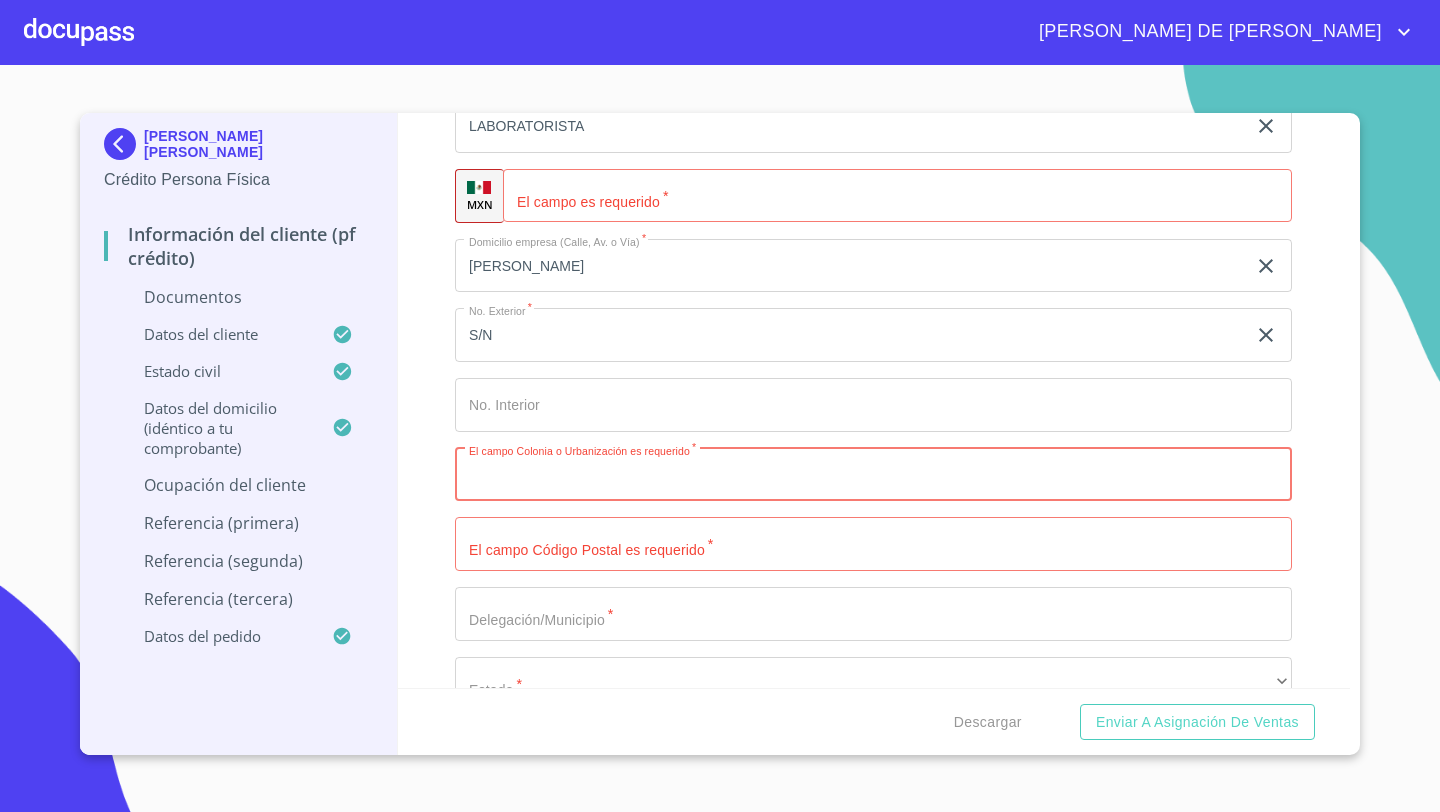 click on "Documento de identificación   *" at bounding box center [873, 475] 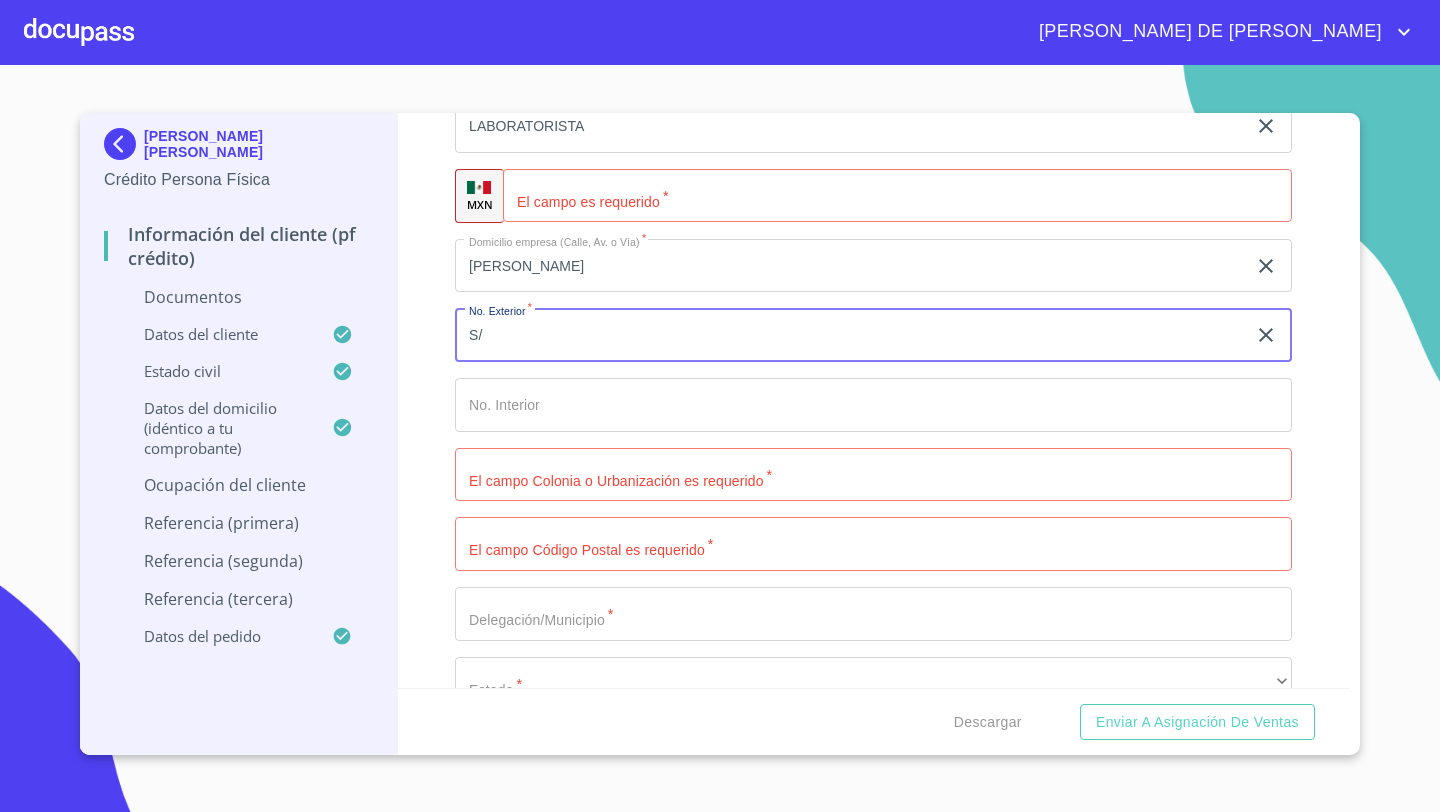 type on "S" 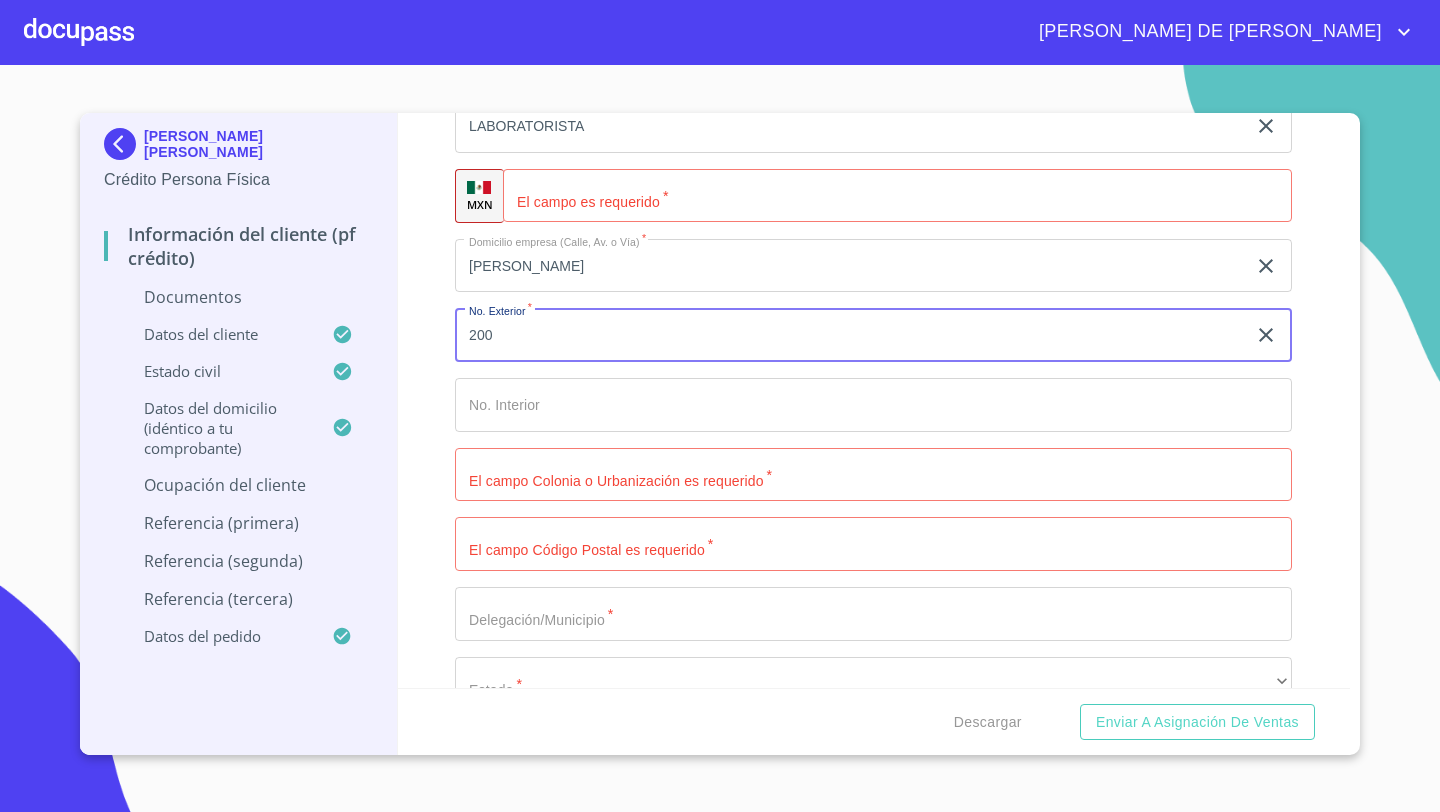 type on "200" 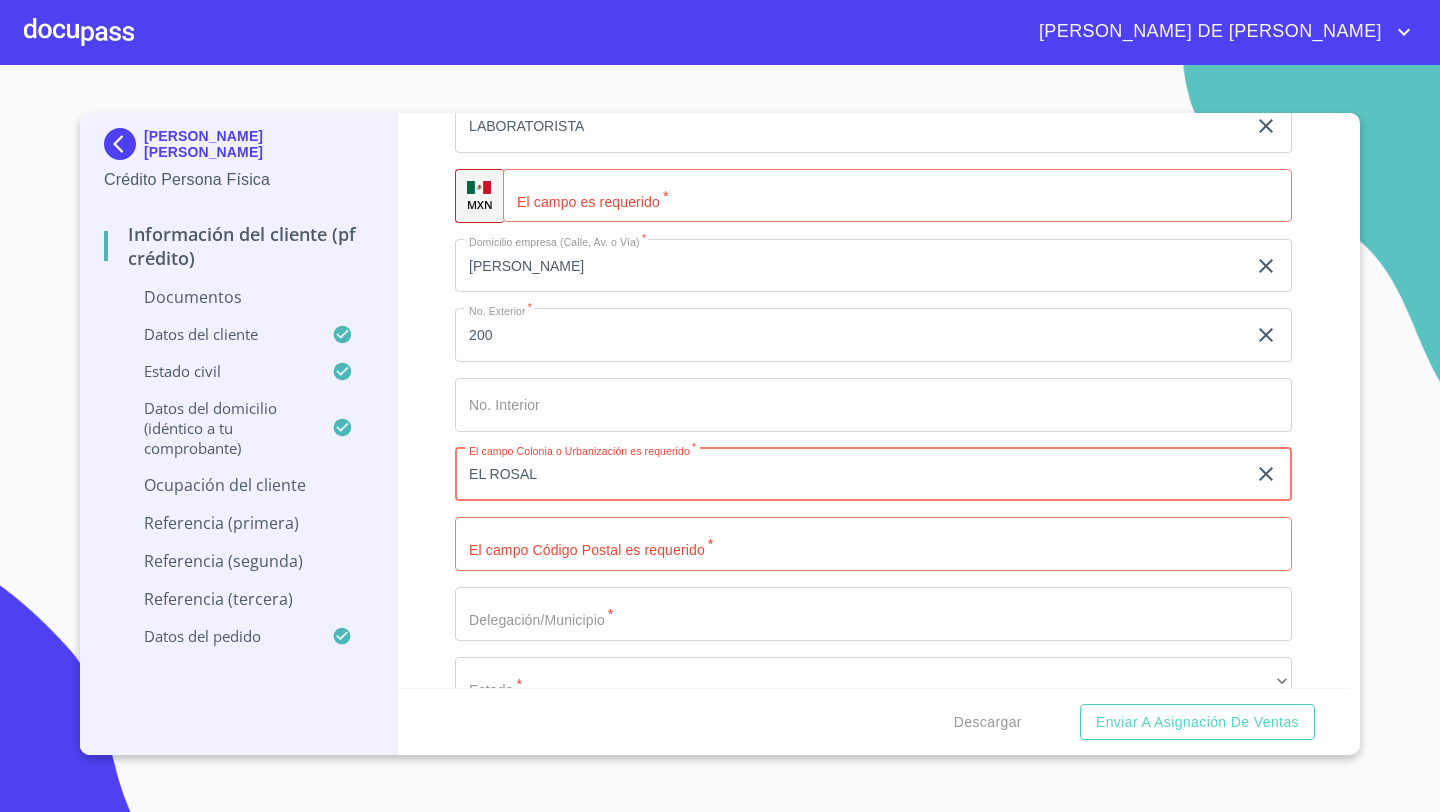 type on "EL ROSAL" 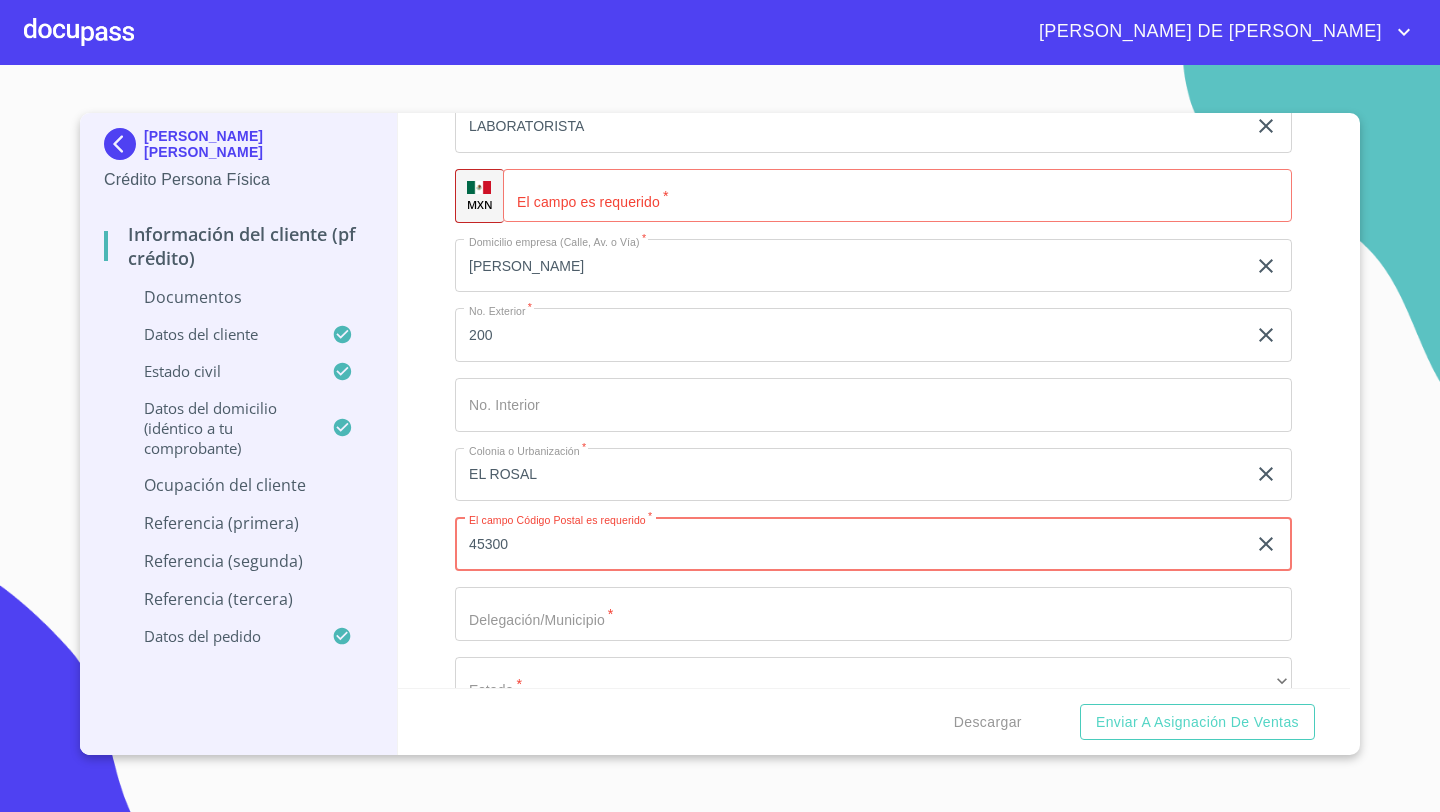 type on "45300" 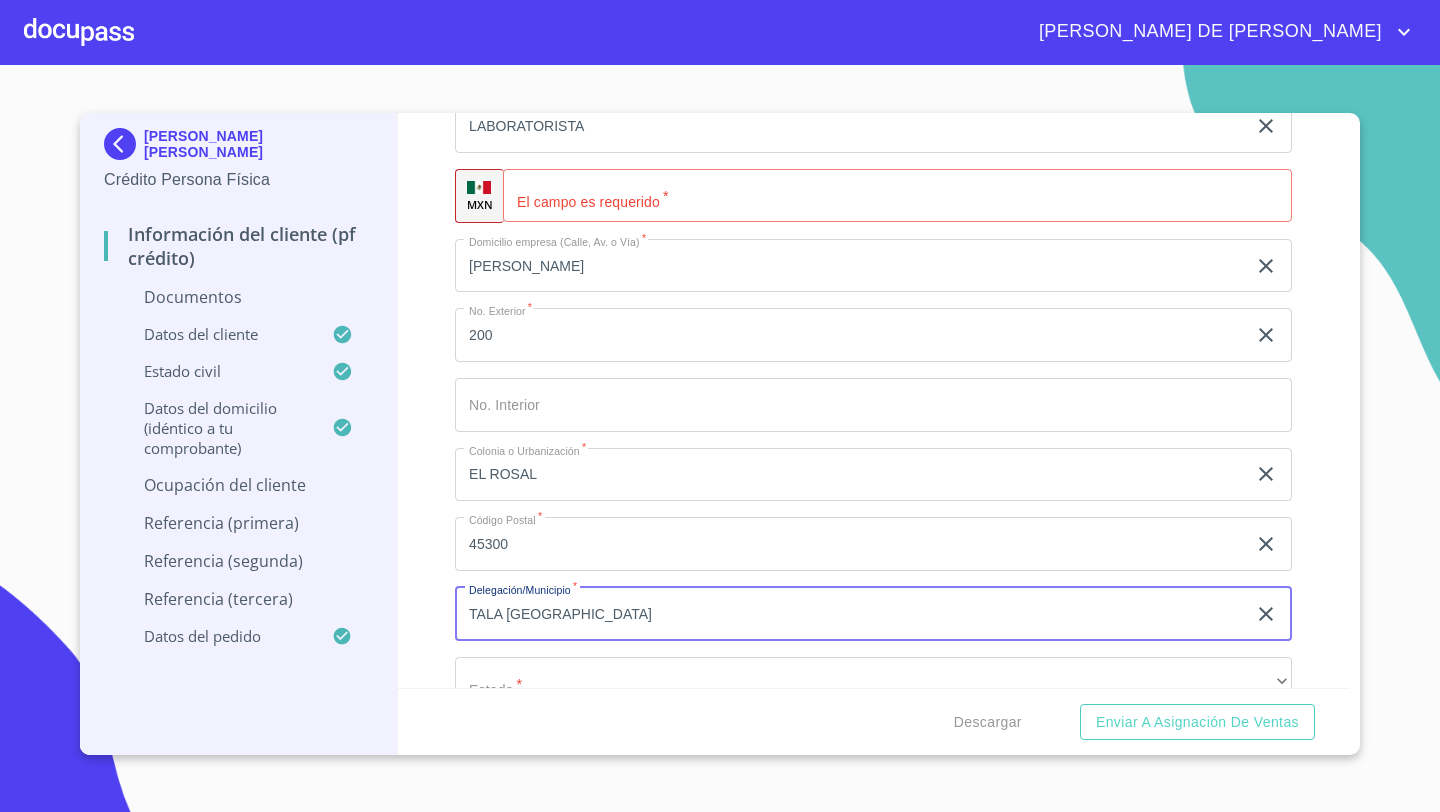 type on "TALA [GEOGRAPHIC_DATA]" 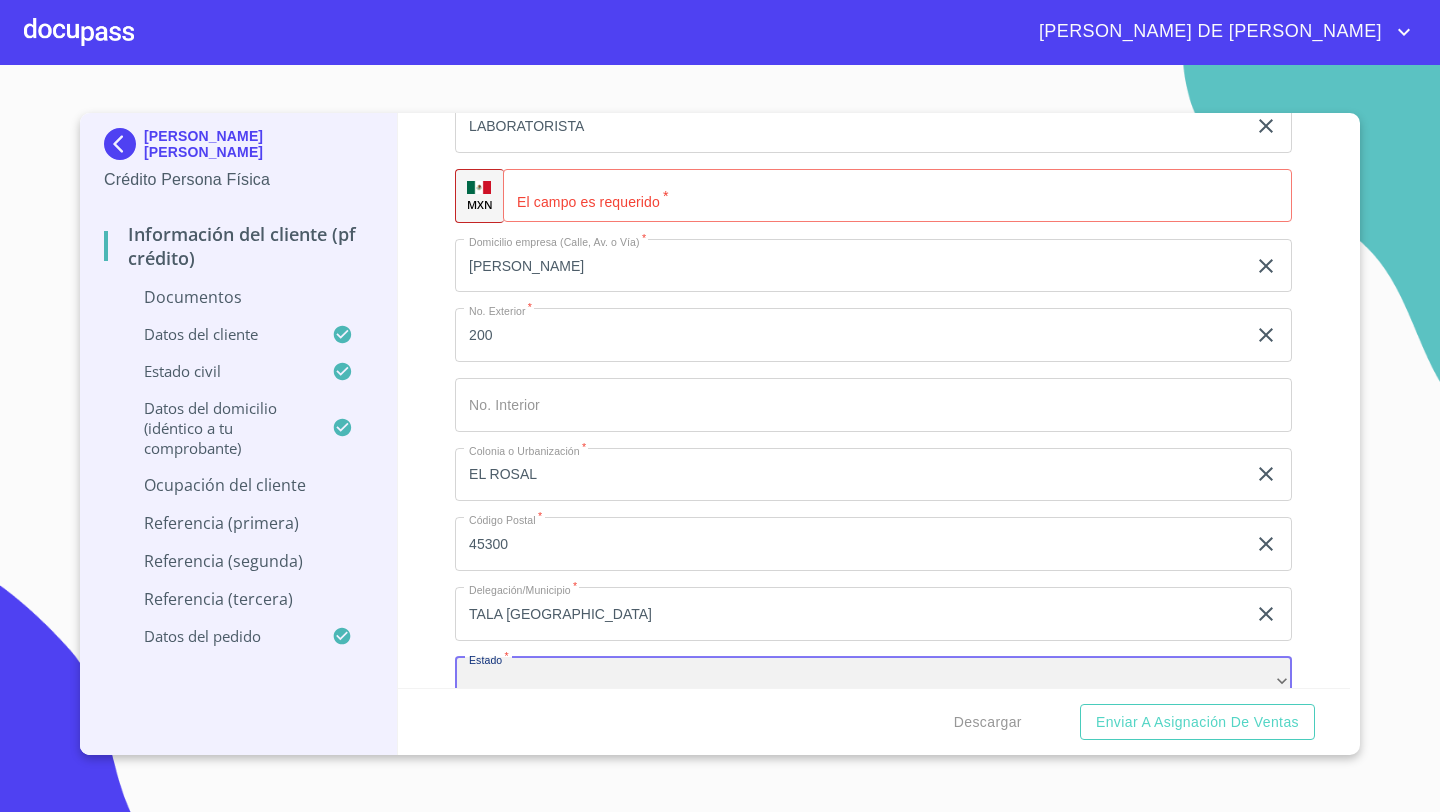 scroll, scrollTop: 7282, scrollLeft: 0, axis: vertical 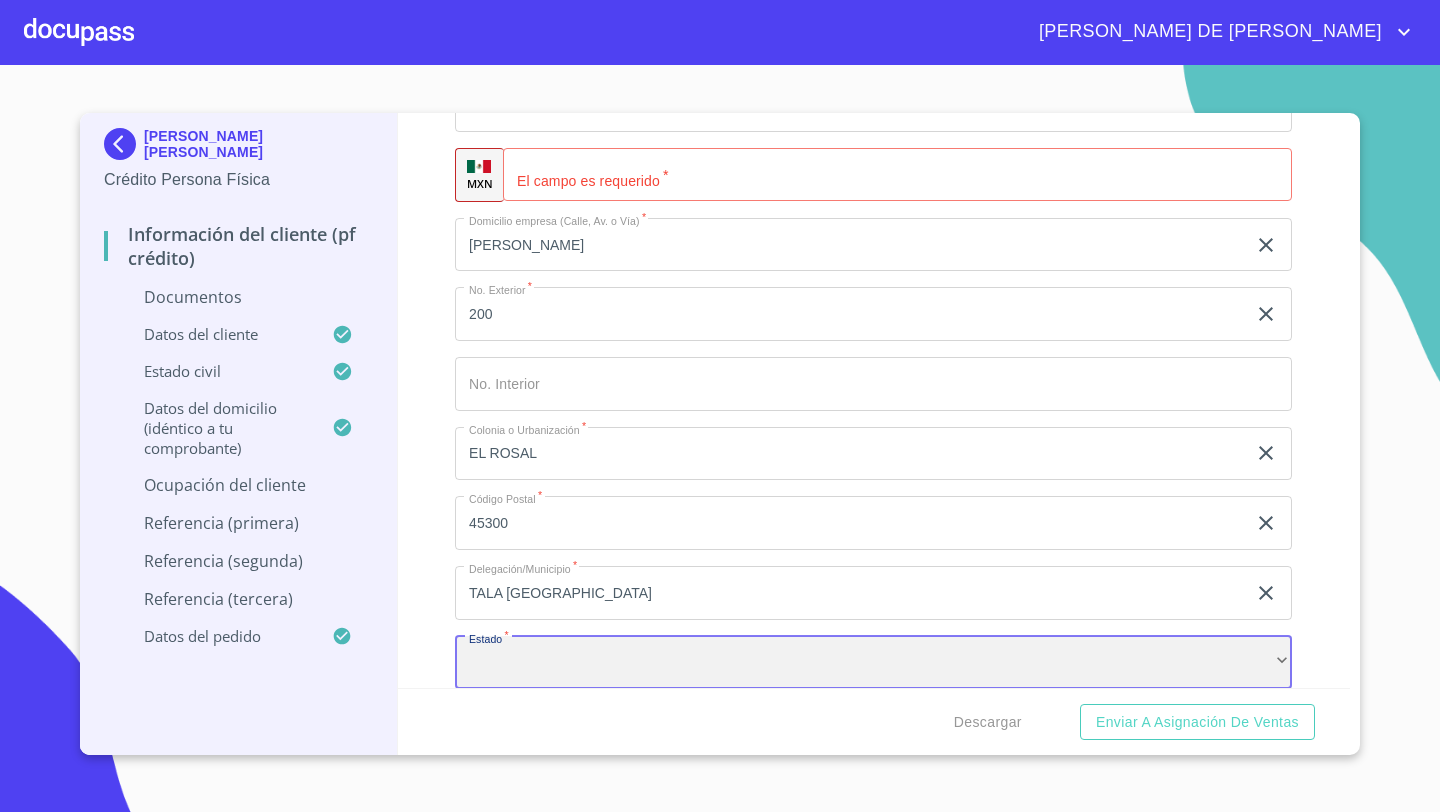click on "​" at bounding box center (873, 663) 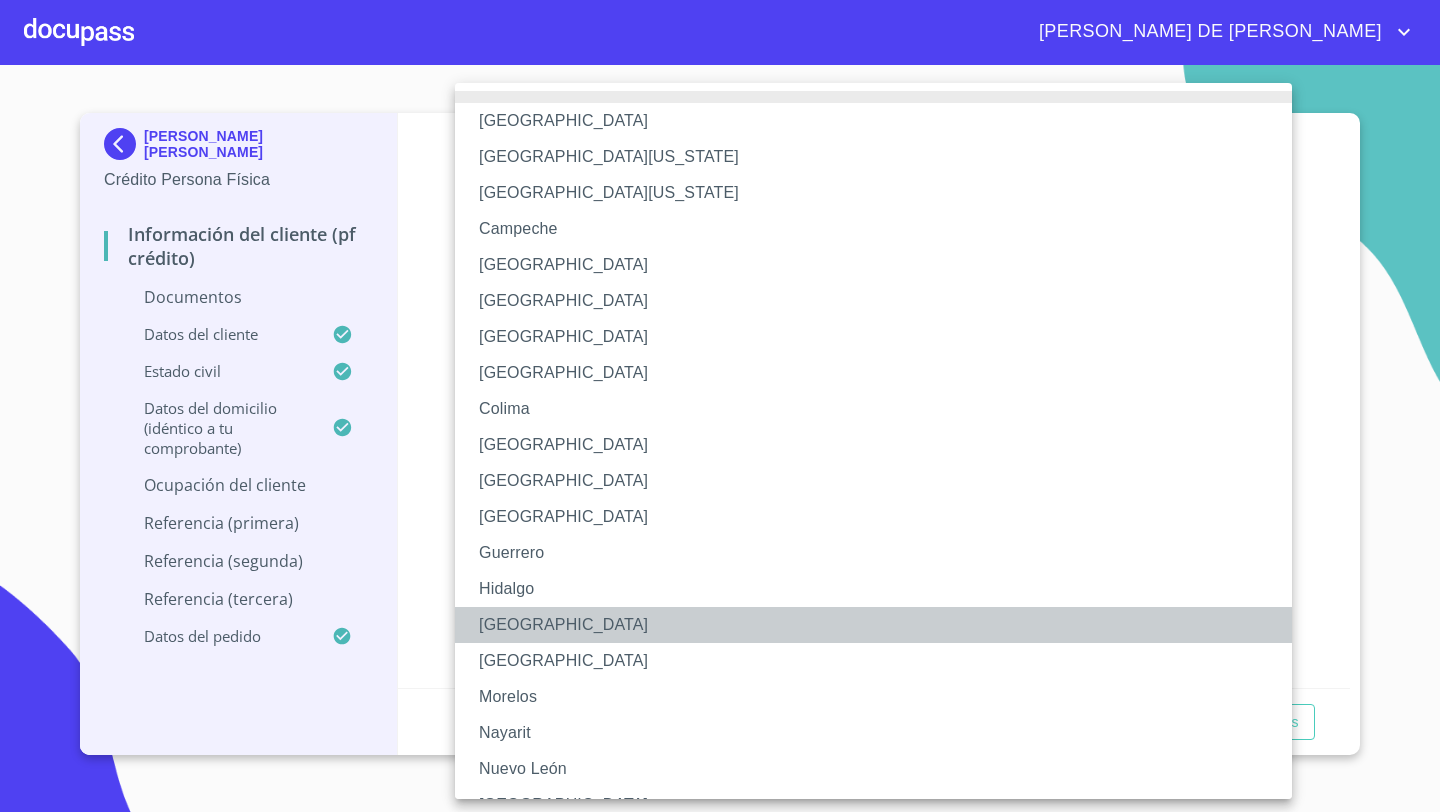 click on "[GEOGRAPHIC_DATA]" at bounding box center (873, 625) 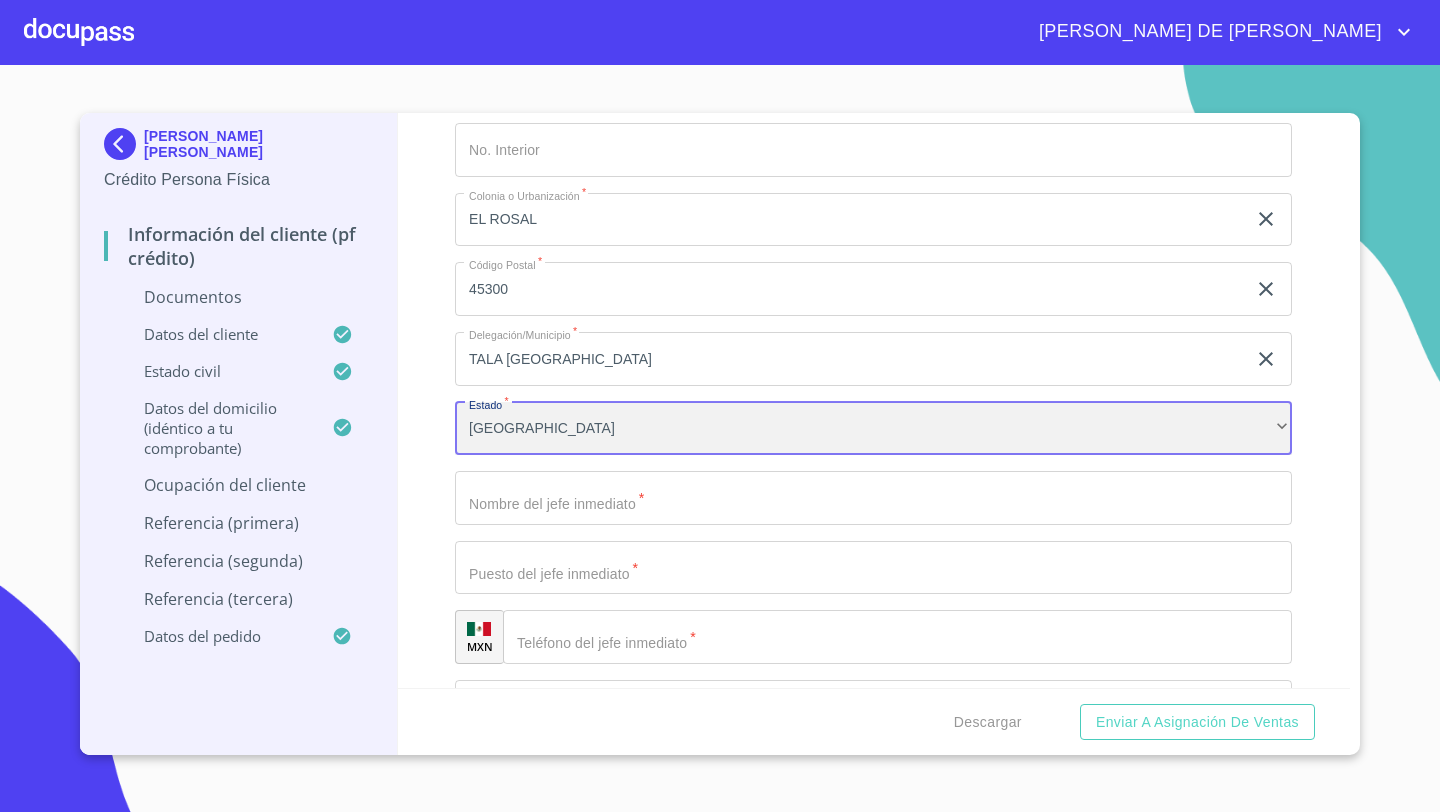 scroll, scrollTop: 7532, scrollLeft: 0, axis: vertical 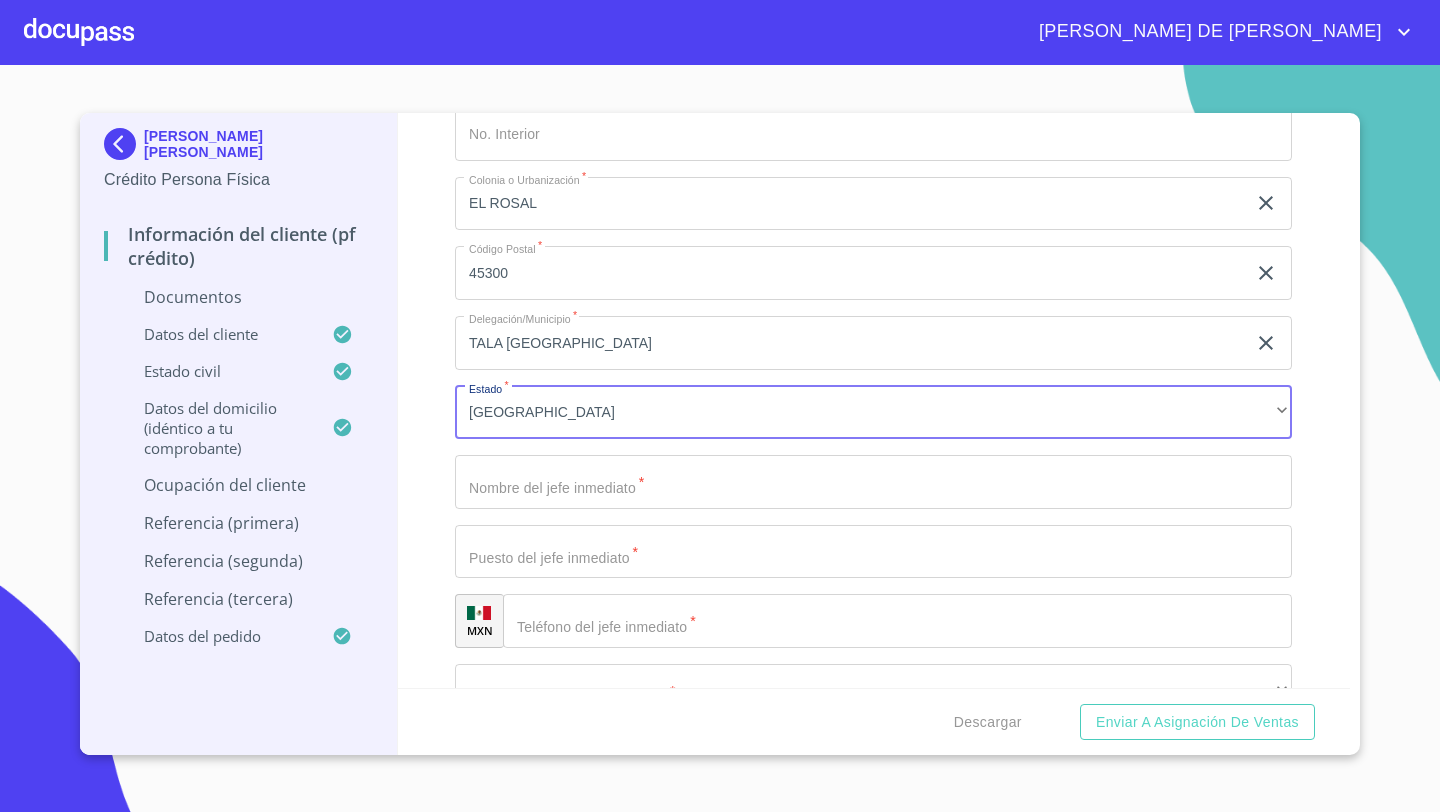 click on "Documento de identificación   *" at bounding box center (850, -3240) 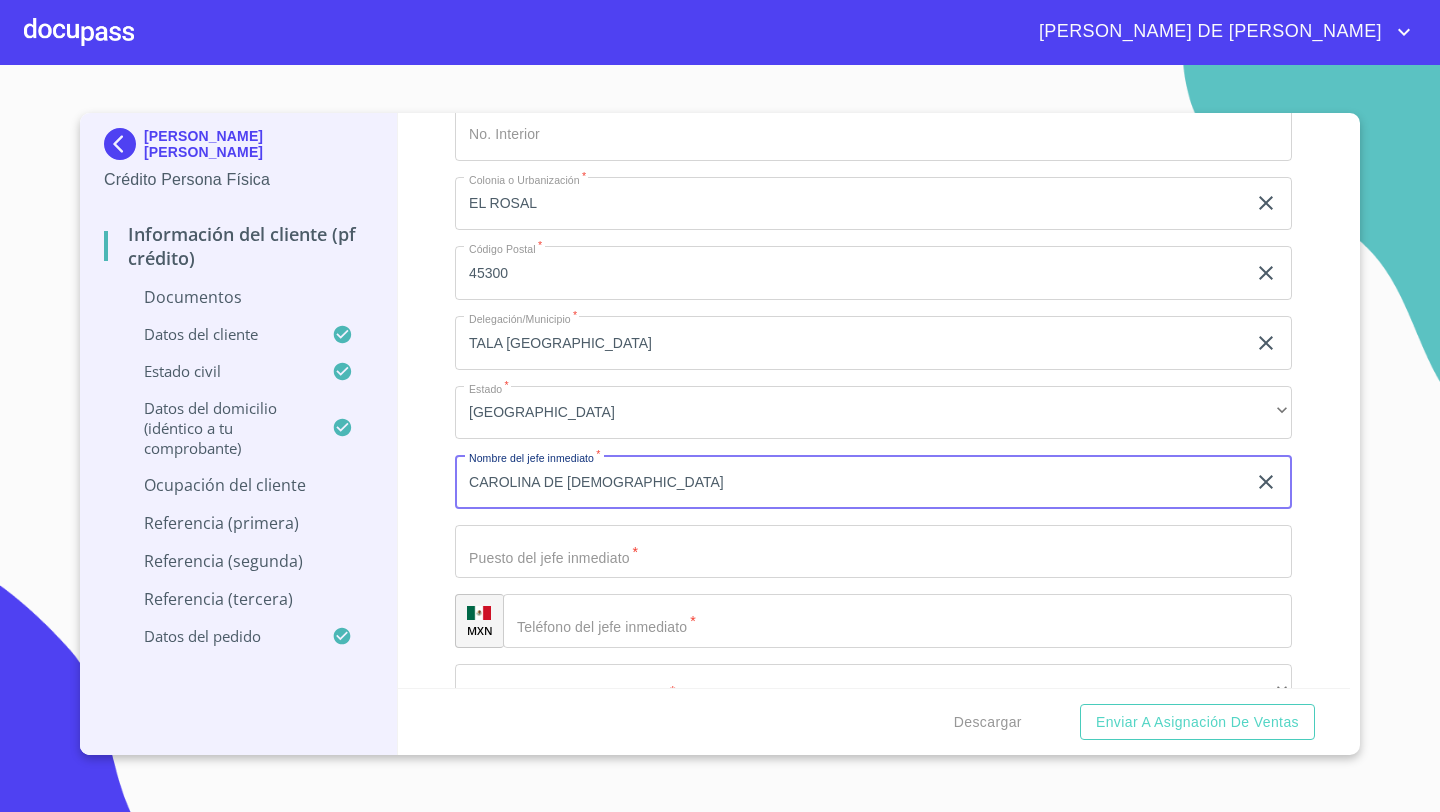type on "CAROLINA DE [DEMOGRAPHIC_DATA]" 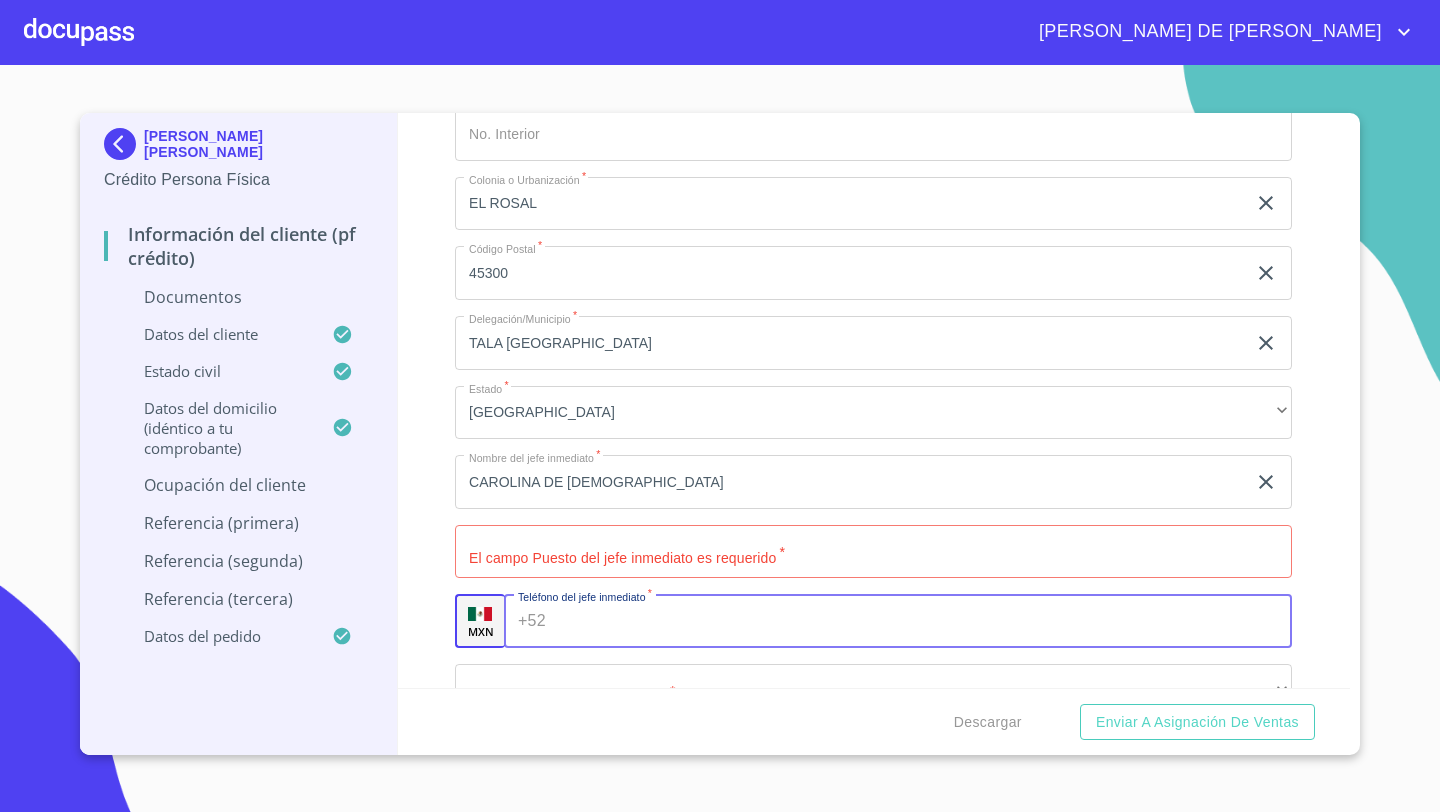 click on "+52 ​" at bounding box center [898, 621] 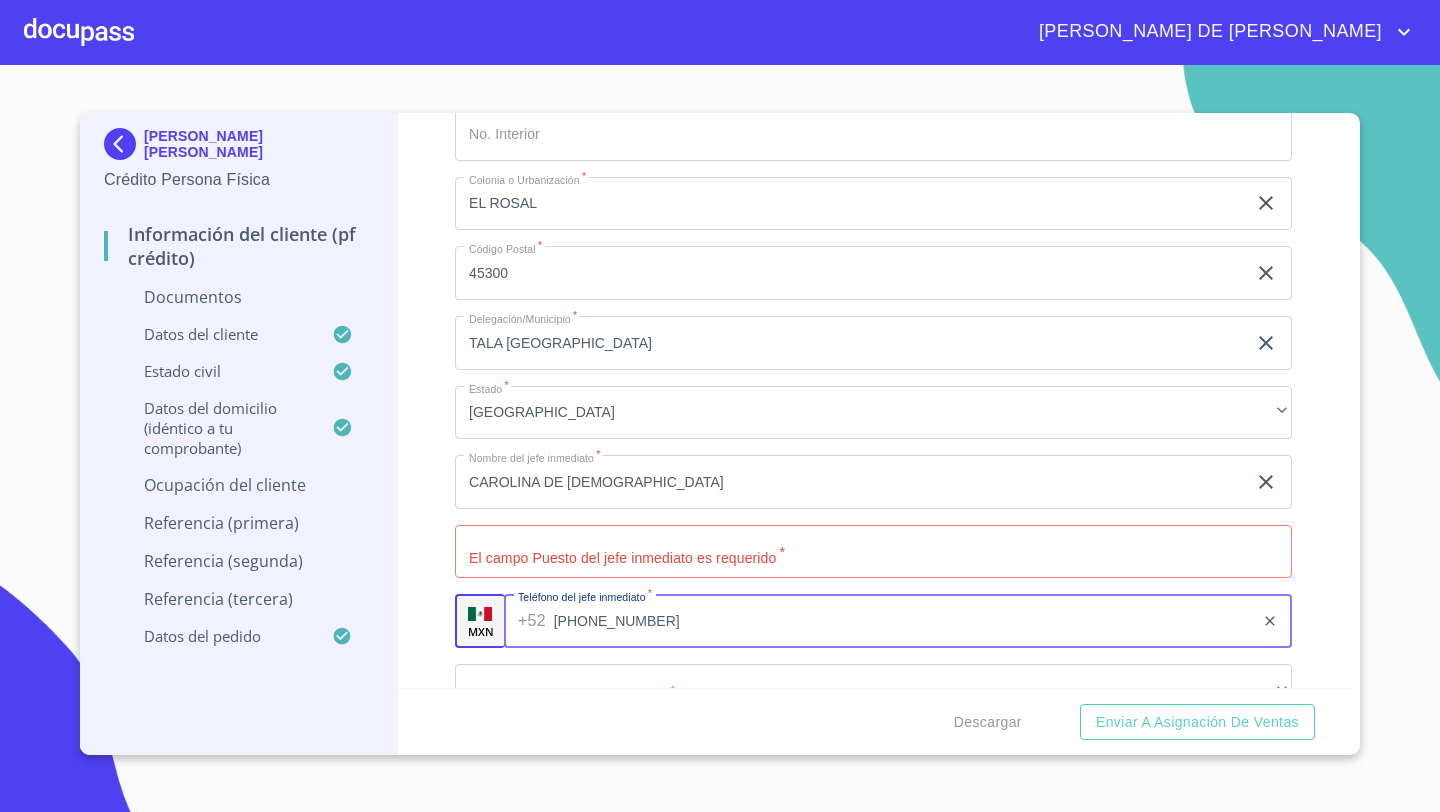 type on "[PHONE_NUMBER]" 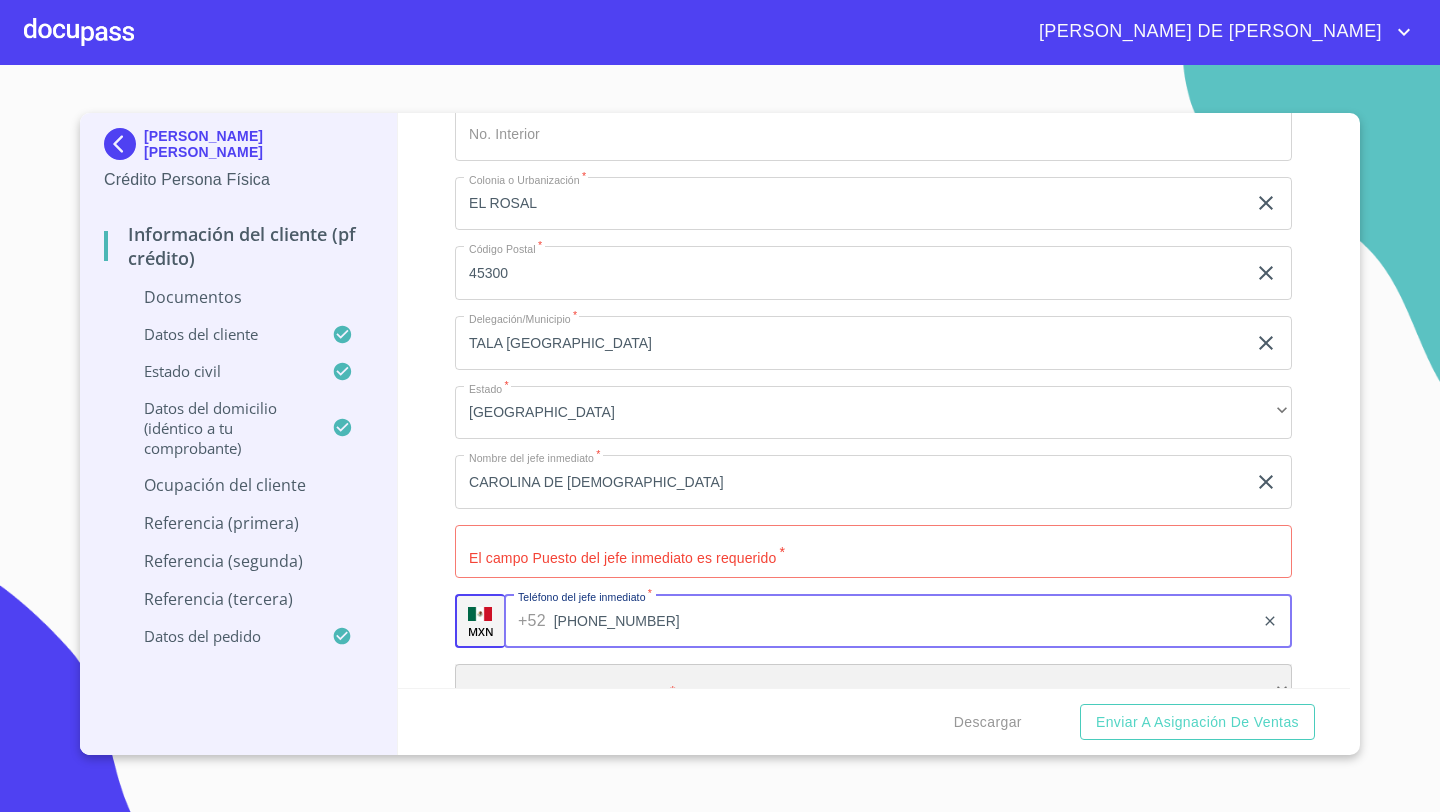 scroll, scrollTop: 7561, scrollLeft: 0, axis: vertical 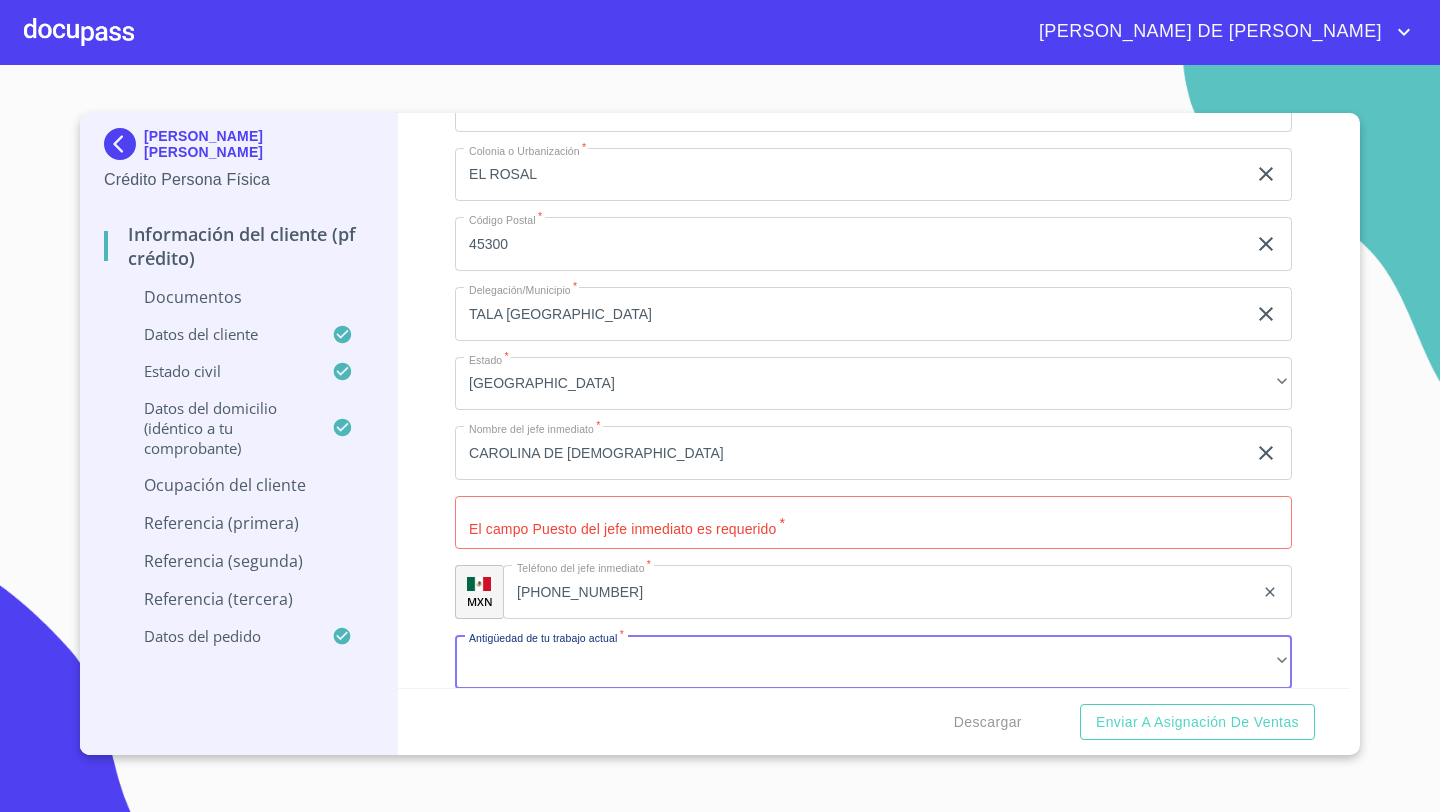 click on "Documento de identificación   *" at bounding box center [873, 523] 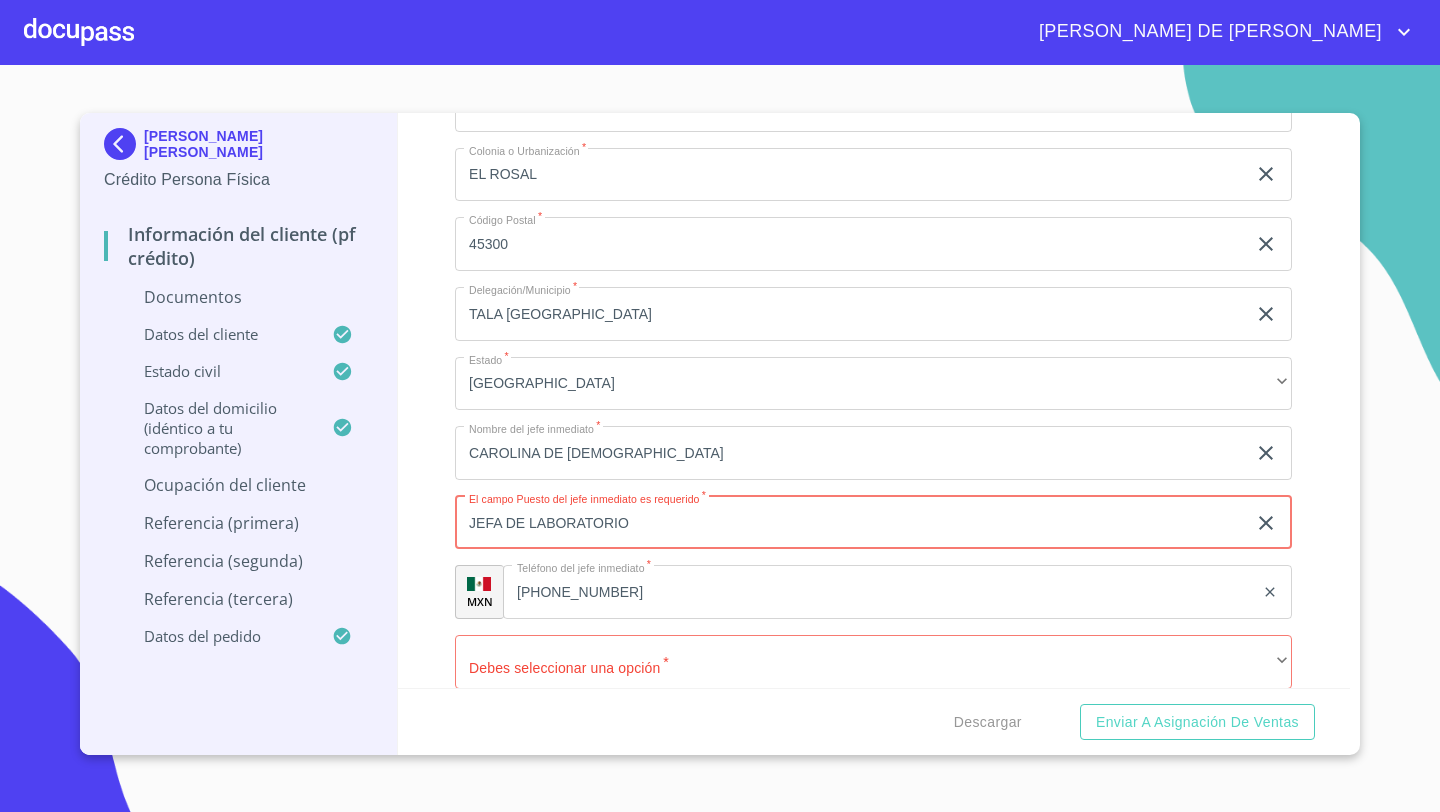 type on "JEFA DE LABORATORIO" 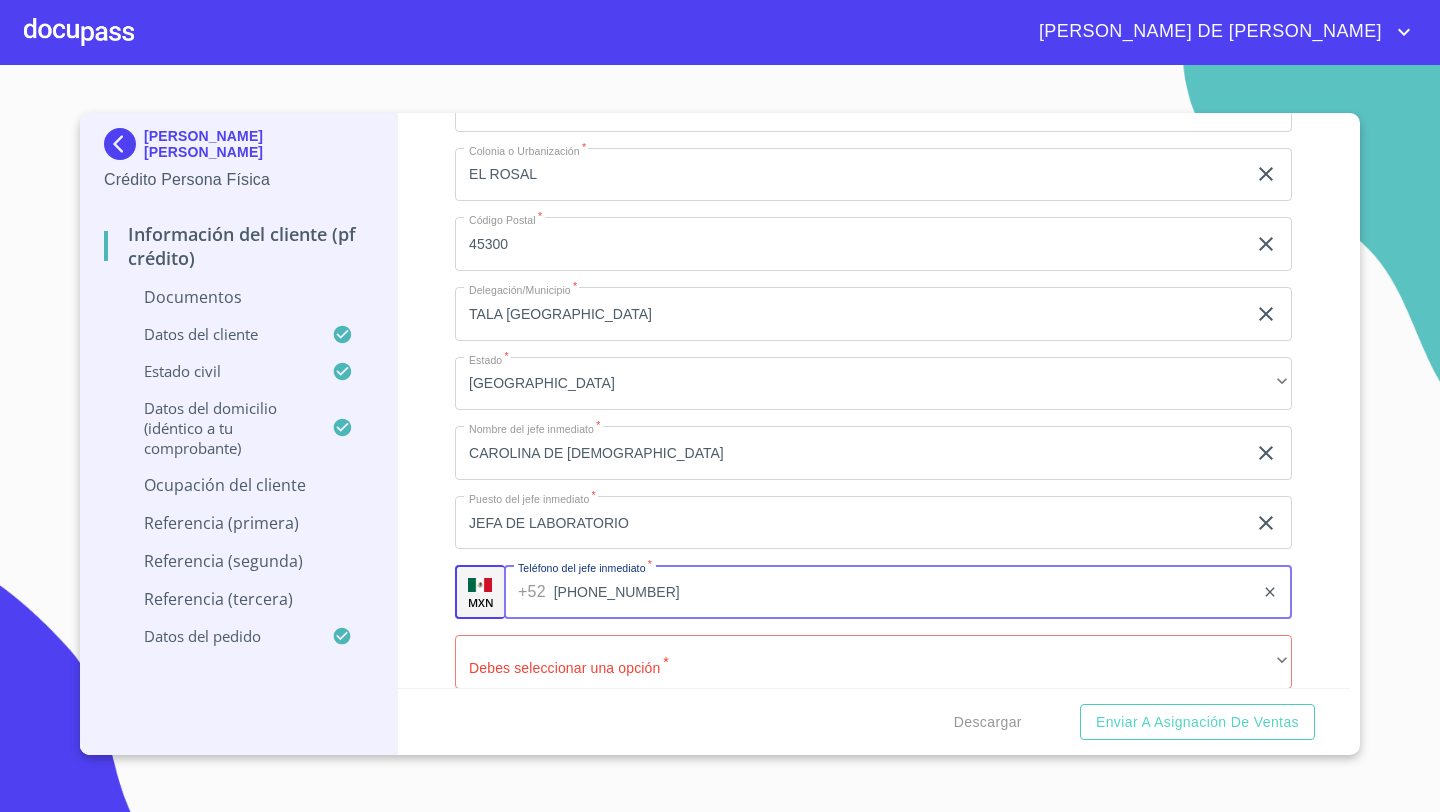 click on "[PHONE_NUMBER]" at bounding box center (904, 592) 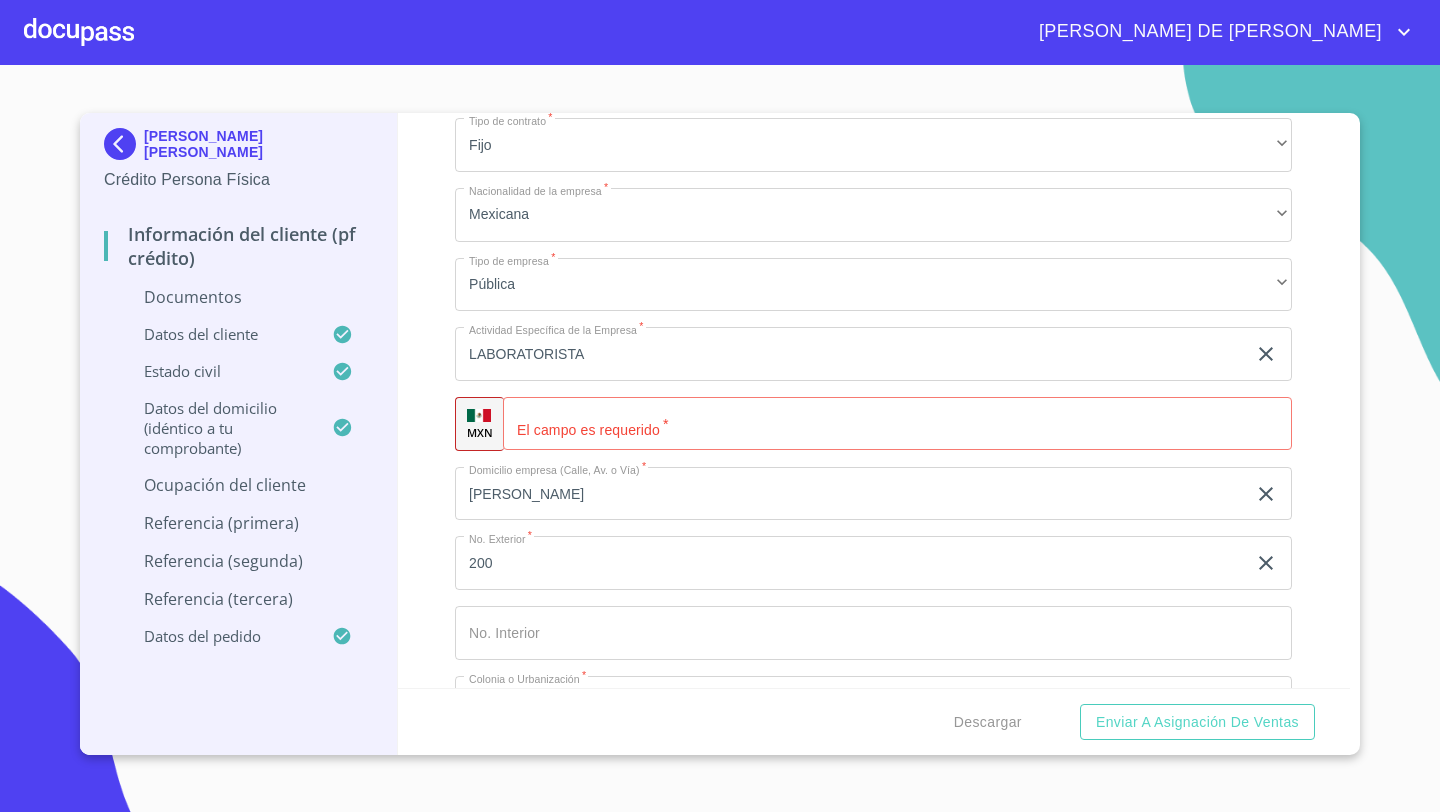 scroll, scrollTop: 6830, scrollLeft: 0, axis: vertical 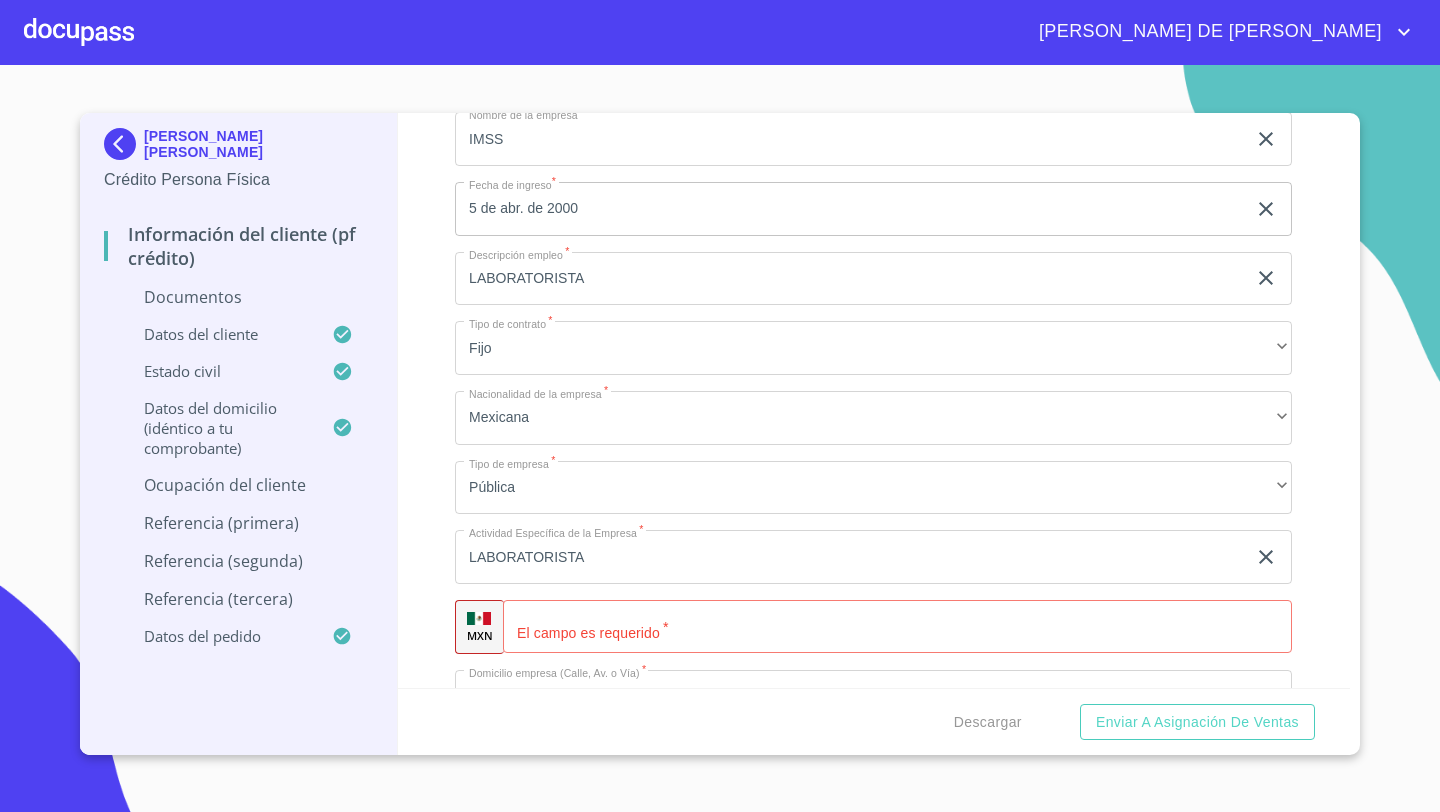 click on "​" at bounding box center (897, 627) 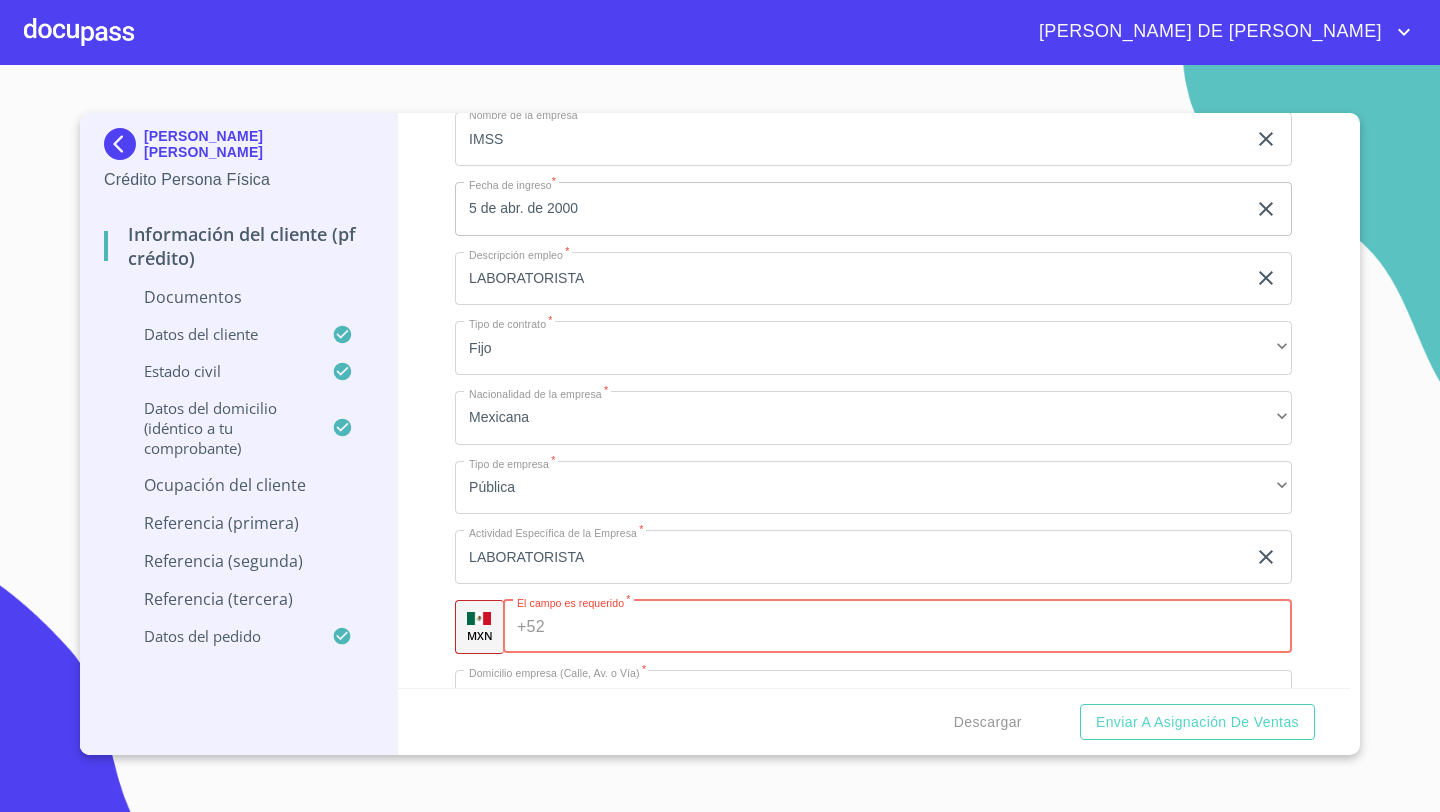 paste on "[PHONE_NUMBER]" 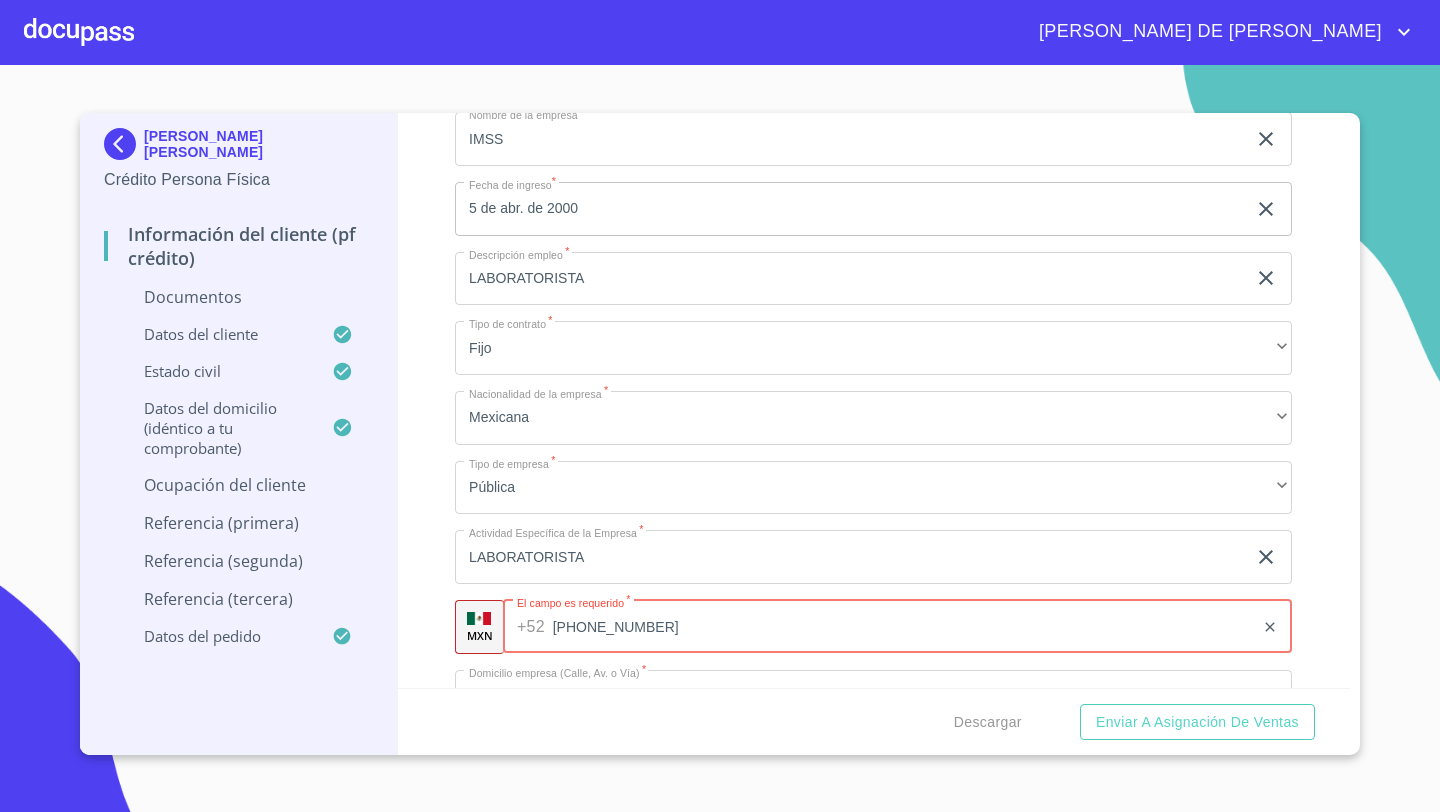 type on "[PHONE_NUMBER]" 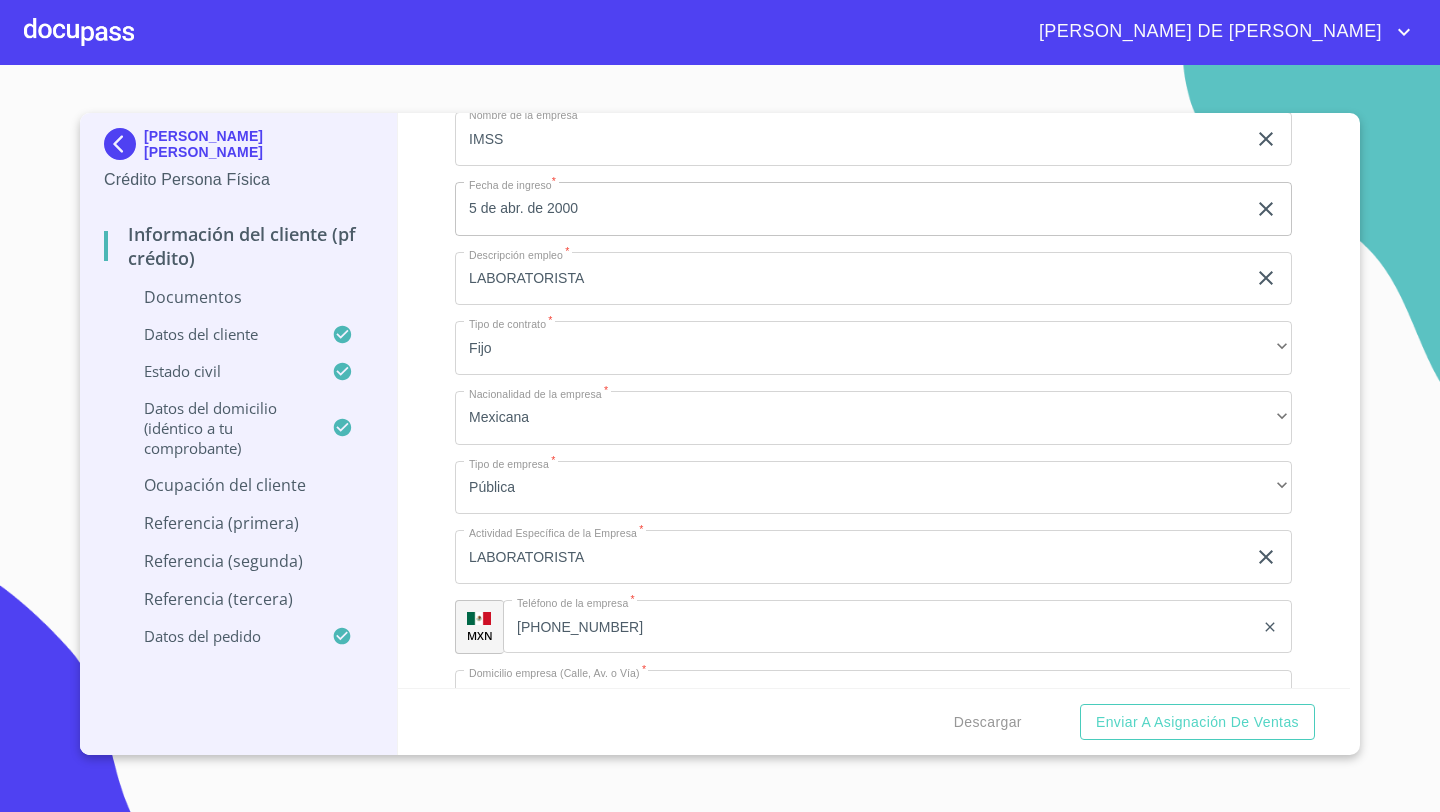 click on "Información del cliente (PF crédito)   Documentos Documento de identificación   * INE ​ Identificación Oficial * Identificación Oficial Identificación Oficial Comprobante de Domicilio * Comprobante de Domicilio Comprobante de [PERSON_NAME] de ingresos   * Independiente/Dueño de negocio/Persona Moral ​ Comprobante de Ingresos mes 1 * Arrastra o selecciona el (los) documento(s) para agregar Comprobante de Ingresos mes 2 * Arrastra o selecciona el (los) documento(s) para agregar Comprobante de Ingresos mes 3 * Arrastra o selecciona el (los) documento(s) para agregar CURP * CURP [PERSON_NAME] de situación fiscal Arrastra o selecciona el (los) documento(s) para agregar Datos del cliente Apellido [PERSON_NAME]   * [PERSON_NAME] ​ Apellido Materno   * [PERSON_NAME] ​ Primer nombre   * [PERSON_NAME] ​ [PERSON_NAME] Nombre [PERSON_NAME] ​ Fecha de nacimiento * 4 de abr. de [DEMOGRAPHIC_DATA] ​ Nacionalidad   * Mexicana ​ País de nacimiento   * [GEOGRAPHIC_DATA] ​ Estado de nacimiento   * Jalisco ​ CURP   * NASB720404MJCVNL07" at bounding box center (874, 400) 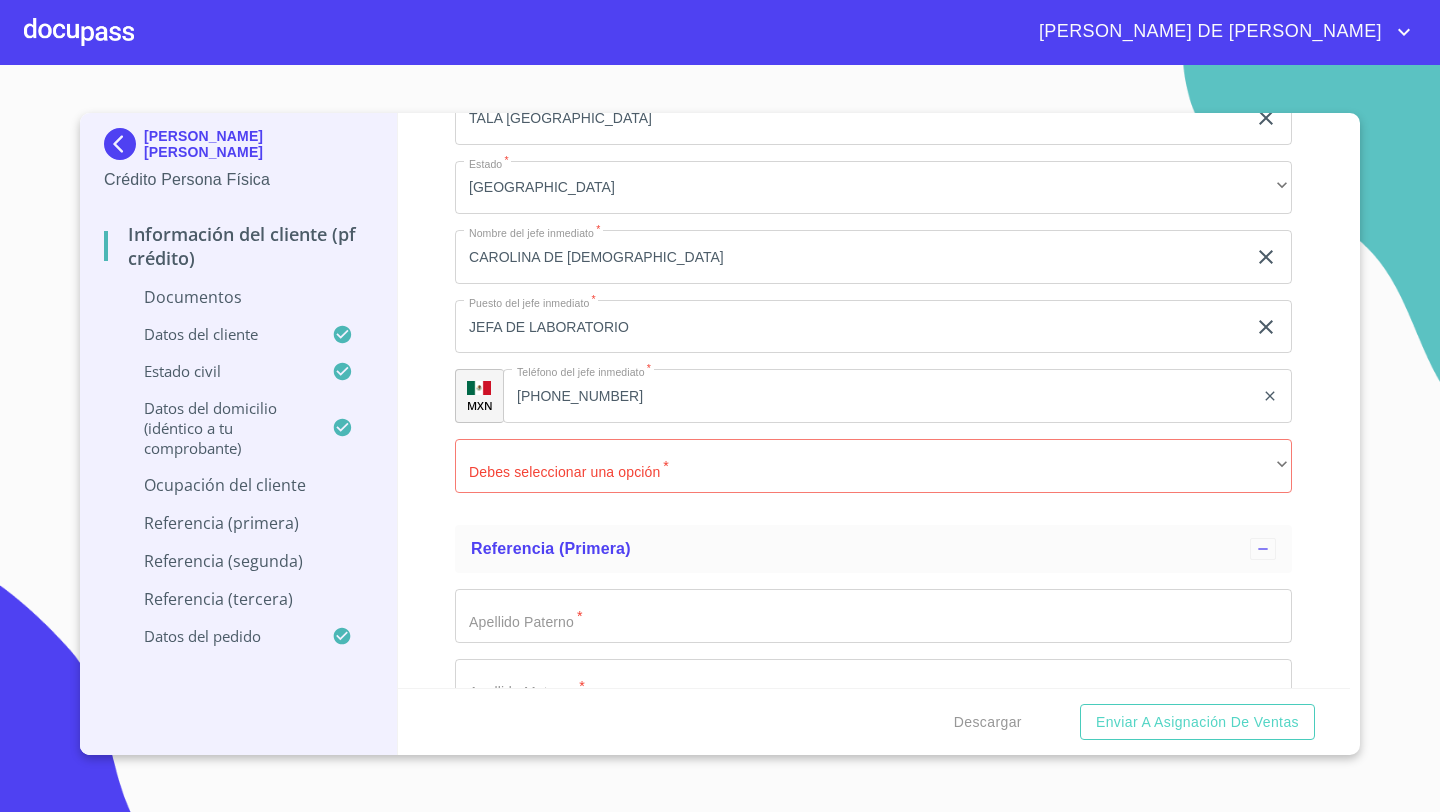scroll, scrollTop: 7771, scrollLeft: 0, axis: vertical 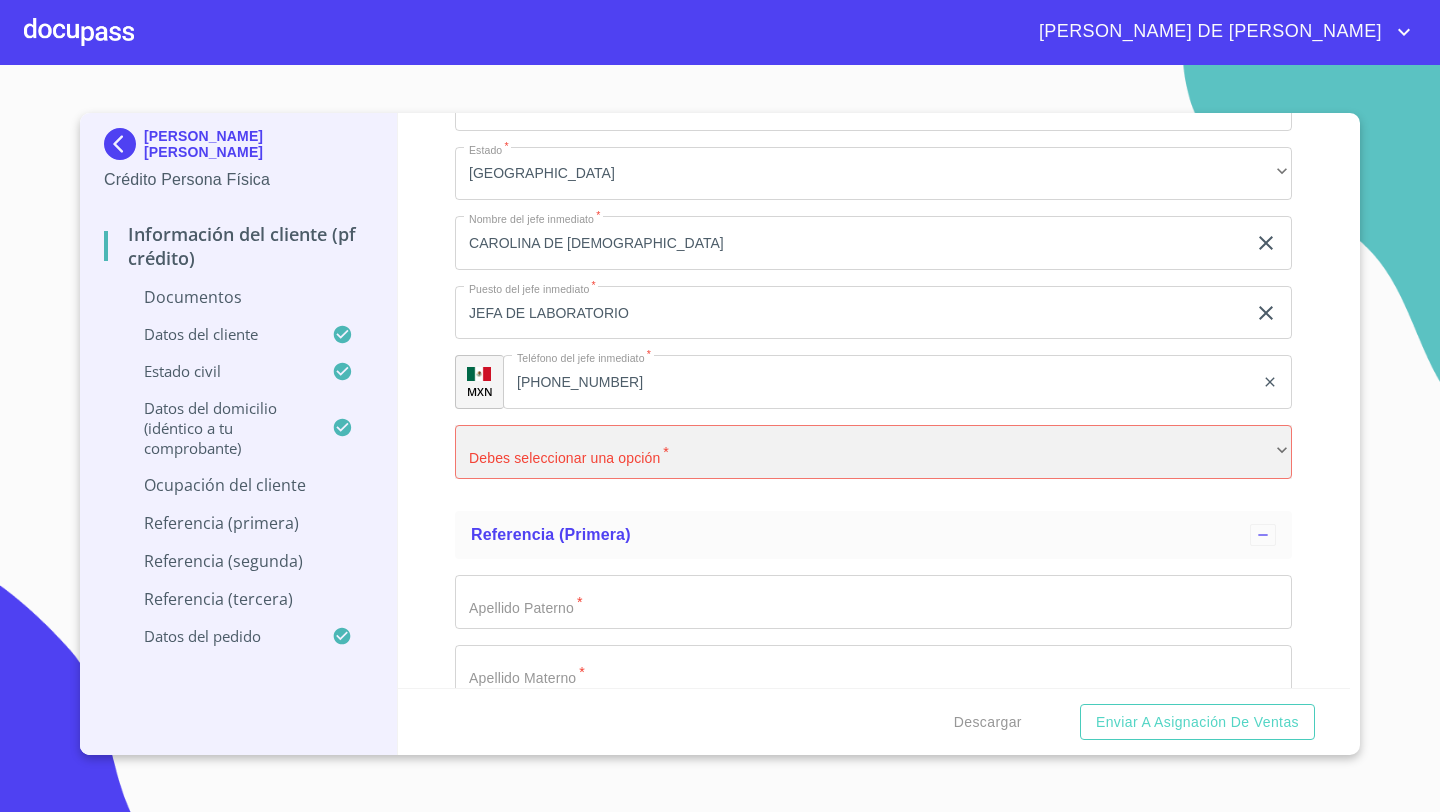click on "​" at bounding box center [873, 452] 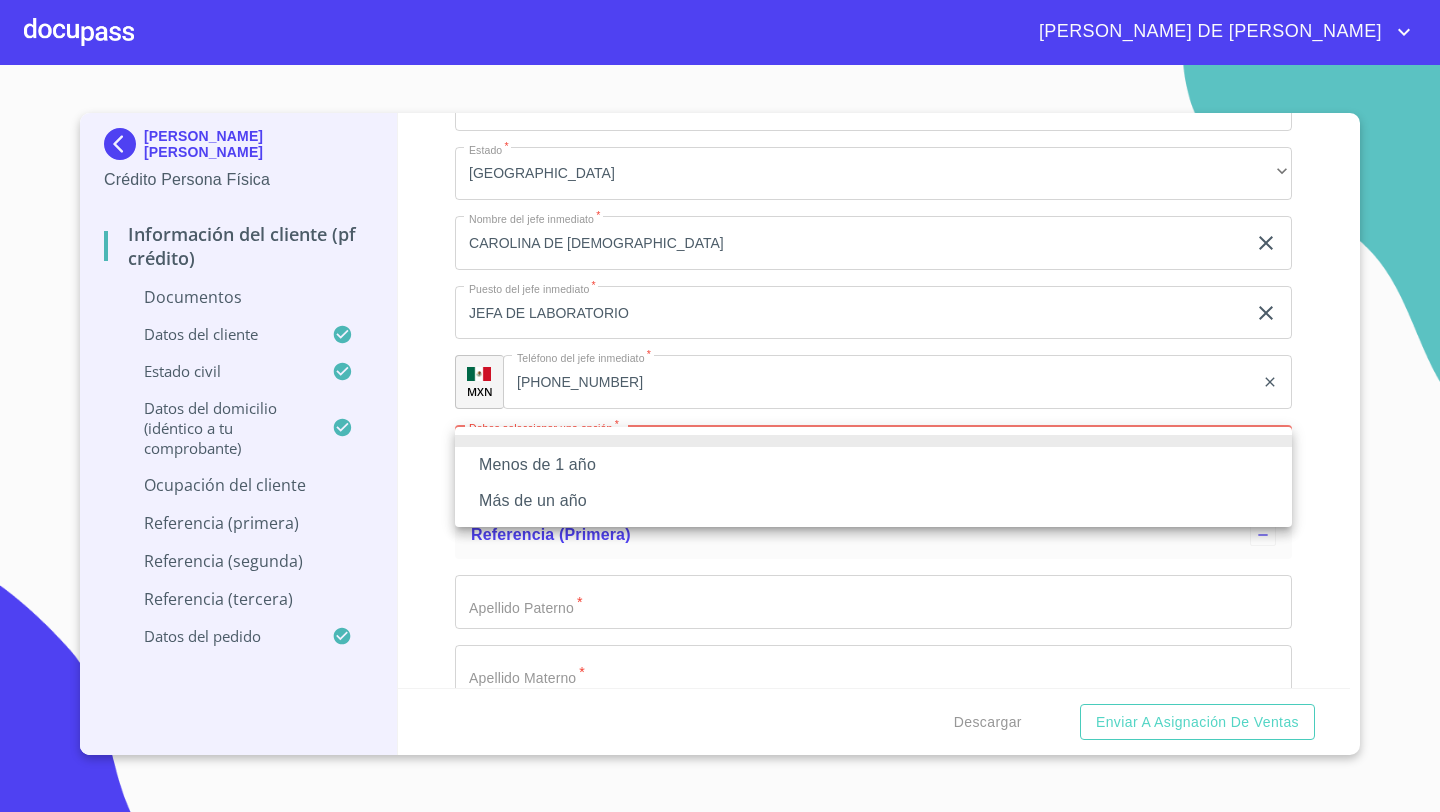 click on "Más de un año" at bounding box center (873, 501) 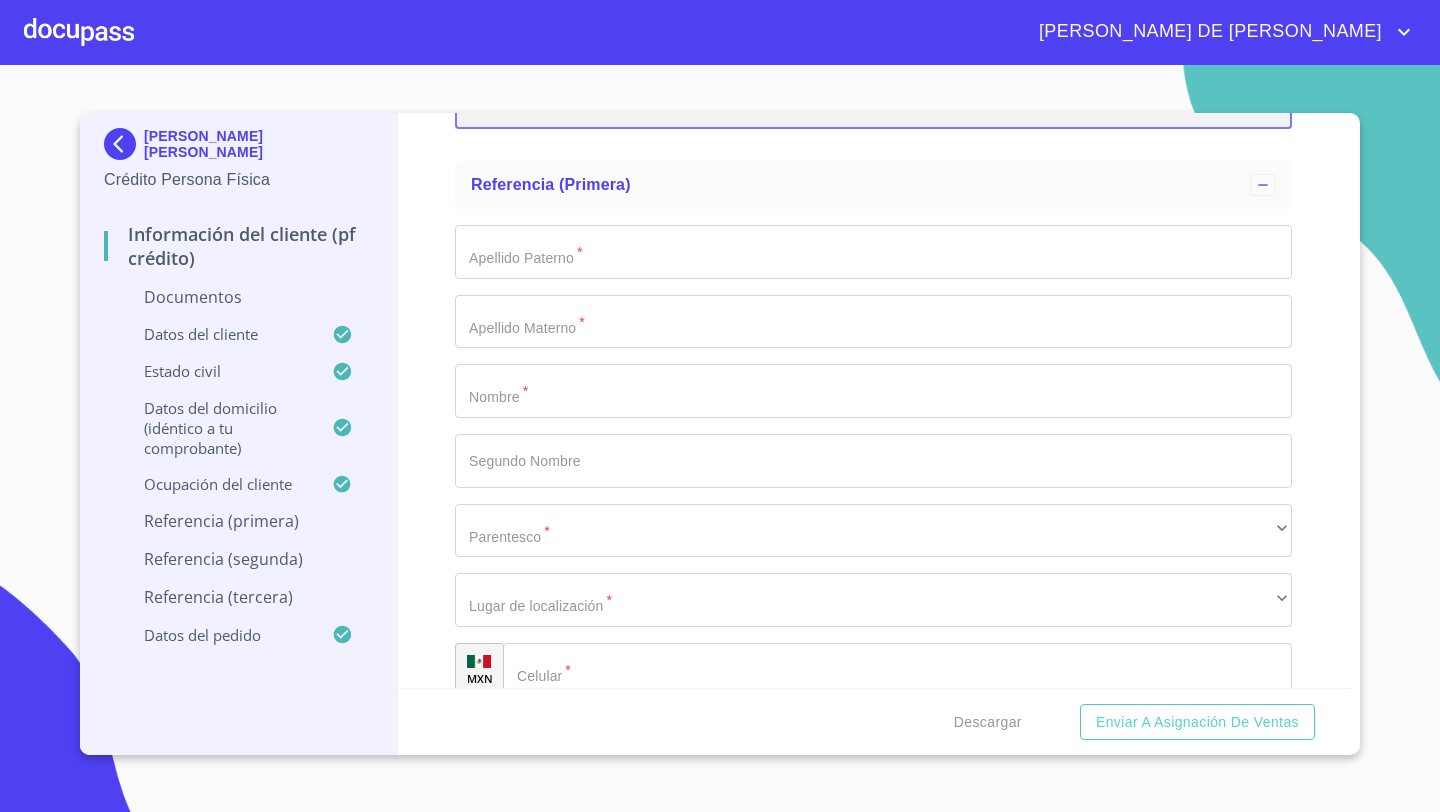 scroll, scrollTop: 8137, scrollLeft: 0, axis: vertical 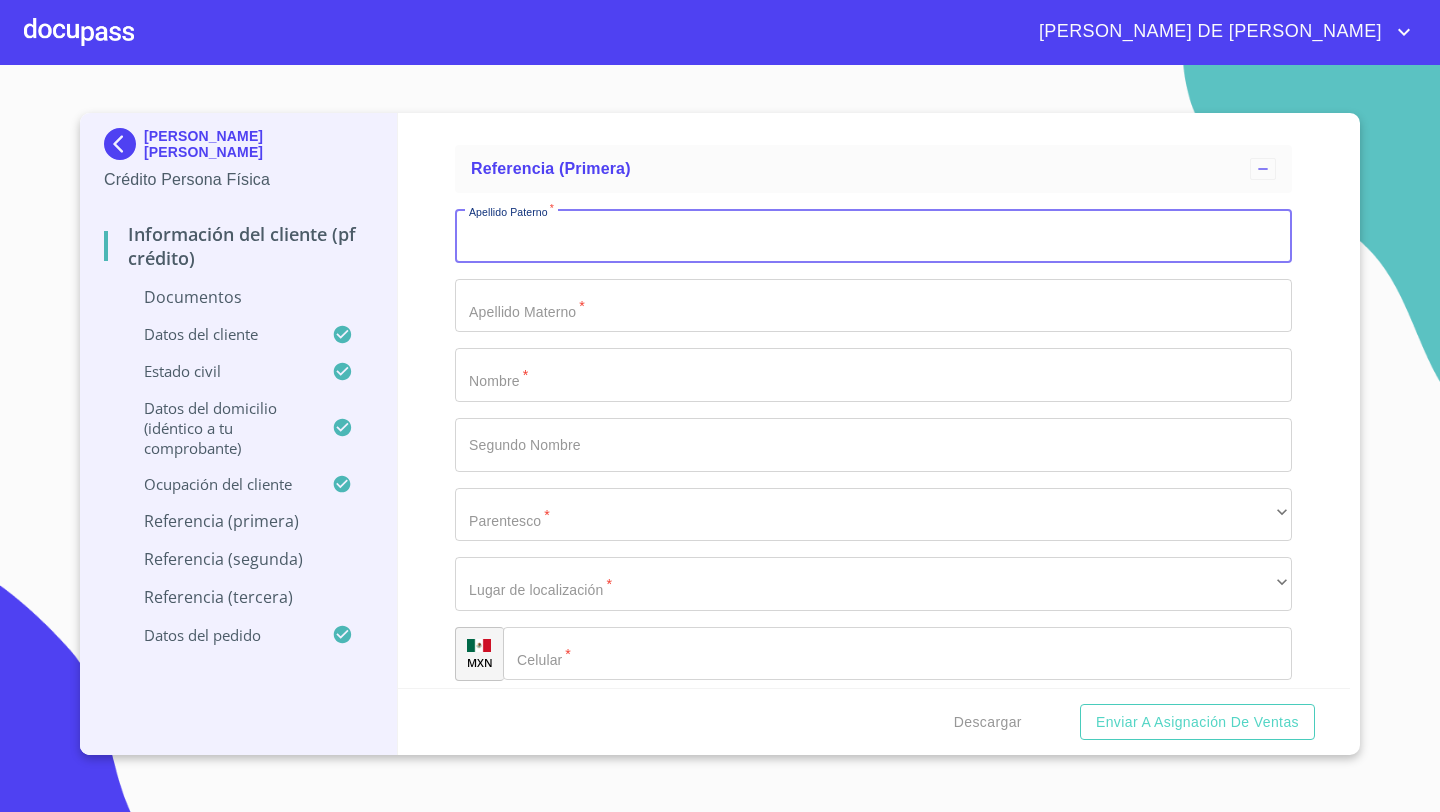 click on "Documento de identificación   *" at bounding box center (873, 236) 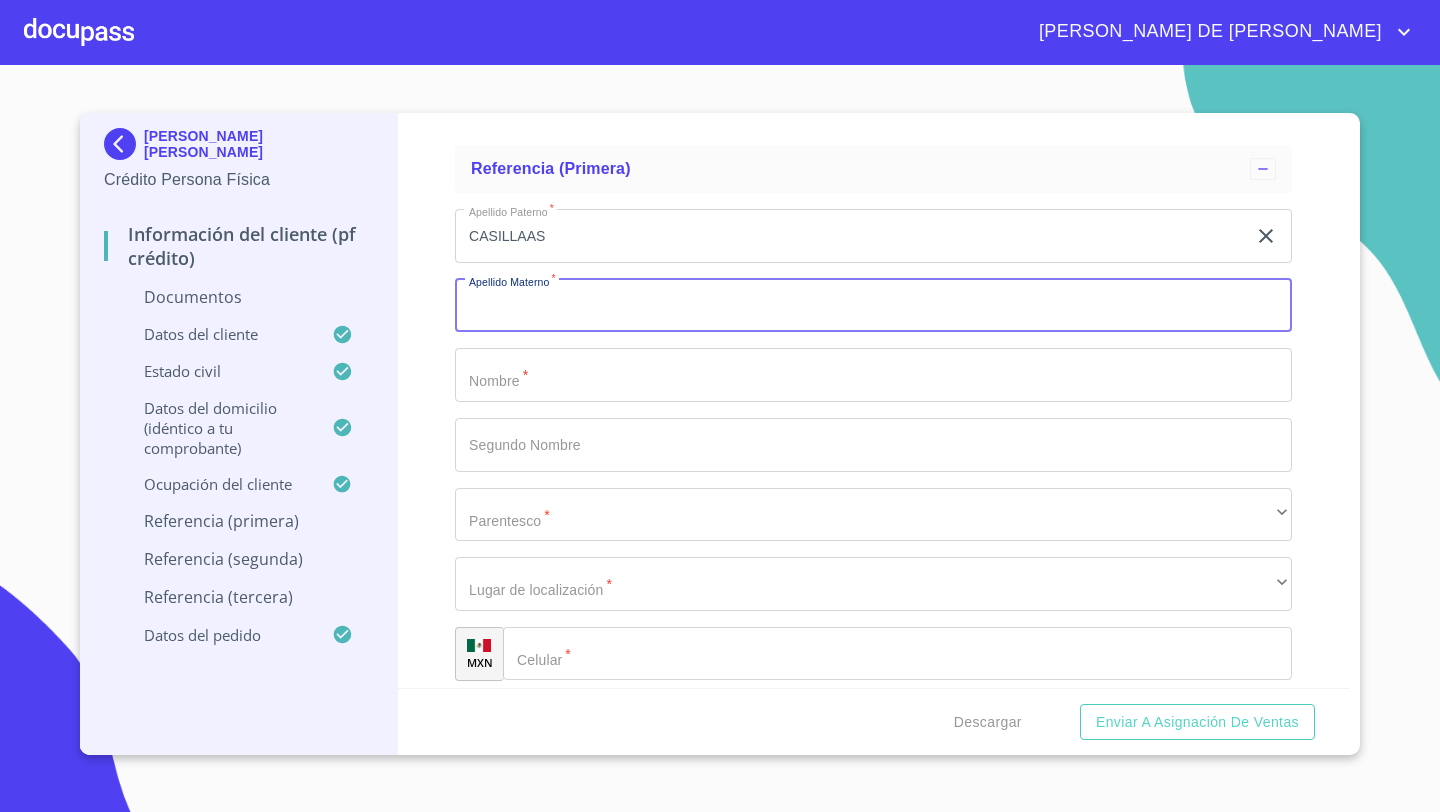 click on "CASILLAAS" at bounding box center [850, -3845] 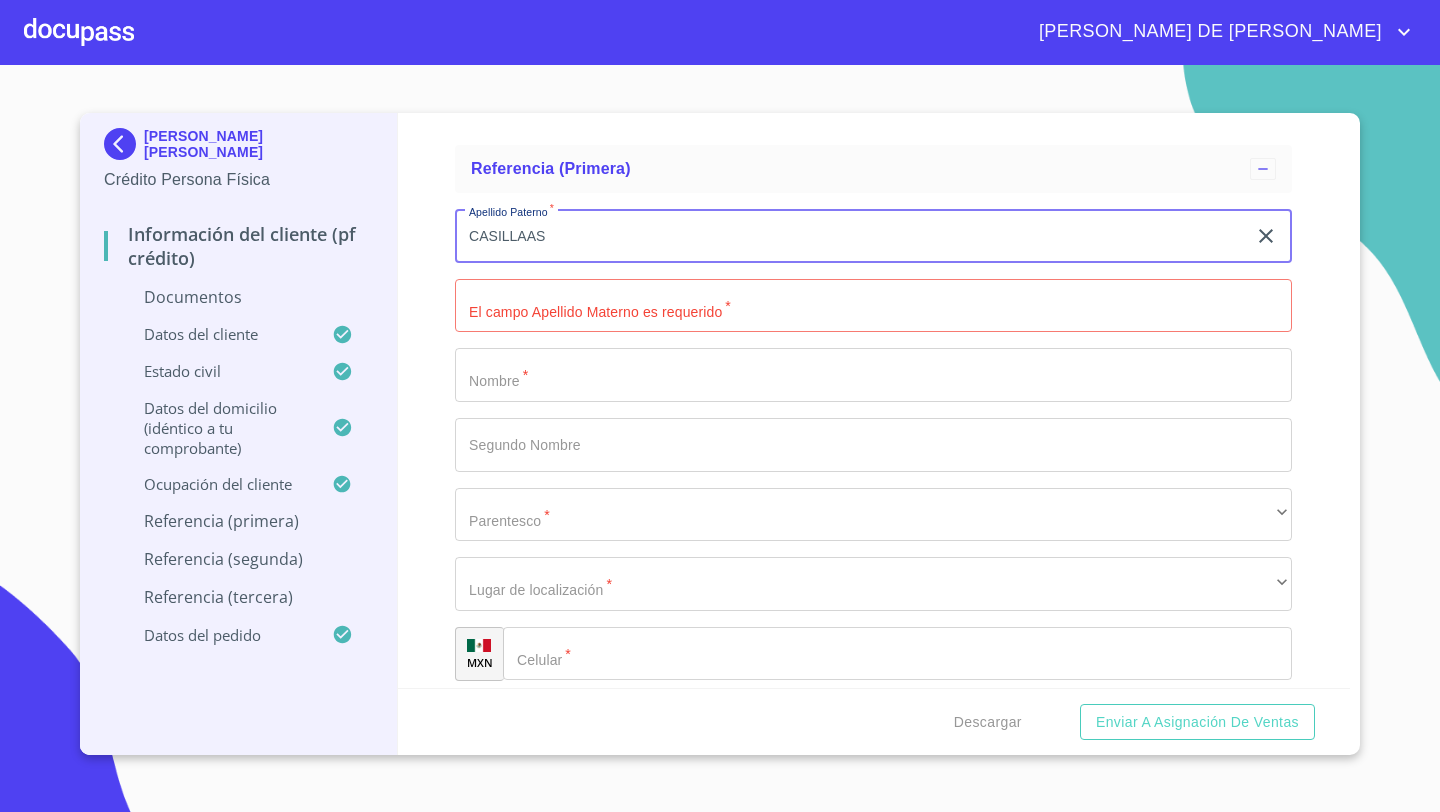 click on "CASILLAAS" at bounding box center (850, 236) 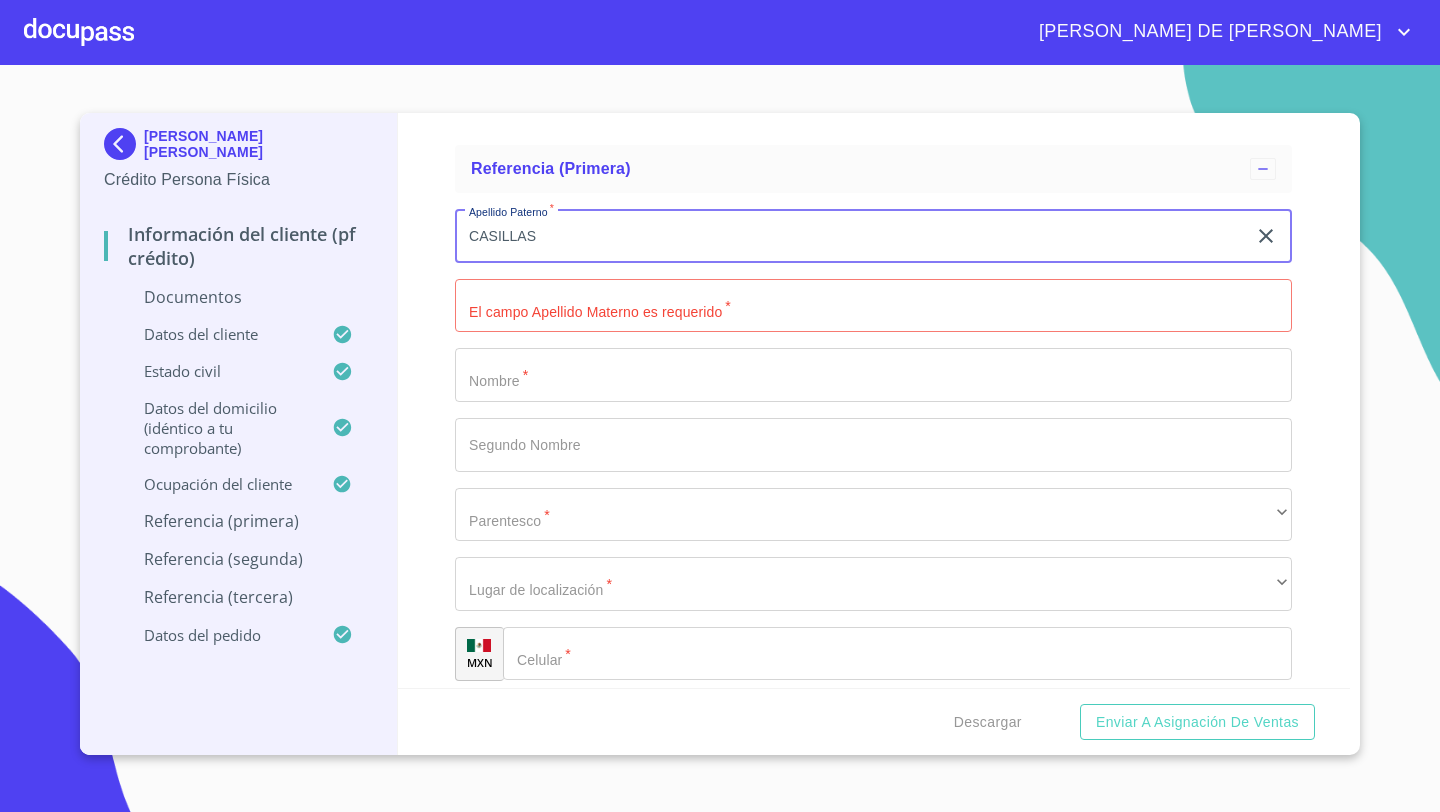 type on "CASILLAS" 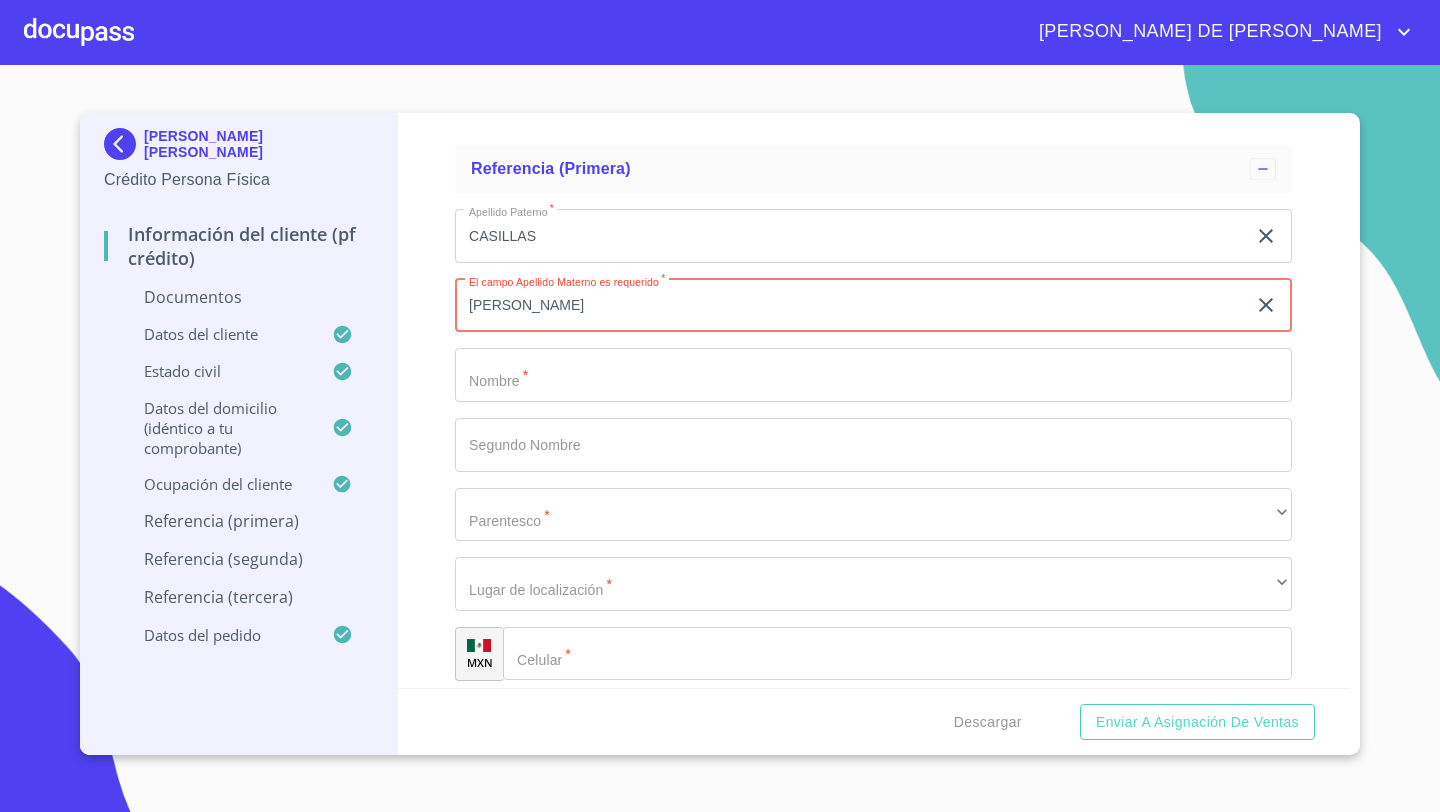 type on "[PERSON_NAME]" 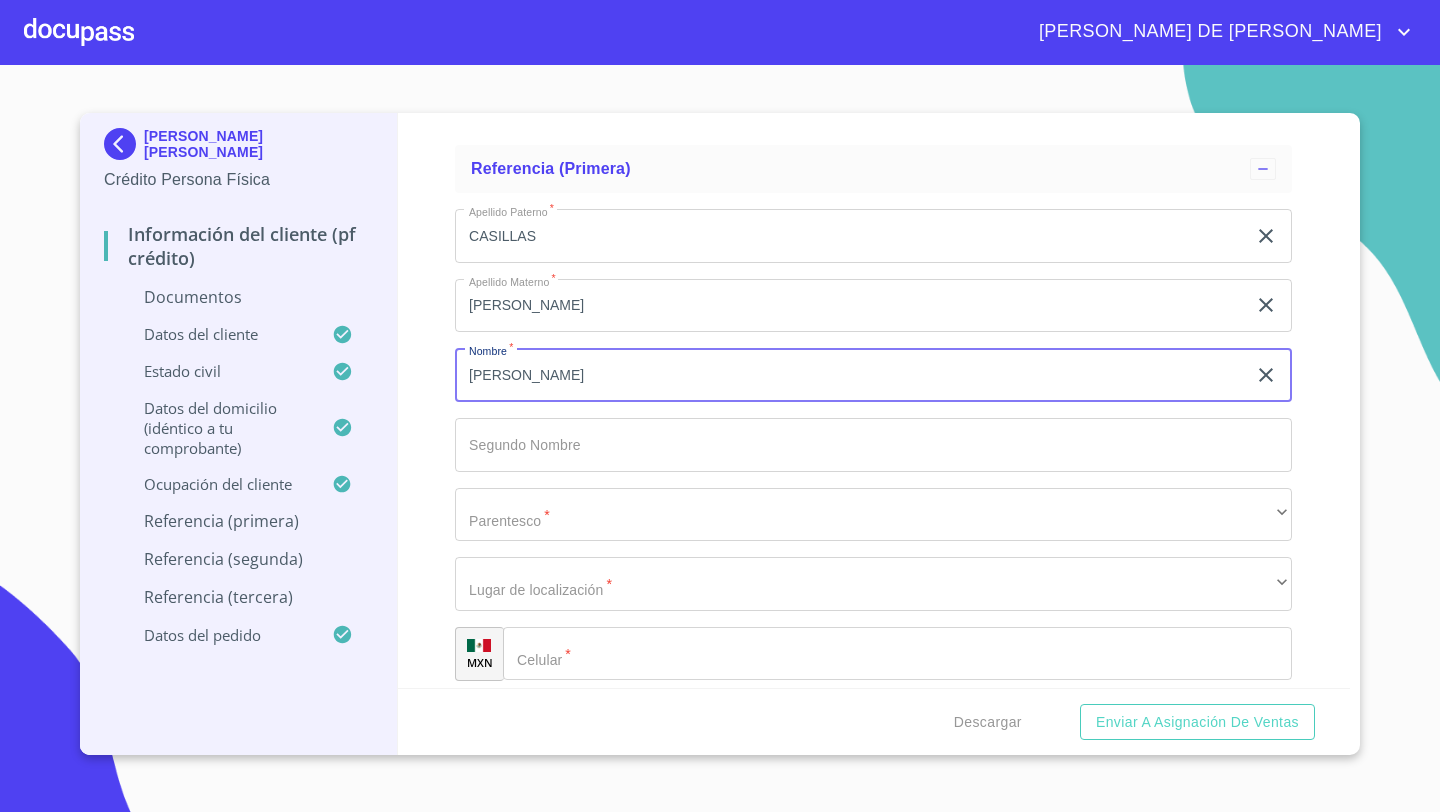 type on "[PERSON_NAME]" 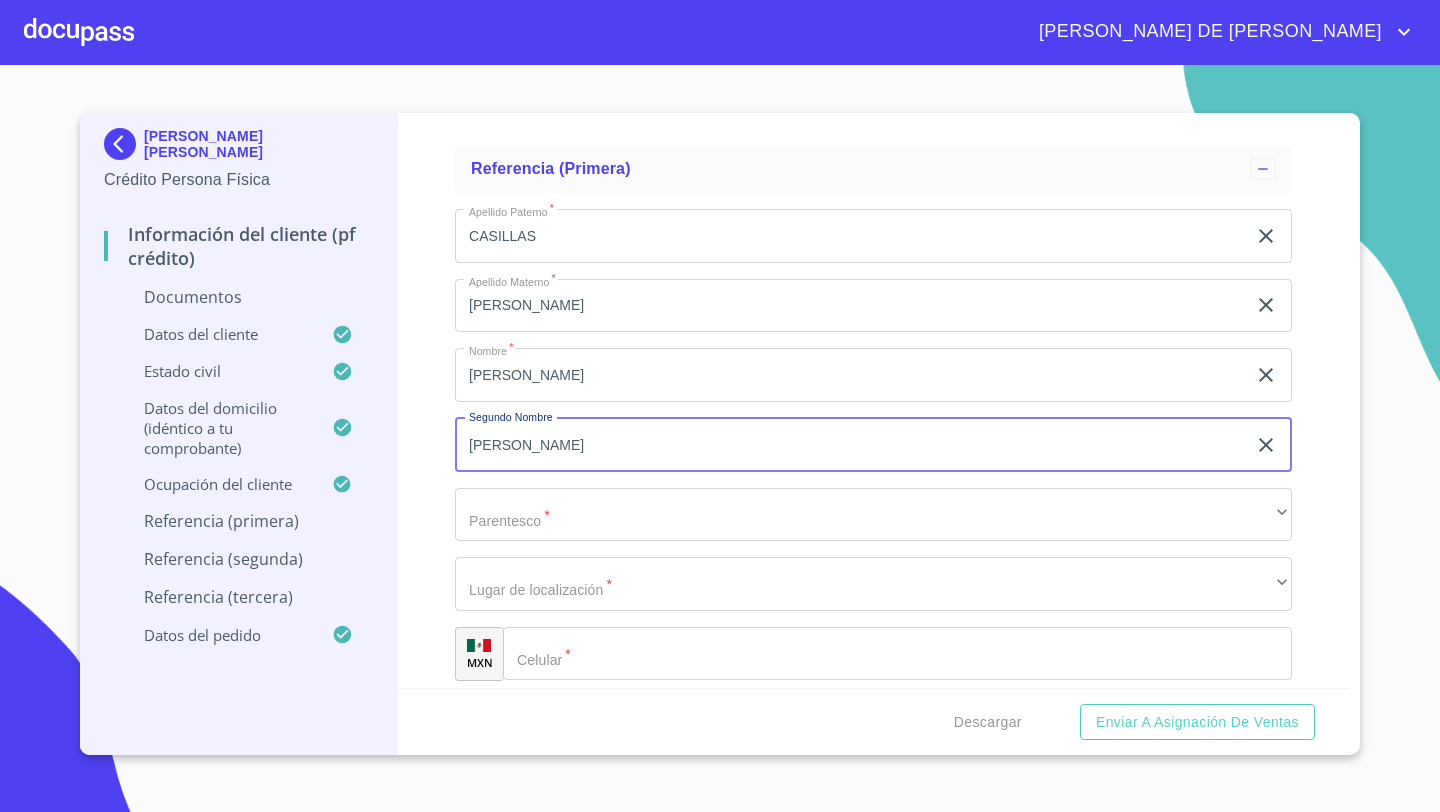 type on "[PERSON_NAME]" 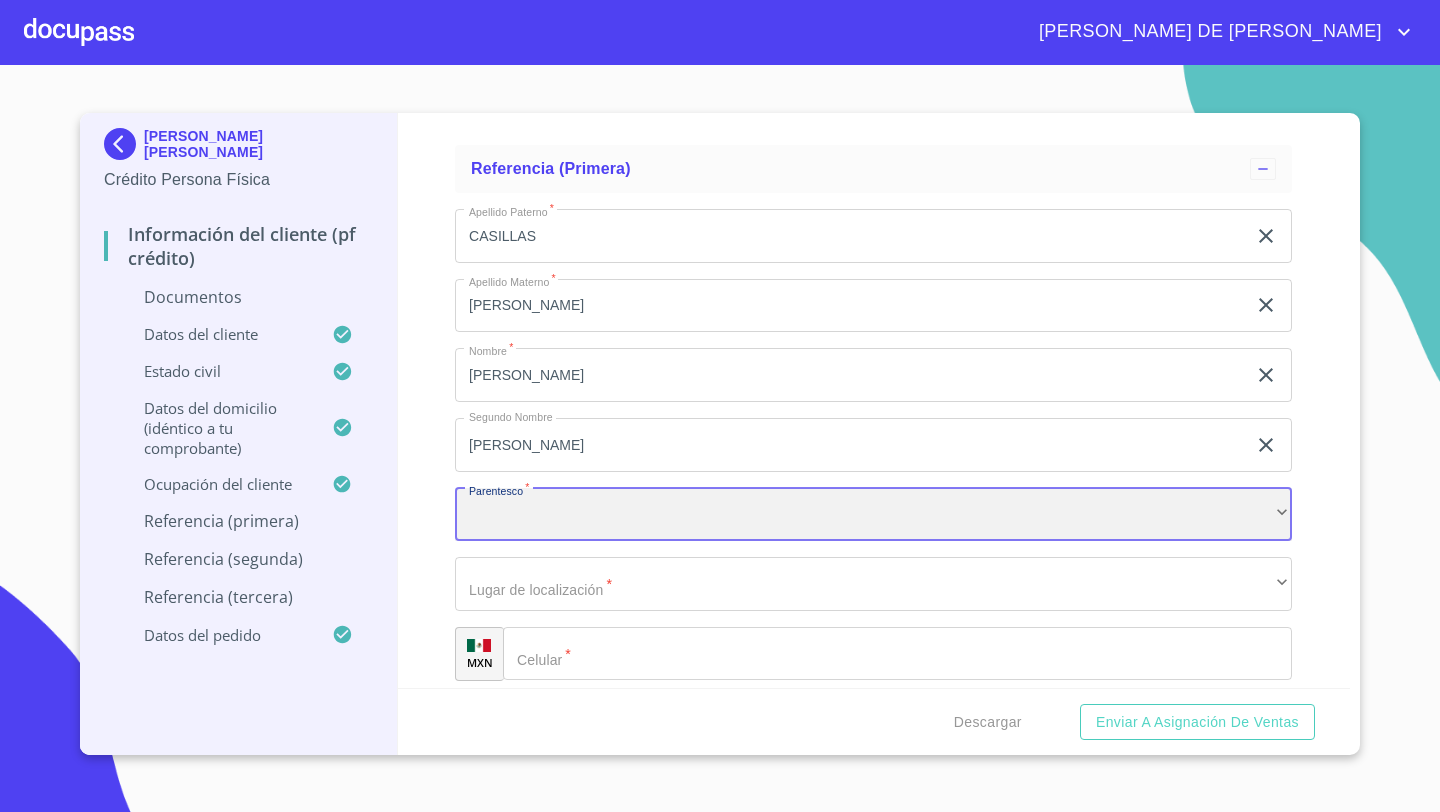 click on "​" at bounding box center (873, 515) 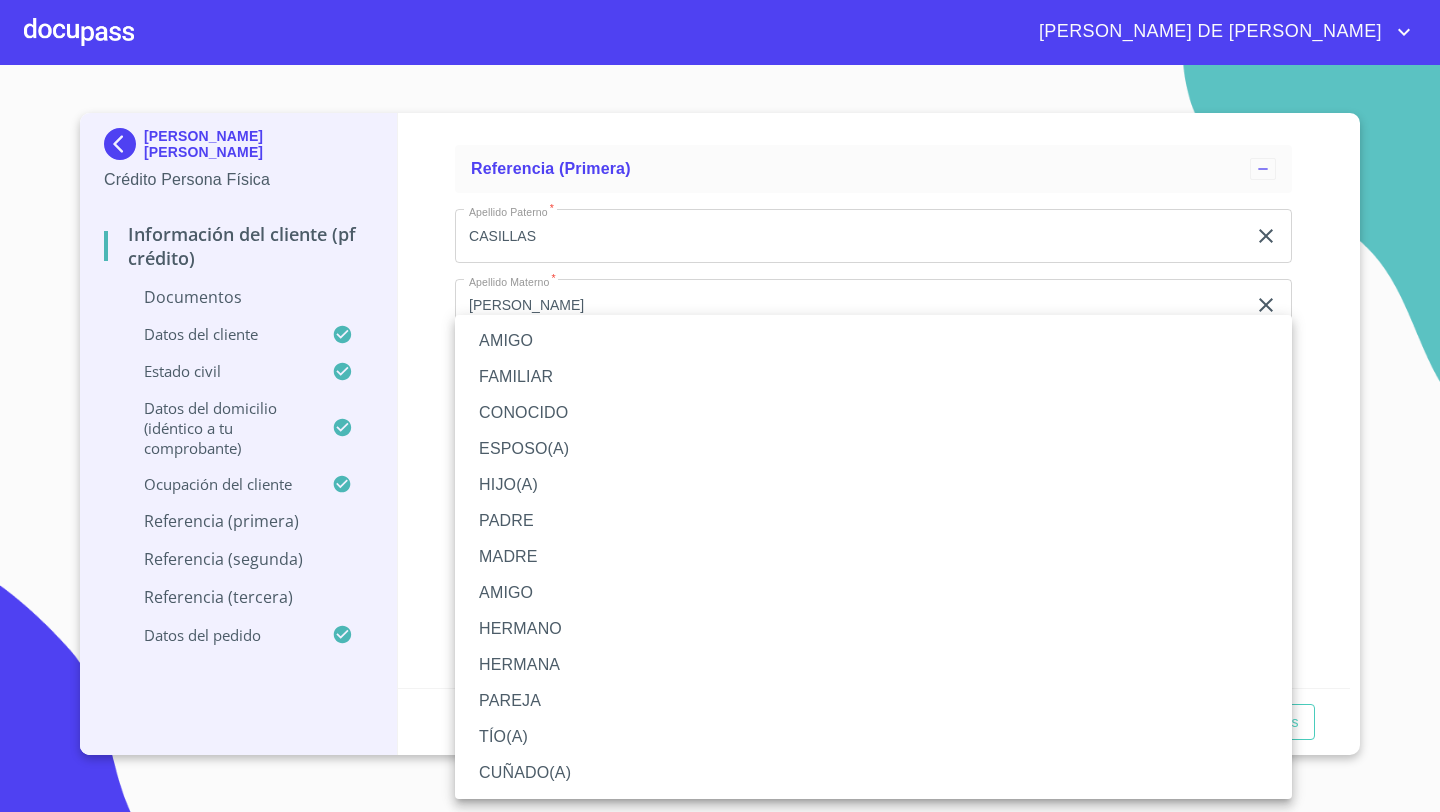 click at bounding box center (720, 406) 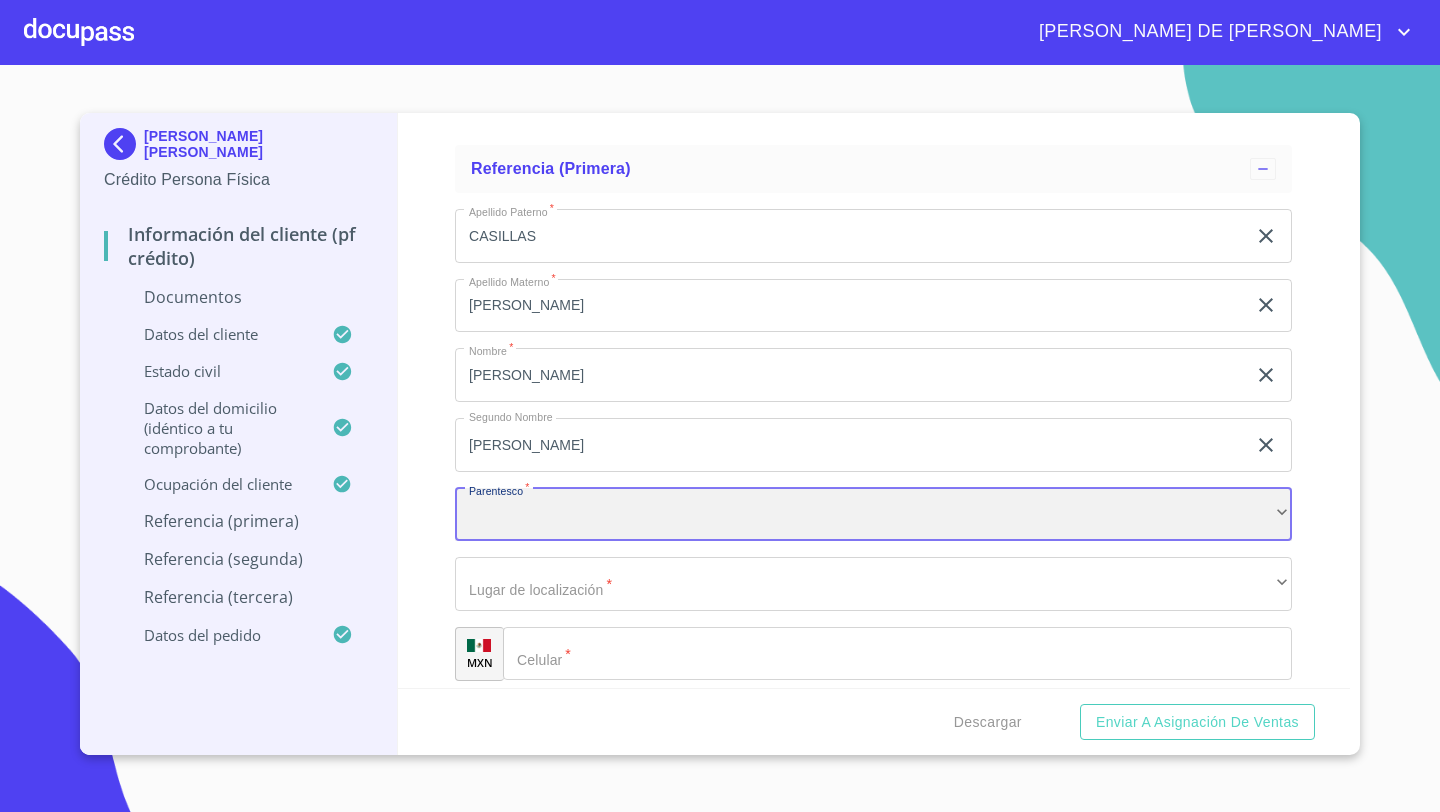 click on "​" at bounding box center [873, 515] 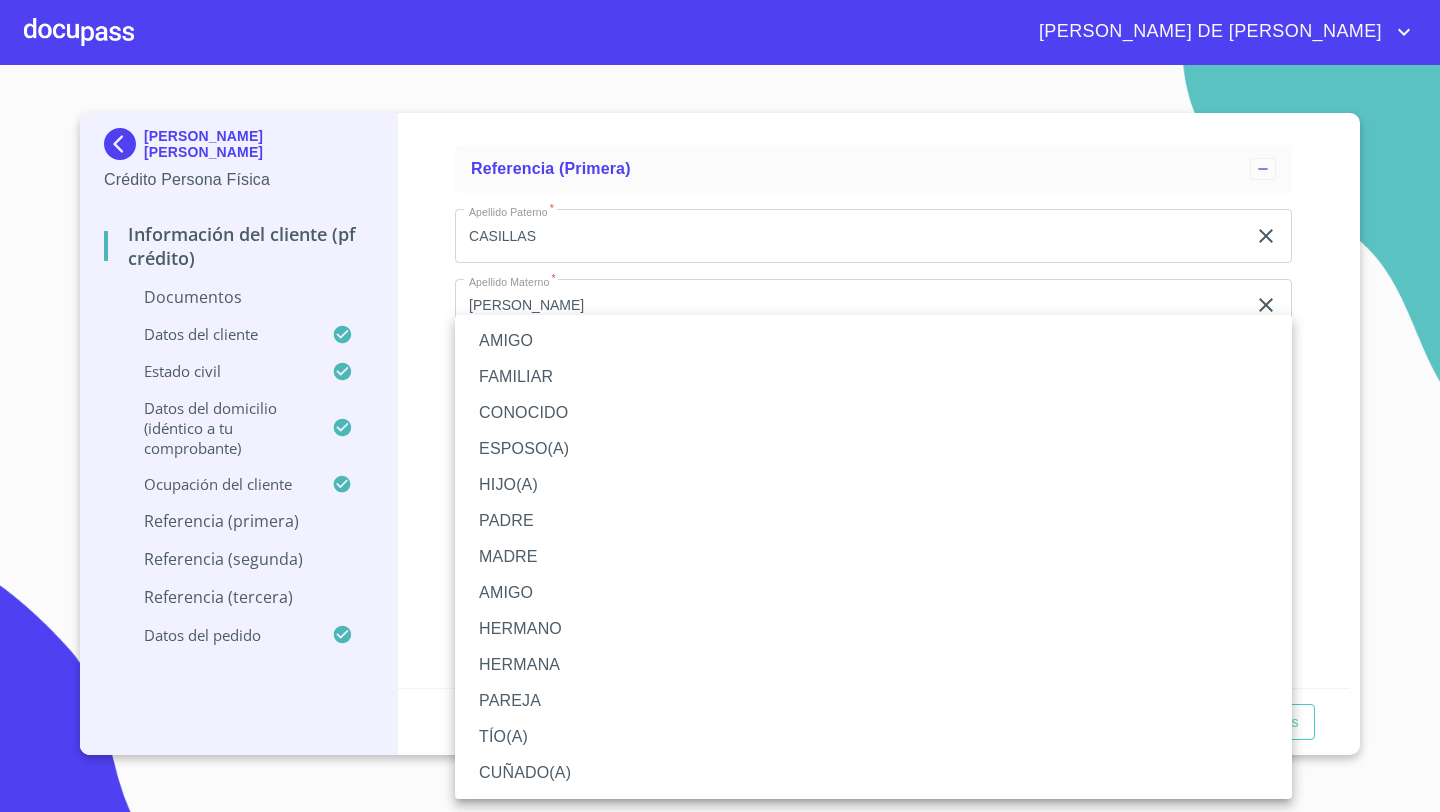 click on "ESPOSO(A)" at bounding box center [873, 449] 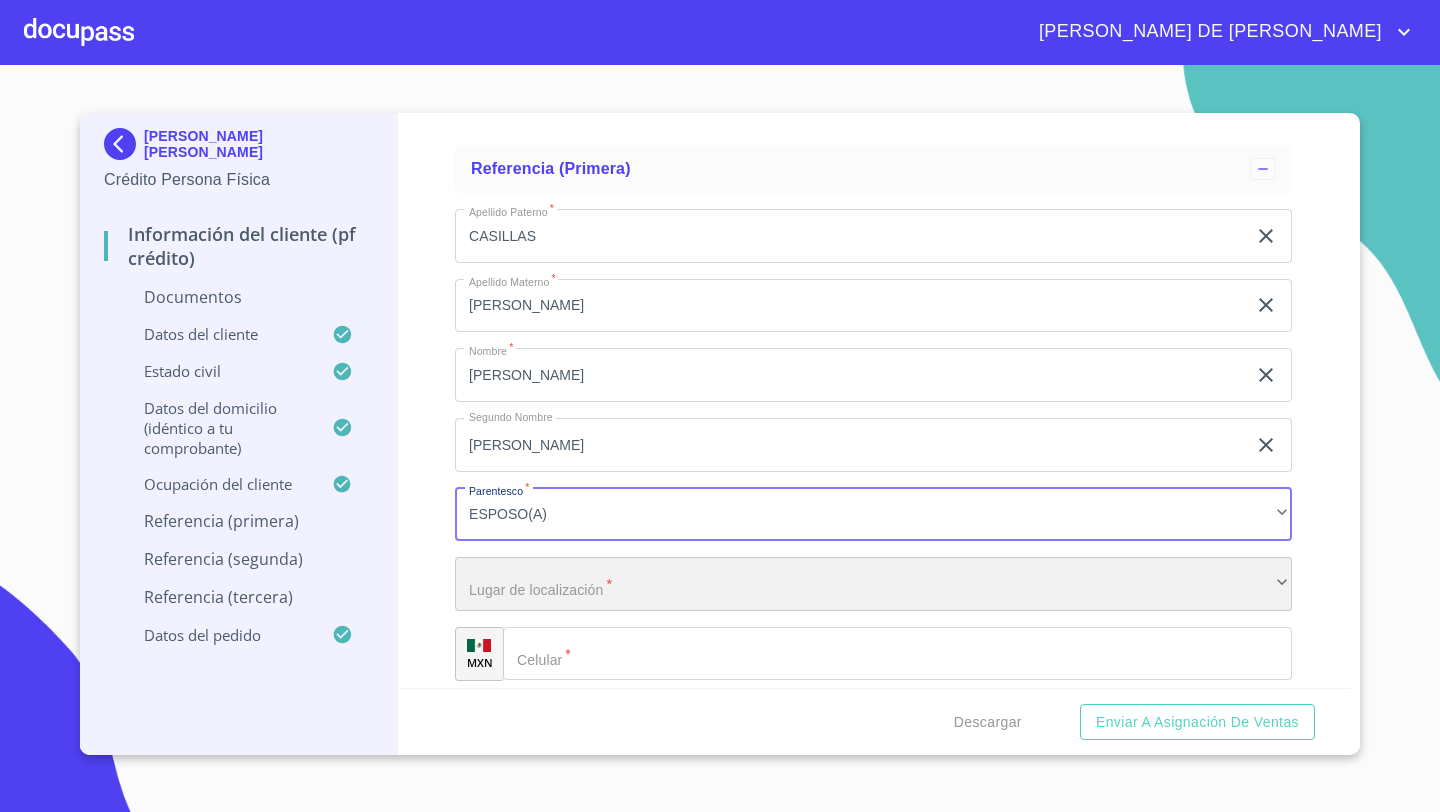 click on "​" at bounding box center (873, 584) 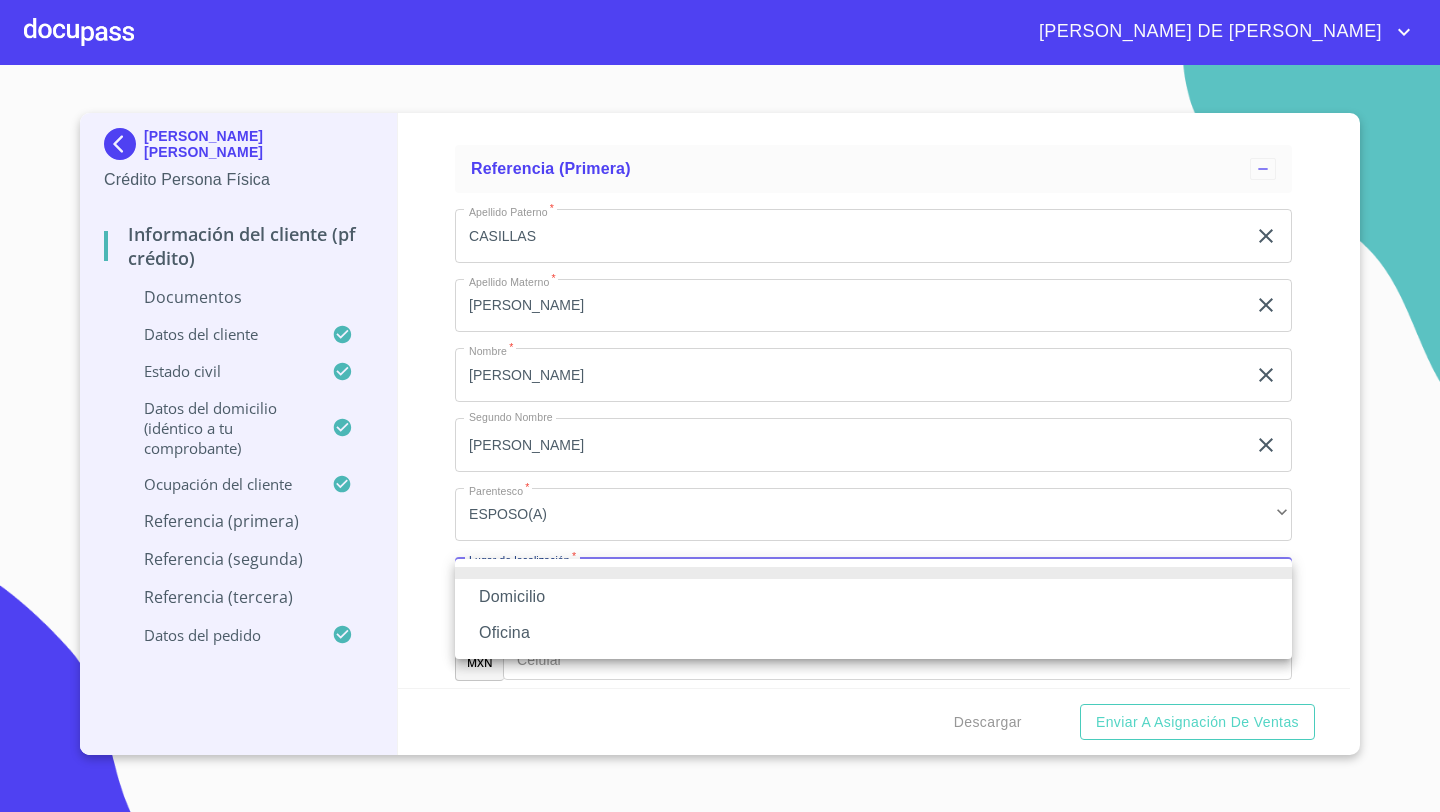 click on "Oficina" at bounding box center [873, 633] 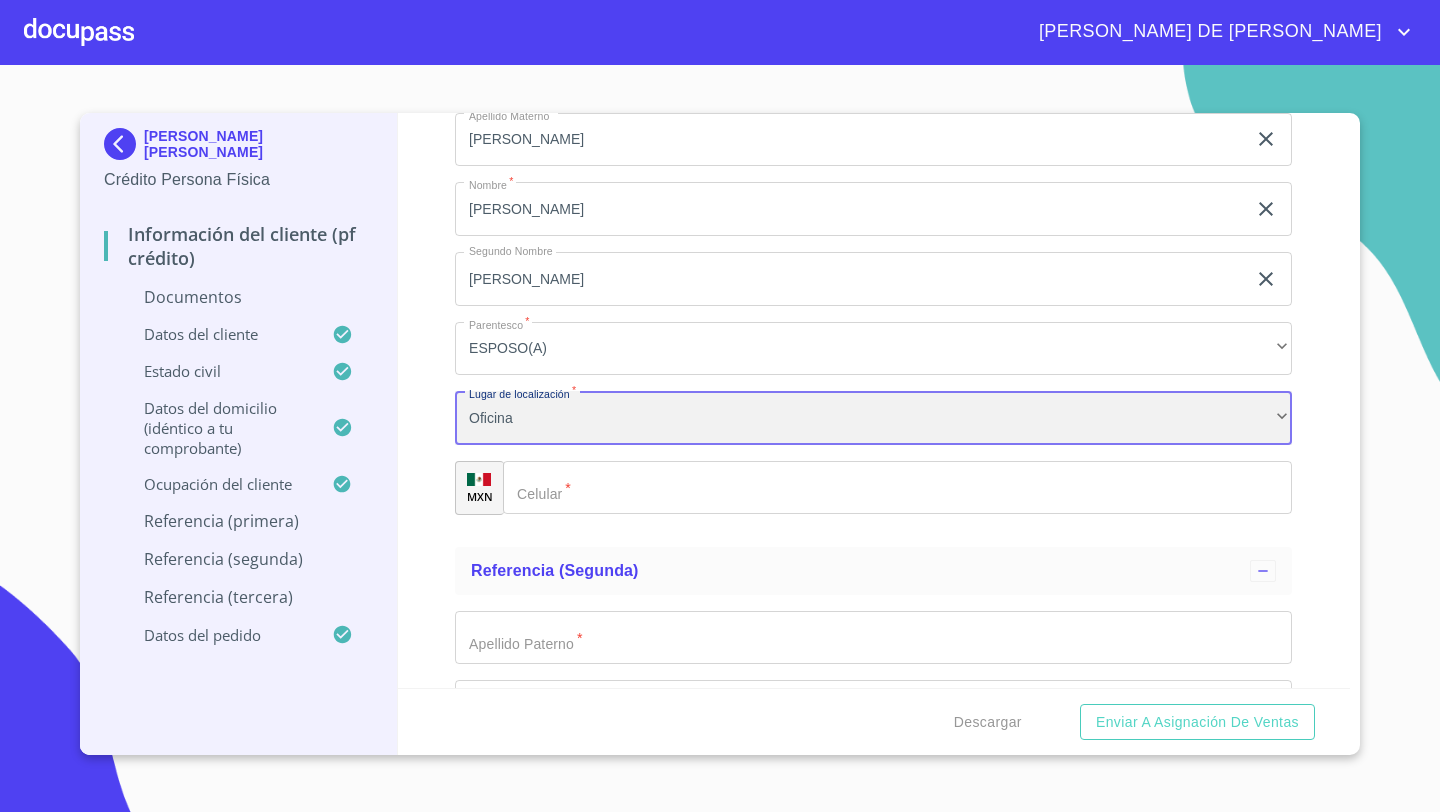 scroll, scrollTop: 8316, scrollLeft: 0, axis: vertical 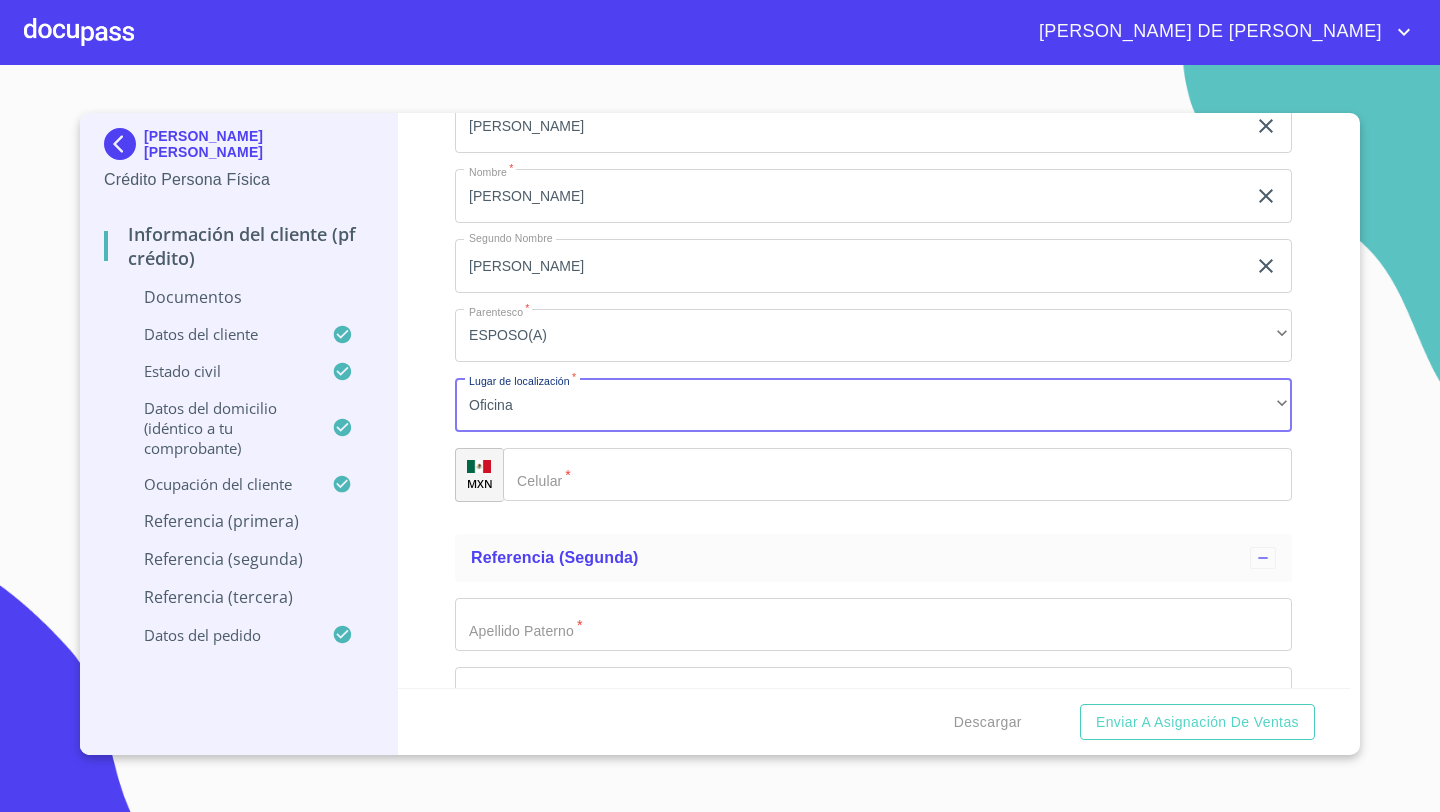 click on "​" at bounding box center [897, 475] 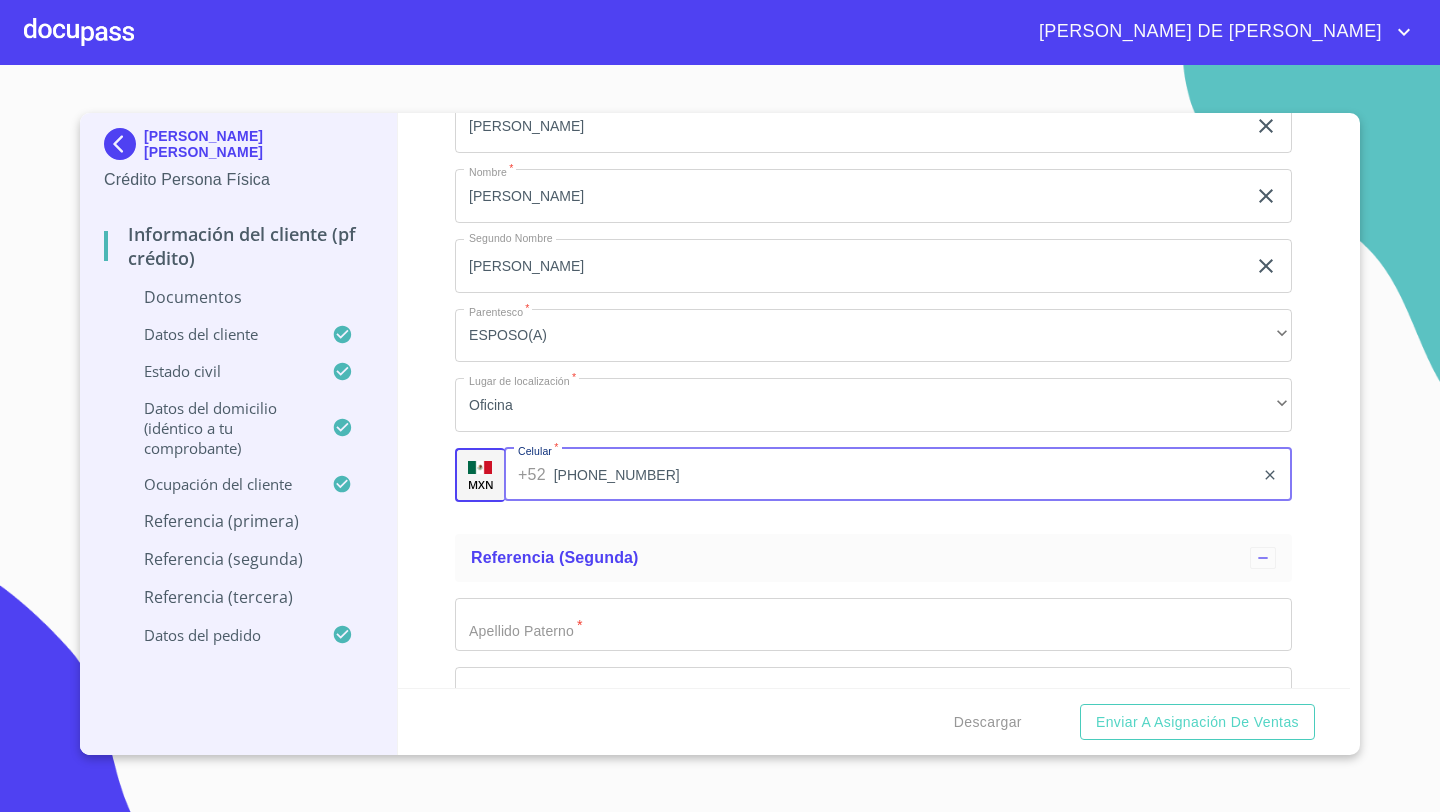 type on "[PHONE_NUMBER]" 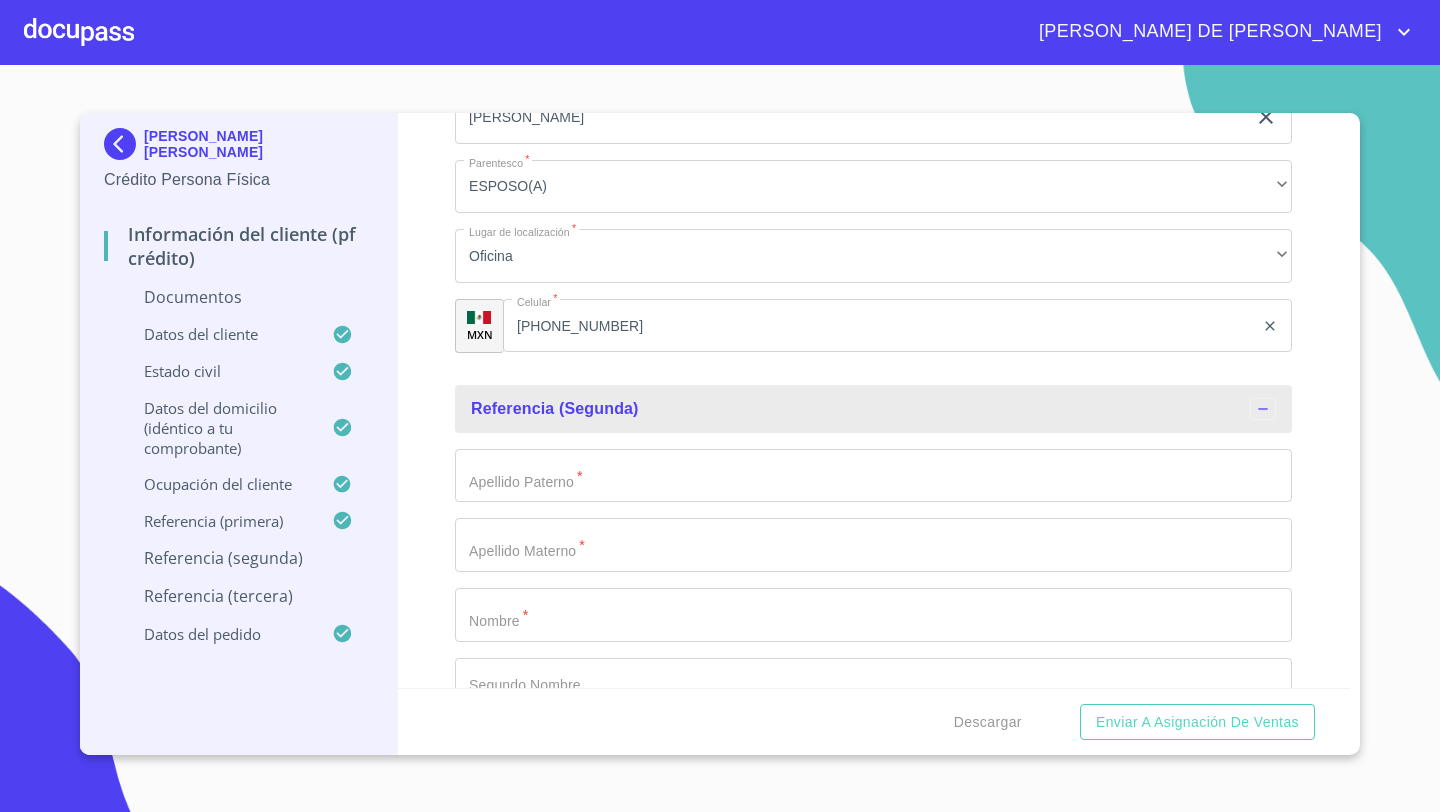 scroll, scrollTop: 8547, scrollLeft: 0, axis: vertical 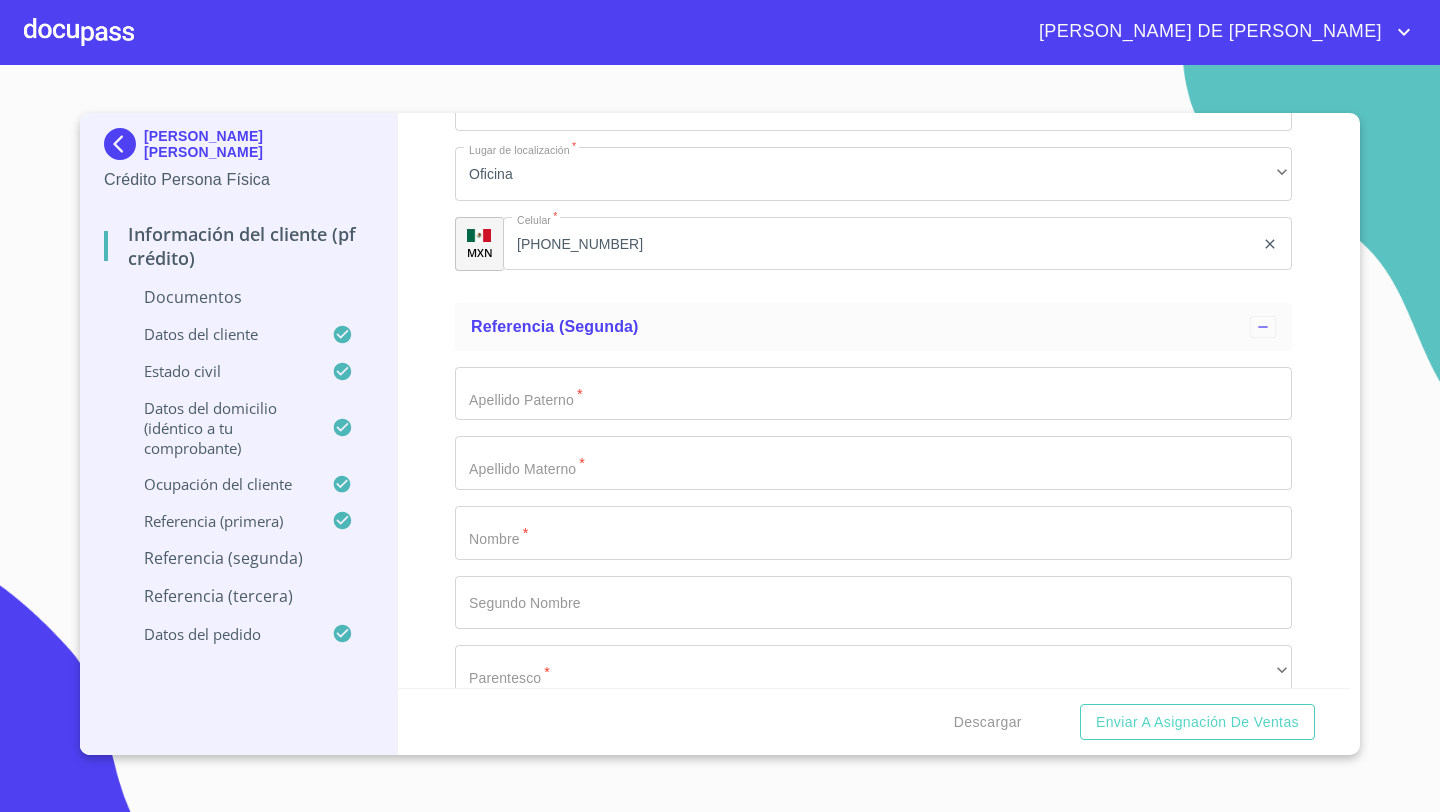 click on "Apellido Paterno   * ​ Apellido Materno   * ​ Nombre   * ​ Segundo Nombre ​ Parentesco   * ​ ​ Lugar de localización   * ​ ​ MXN Celular   * ​" at bounding box center [873, 603] 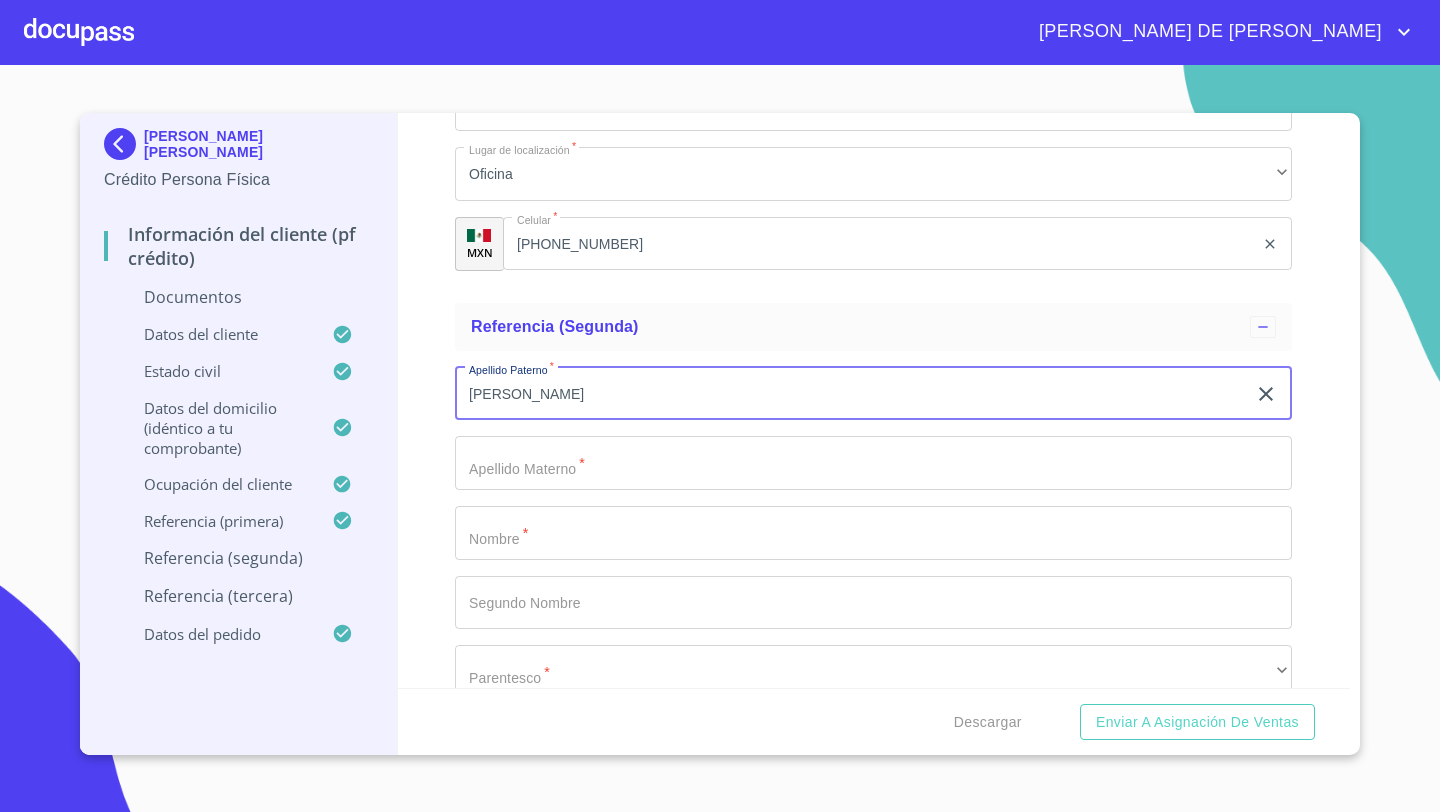 type on "[PERSON_NAME]" 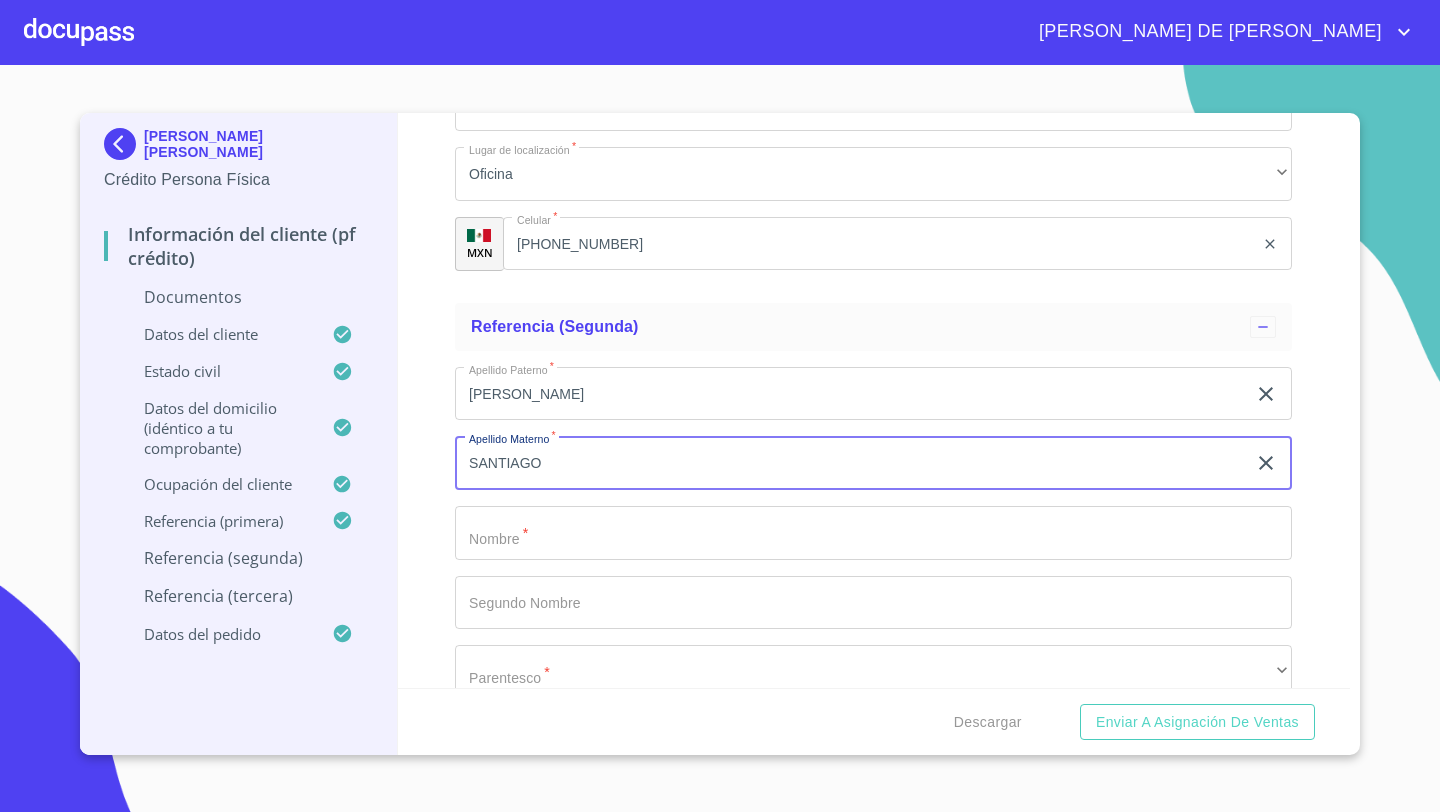 type on "SANTIAGO" 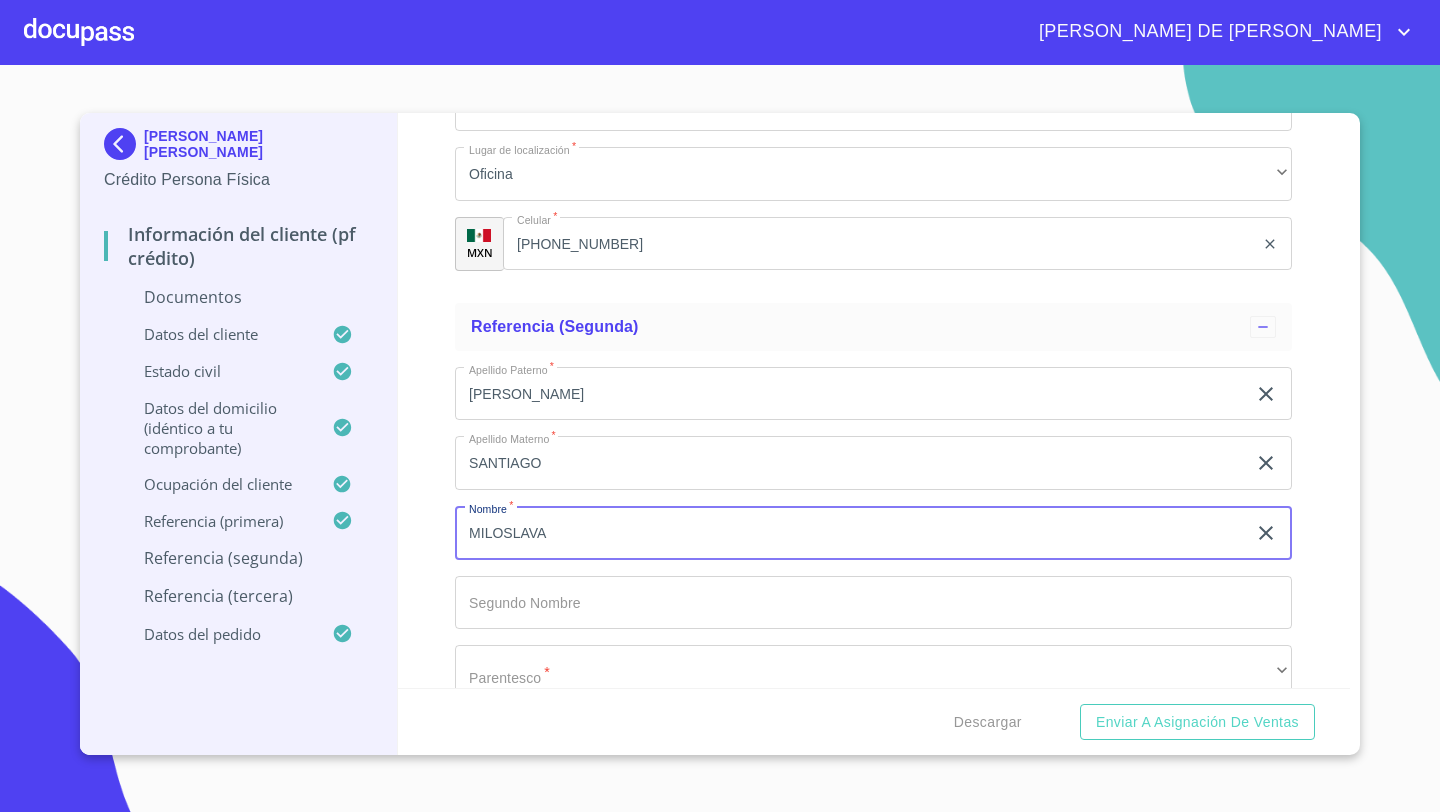 click on "MILOSLAVA" at bounding box center (850, 533) 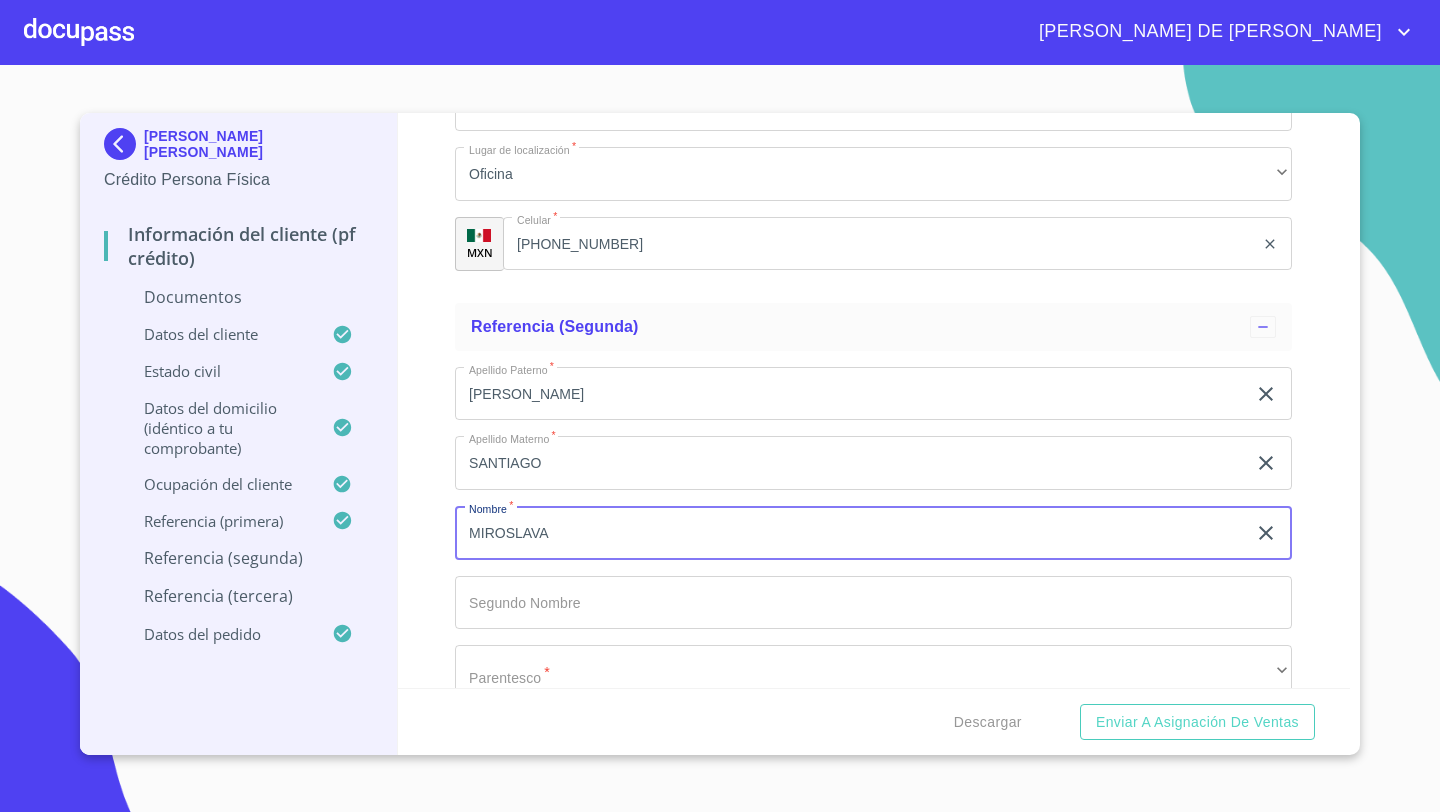 type on "MIROSLAVA" 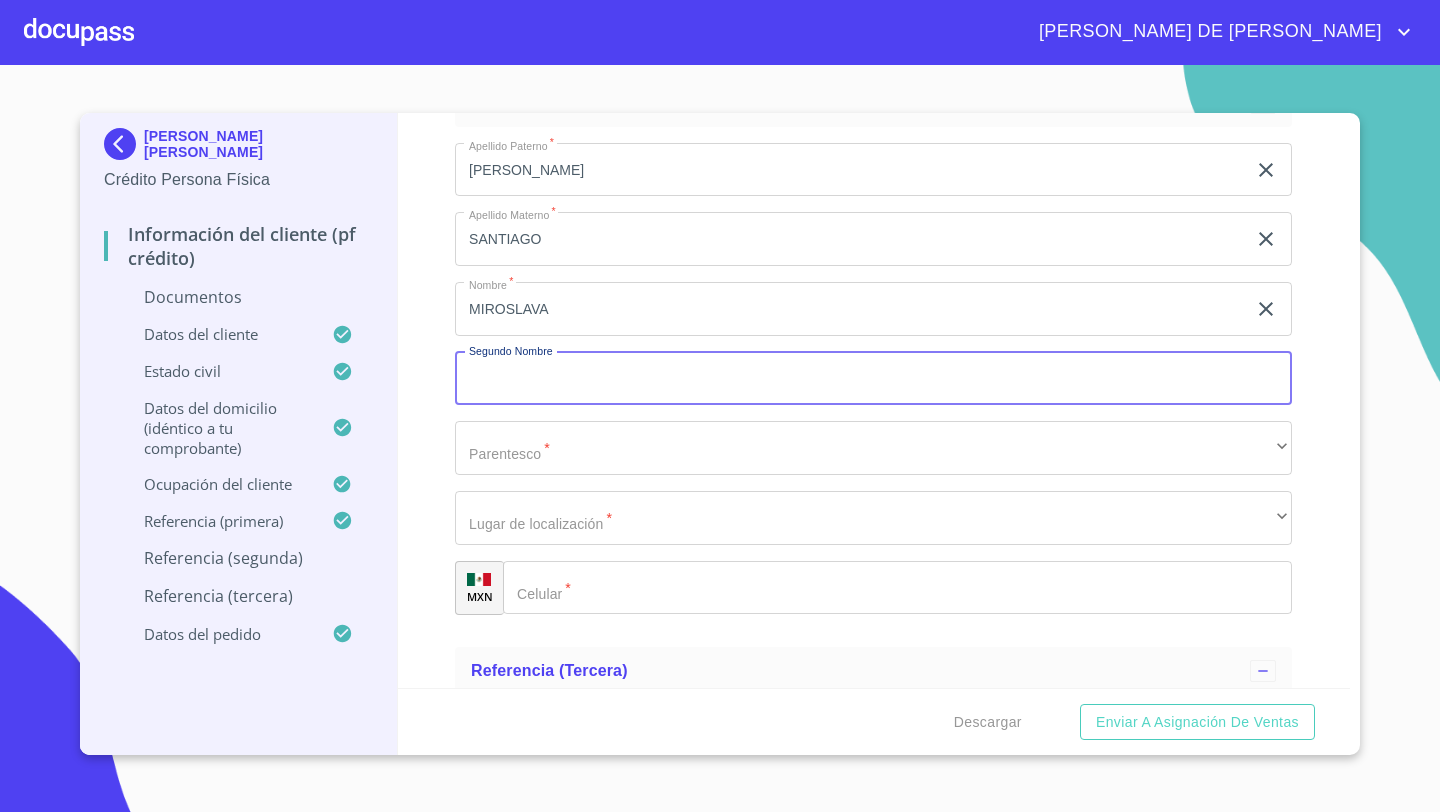 scroll, scrollTop: 8799, scrollLeft: 0, axis: vertical 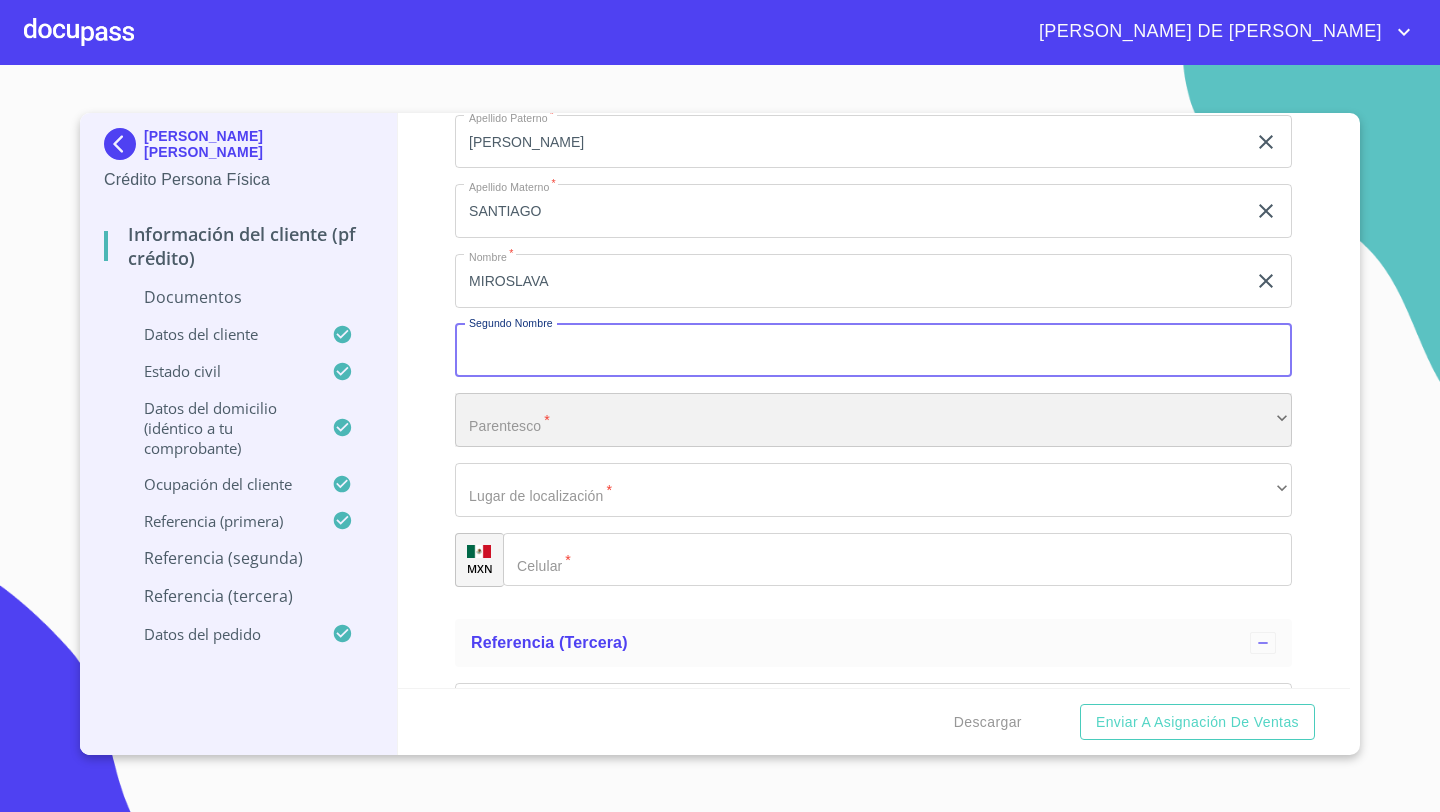 click on "​" at bounding box center (873, 420) 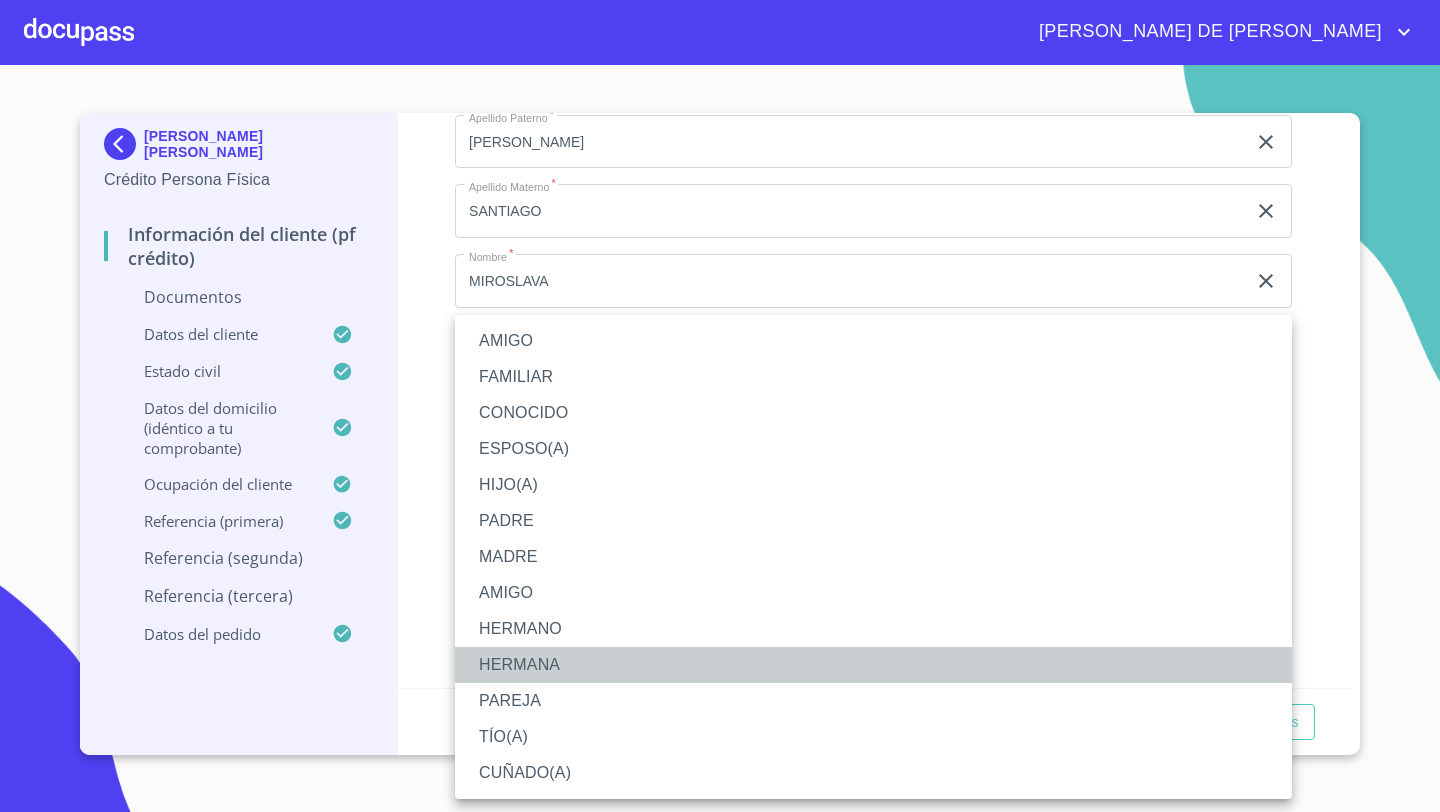 click on "HERMANA" at bounding box center [873, 665] 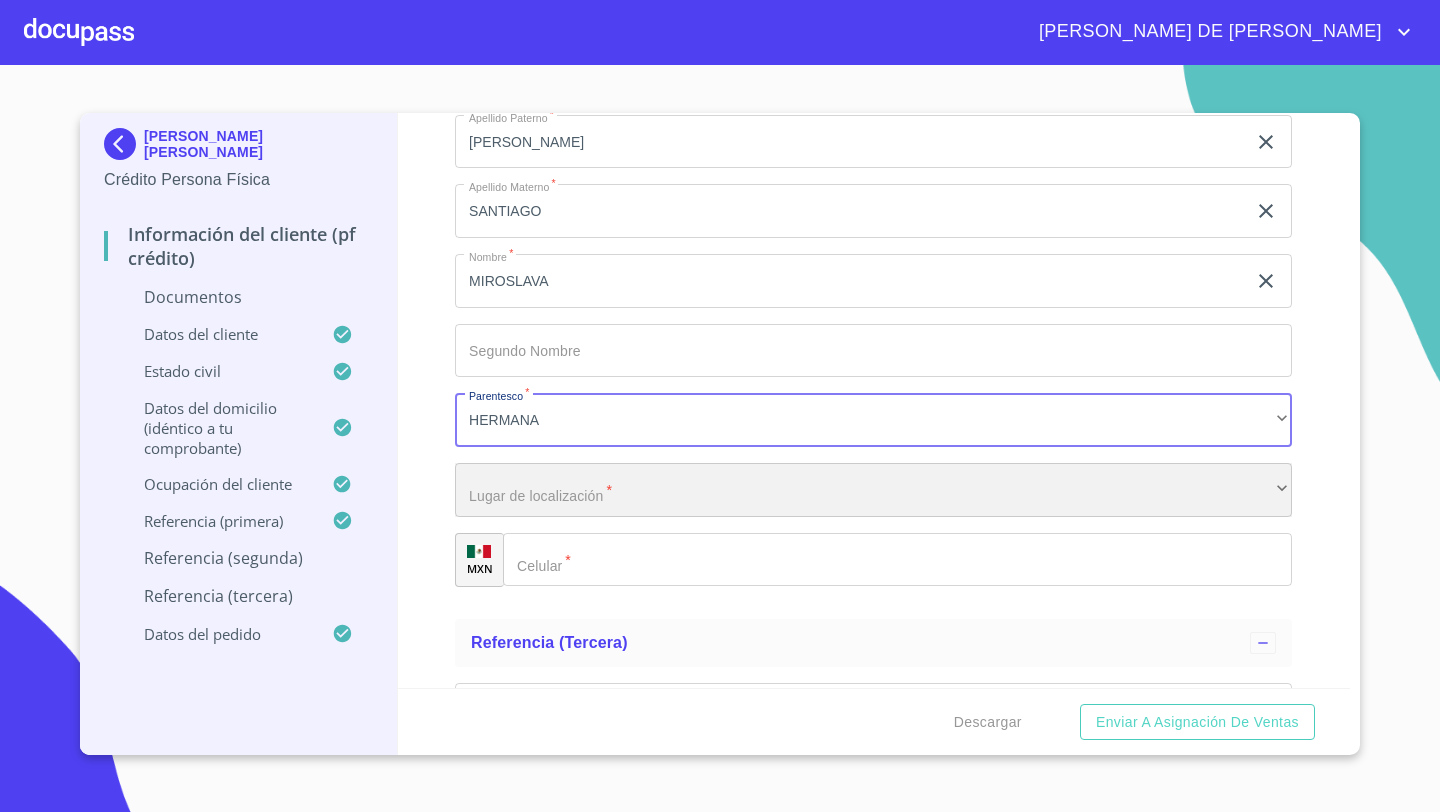 click on "​" at bounding box center (873, 490) 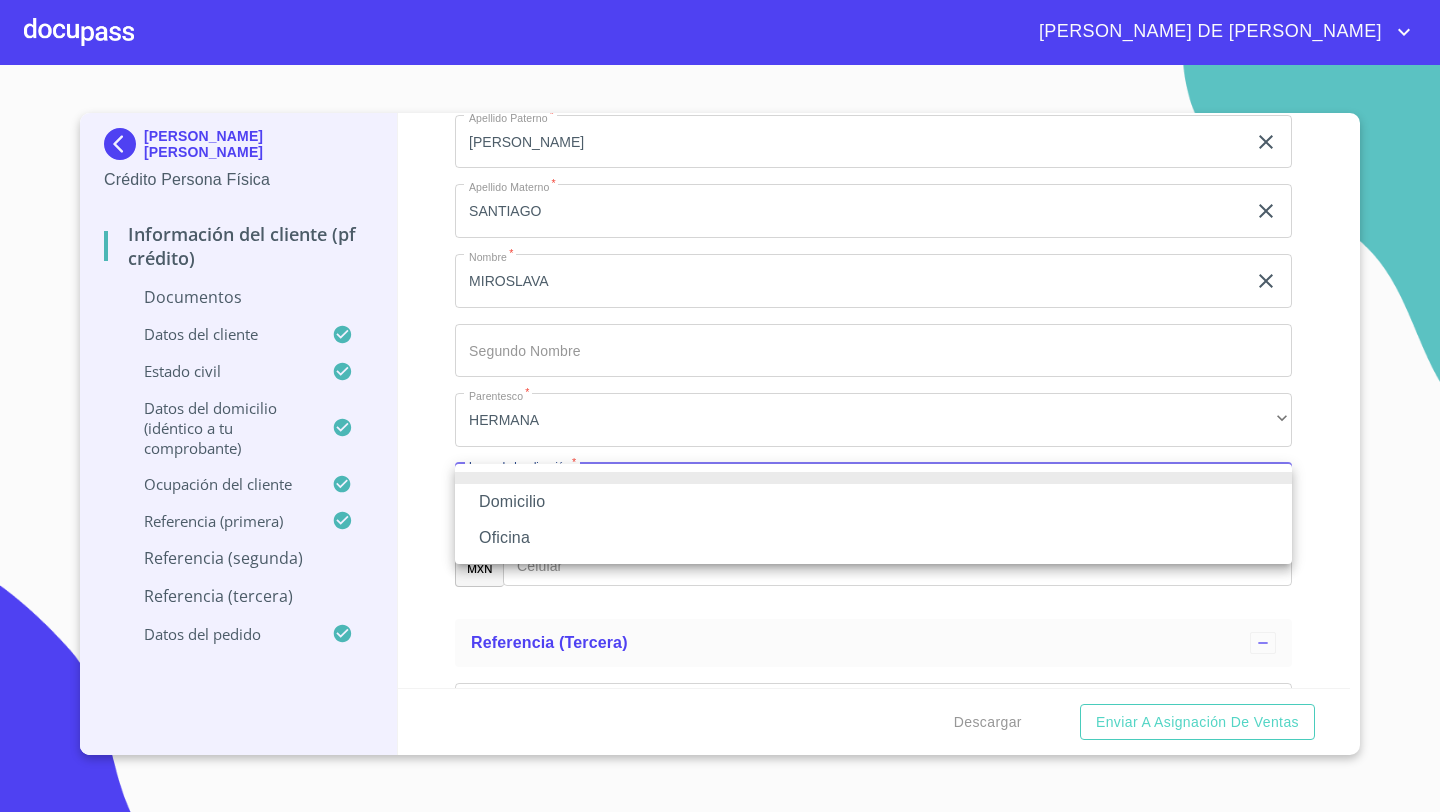 click on "Oficina" at bounding box center [873, 538] 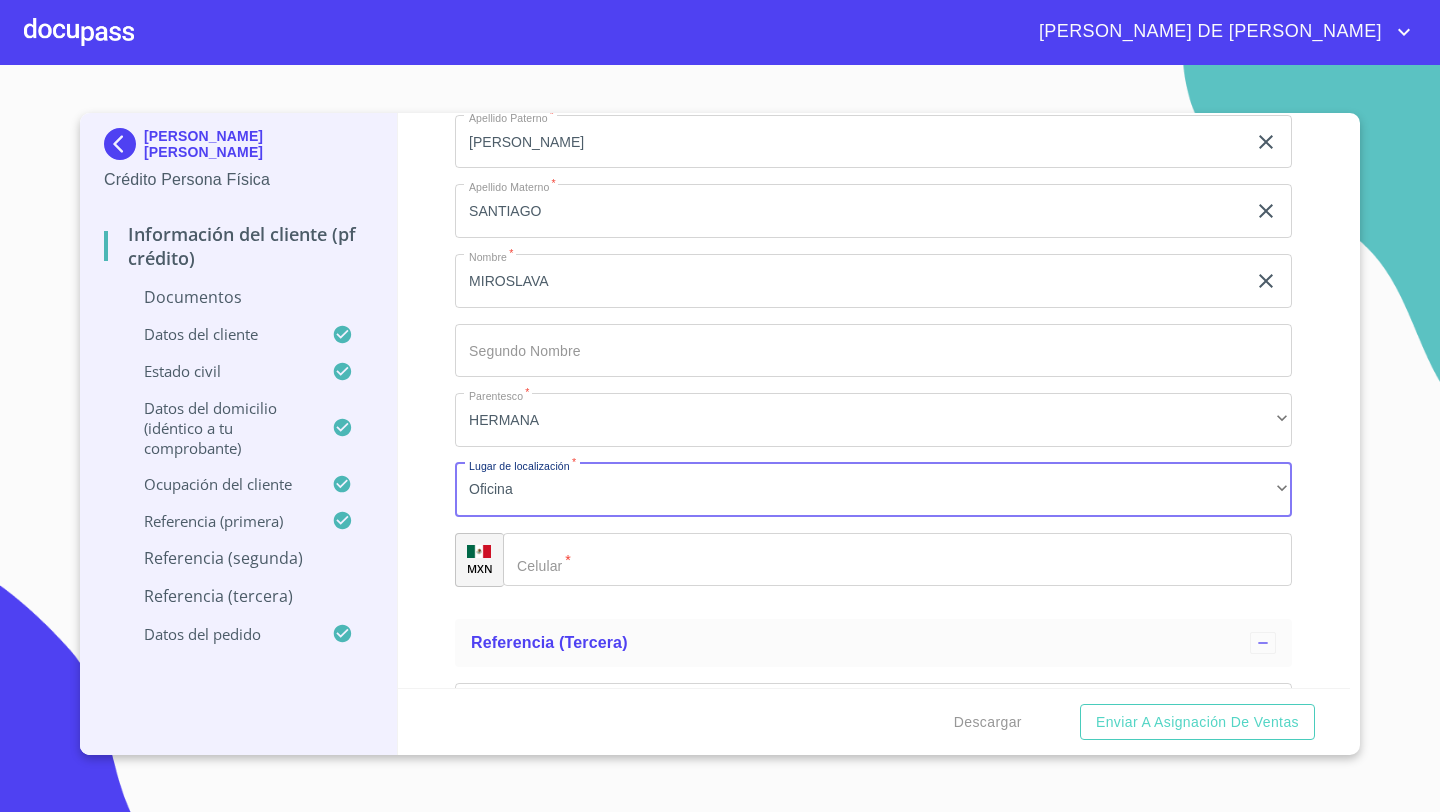 click on "​" at bounding box center (897, 560) 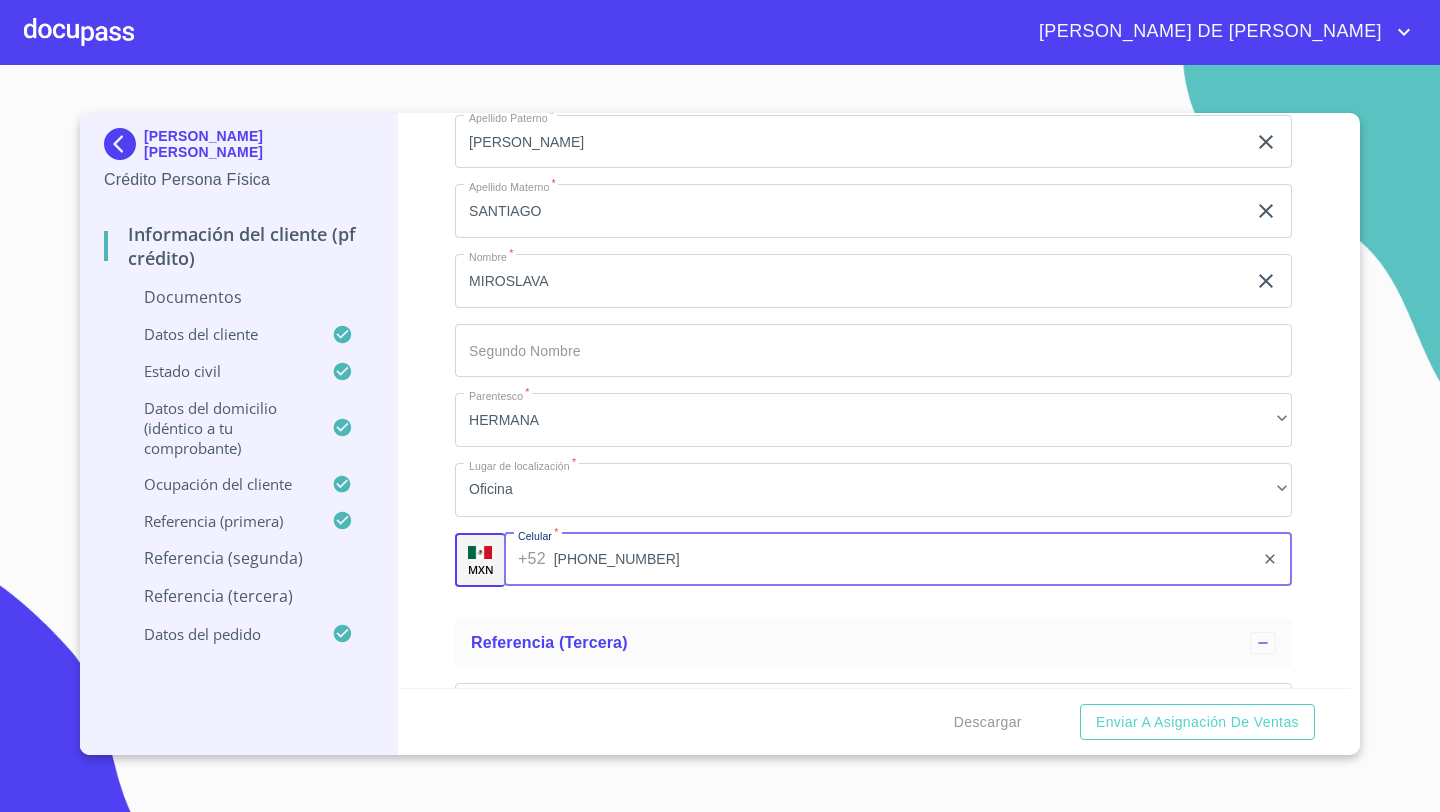 type on "[PHONE_NUMBER]" 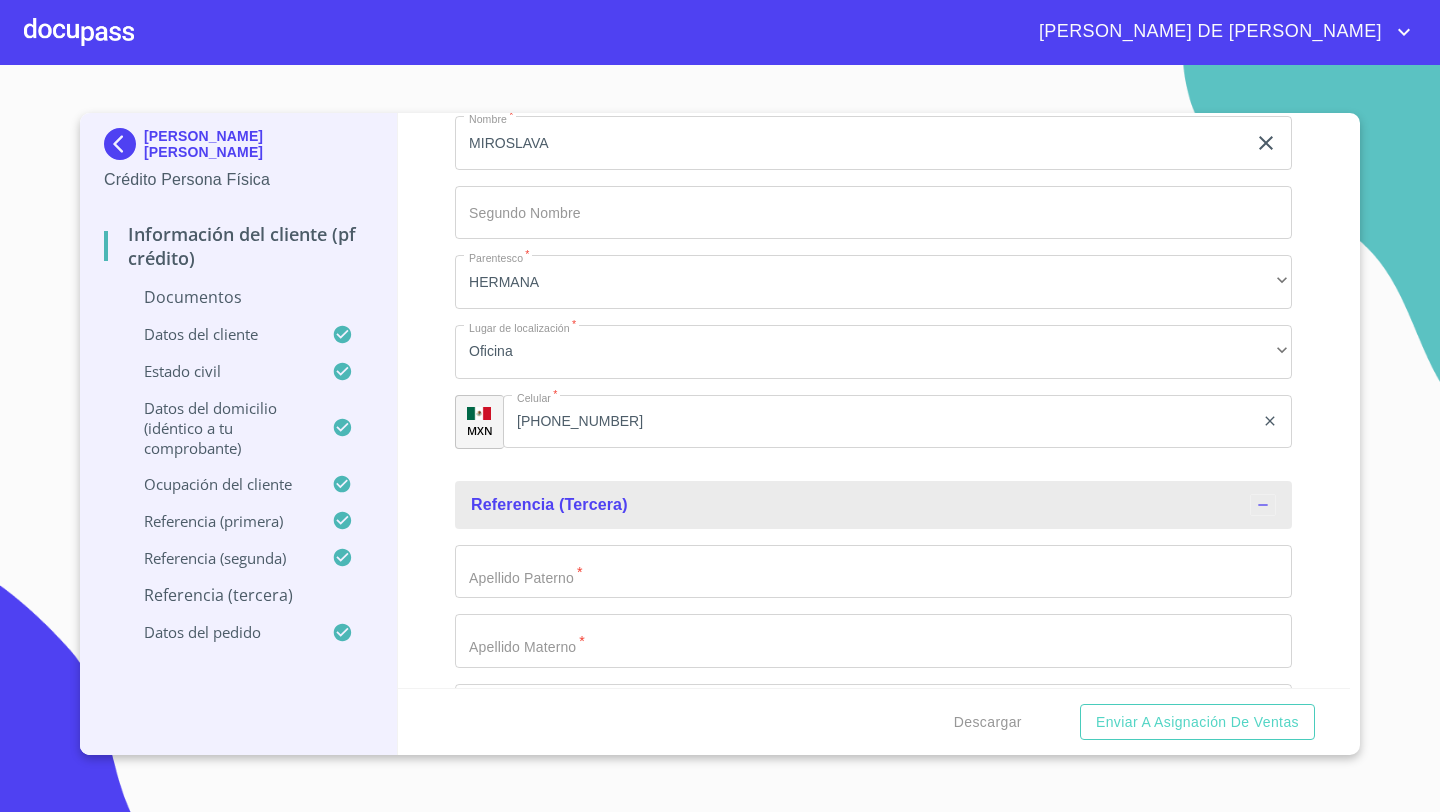 scroll, scrollTop: 9034, scrollLeft: 0, axis: vertical 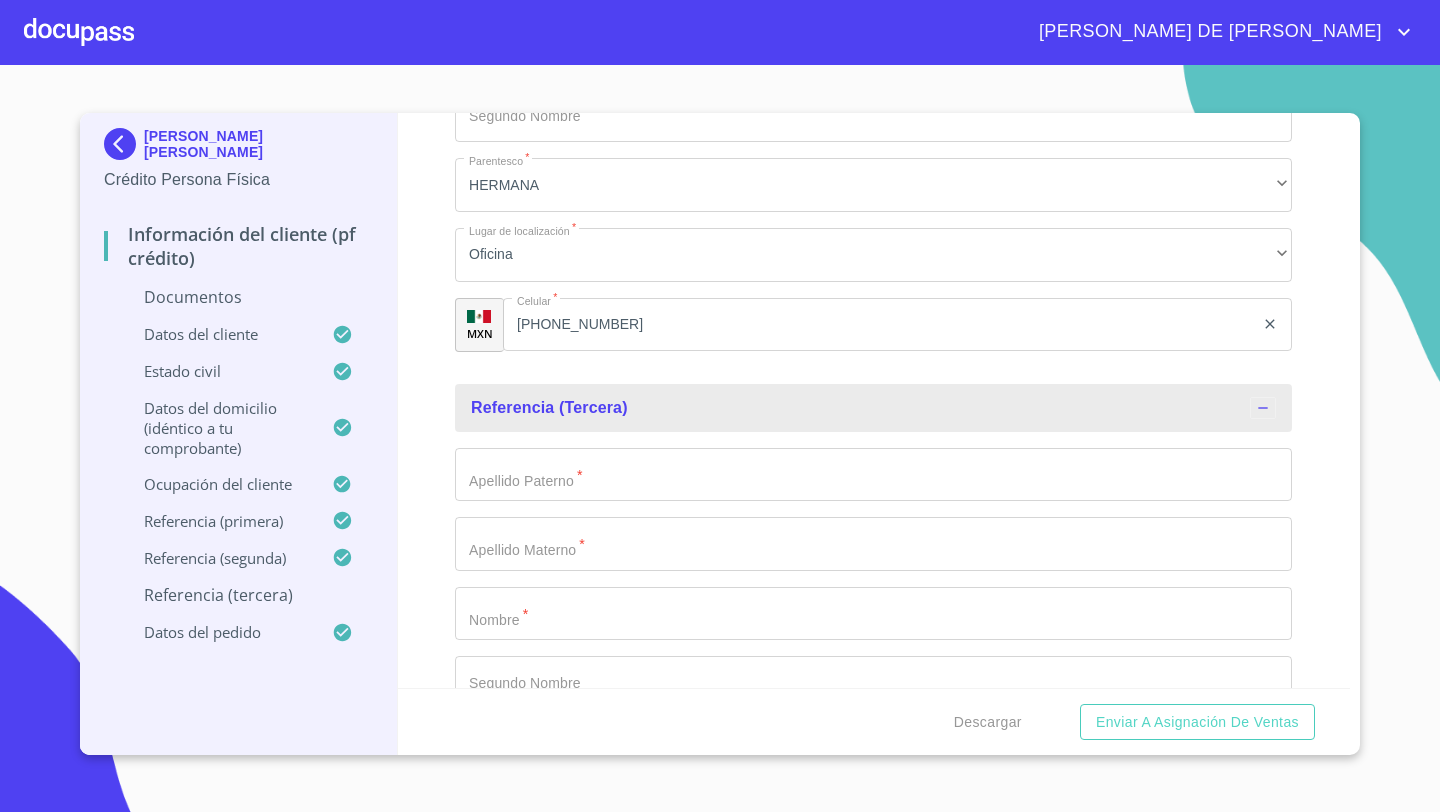 click on "Documento de identificación   *" at bounding box center [850, -4742] 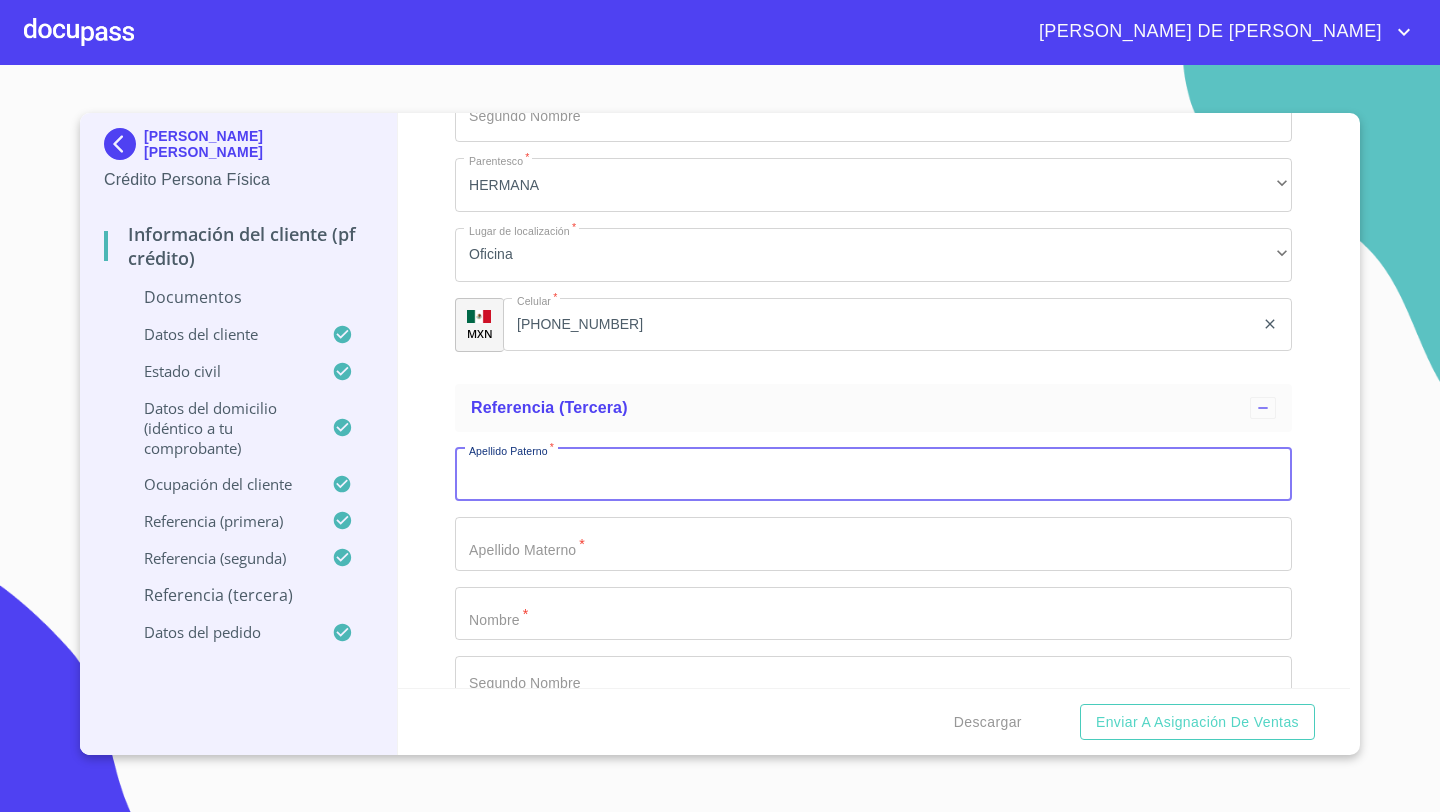 type on "R" 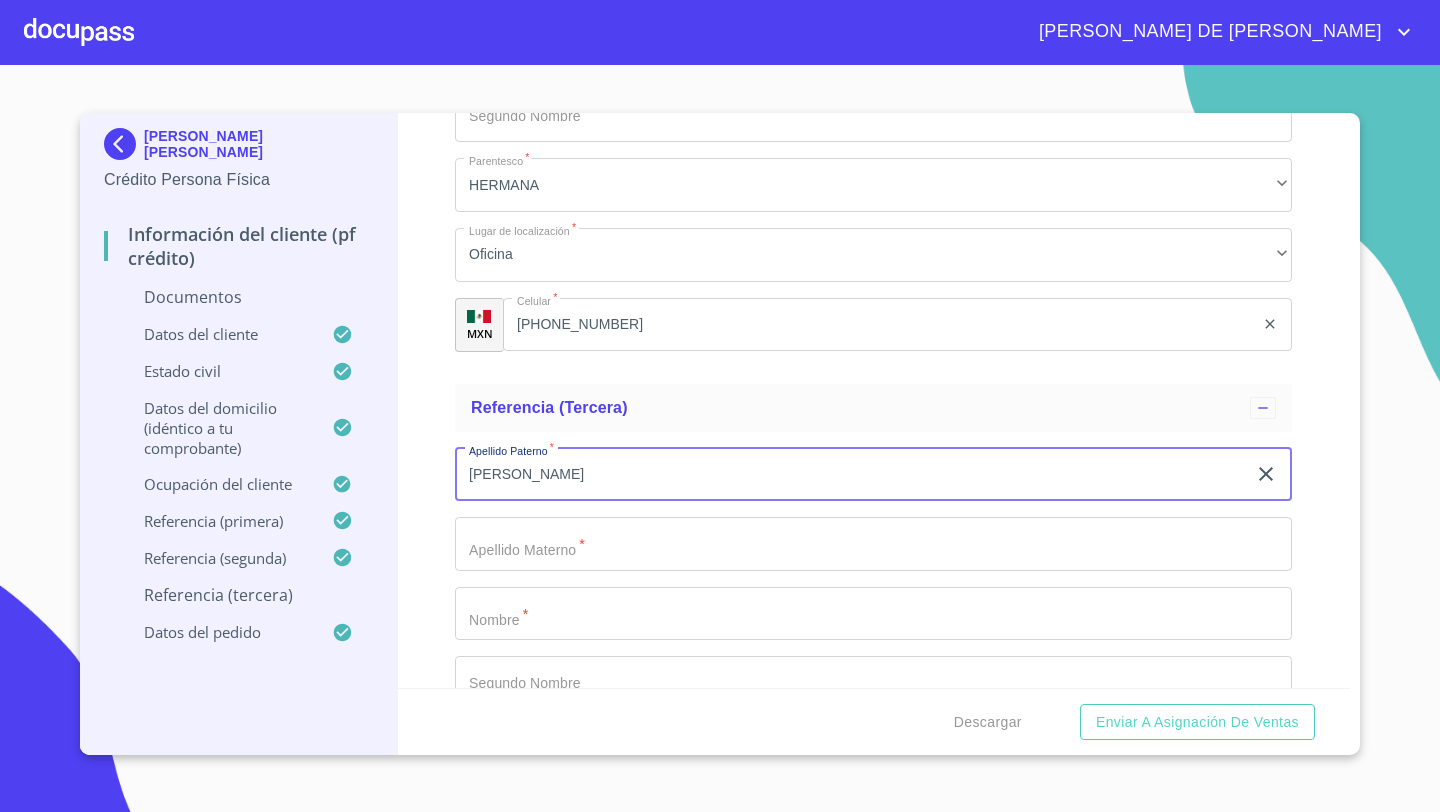 type on "[PERSON_NAME]" 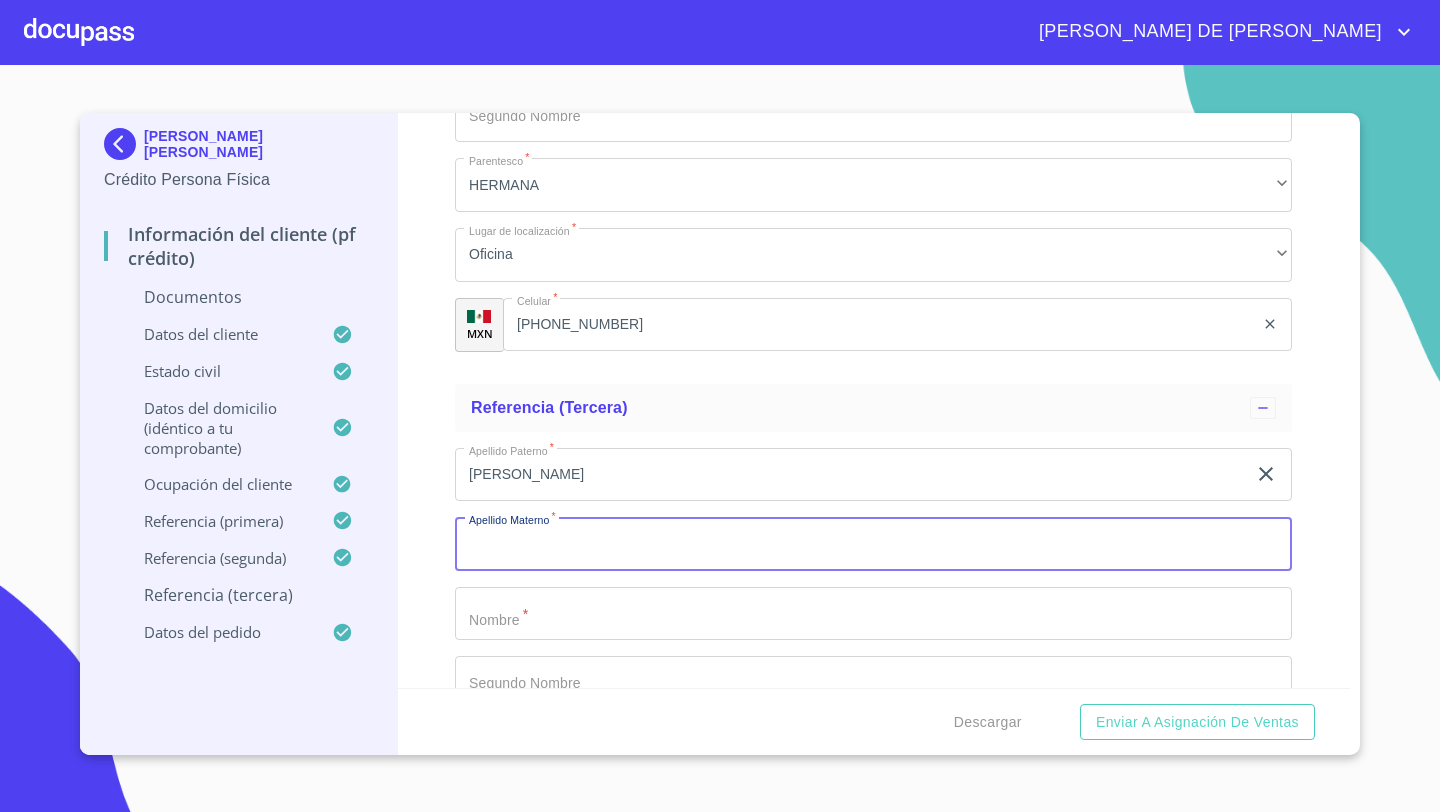 click on "Documento de identificación   *" at bounding box center [873, 544] 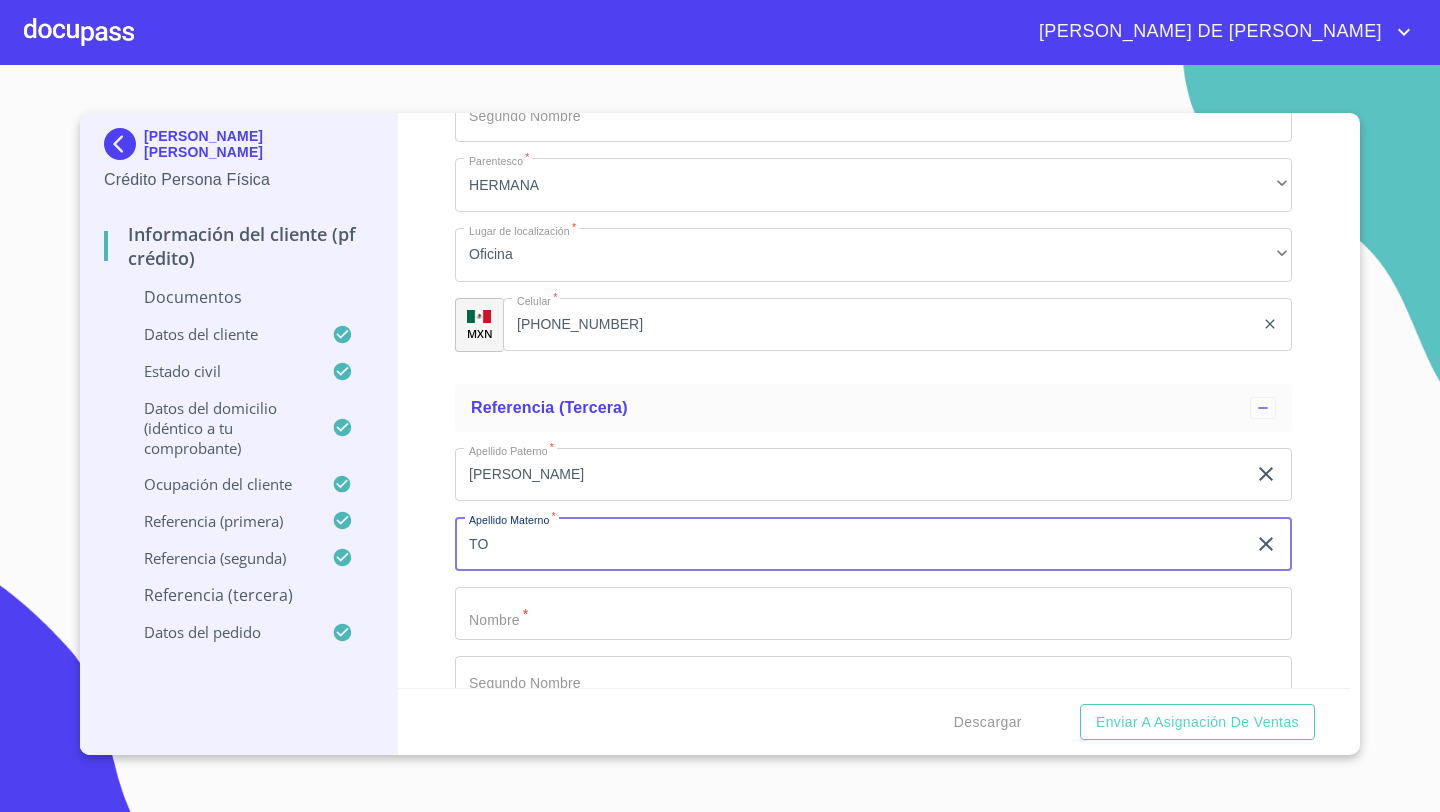 type on "T" 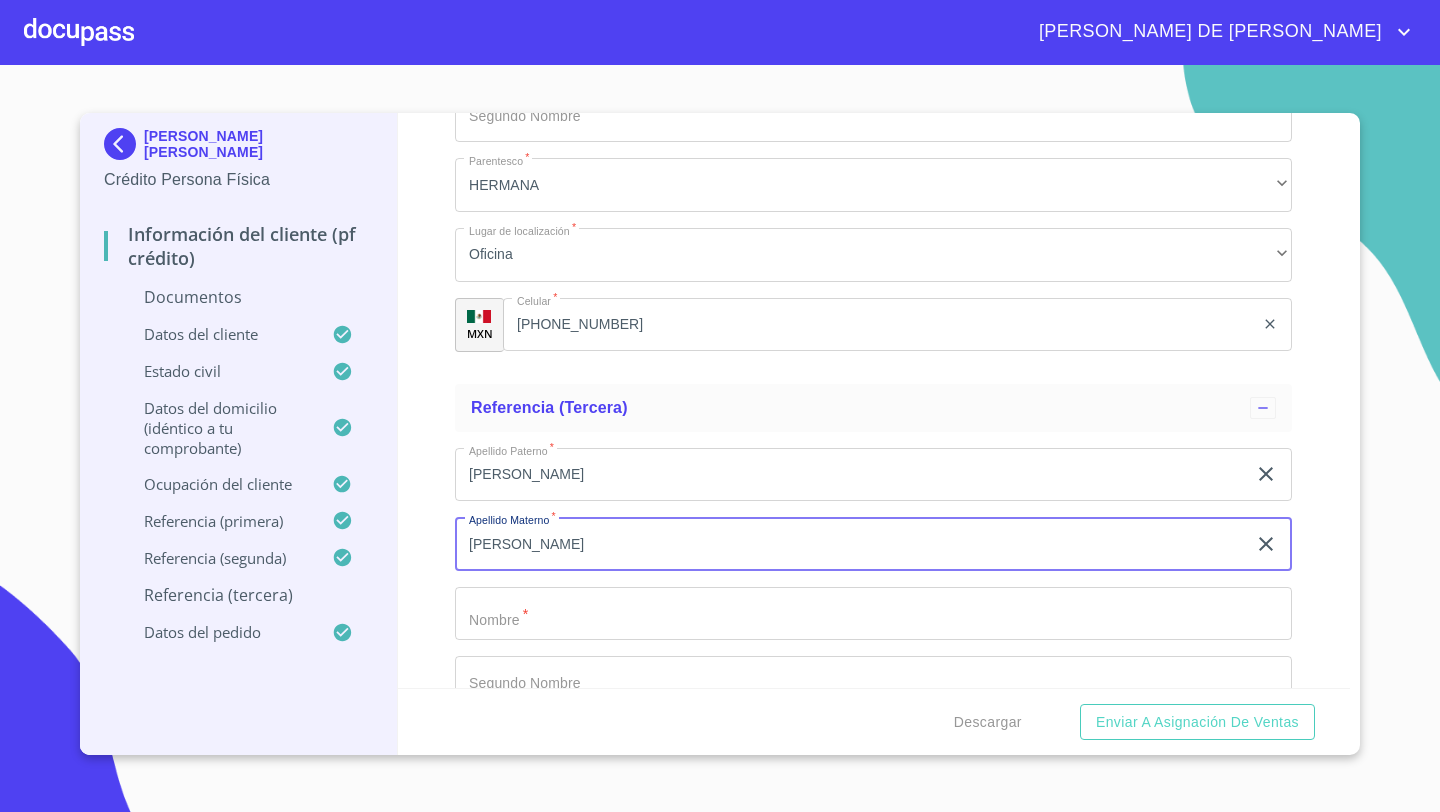 type on "[PERSON_NAME]" 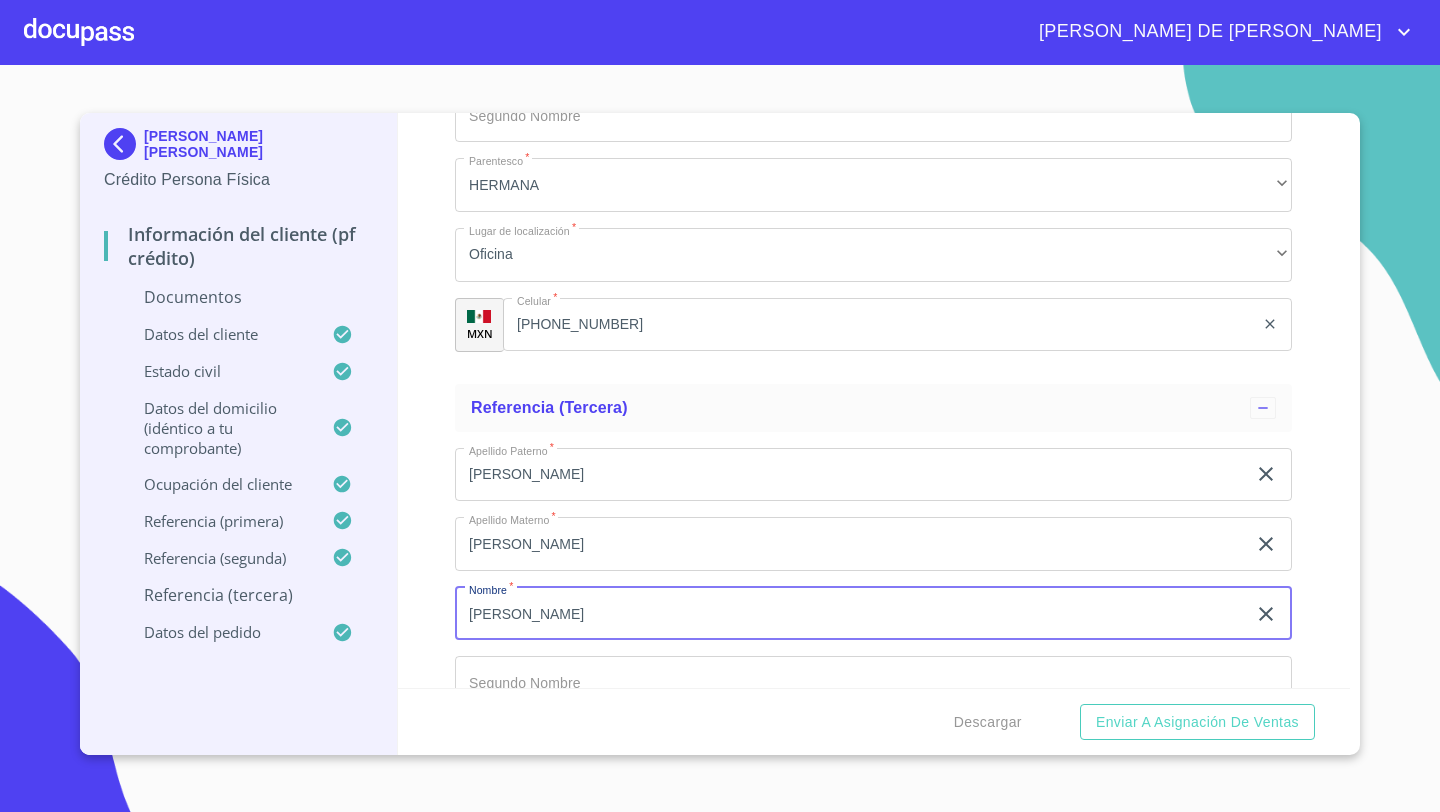 type on "[PERSON_NAME]" 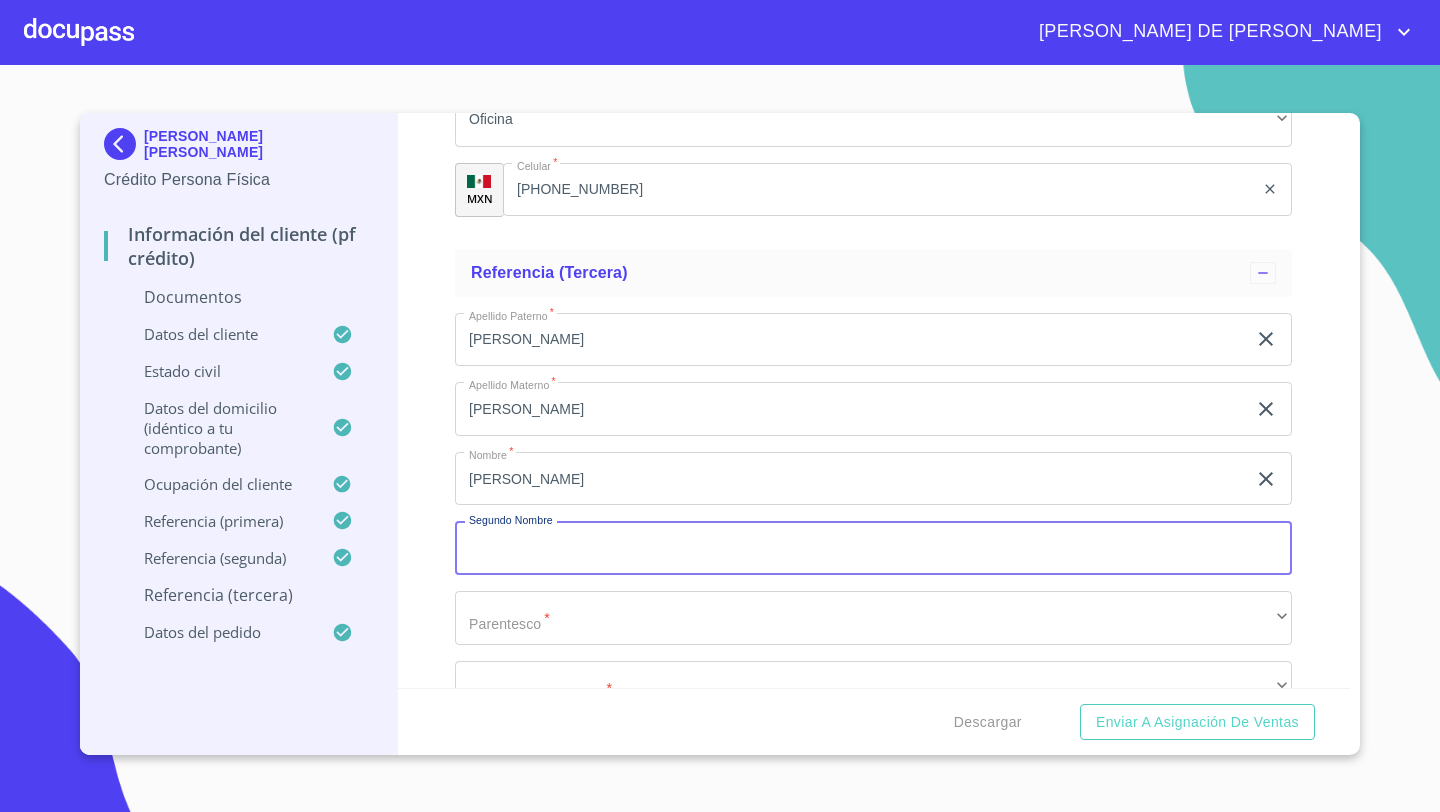 scroll, scrollTop: 9191, scrollLeft: 0, axis: vertical 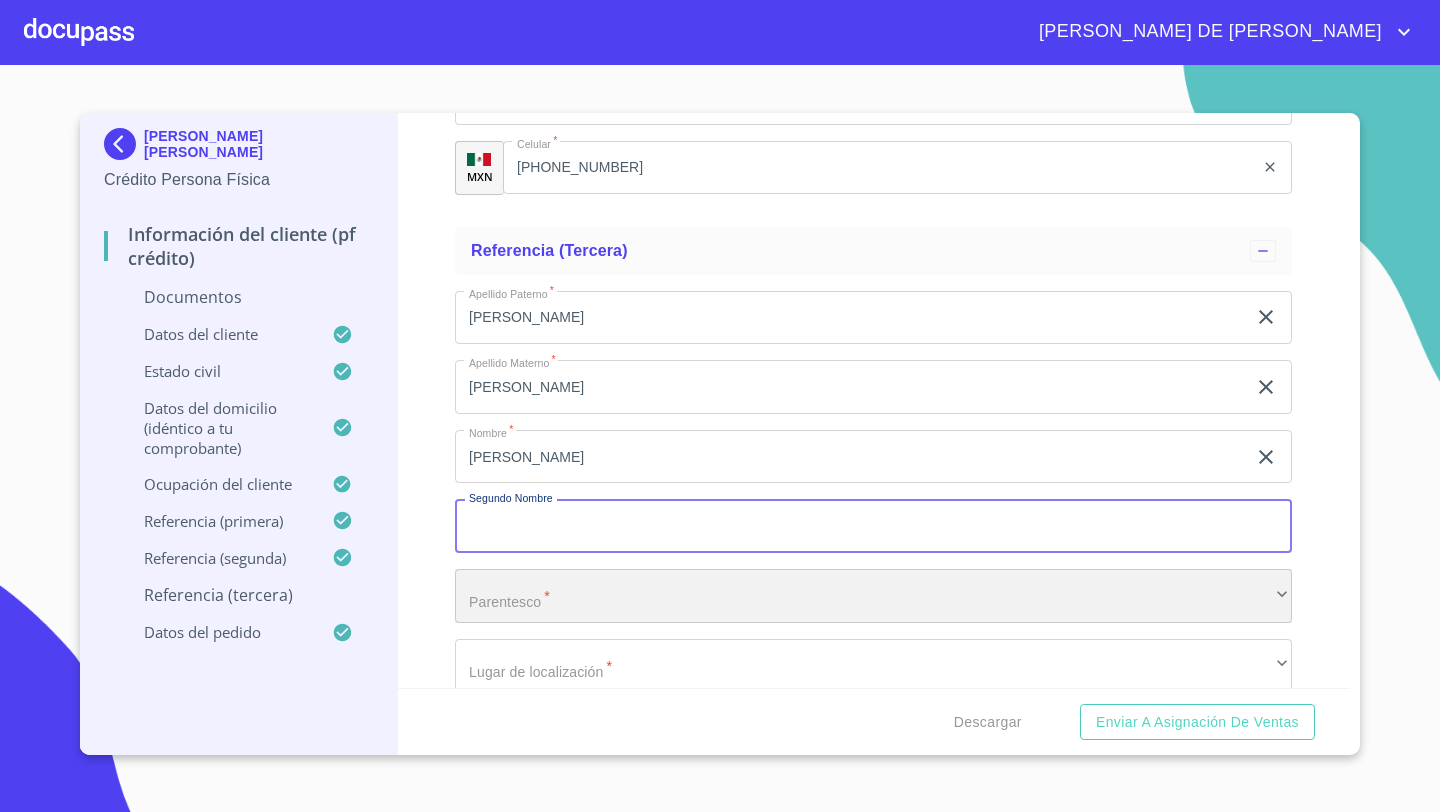 click on "​" at bounding box center [873, 596] 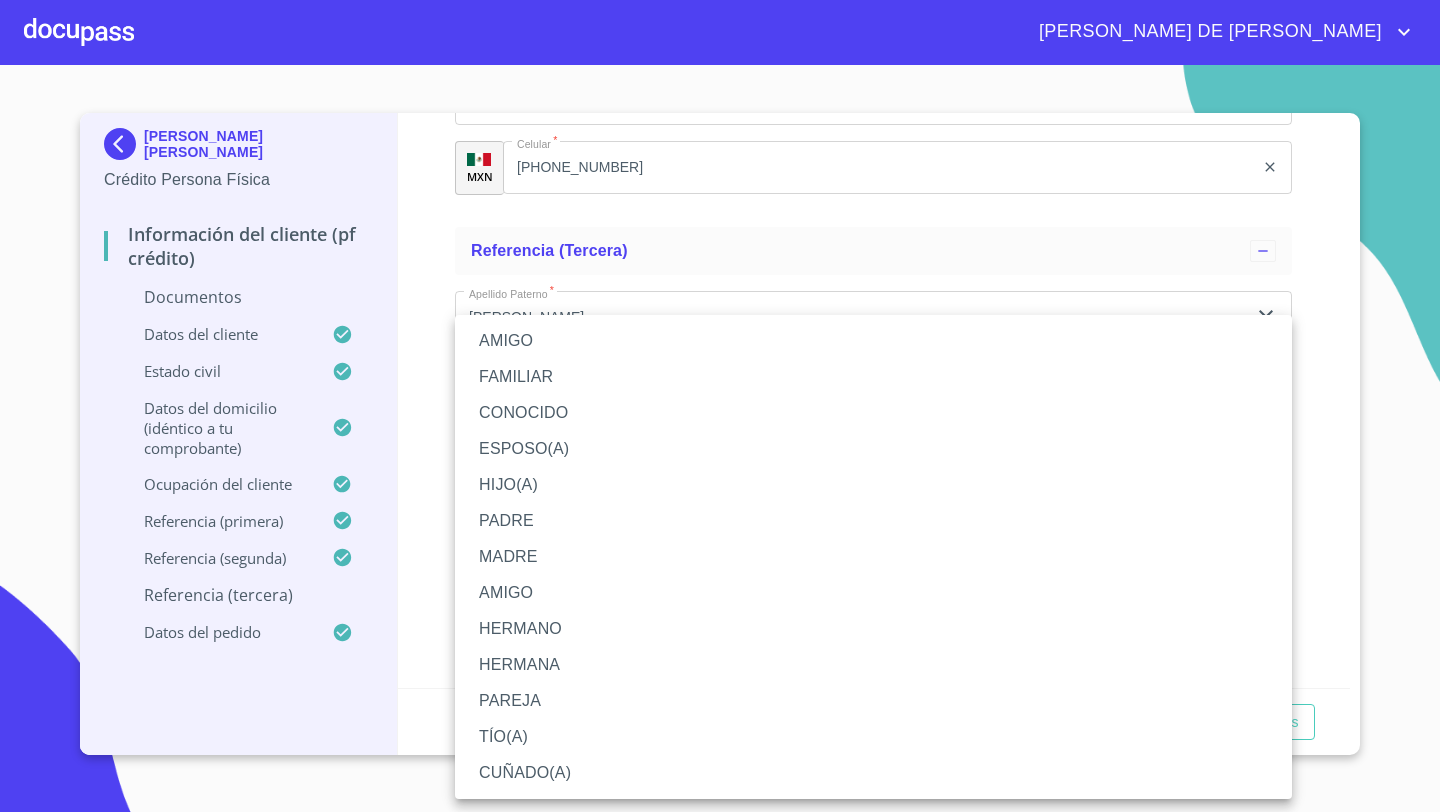 click on "AMIGO" at bounding box center (873, 341) 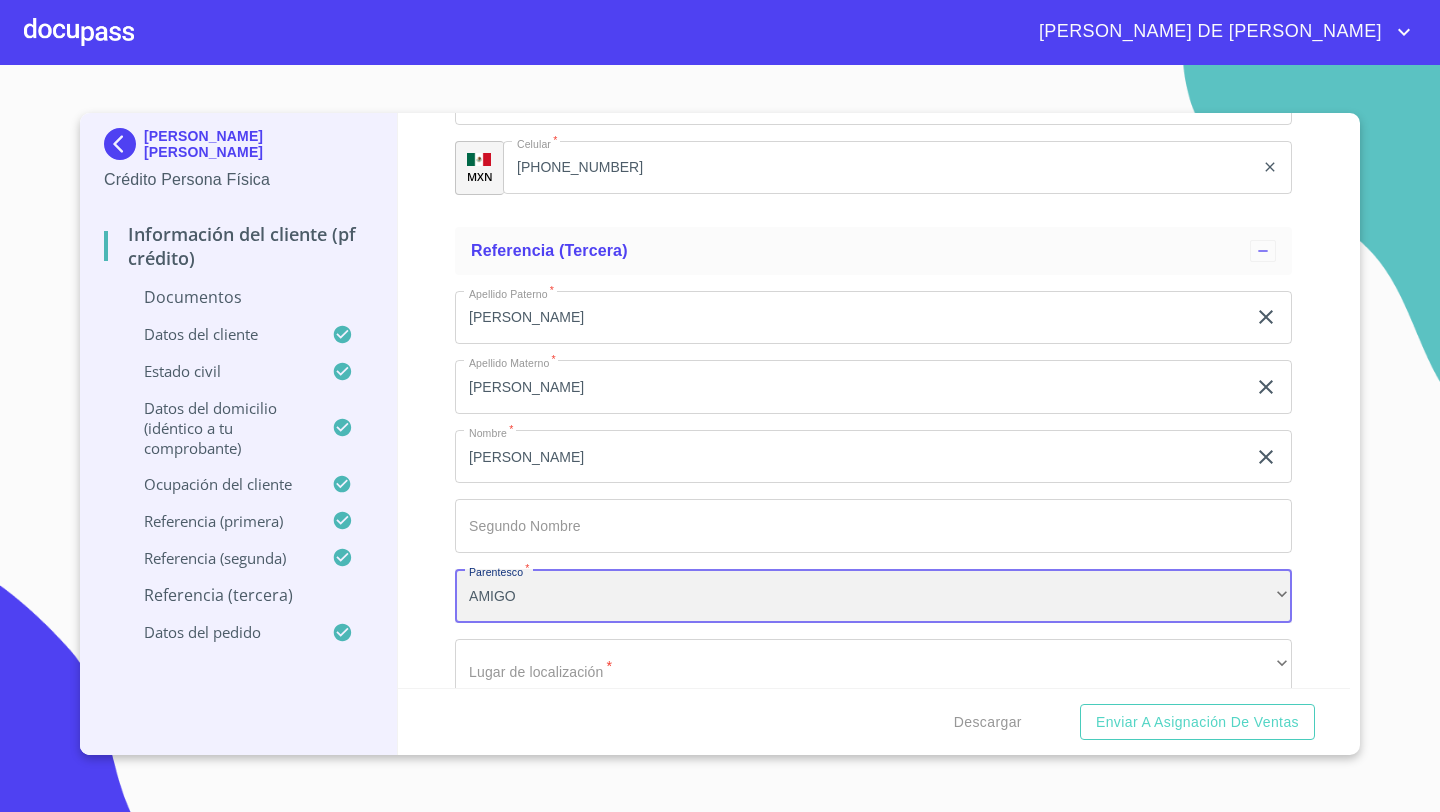 click on "AMIGO" at bounding box center [873, 596] 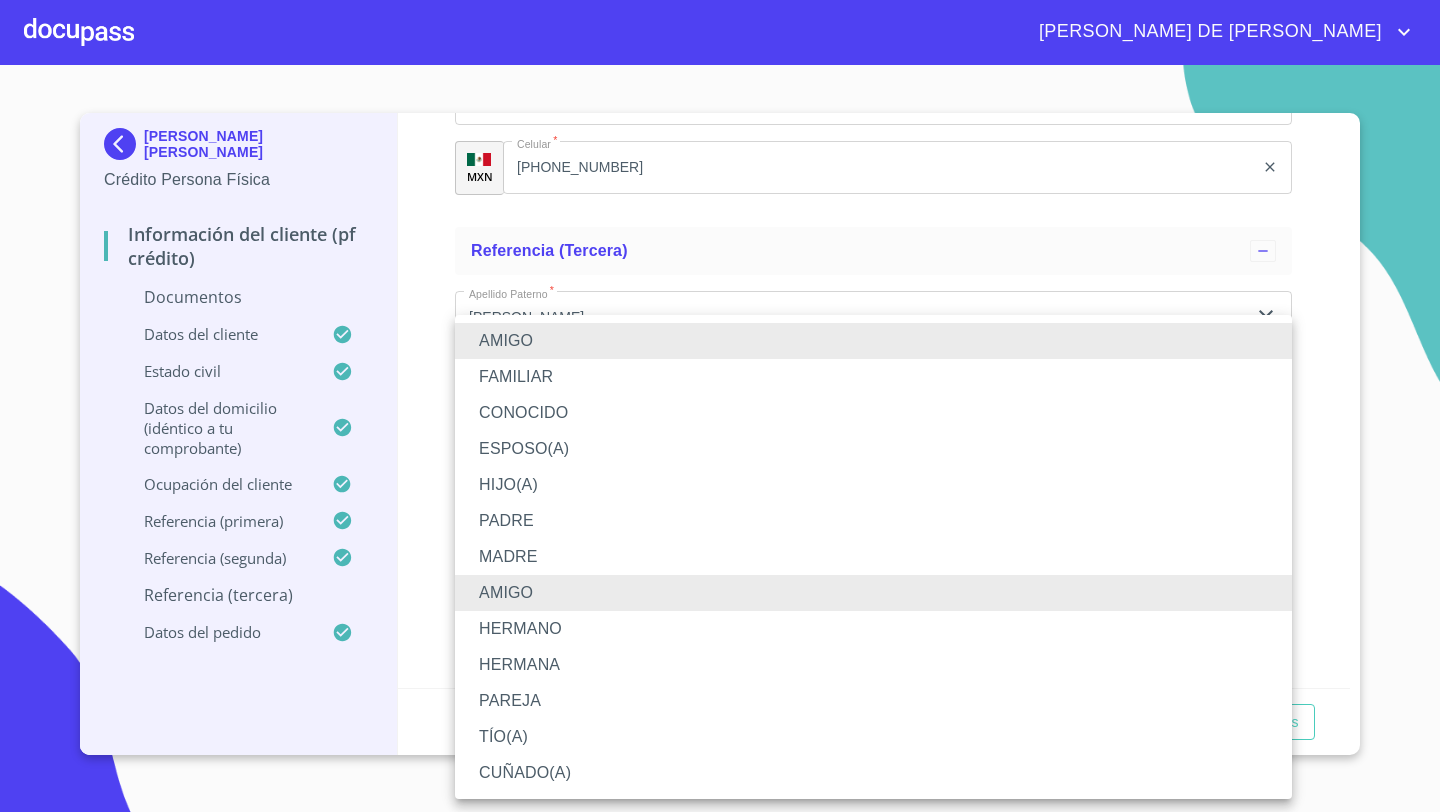 click on "CUÑADO(A)" at bounding box center (873, 773) 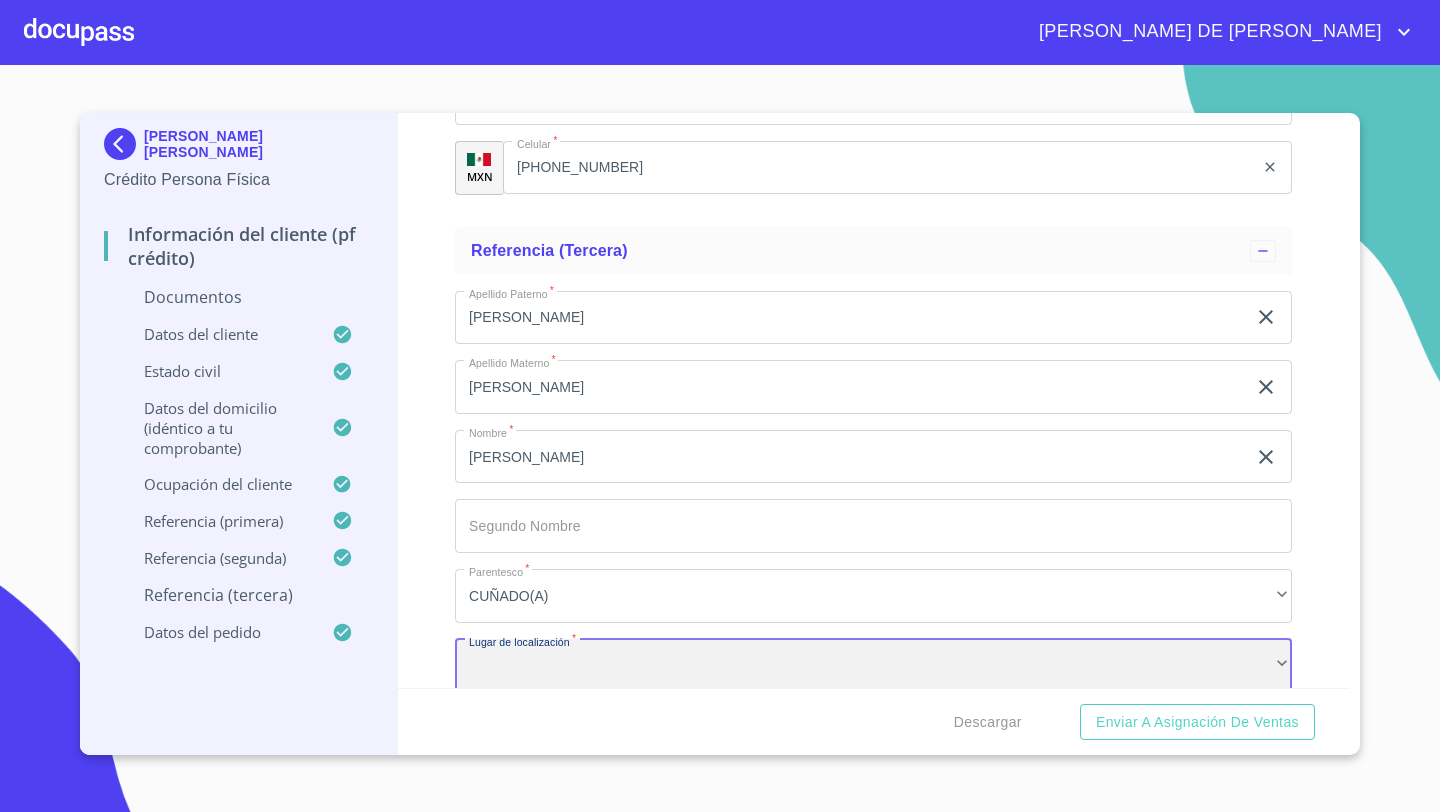 click on "​" at bounding box center [873, 666] 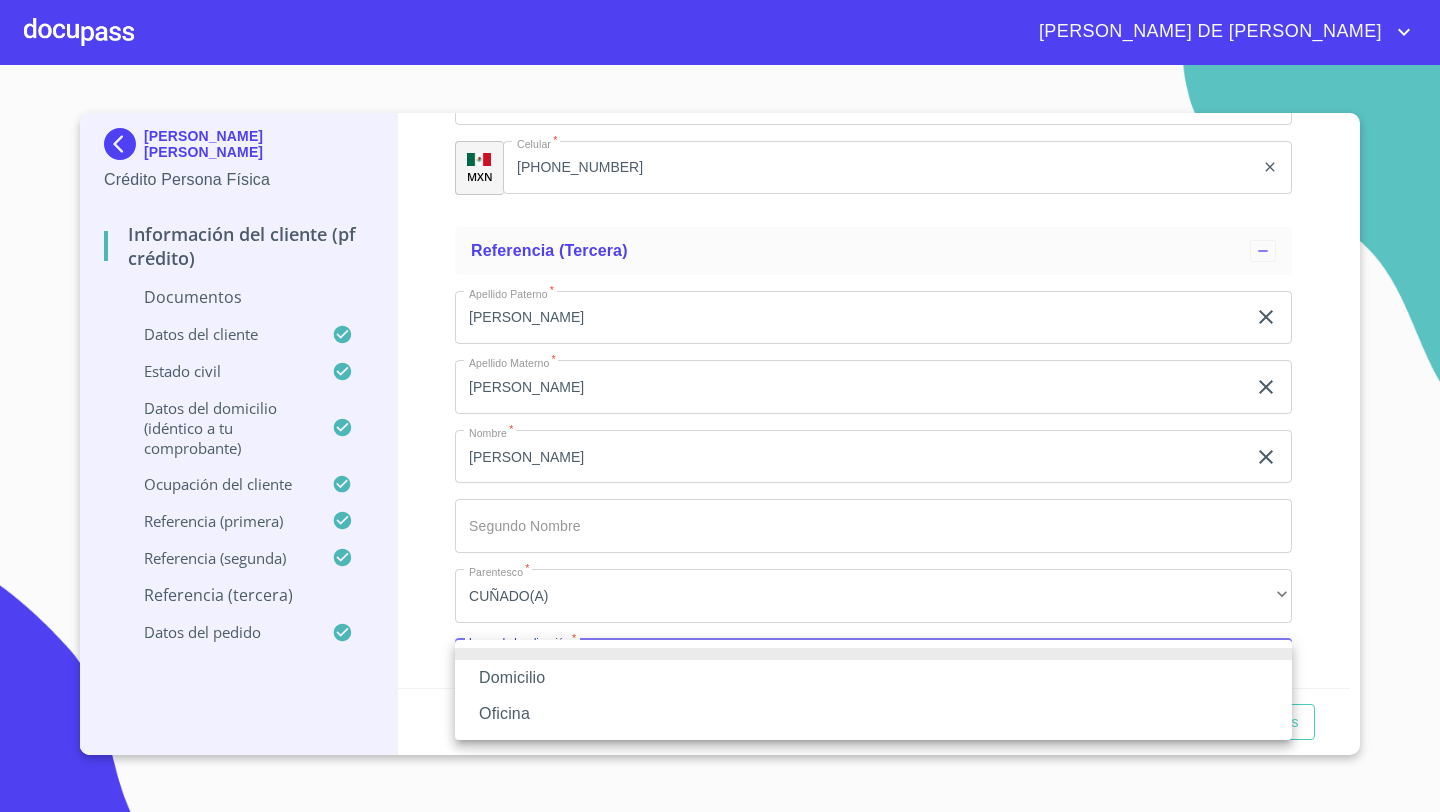 click on "Oficina" at bounding box center [873, 714] 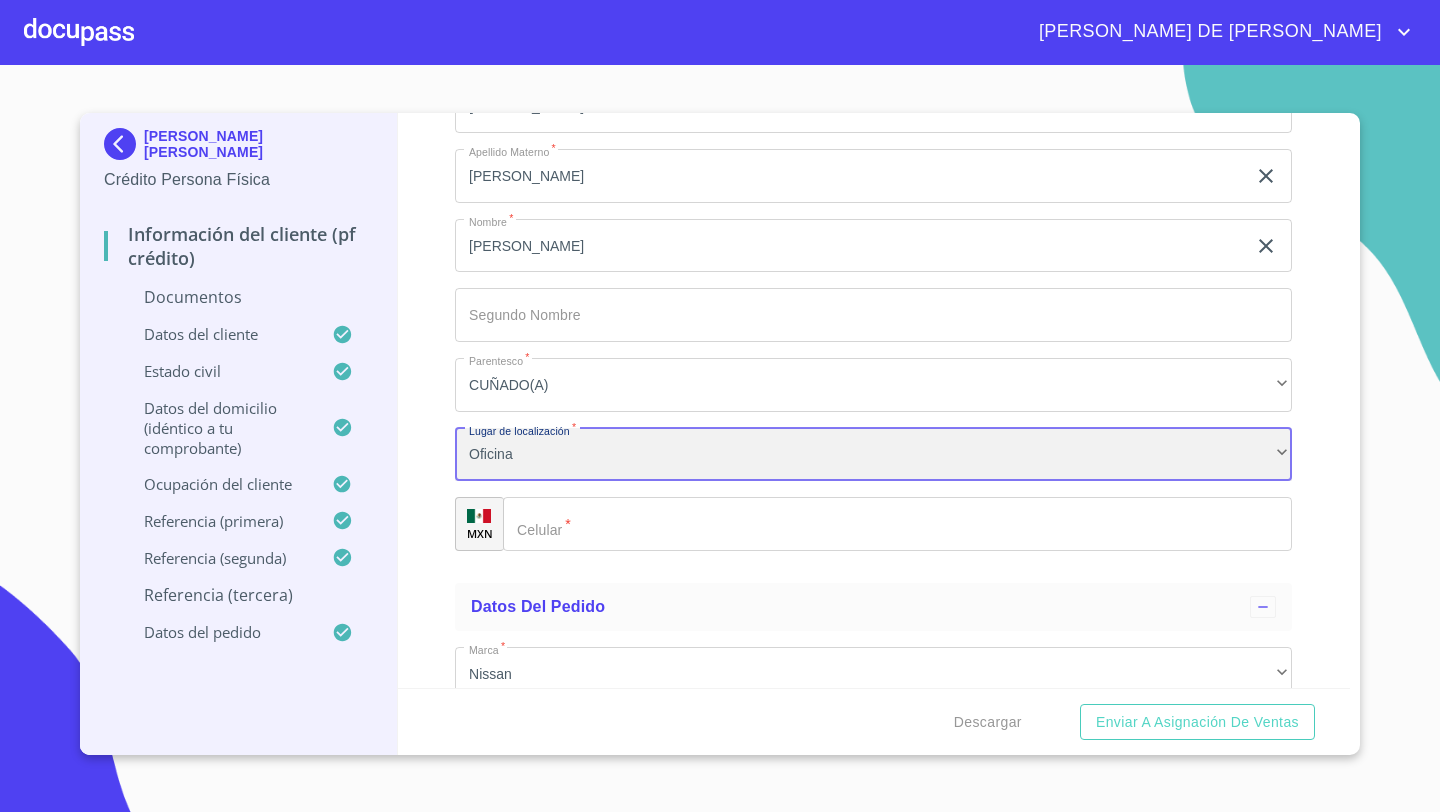 scroll, scrollTop: 9464, scrollLeft: 0, axis: vertical 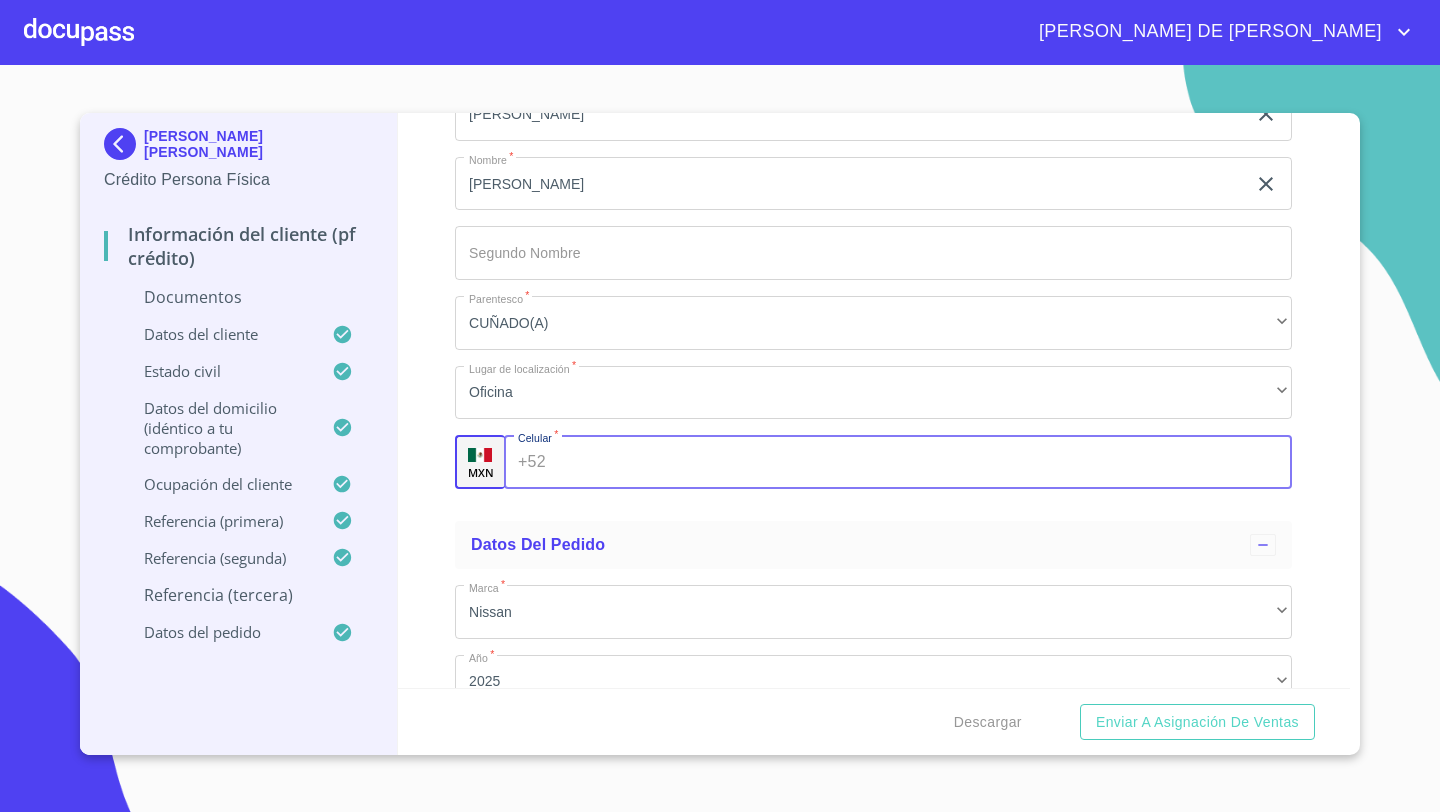 click on "+52 ​" at bounding box center (898, 462) 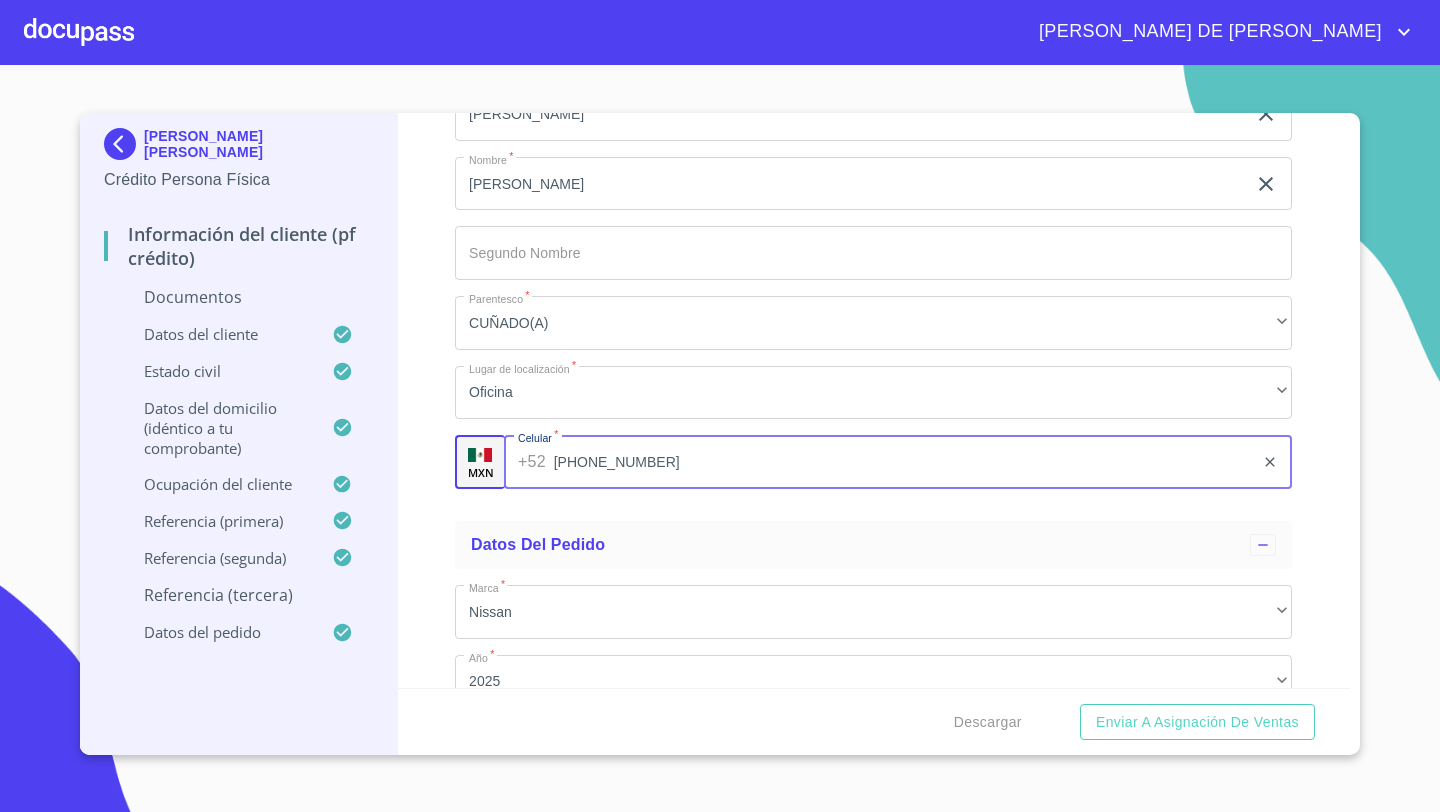 type on "[PHONE_NUMBER]" 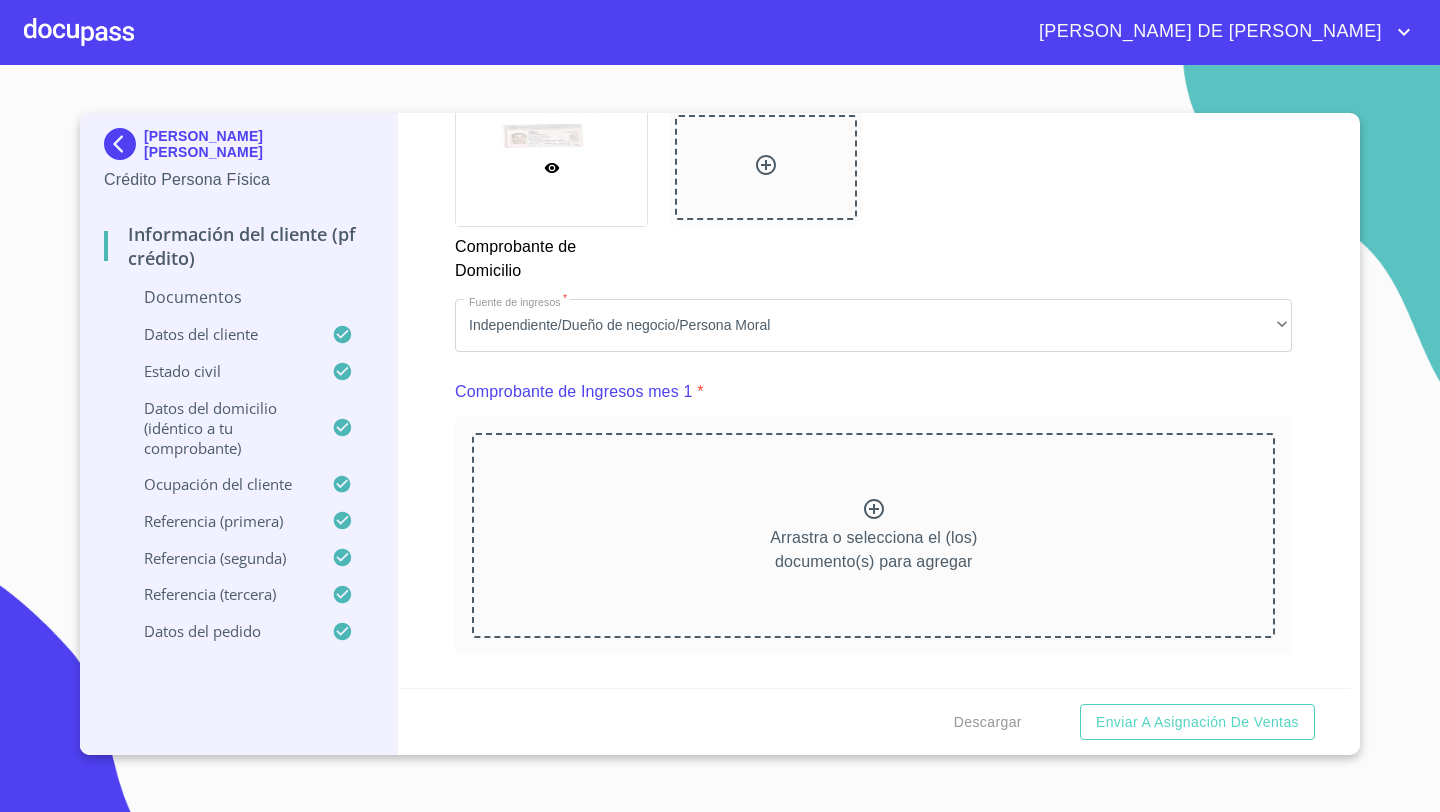 scroll, scrollTop: 1763, scrollLeft: 0, axis: vertical 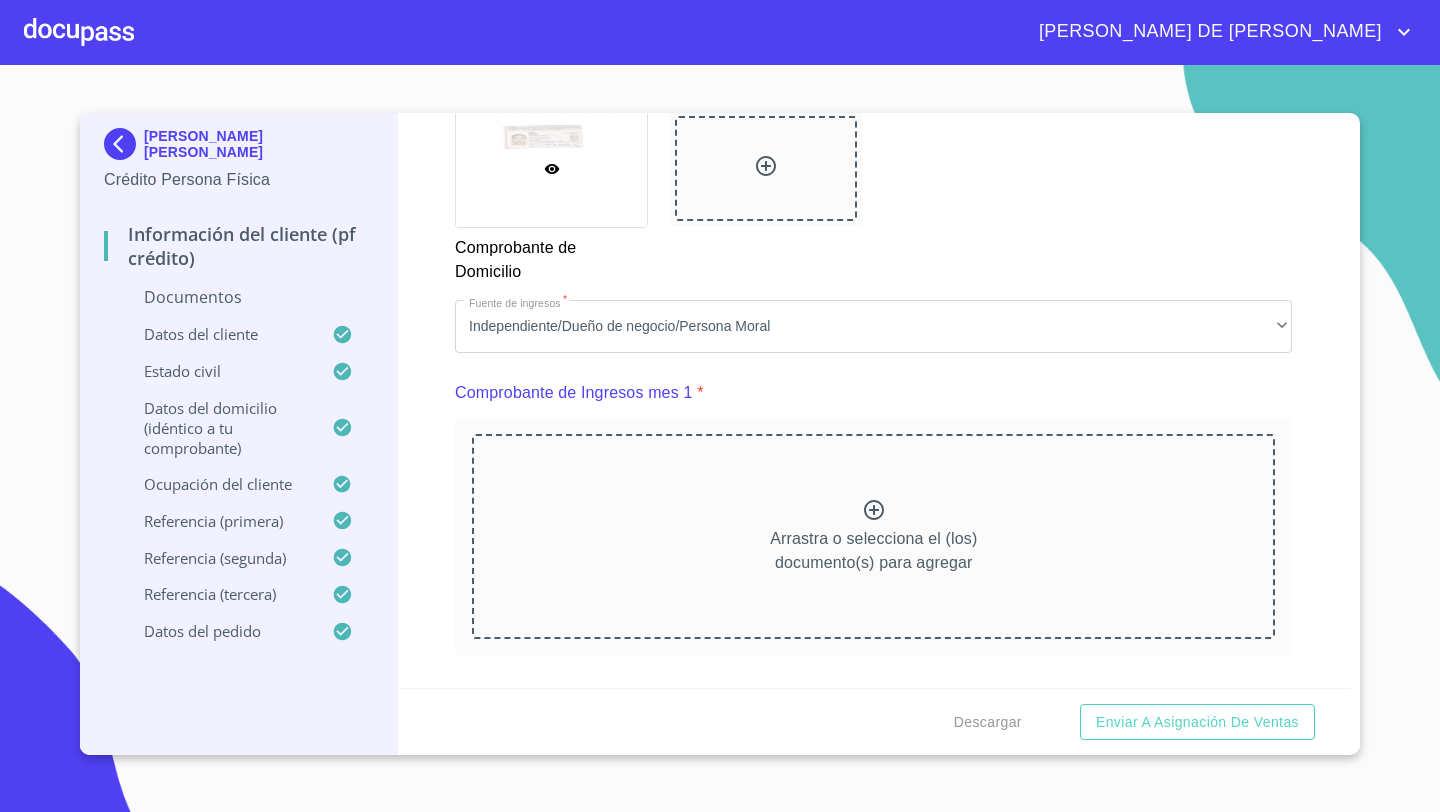 click on "Arrastra o selecciona el (los) documento(s) para agregar" at bounding box center [873, 536] 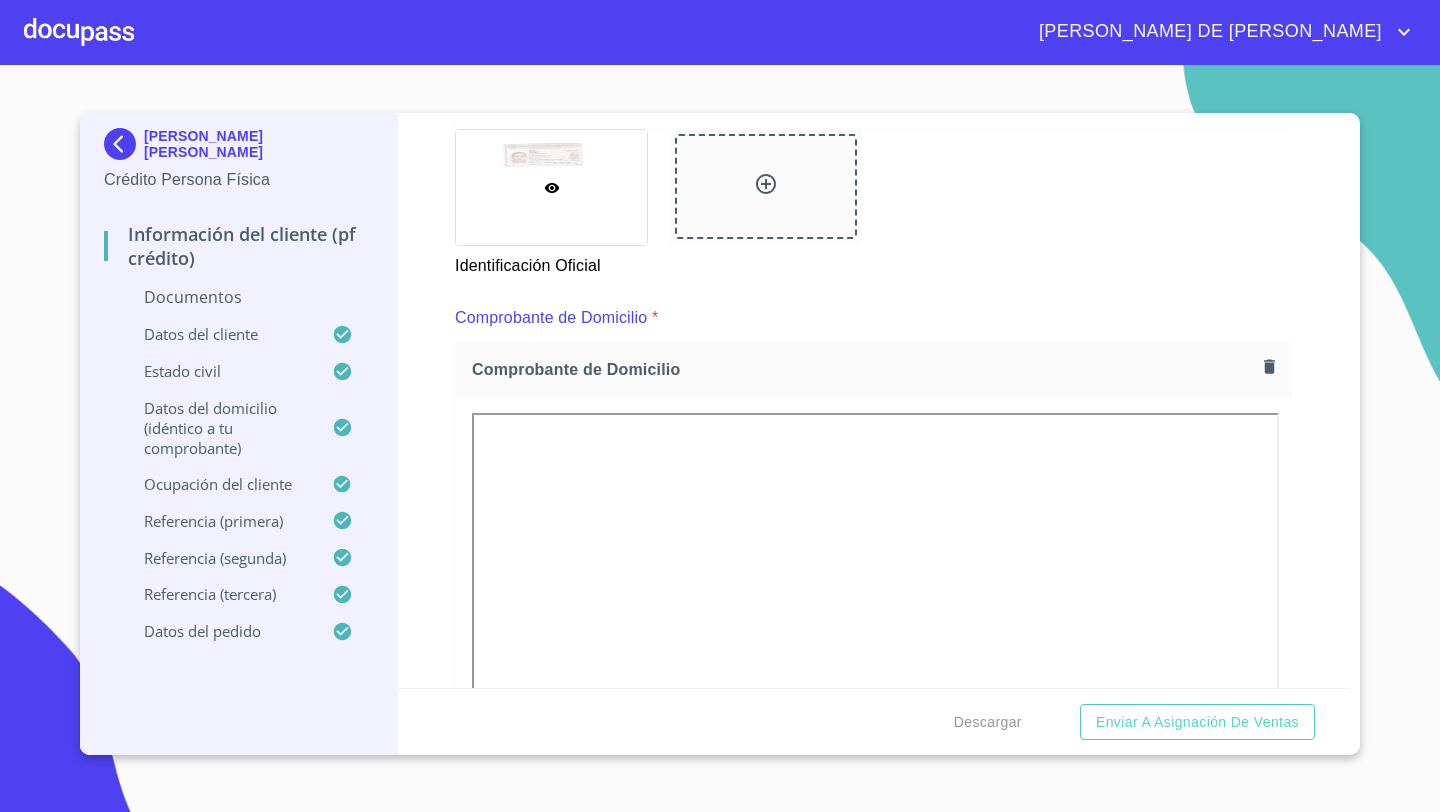 scroll, scrollTop: 973, scrollLeft: 0, axis: vertical 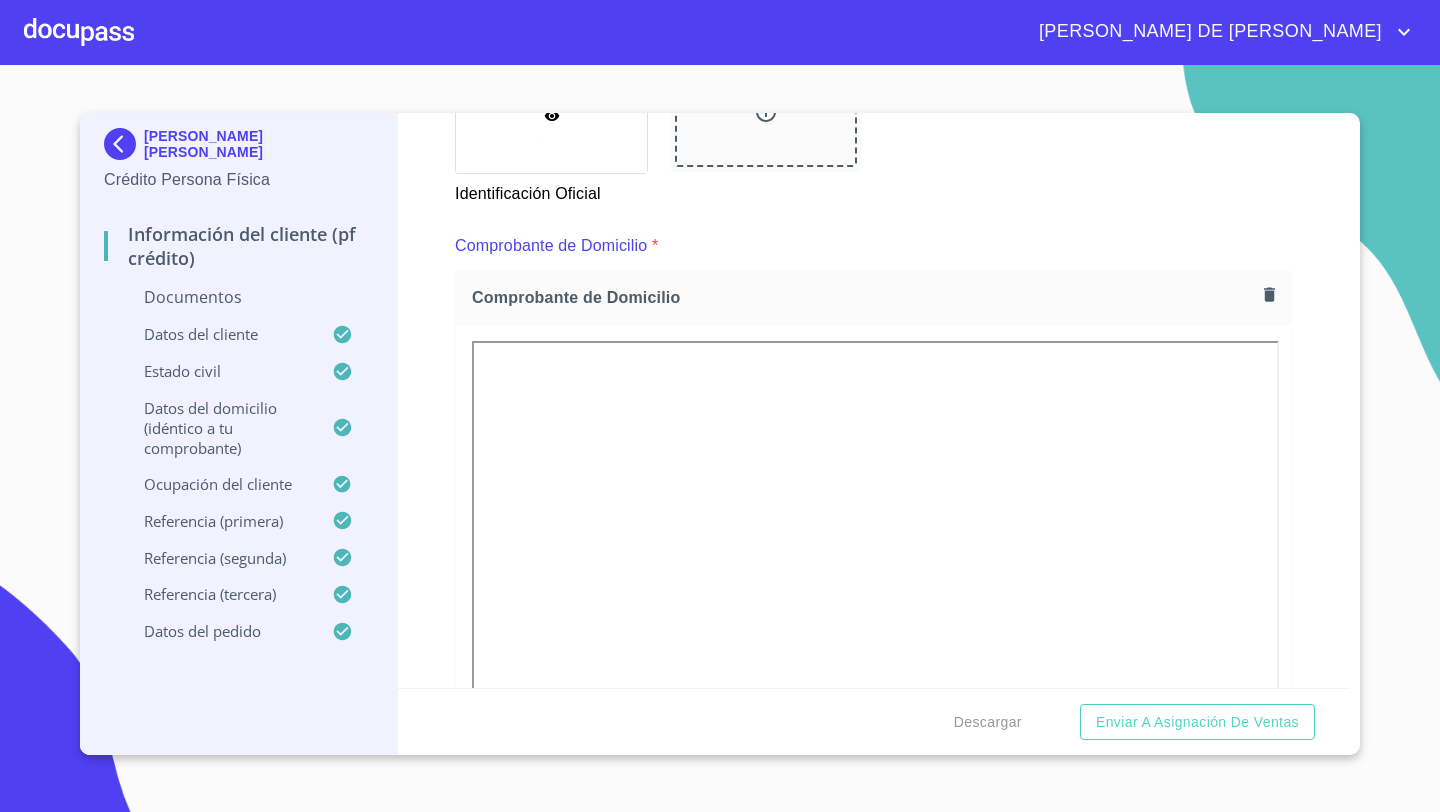 click 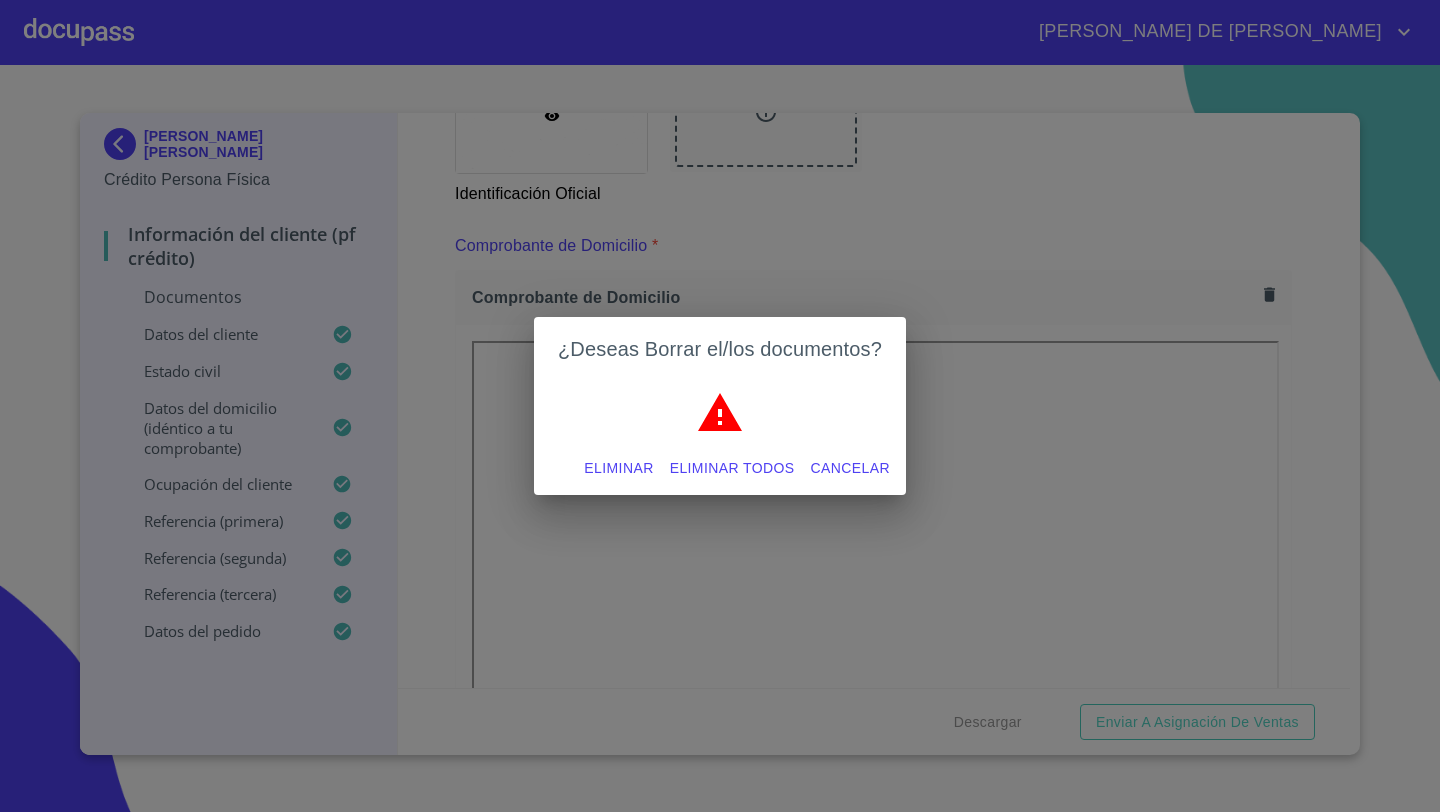 click on "Eliminar" at bounding box center [618, 468] 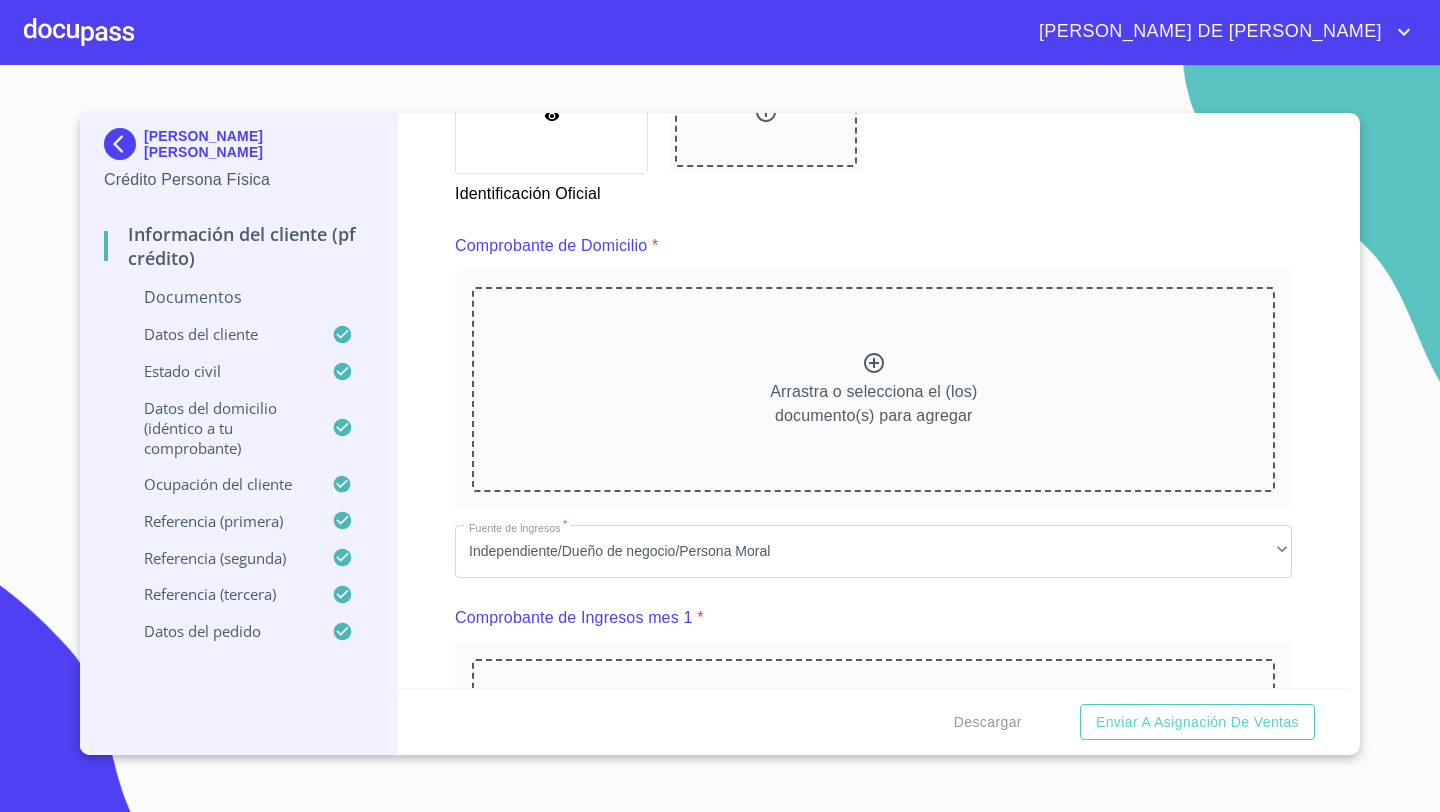 click on "Arrastra o selecciona el (los) documento(s) para agregar" at bounding box center [873, 389] 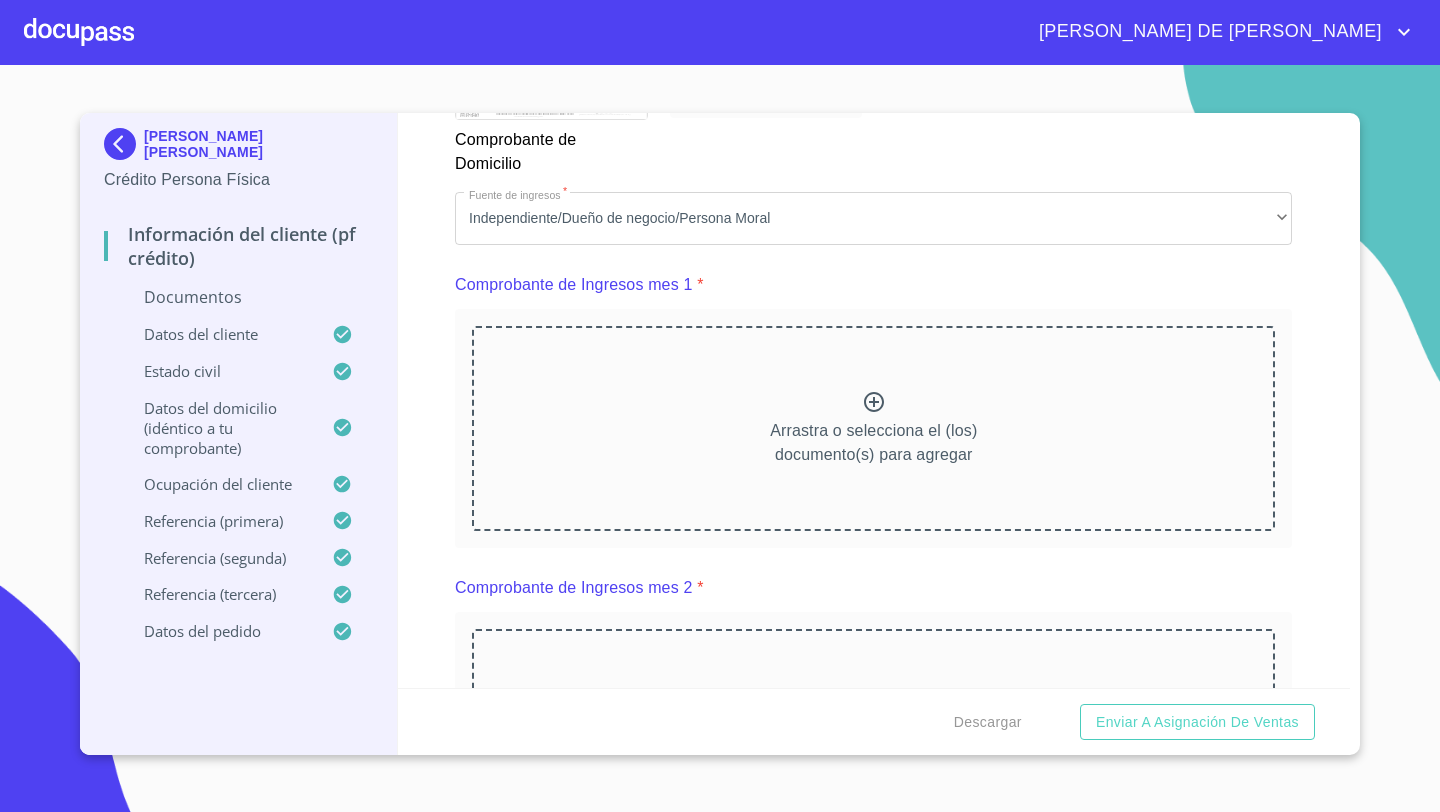 scroll, scrollTop: 2006, scrollLeft: 0, axis: vertical 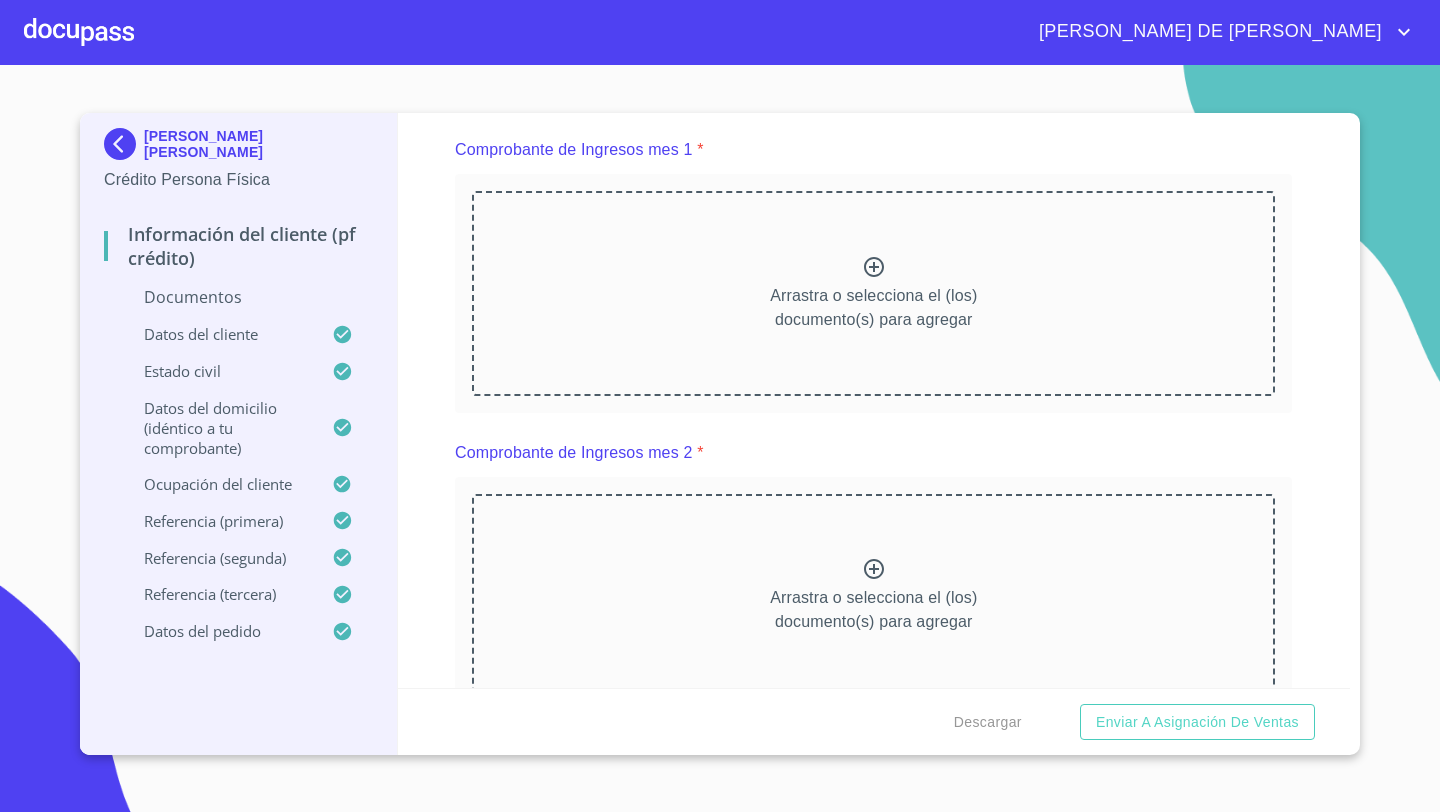click 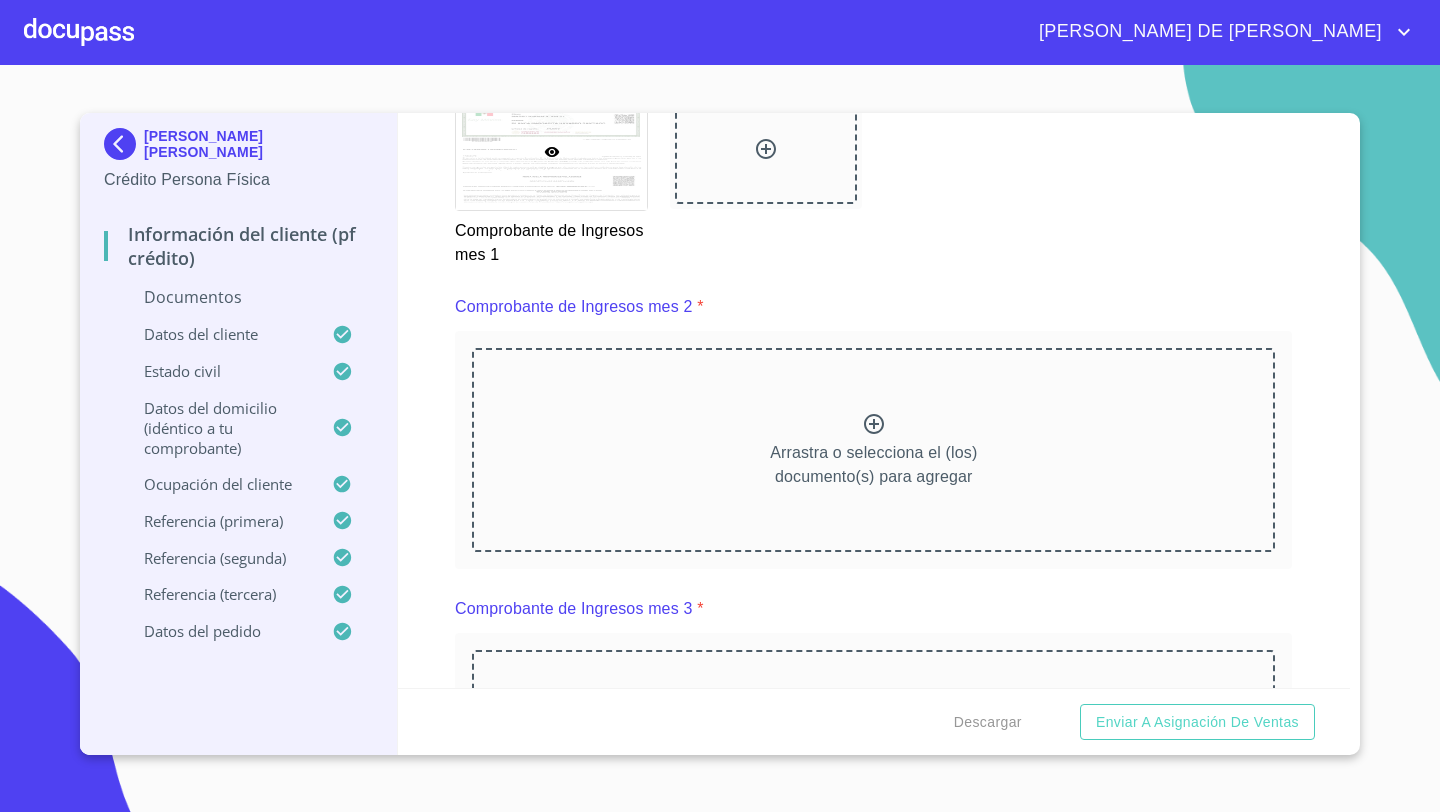 scroll, scrollTop: 2780, scrollLeft: 0, axis: vertical 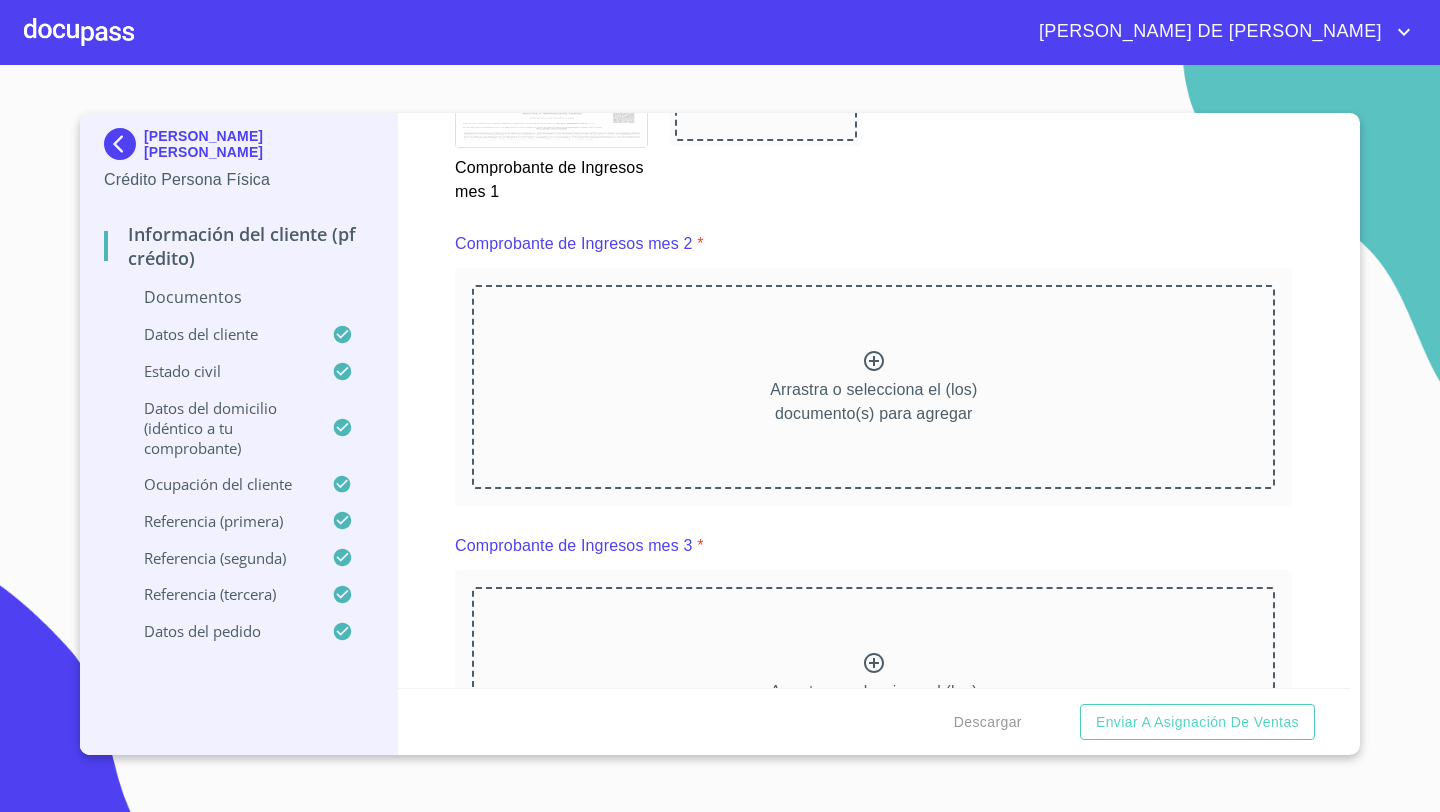 click on "Arrastra o selecciona el (los) documento(s) para agregar" at bounding box center [873, 402] 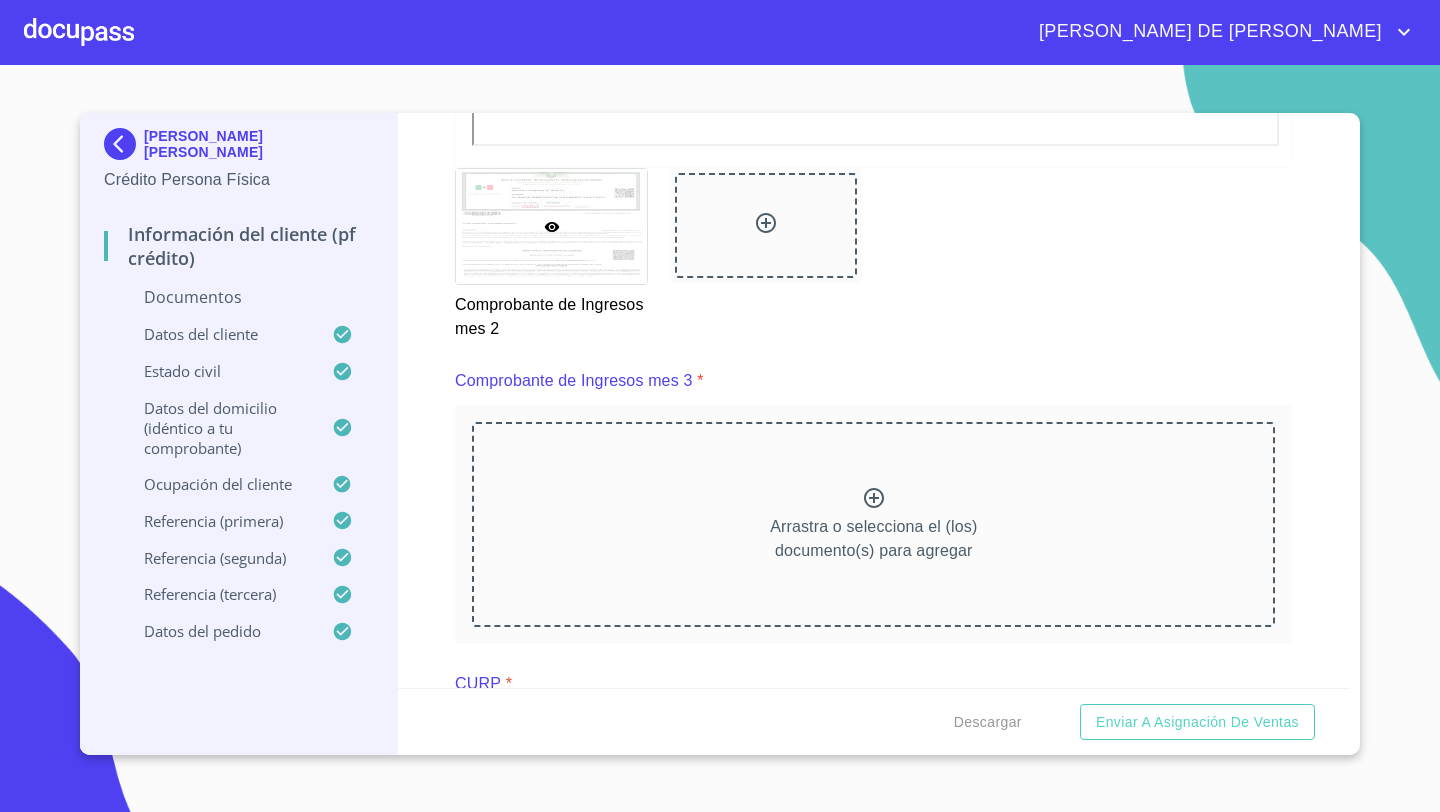 scroll, scrollTop: 3568, scrollLeft: 0, axis: vertical 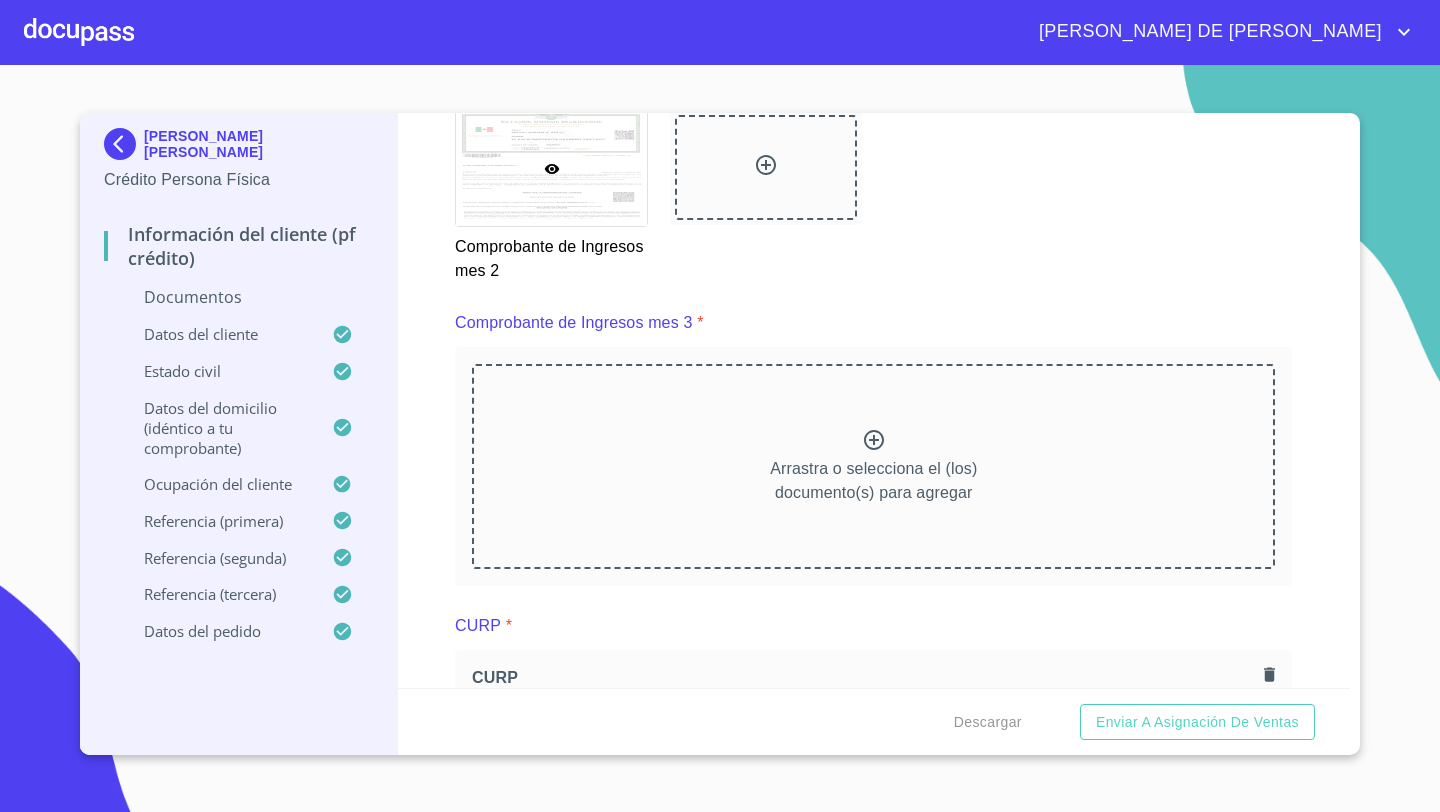 click on "Arrastra o selecciona el (los) documento(s) para agregar" at bounding box center (873, 466) 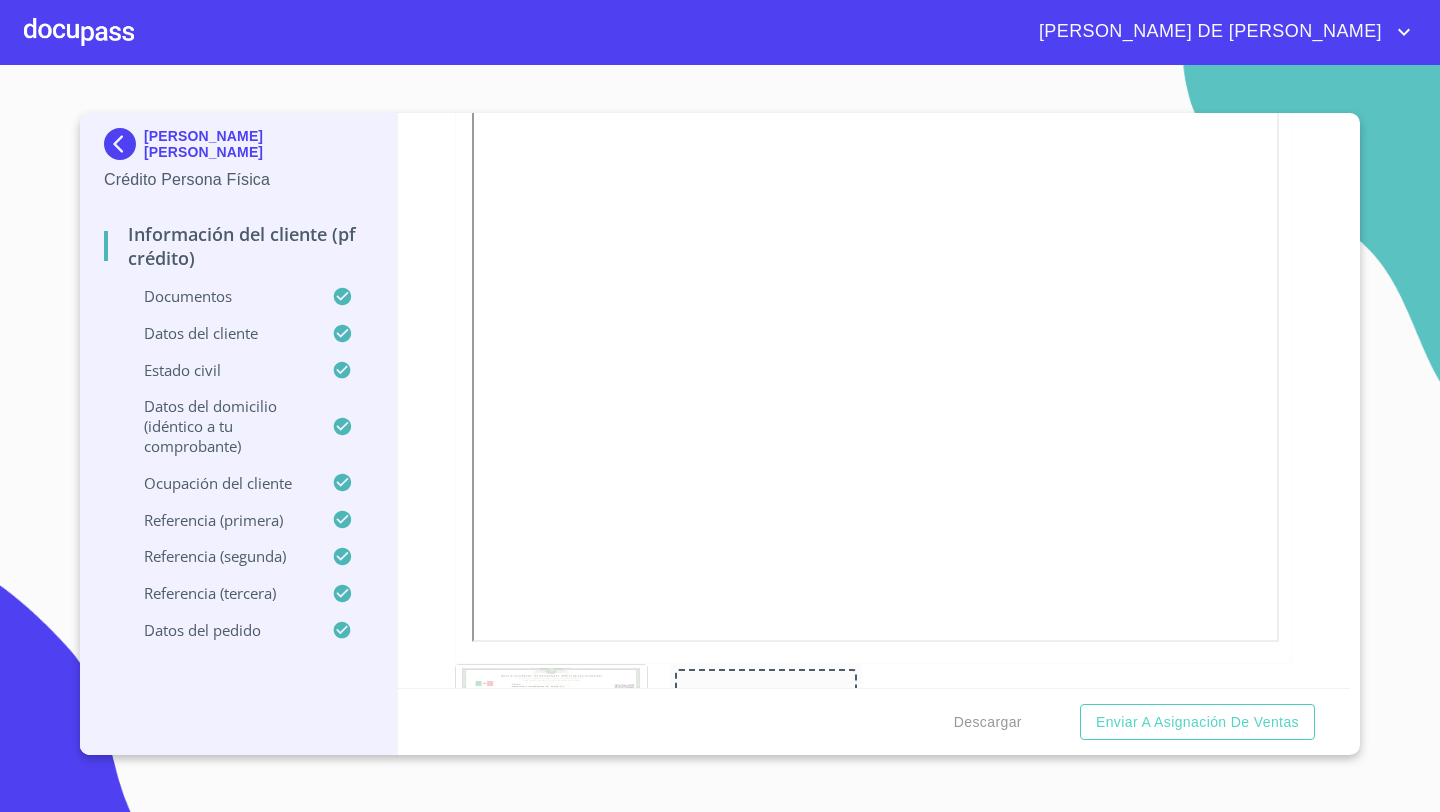 scroll, scrollTop: 3967, scrollLeft: 0, axis: vertical 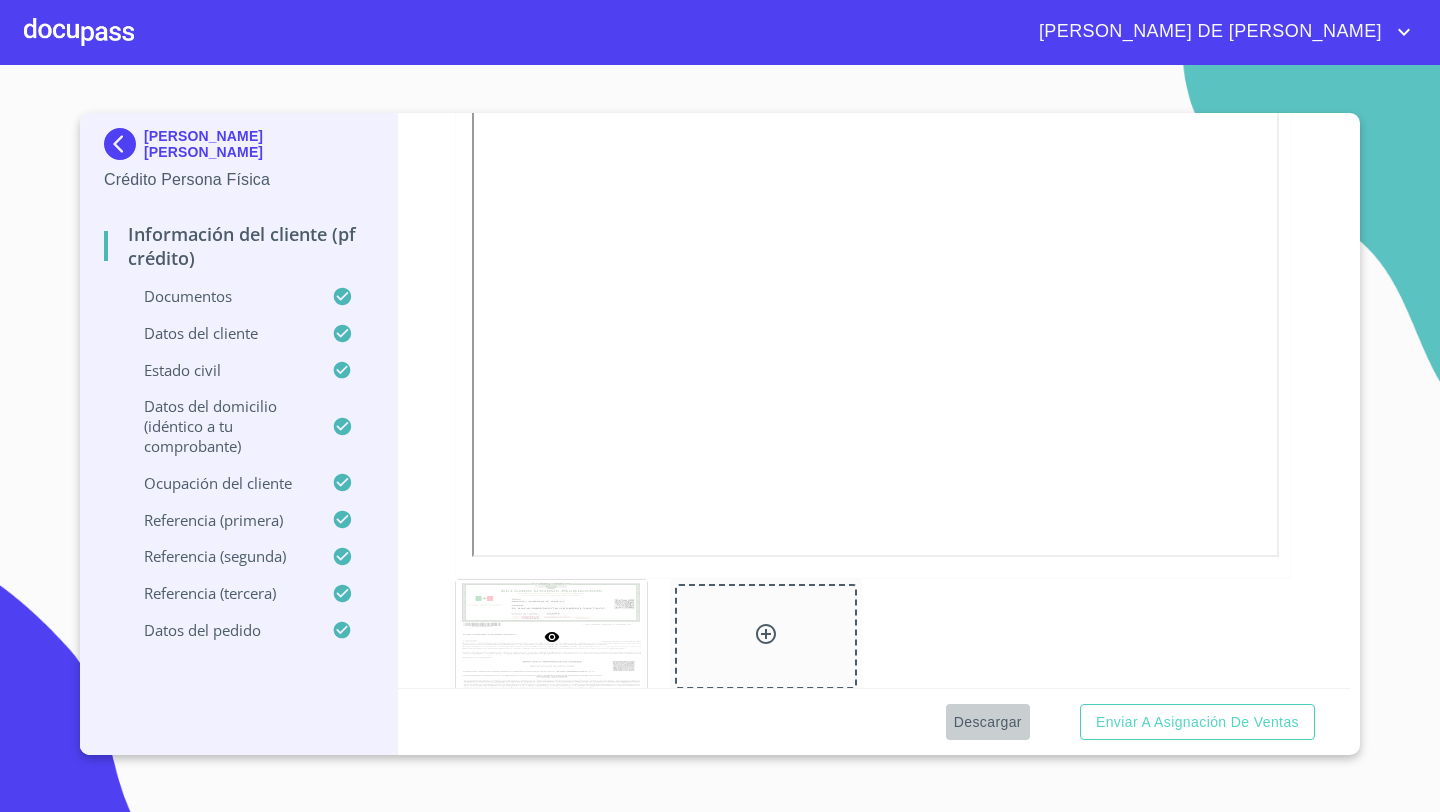 click on "Descargar" at bounding box center (988, 722) 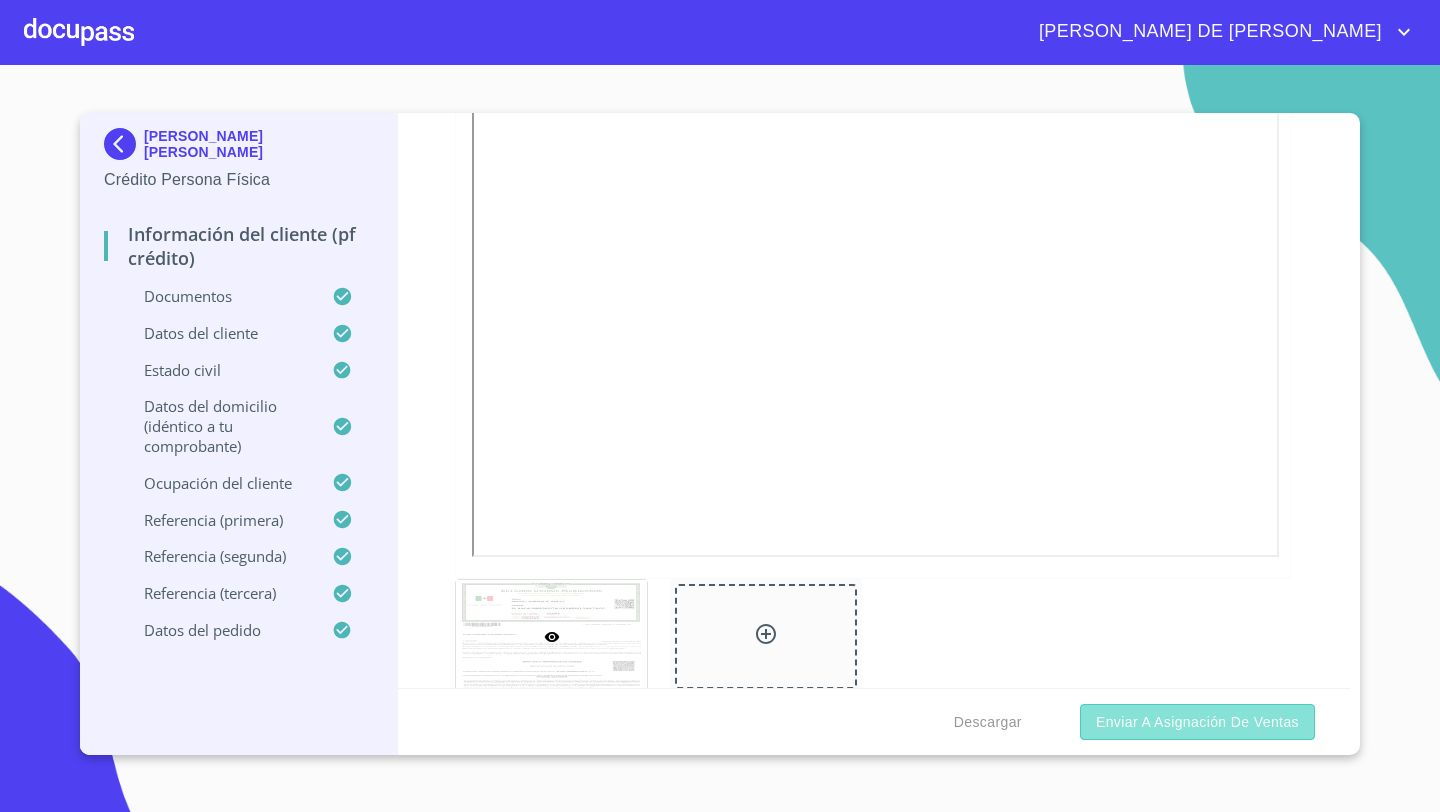 click on "Enviar a Asignación de Ventas" at bounding box center (1197, 722) 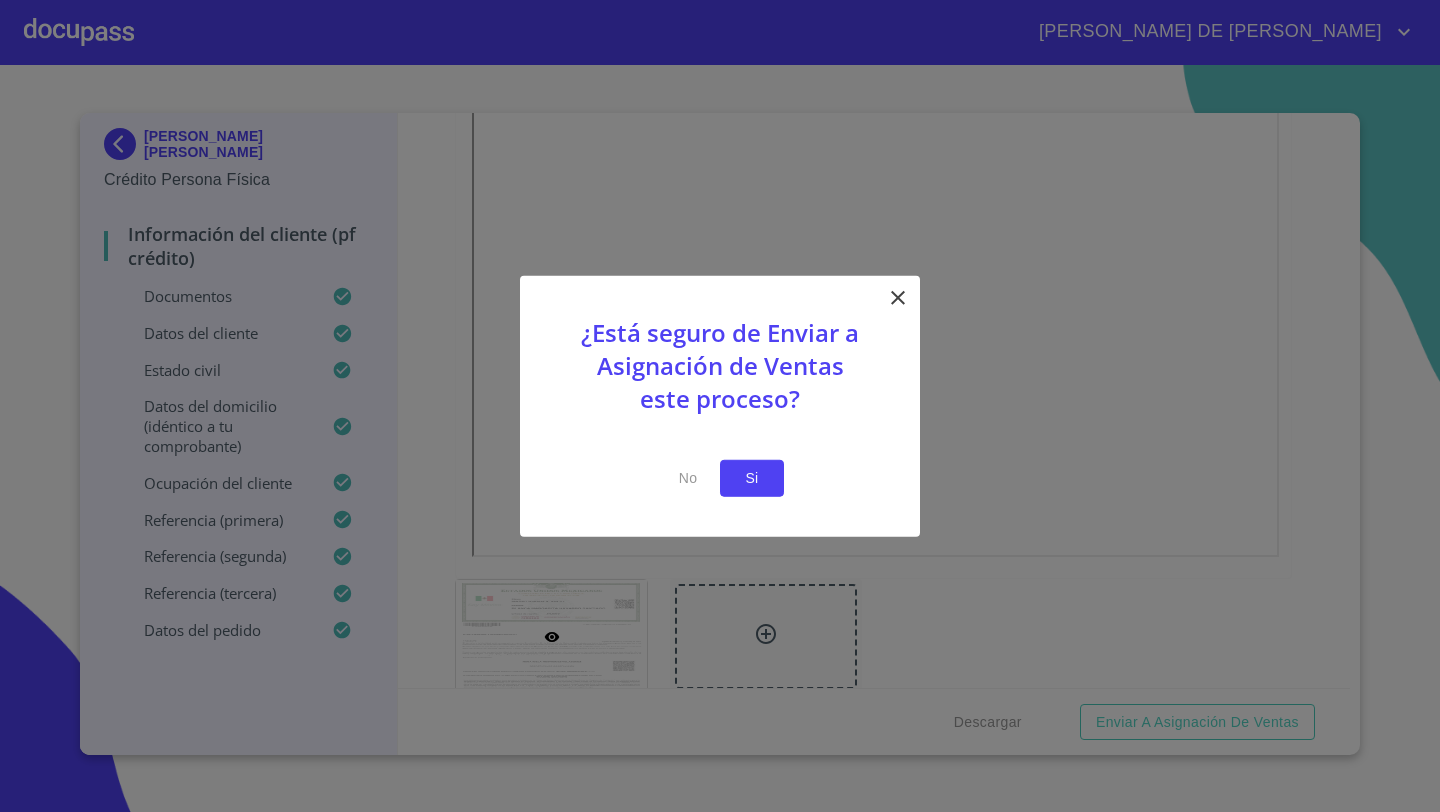 click on "Si" at bounding box center (752, 478) 